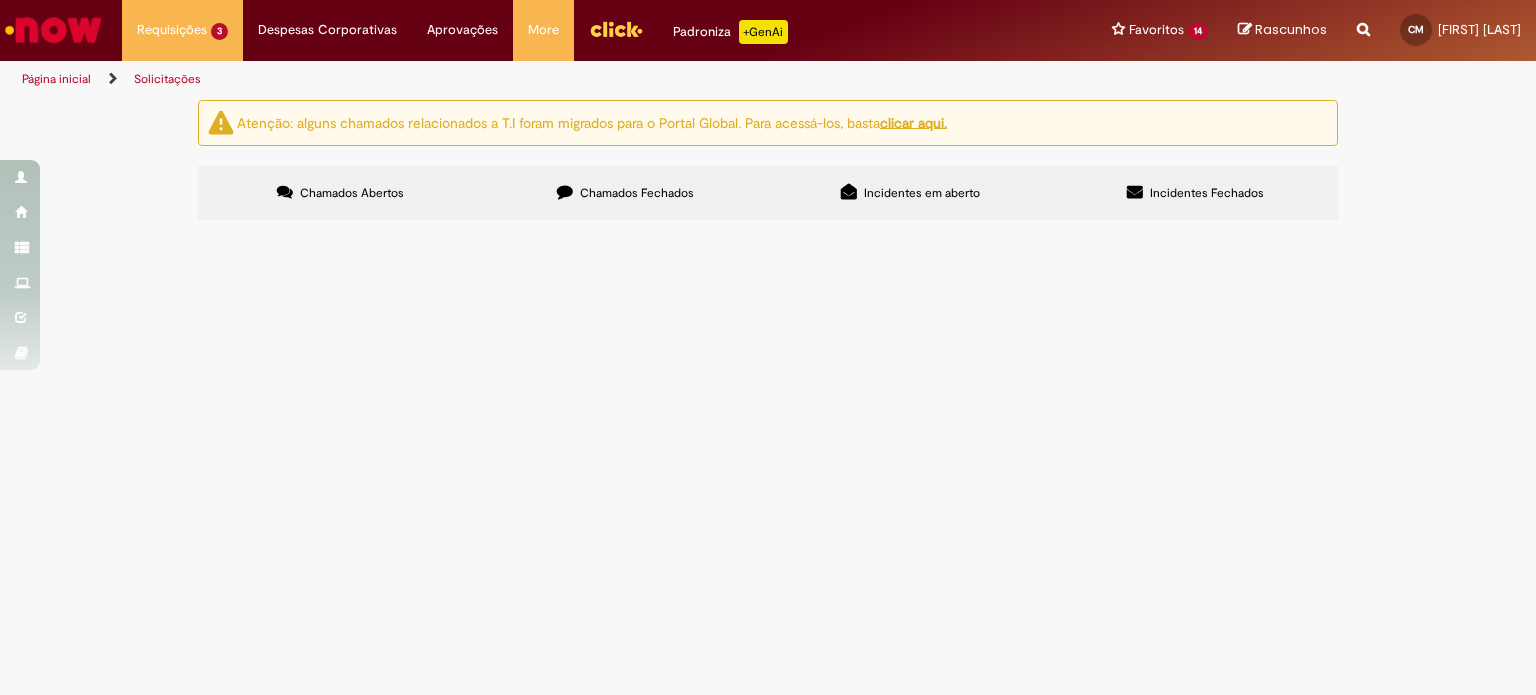 scroll, scrollTop: 0, scrollLeft: 0, axis: both 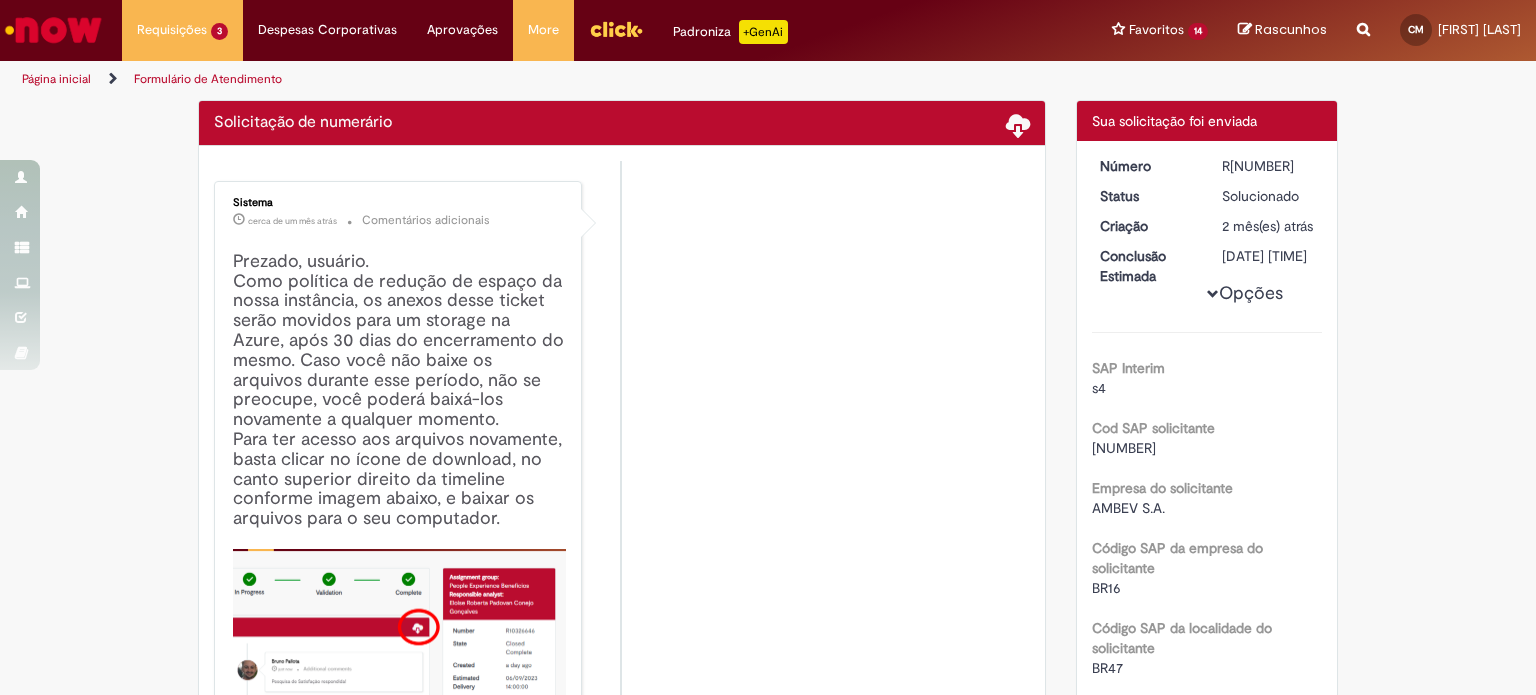 click on "Sistema
cerca de um mês atrás cerca de um mês atrás     Comentários adicionais
Prezado, usuário. Como política de redução de espaço da nossa instância, os anexos desse ticket serão movidos para um storage na Azure, após 30 dias do encerramento do mesmo. Caso você não baixe os arquivos durante esse período, não se preocupe, você poderá baixá-los novamente a qualquer momento. Para ter acesso aos arquivos novamente, basta clicar no ícone de download, no canto superior direito da timeline conforme imagem abaixo, e baixar os arquivos para o seu computador. Obs.: Para baixar o arquivo você precisa estar conectado na VPN ou WA" at bounding box center [622, 493] 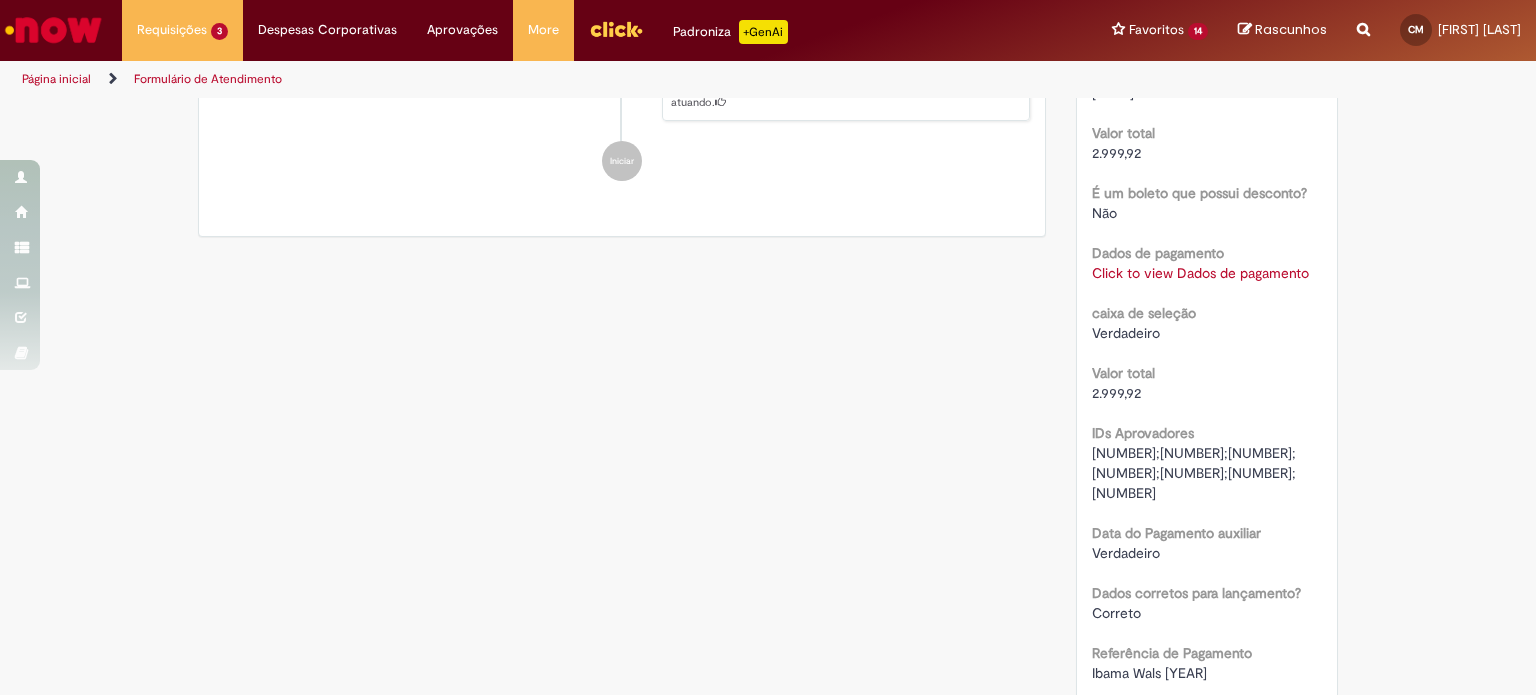 scroll, scrollTop: 2103, scrollLeft: 0, axis: vertical 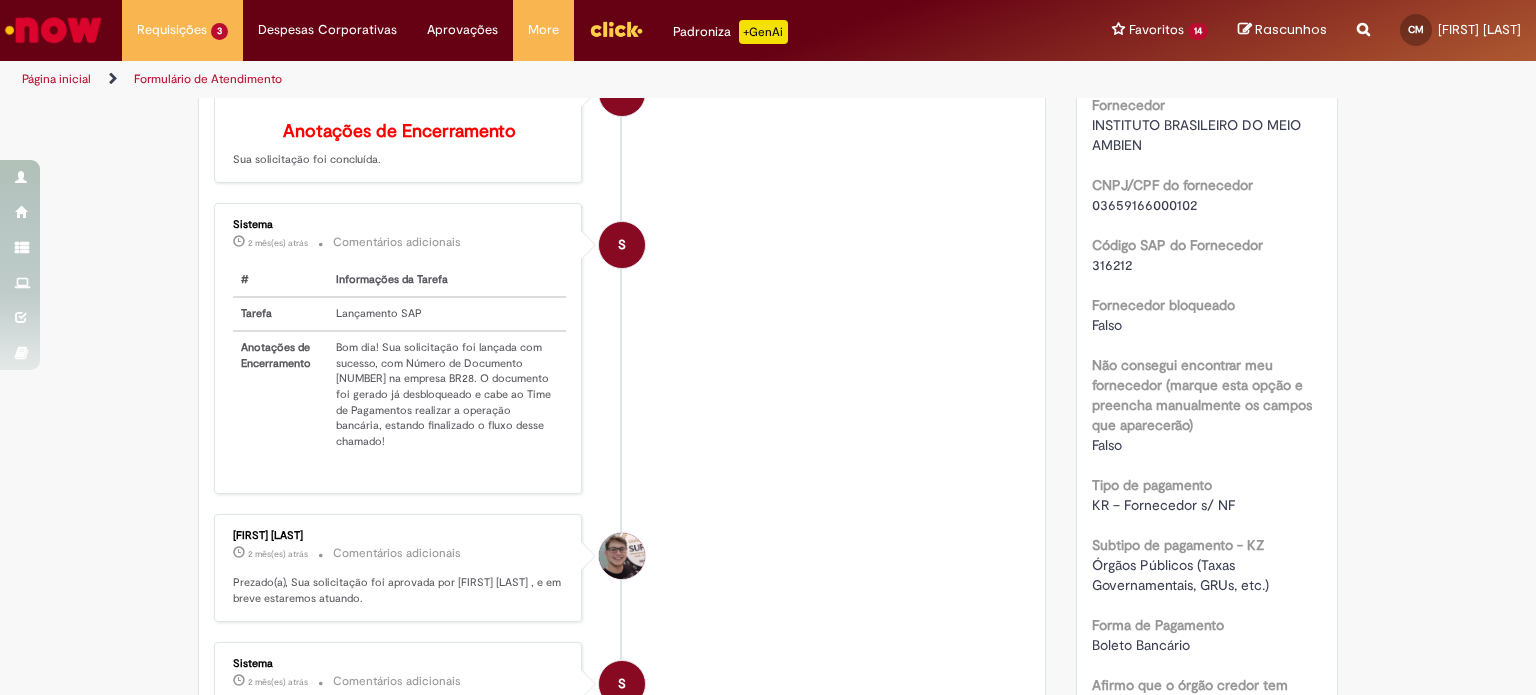 click on "03659166000102" at bounding box center [1144, 205] 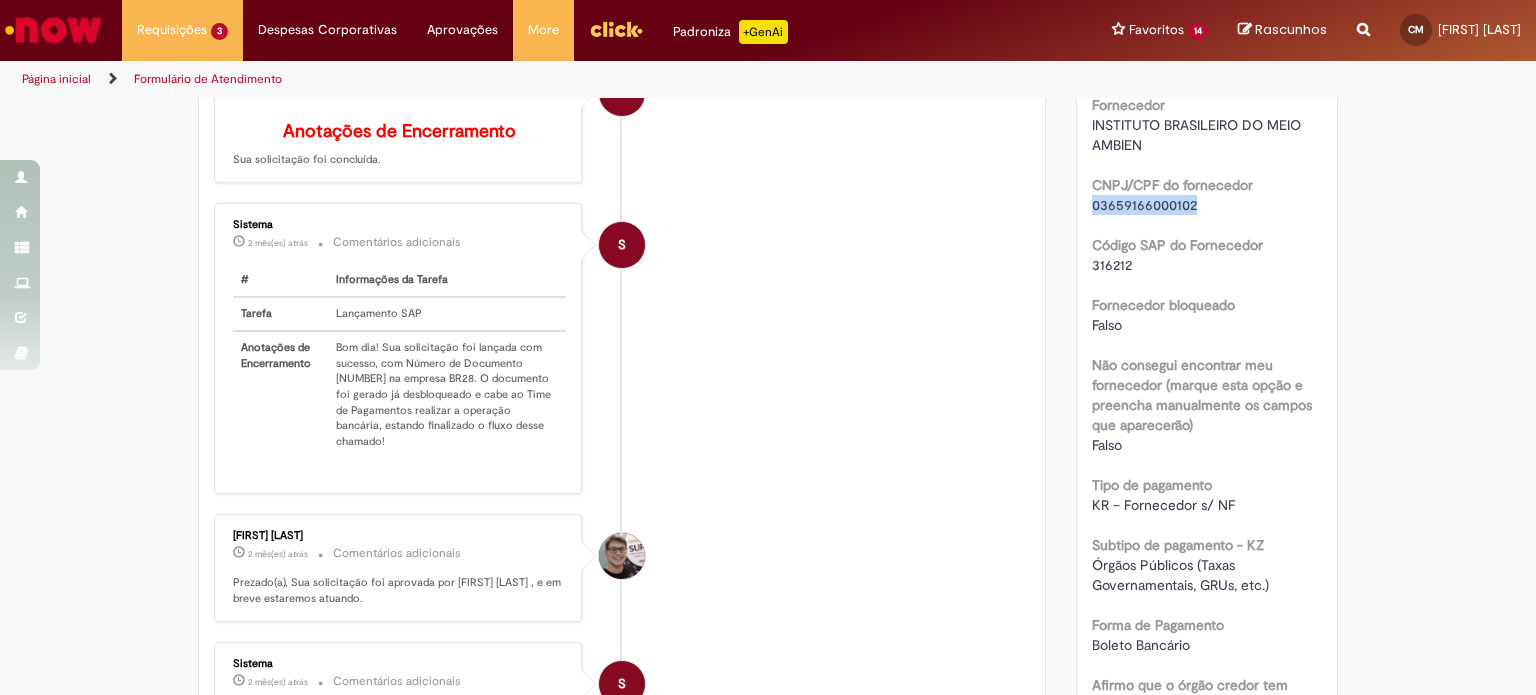 click on "03659166000102" at bounding box center (1144, 205) 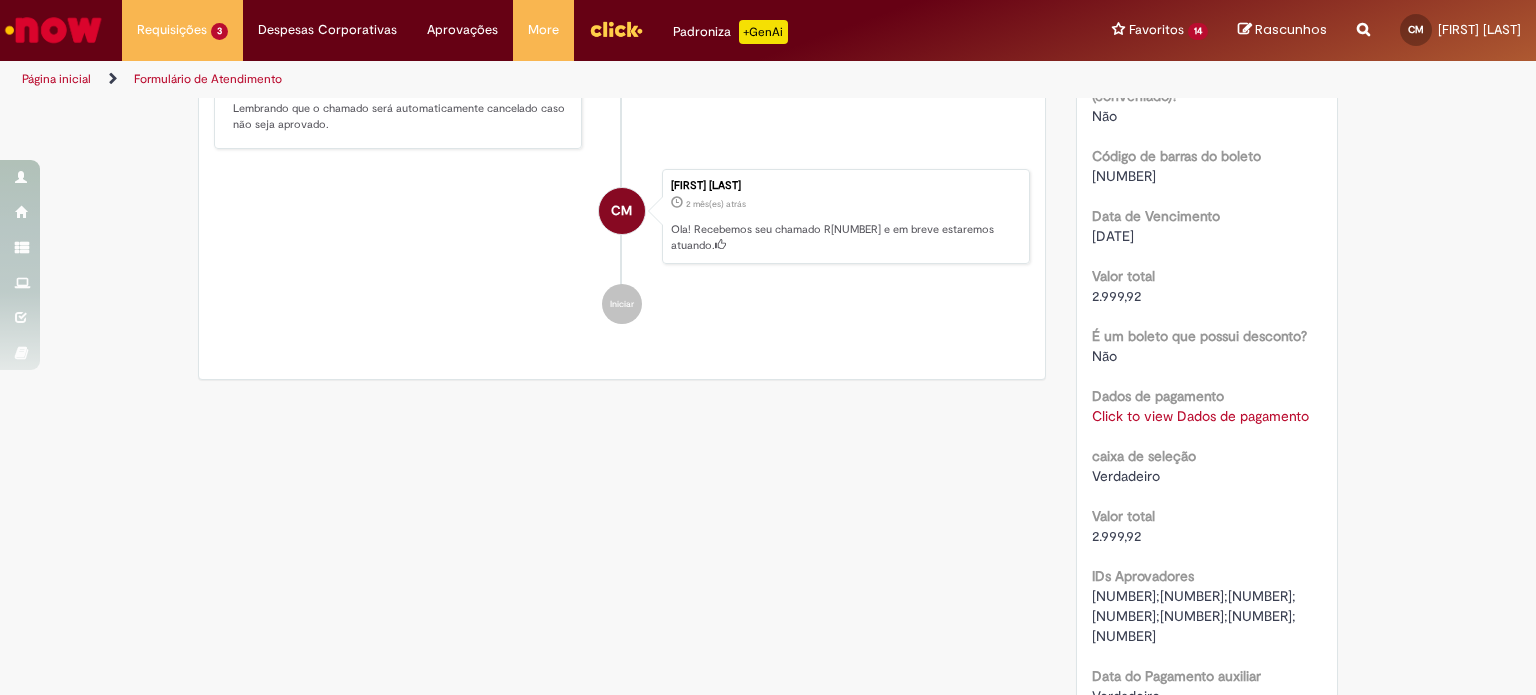 scroll, scrollTop: 1903, scrollLeft: 0, axis: vertical 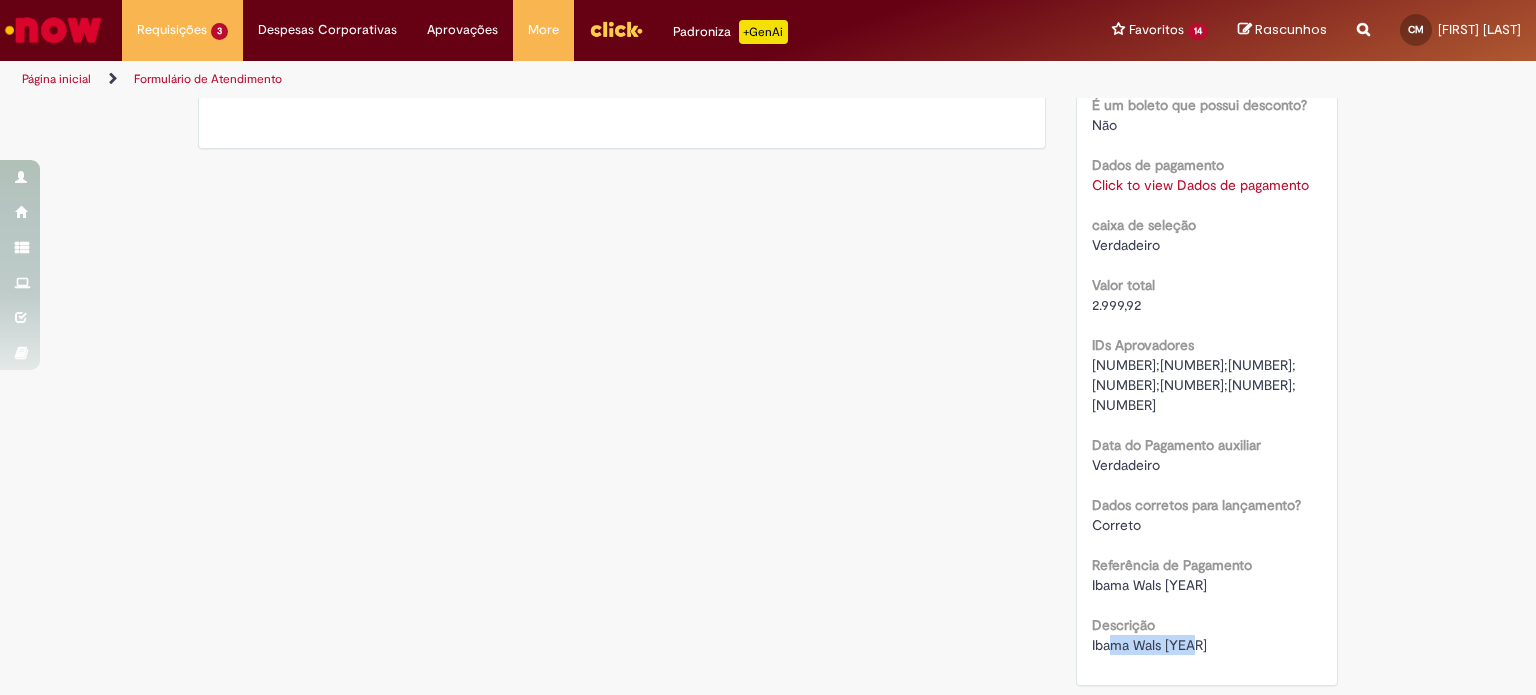 drag, startPoint x: 1105, startPoint y: 647, endPoint x: 1188, endPoint y: 647, distance: 83 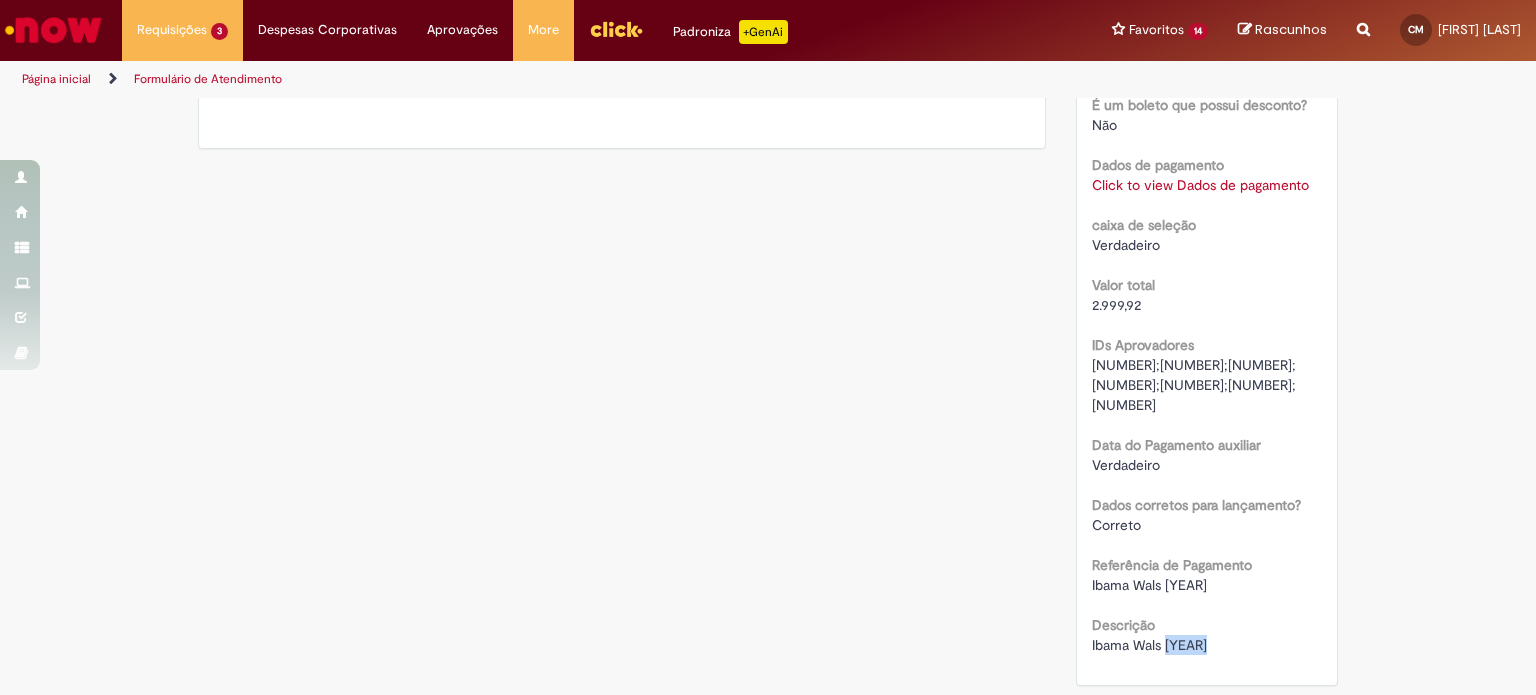click on "Ibama Wals [YEAR]" at bounding box center (1149, 645) 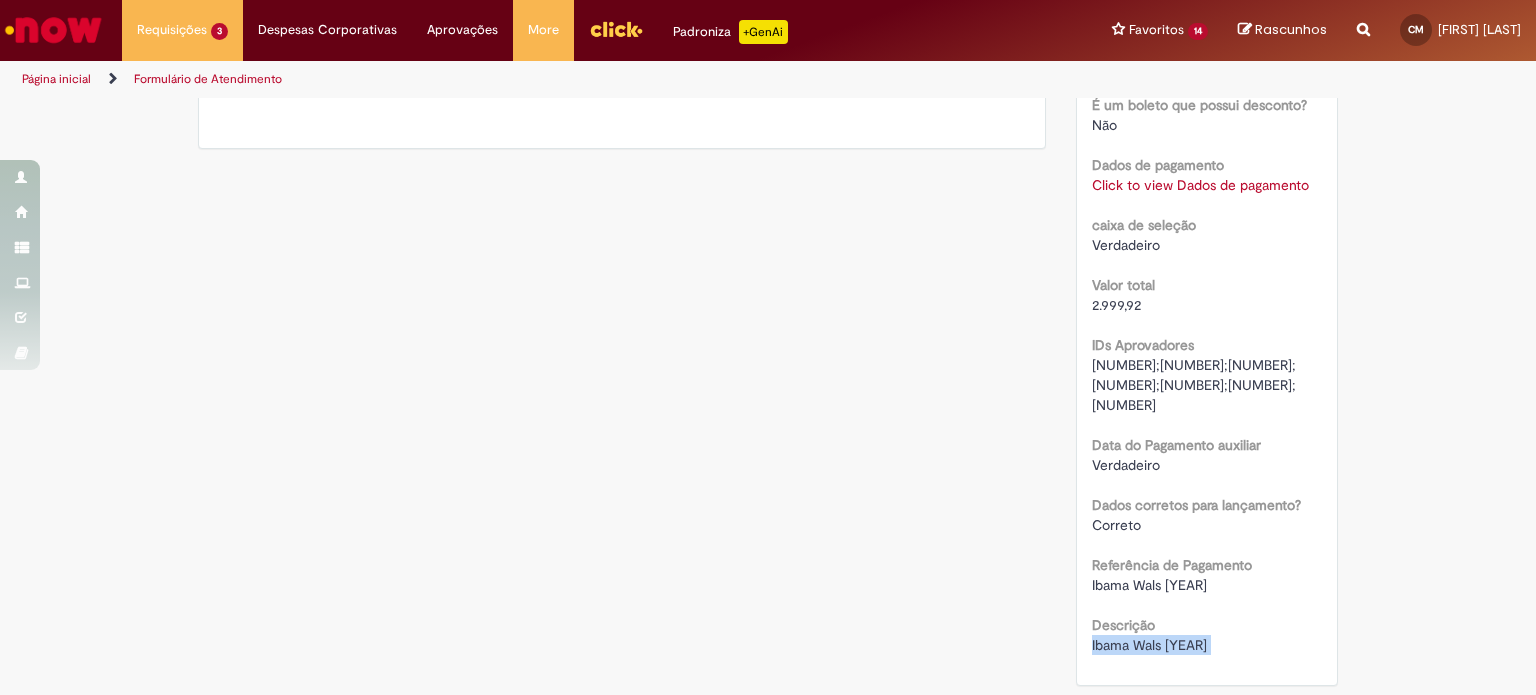 click on "Ibama Wals [YEAR]" at bounding box center [1149, 645] 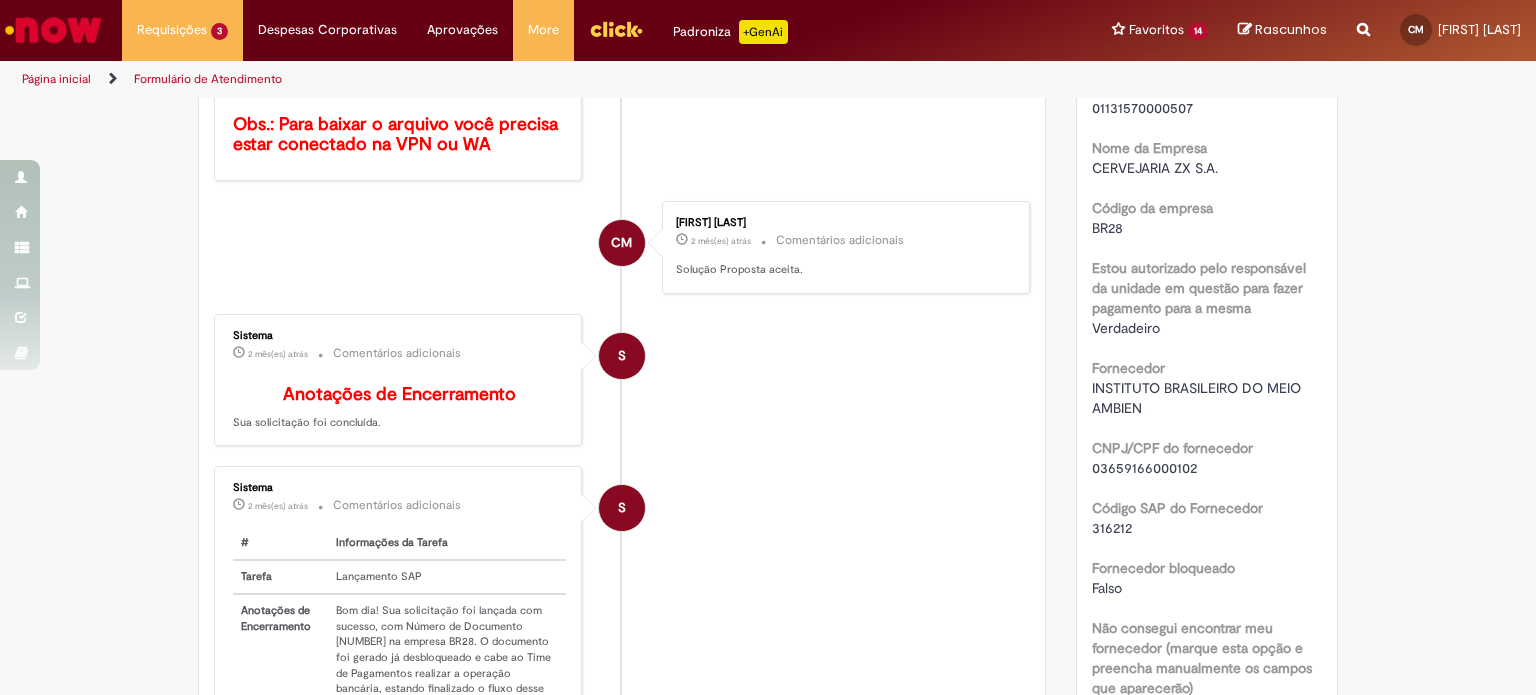 scroll, scrollTop: 903, scrollLeft: 0, axis: vertical 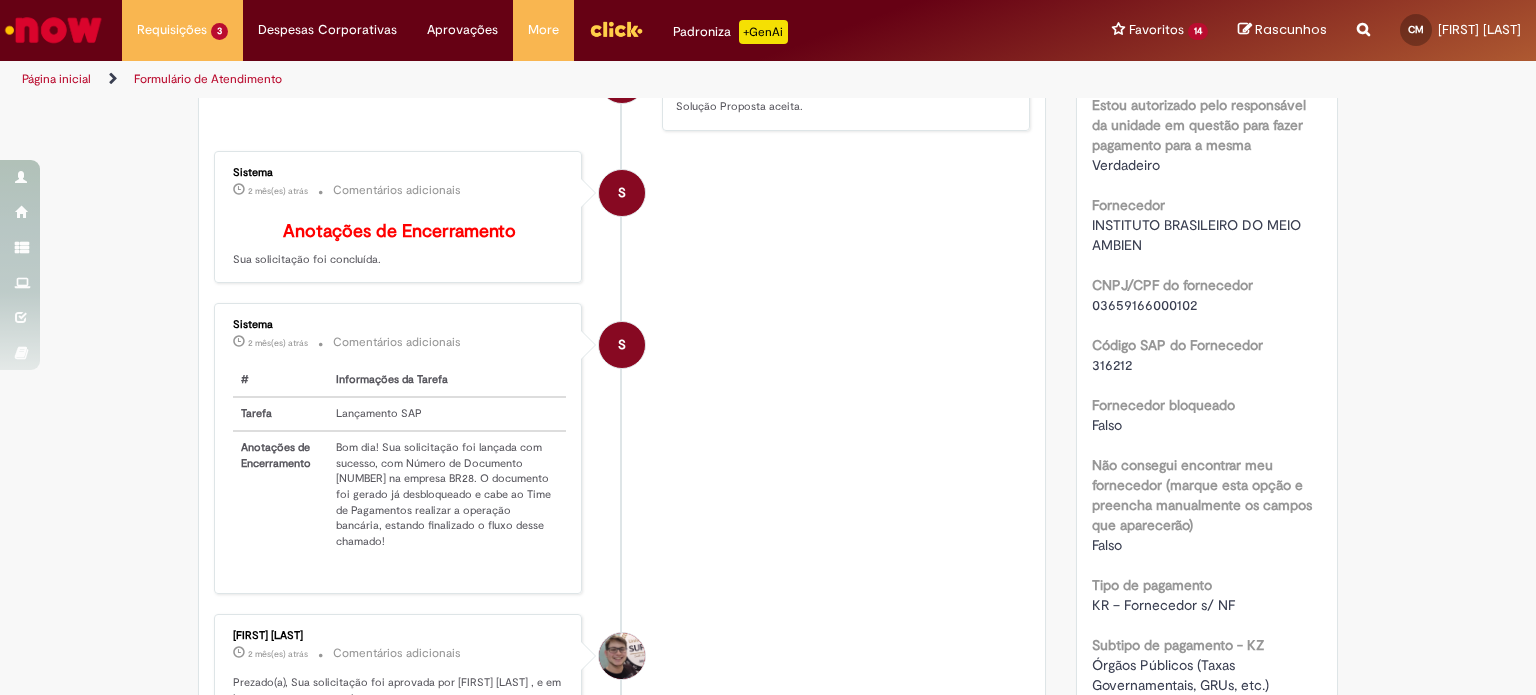 click on "S
Sistema
2 mês(es) atrás 2 meses atrás     Comentários adicionais
# Informações da Tarefa Tarefa Lançamento SAP Anotações de Encerramento Bom dia! Sua solicitação foi lançada com sucesso, com Número de Documento [NUMBER] na empresa BR28. O documento foi gerado já desbloqueado e cabe ao Time de Pagamentos realizar a operação bancária, estando finalizado o fluxo desse chamado!" at bounding box center (622, 448) 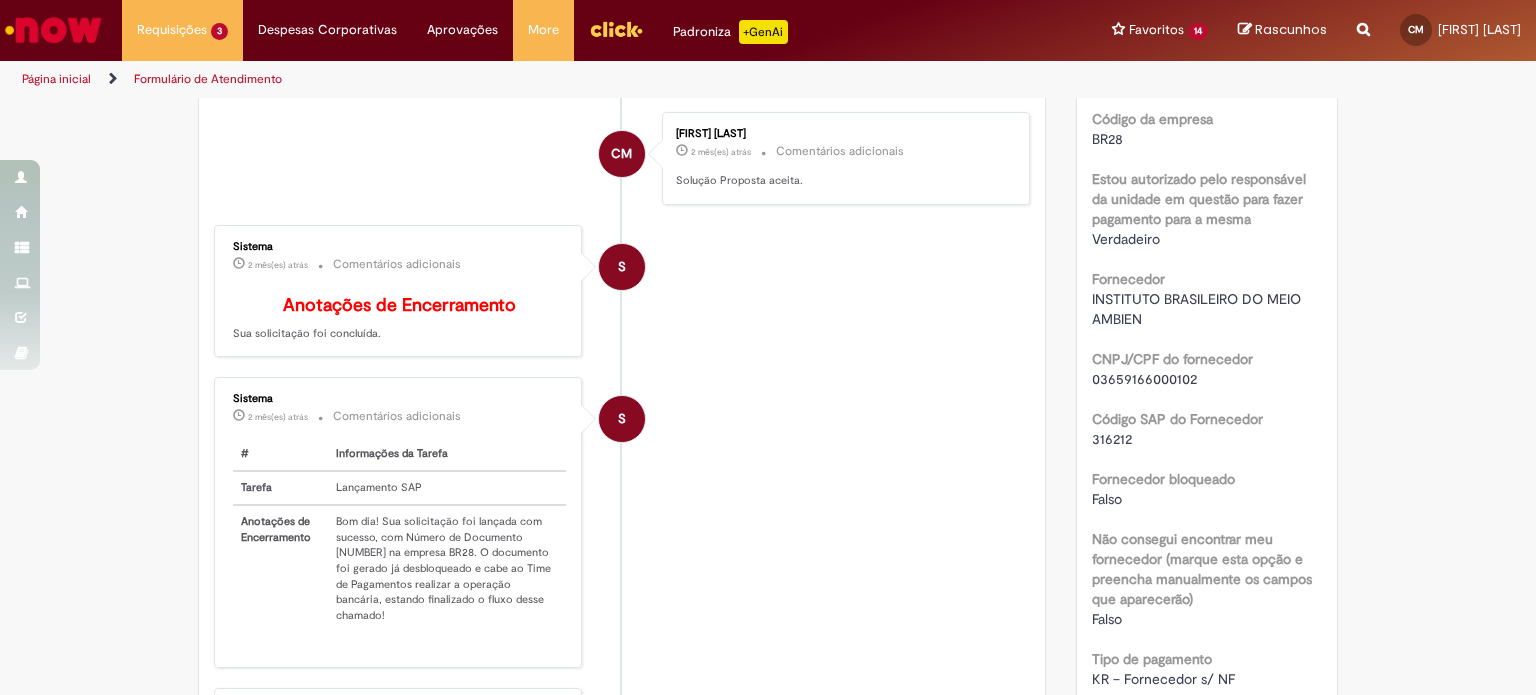 scroll, scrollTop: 1003, scrollLeft: 0, axis: vertical 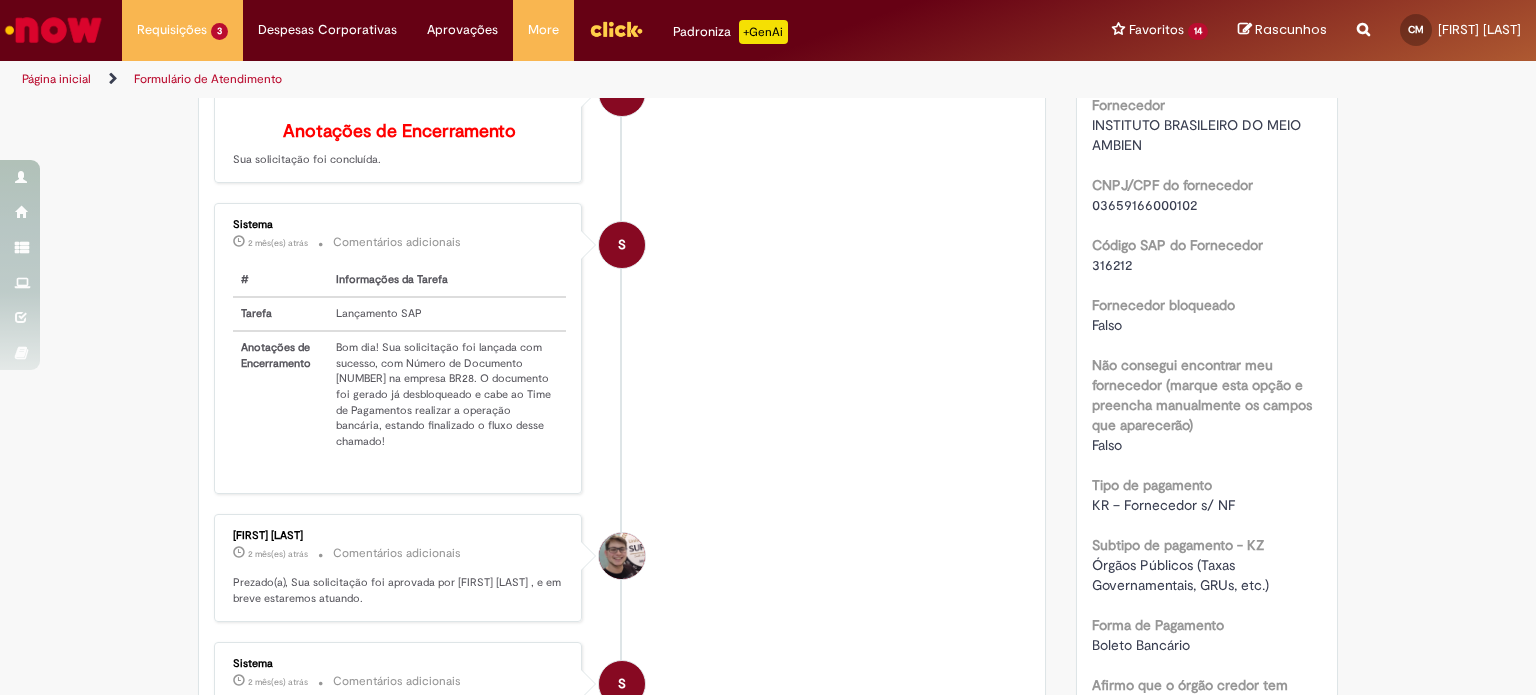 click on "Bom dia! Sua solicitação foi lançada com sucesso, com Número de Documento [NUMBER] na empresa BR28. O documento foi gerado já desbloqueado e cabe ao Time de Pagamentos realizar a operação bancária, estando finalizado o fluxo desse chamado!" at bounding box center (447, 394) 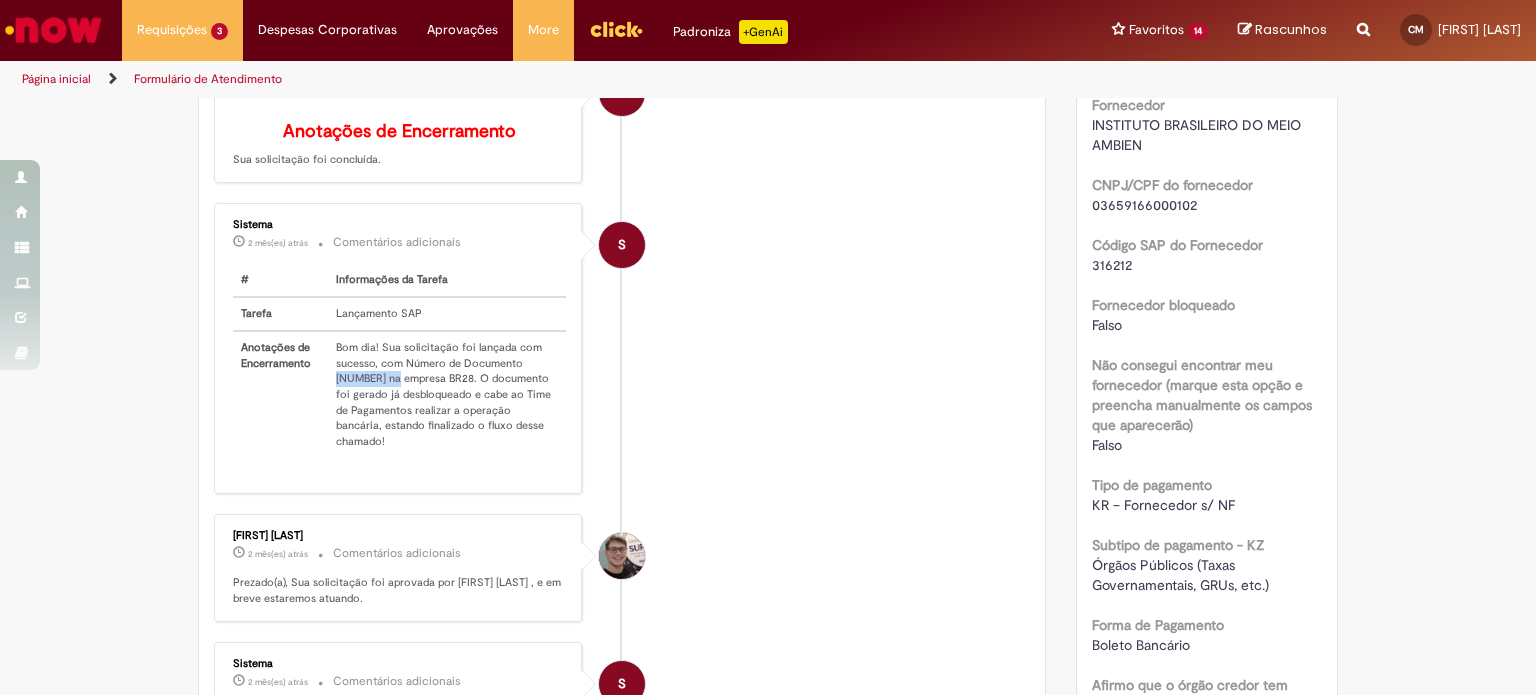 click on "Bom dia! Sua solicitação foi lançada com sucesso, com Número de Documento [NUMBER] na empresa BR28. O documento foi gerado já desbloqueado e cabe ao Time de Pagamentos realizar a operação bancária, estando finalizado o fluxo desse chamado!" at bounding box center (447, 394) 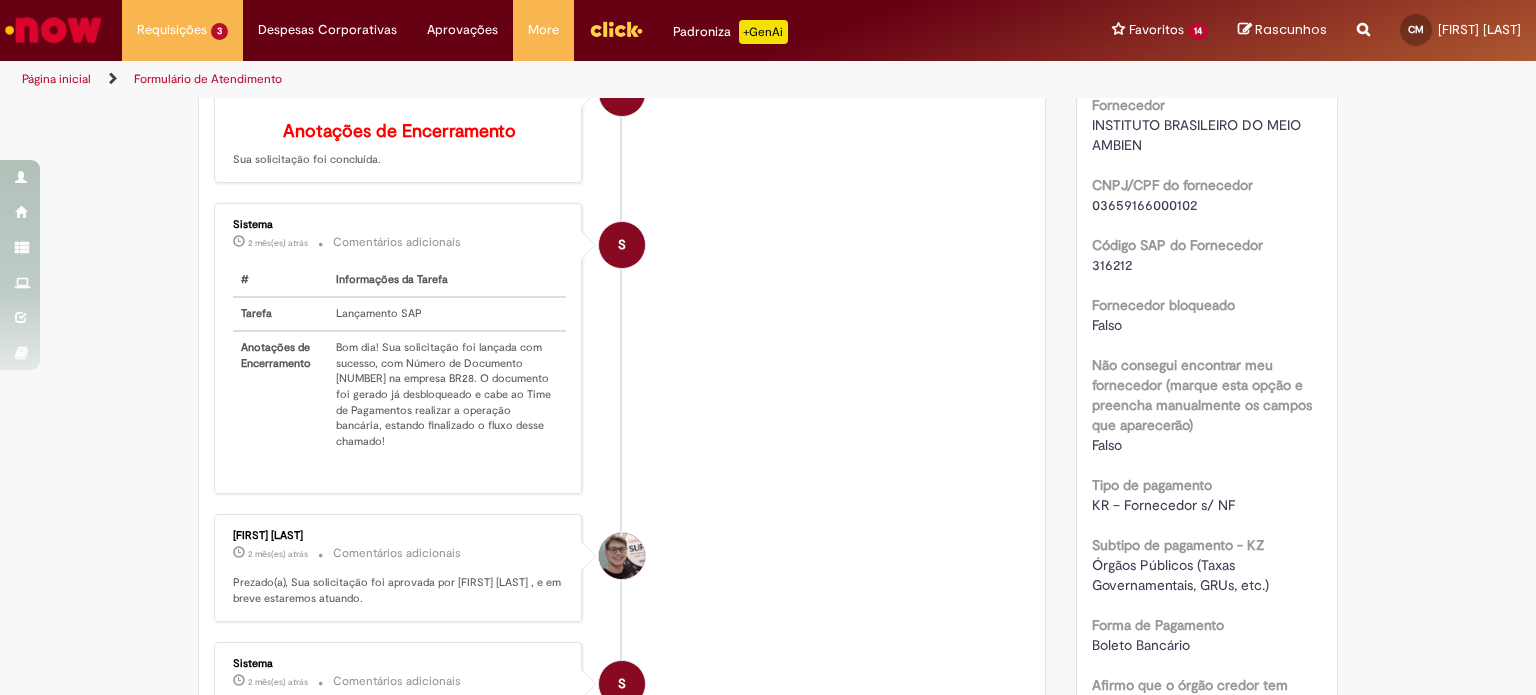 click on "Bom dia! Sua solicitação foi lançada com sucesso, com Número de Documento [NUMBER] na empresa BR28. O documento foi gerado já desbloqueado e cabe ao Time de Pagamentos realizar a operação bancária, estando finalizado o fluxo desse chamado!" at bounding box center (447, 394) 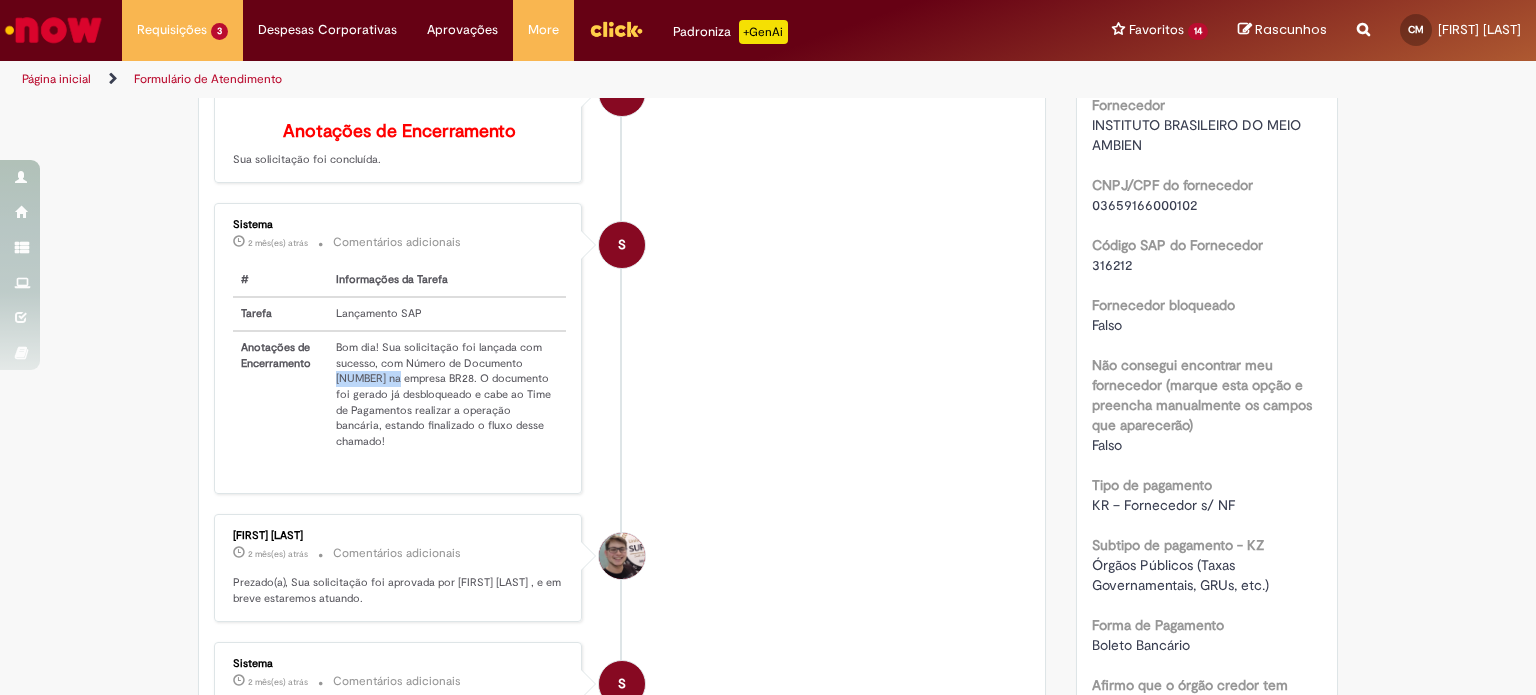 click on "Bom dia! Sua solicitação foi lançada com sucesso, com Número de Documento [NUMBER] na empresa BR28. O documento foi gerado já desbloqueado e cabe ao Time de Pagamentos realizar a operação bancária, estando finalizado o fluxo desse chamado!" at bounding box center (447, 394) 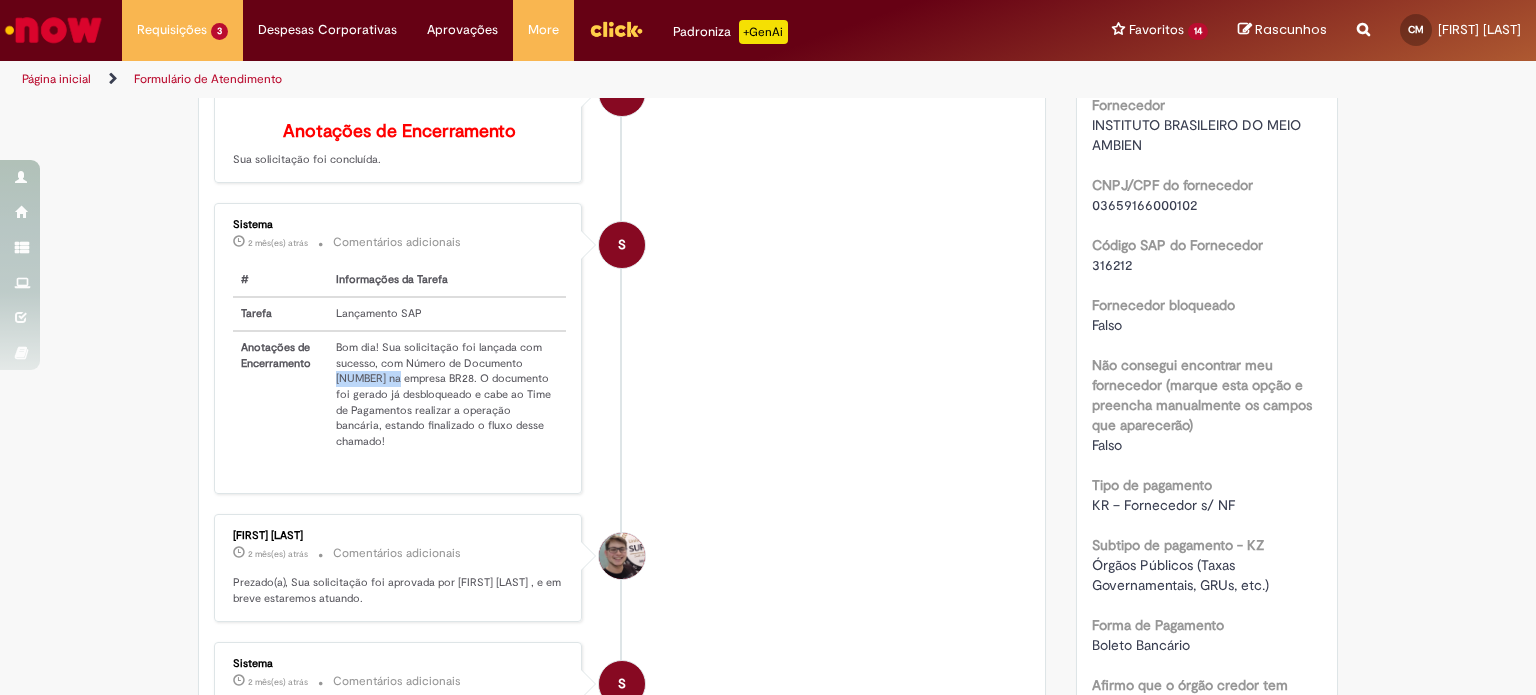 copy on "[NUMBER]" 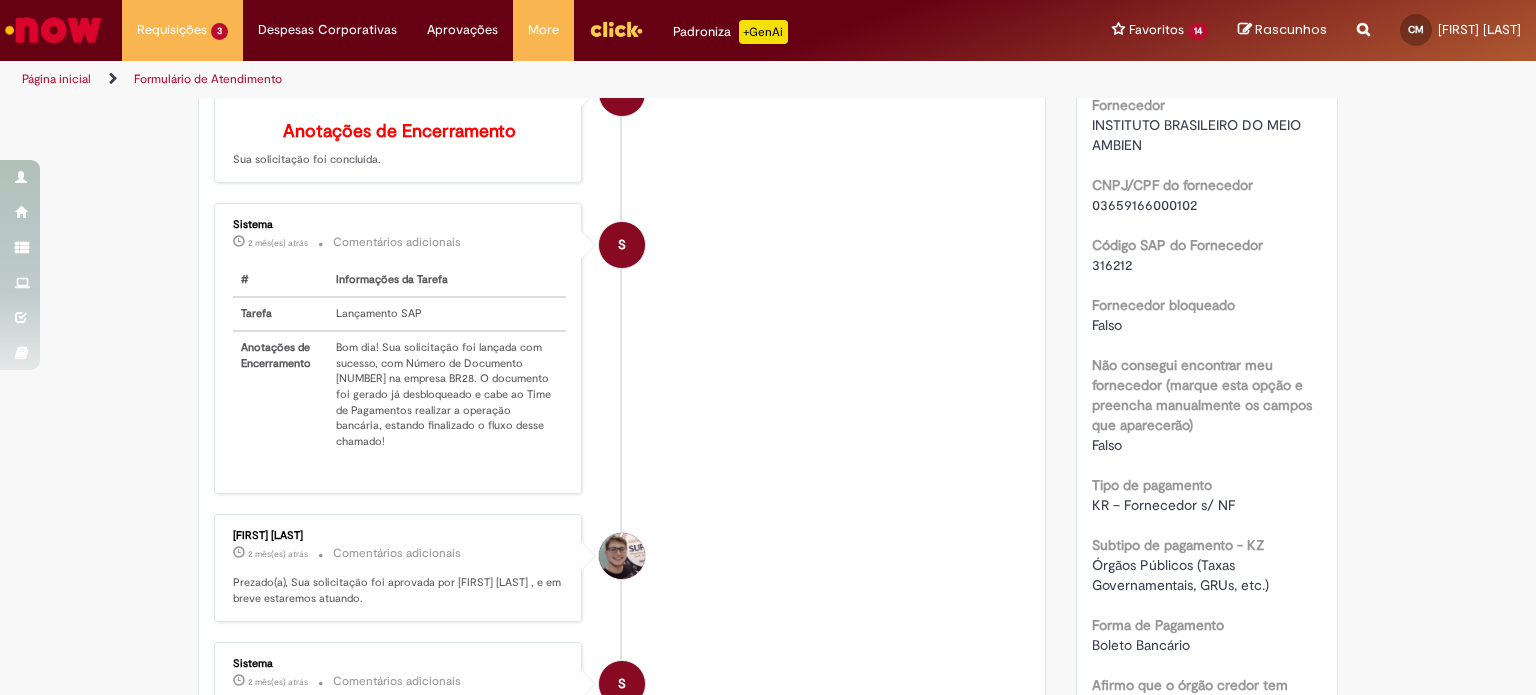 click on "Informações da Tarefa" at bounding box center [447, 280] 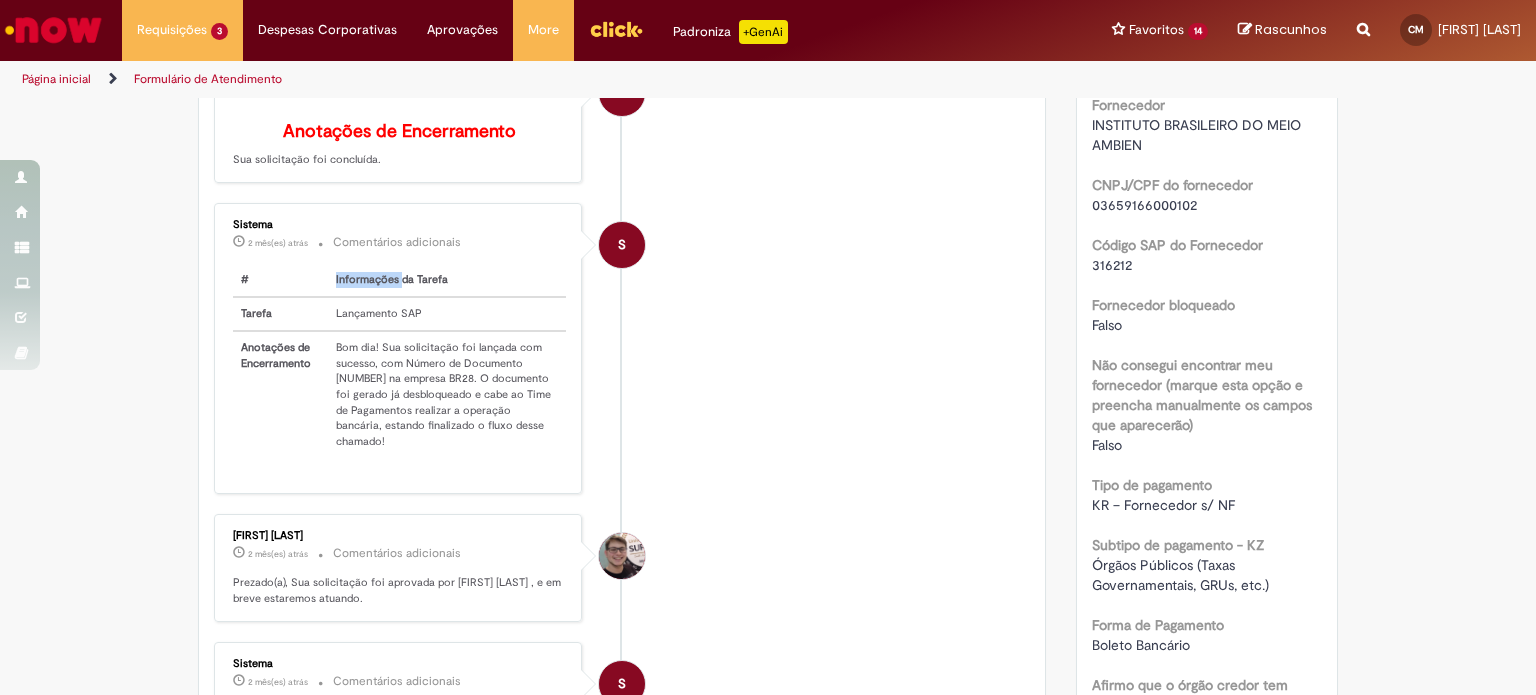 click on "Informações da Tarefa" at bounding box center [447, 280] 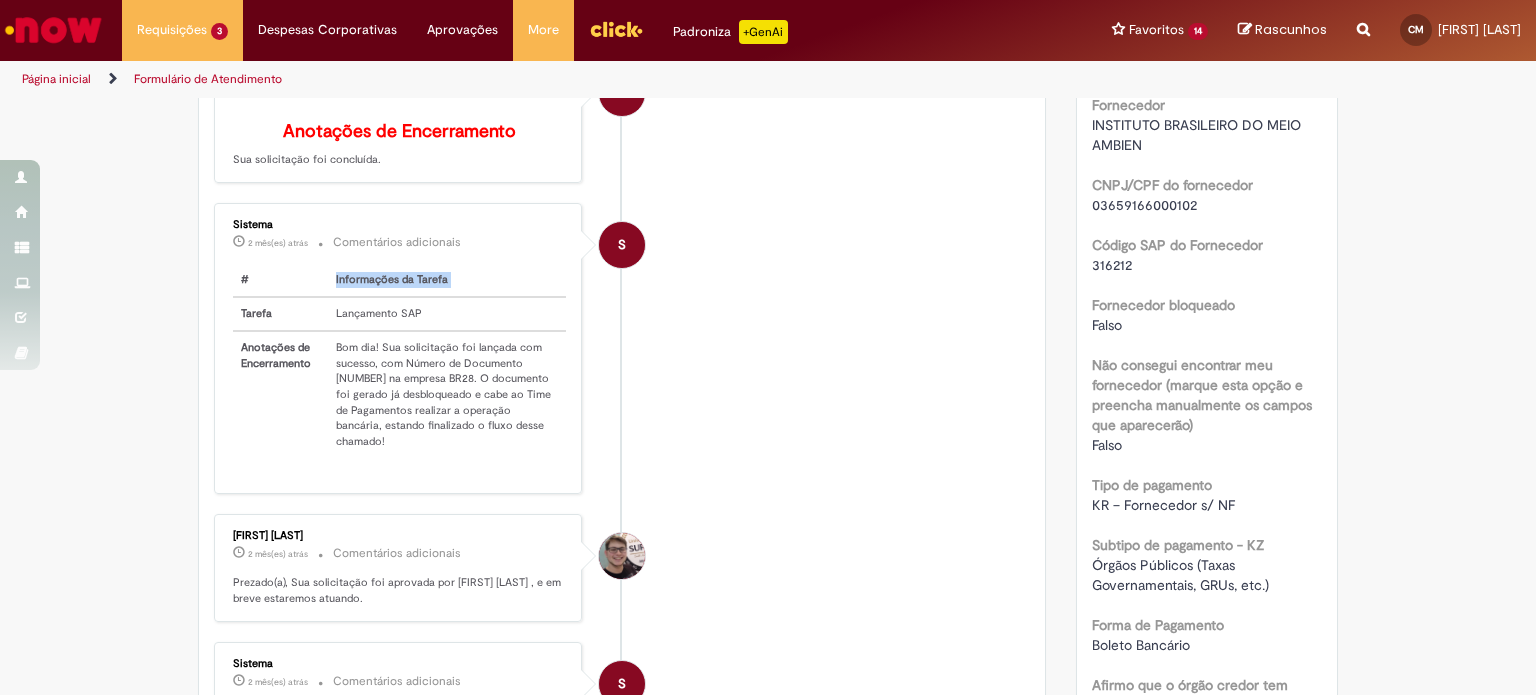 click on "Informações da Tarefa" at bounding box center (447, 280) 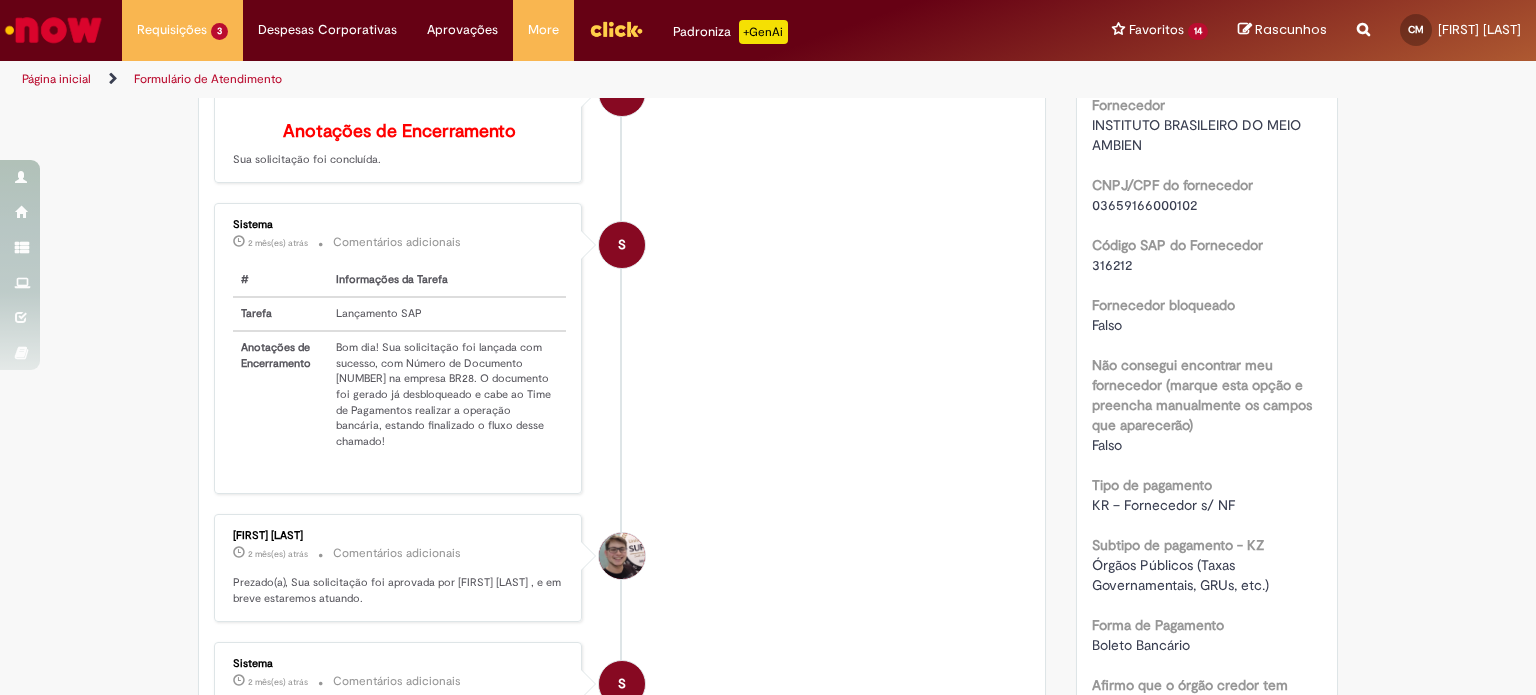 click on "Lançamento SAP" at bounding box center [447, 314] 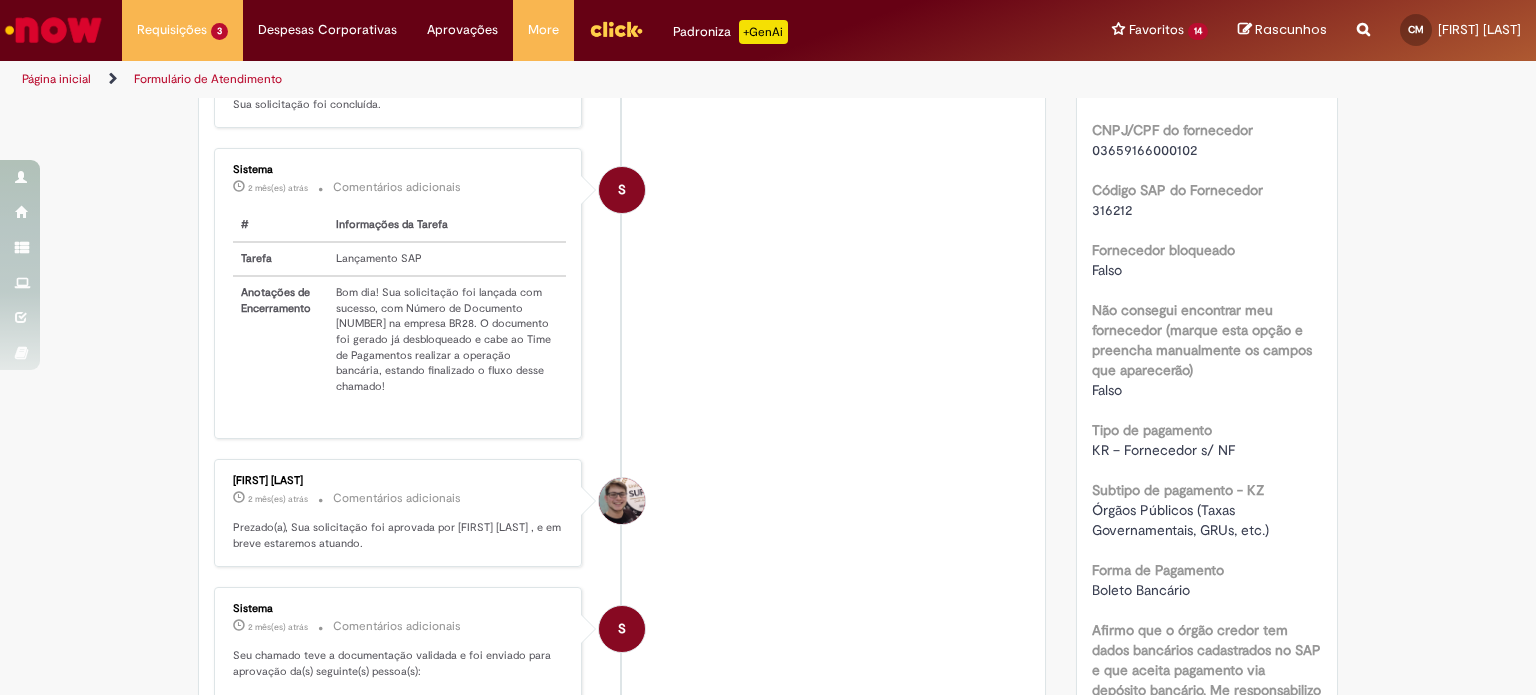 scroll, scrollTop: 1103, scrollLeft: 0, axis: vertical 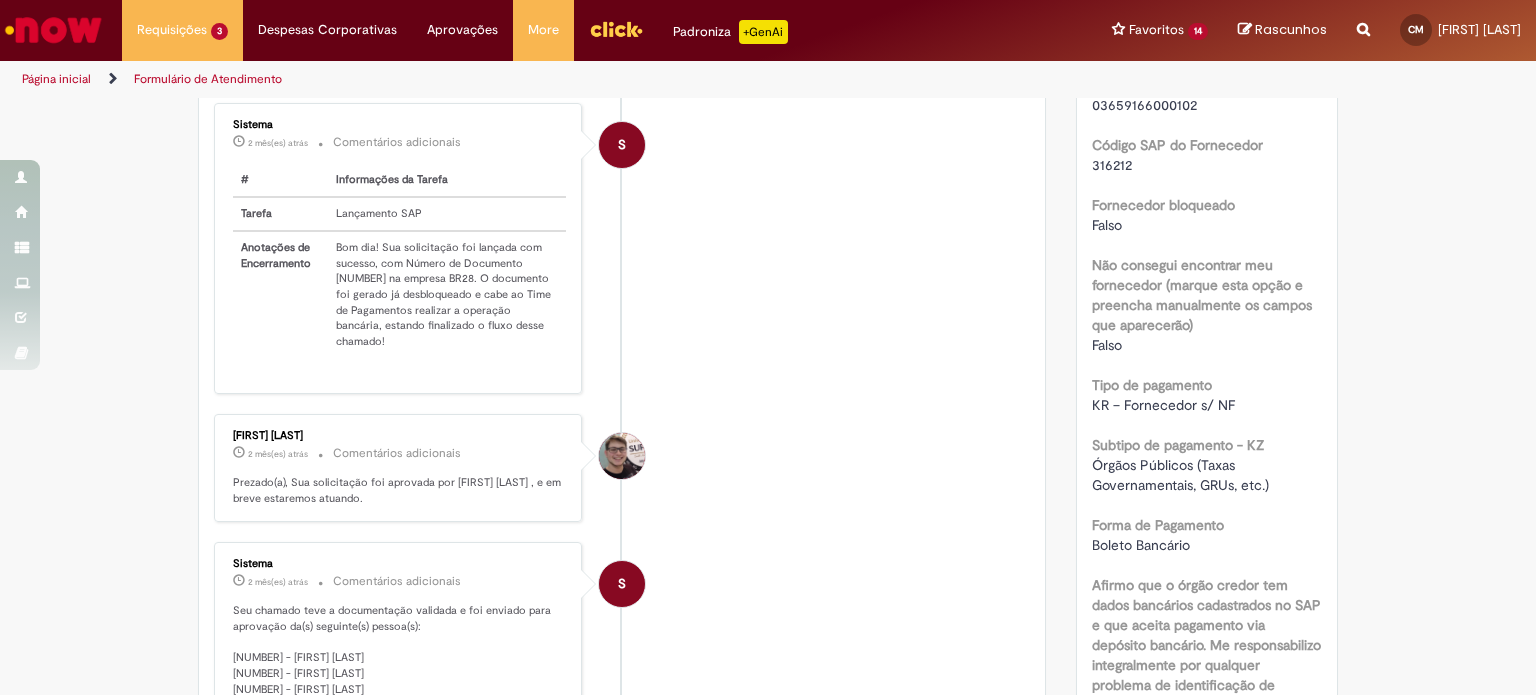 click on "[FIRST] [LAST]
2 mês(es) atrás 2 meses atrás     Comentários adicionais
Prezado(a), Sua solicitação foi aprovada por [FIRST] [LAST] , e em breve estaremos atuando." at bounding box center [622, 468] 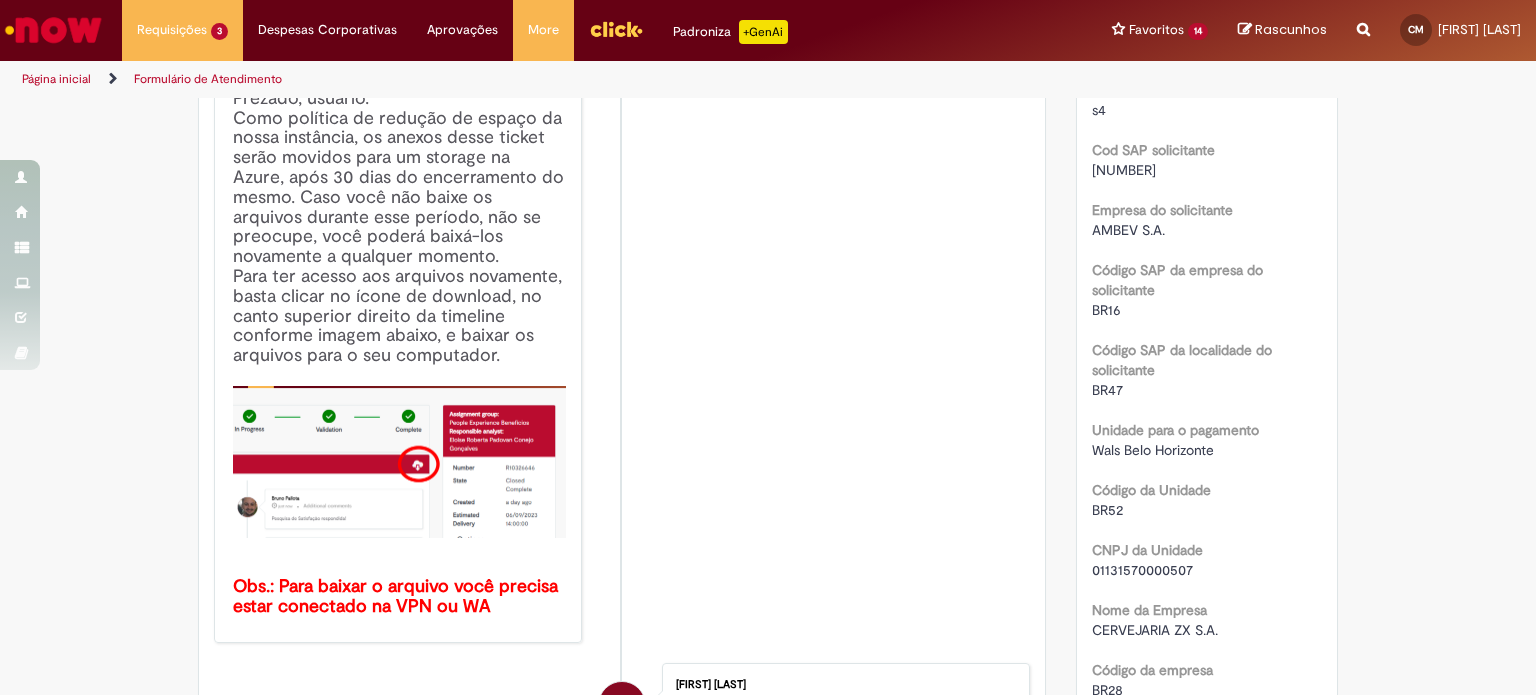 scroll, scrollTop: 3, scrollLeft: 0, axis: vertical 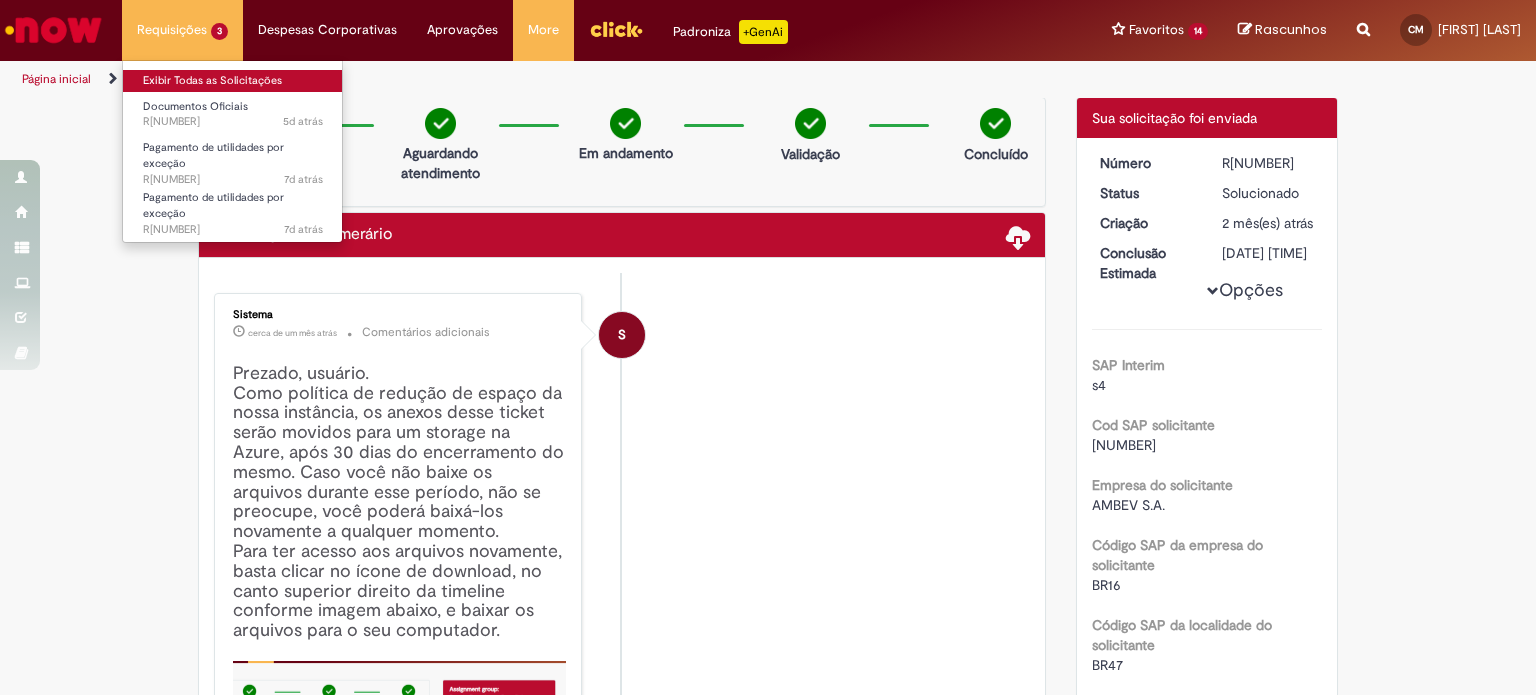 click on "Exibir Todas as Solicitações" at bounding box center [233, 81] 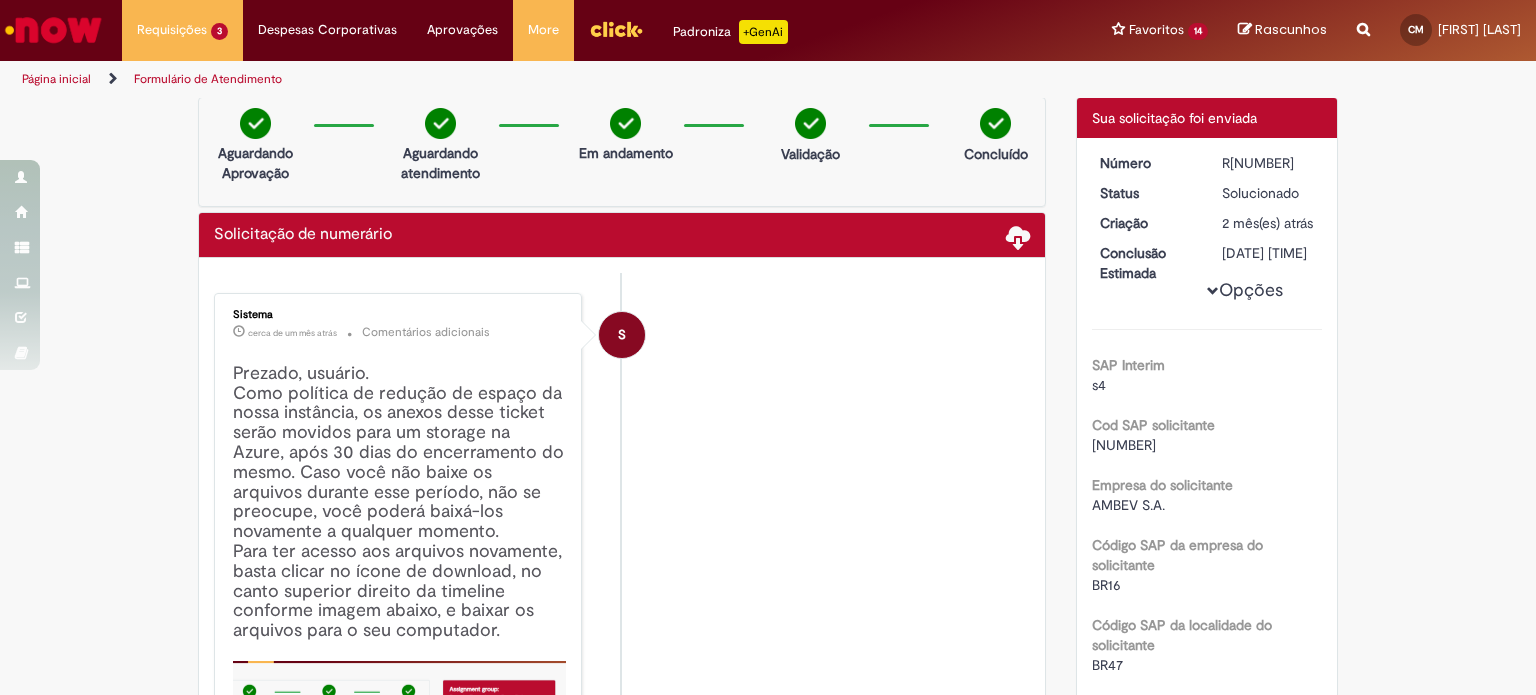 scroll, scrollTop: 0, scrollLeft: 0, axis: both 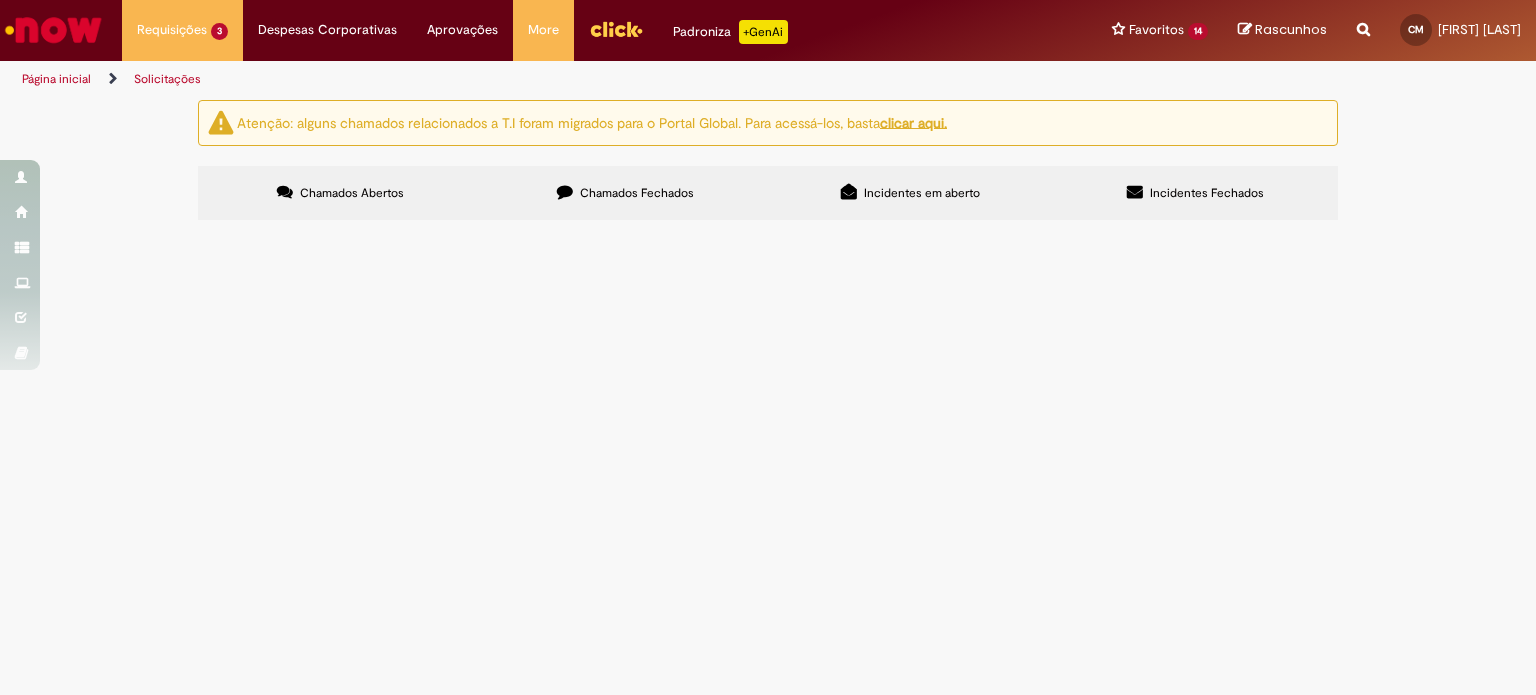 click on "Chamados Fechados" at bounding box center [637, 193] 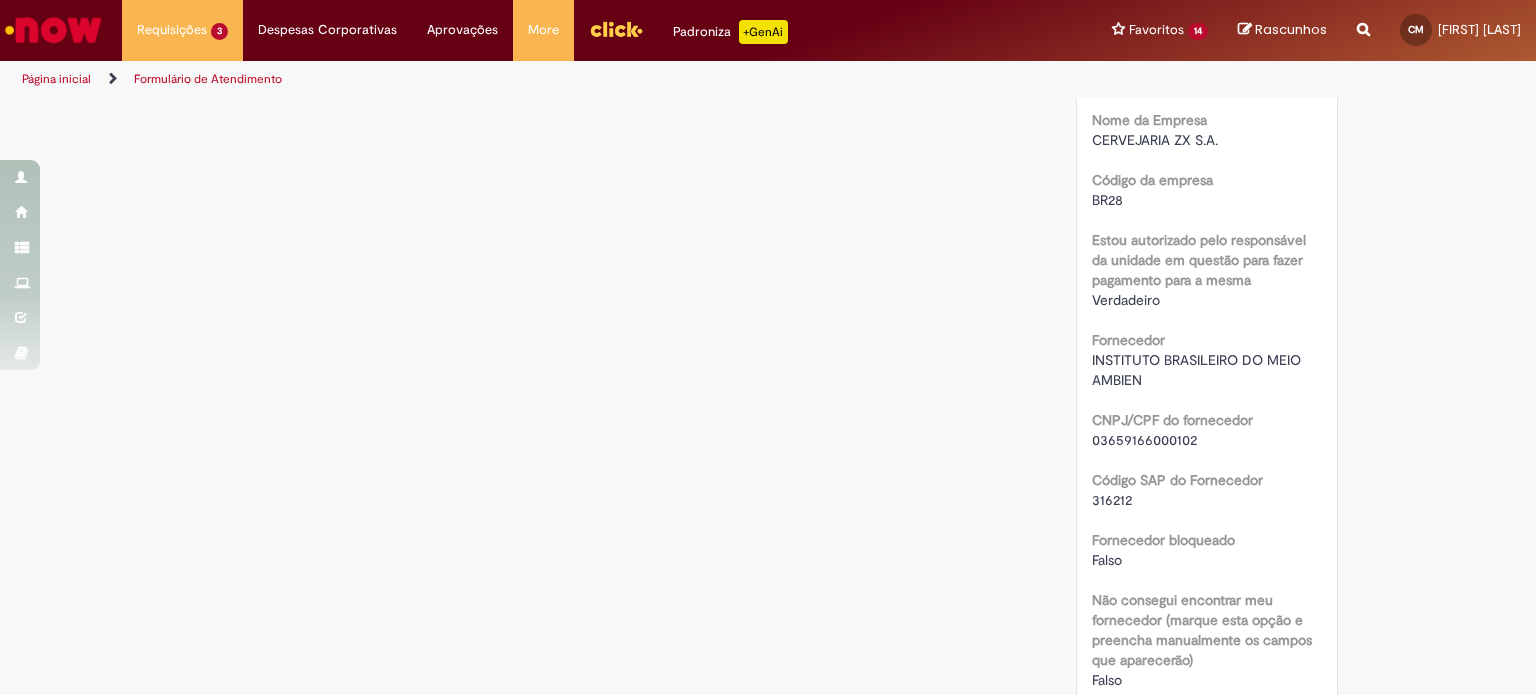 scroll, scrollTop: 0, scrollLeft: 0, axis: both 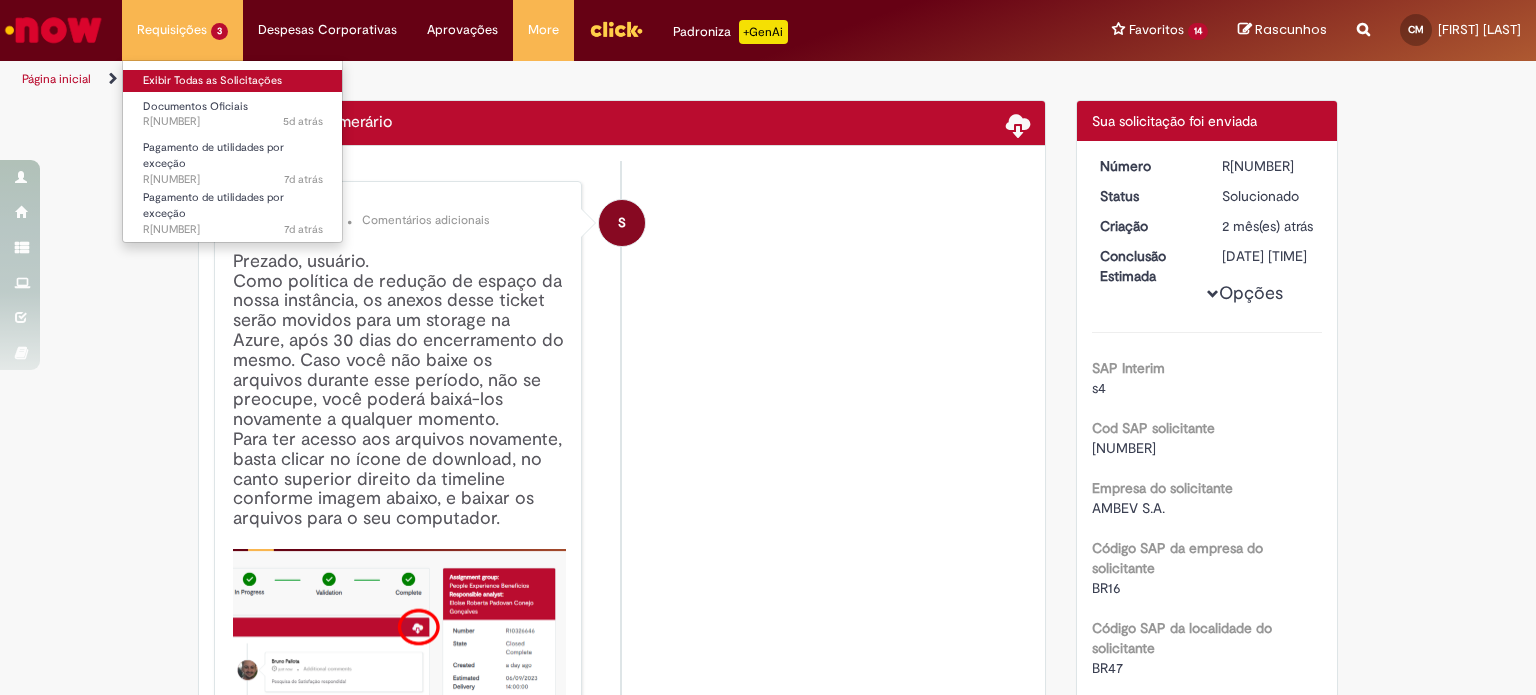 click on "Exibir Todas as Solicitações" at bounding box center [233, 81] 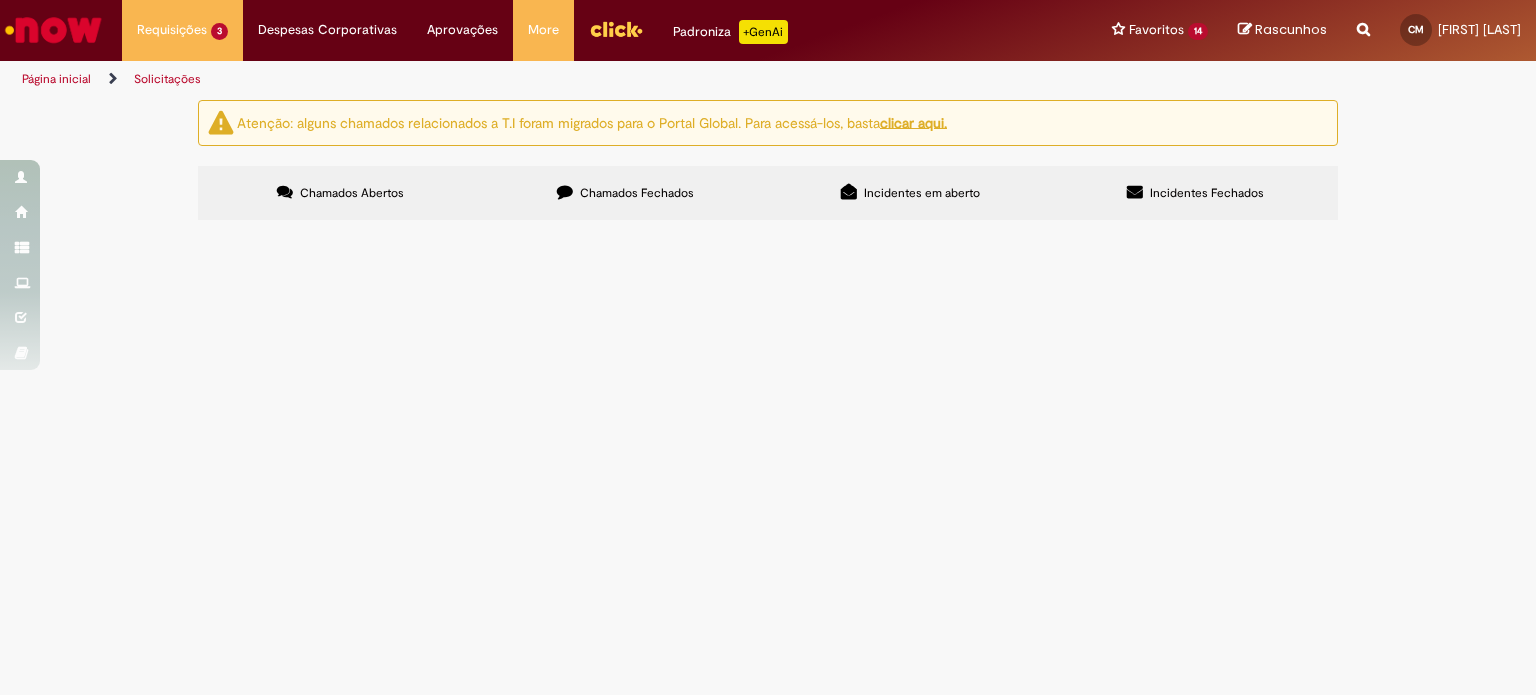 click on "Chamados Fechados" at bounding box center [625, 193] 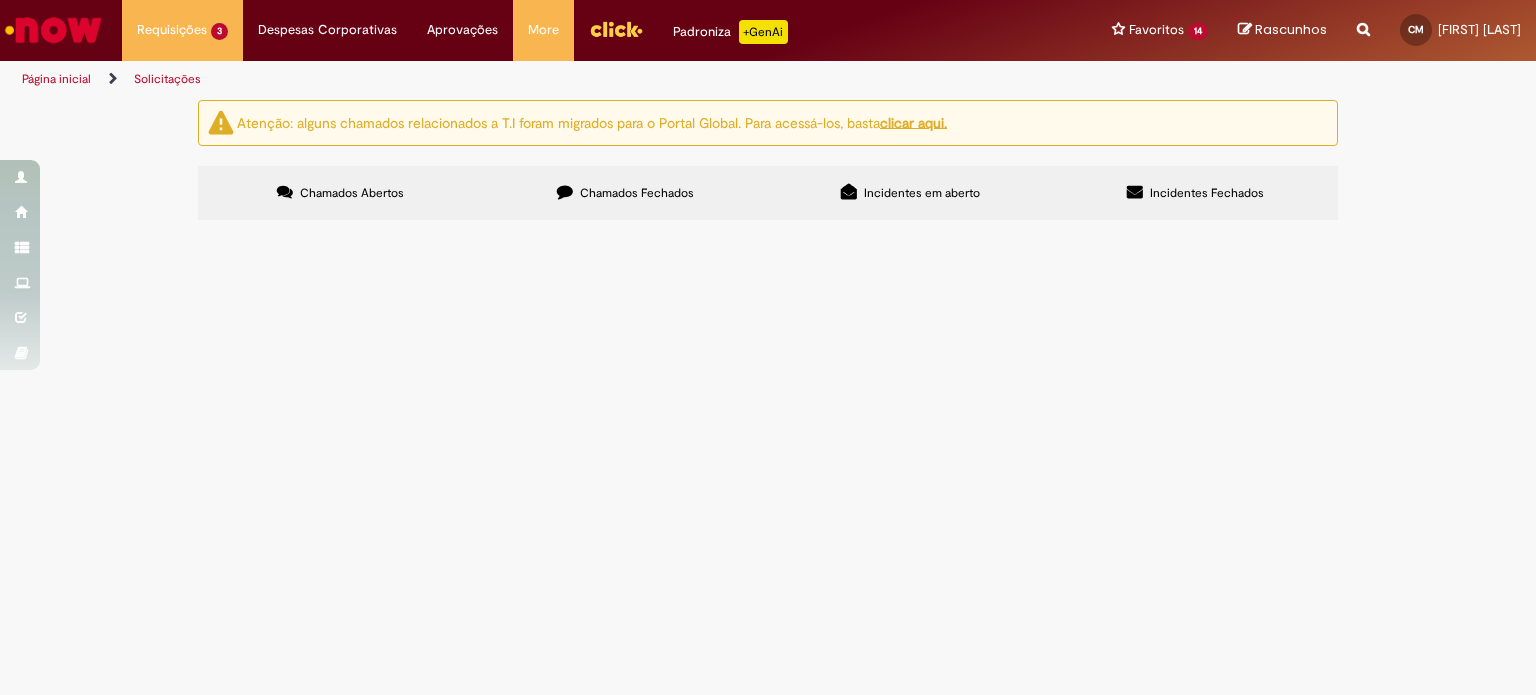 click on "Chamados Fechados" at bounding box center [637, 193] 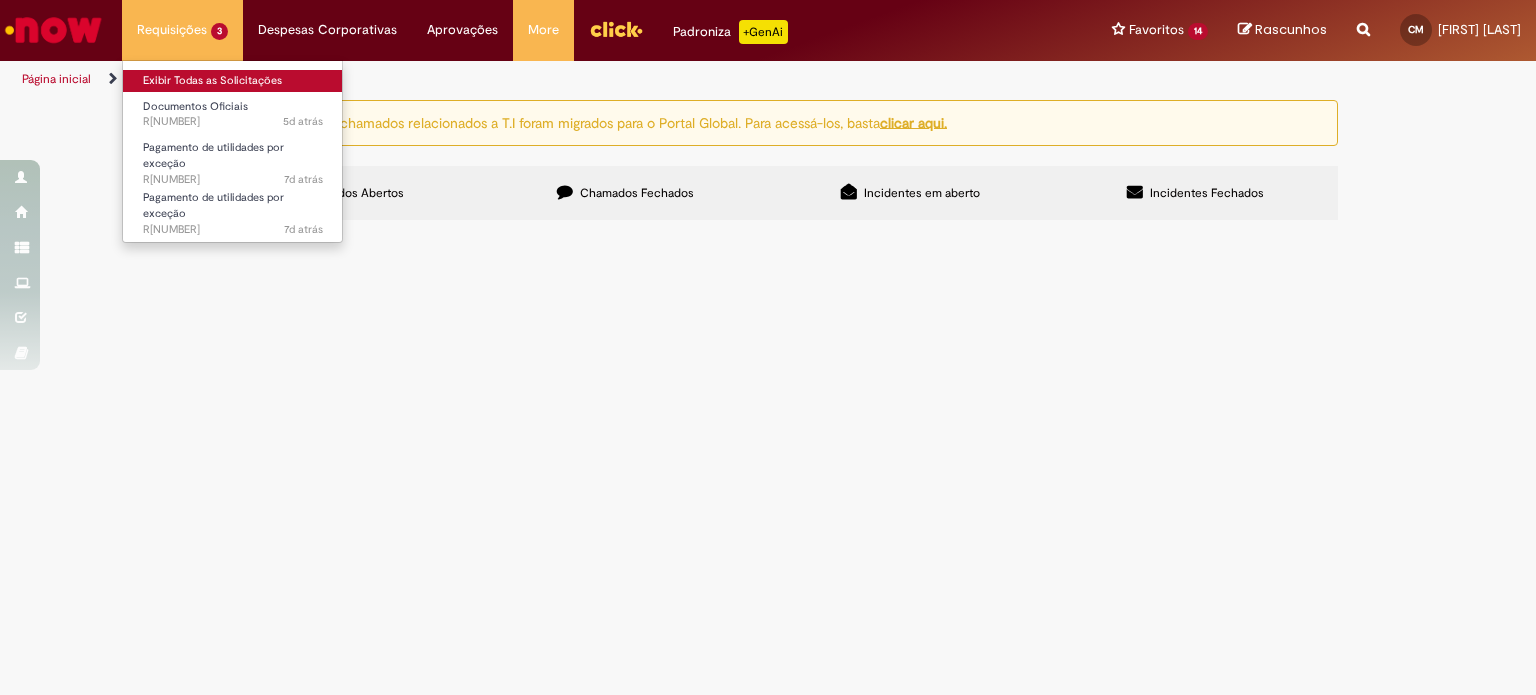 click on "Exibir Todas as Solicitações" at bounding box center (233, 81) 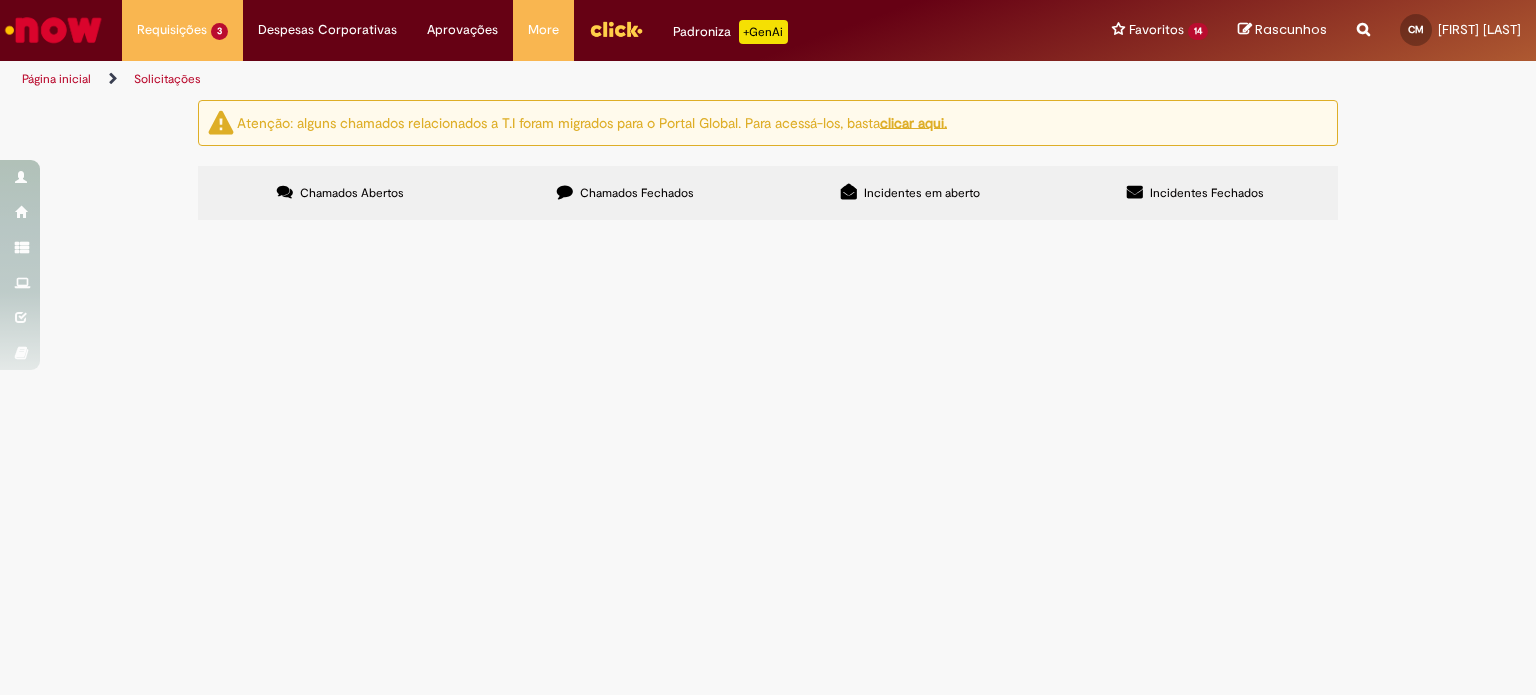 scroll, scrollTop: 700, scrollLeft: 0, axis: vertical 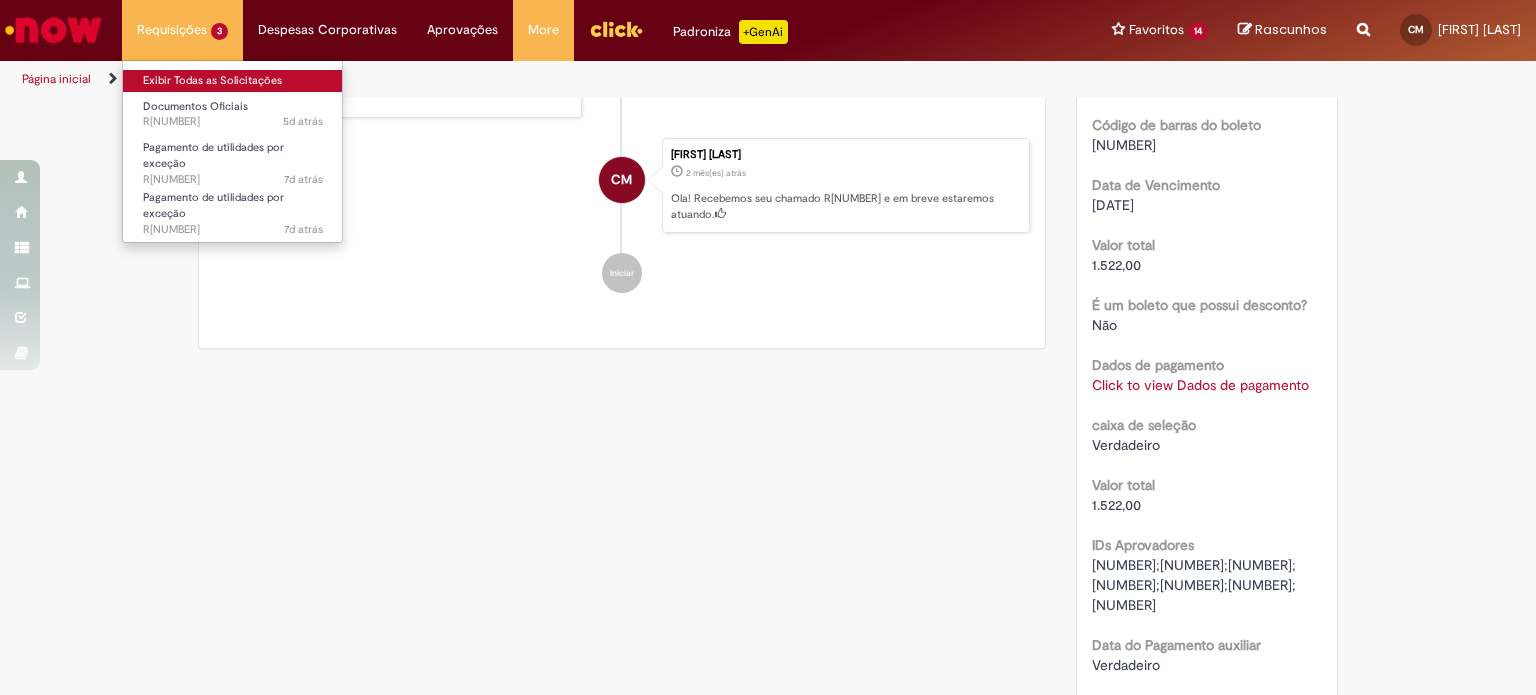 click on "Exibir Todas as Solicitações" at bounding box center [233, 81] 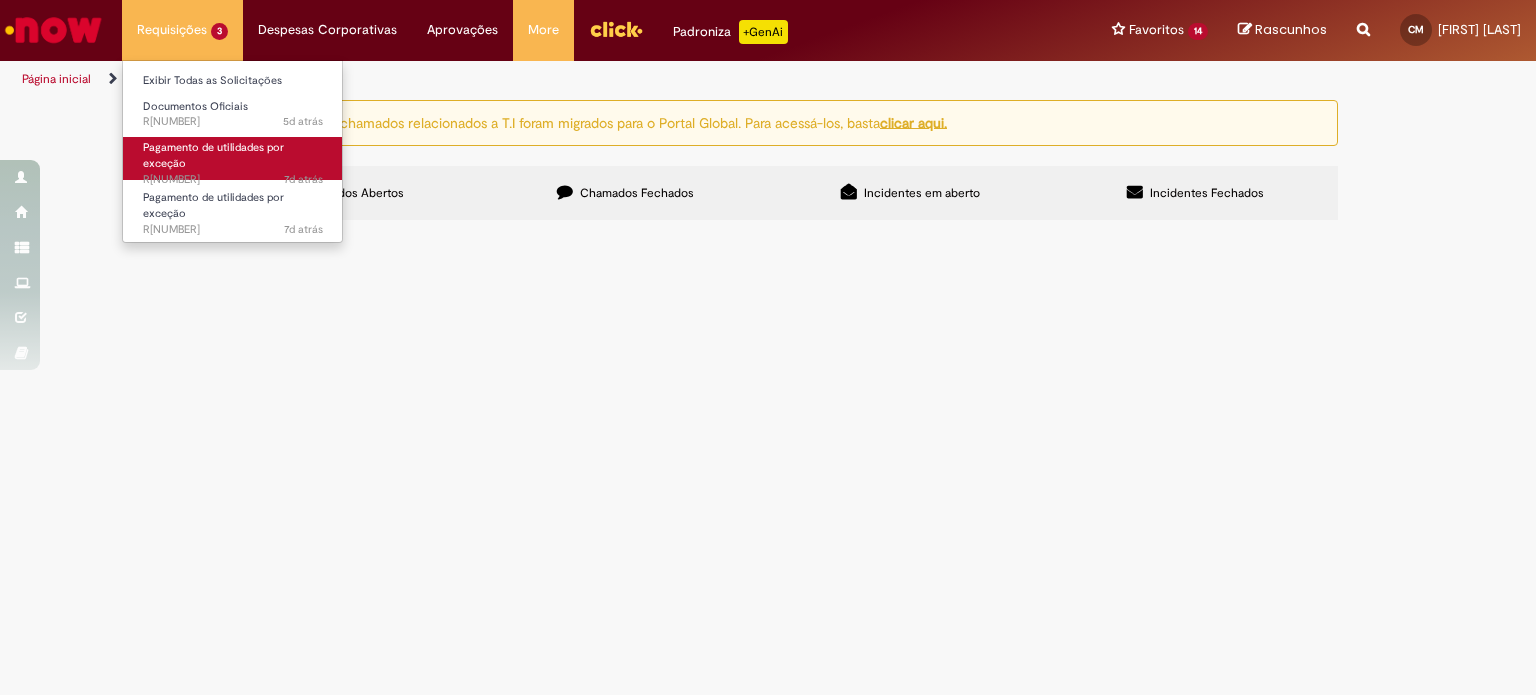 scroll, scrollTop: 0, scrollLeft: 0, axis: both 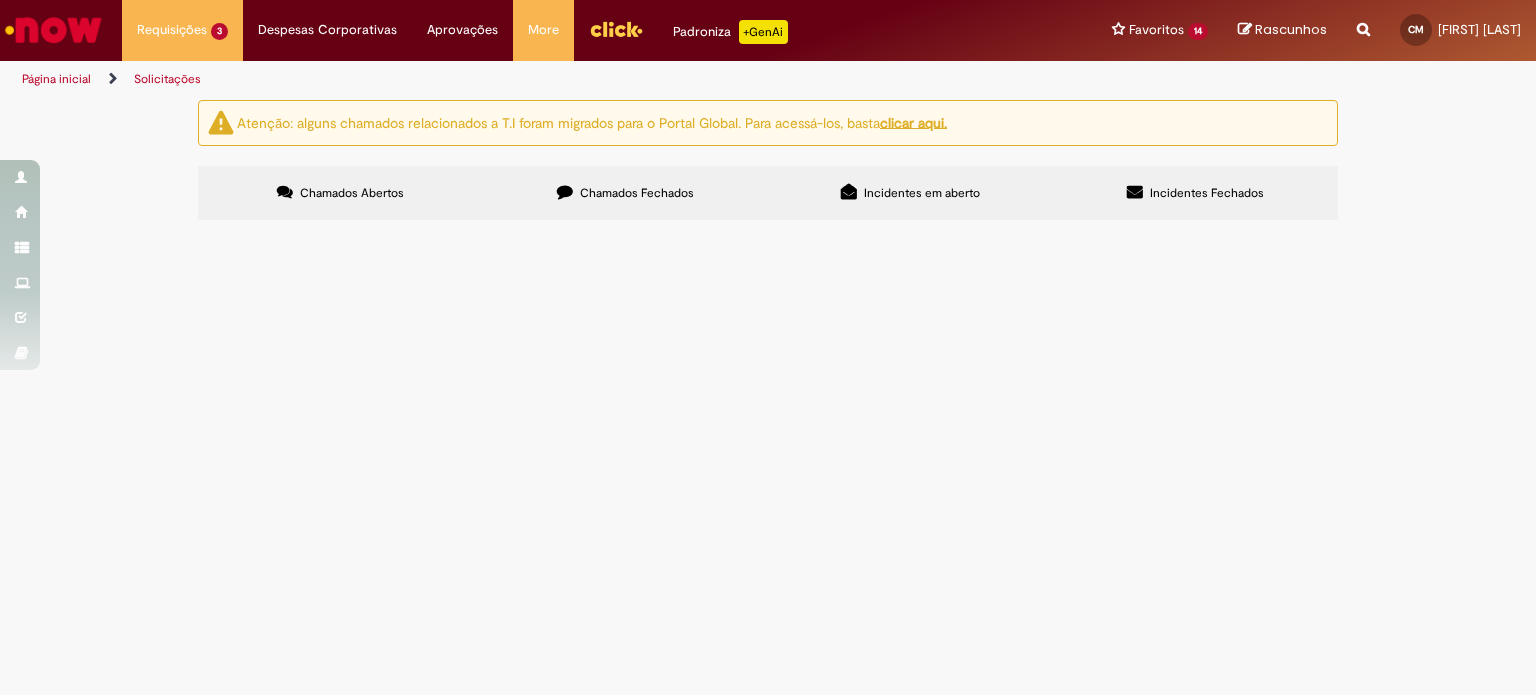 click on "Chamados Fechados" at bounding box center [625, 193] 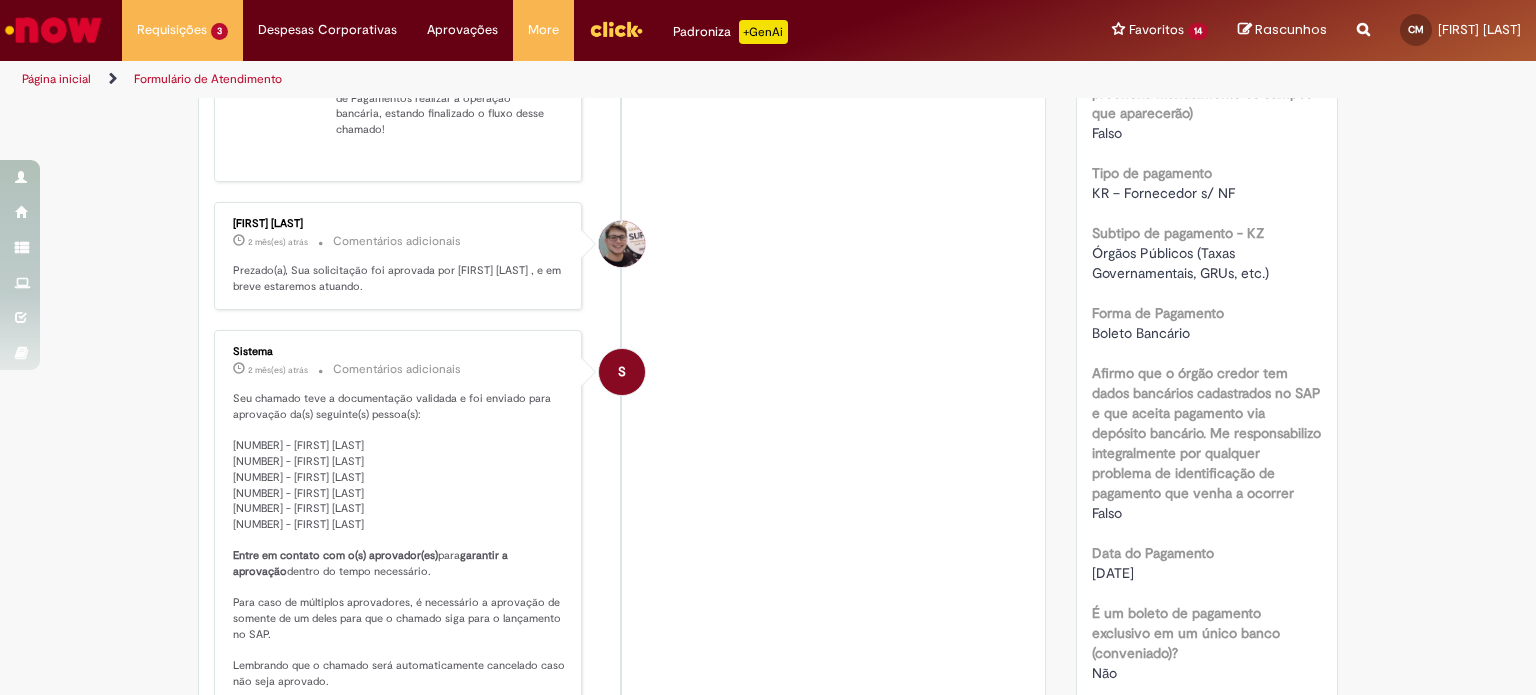 scroll, scrollTop: 1815, scrollLeft: 0, axis: vertical 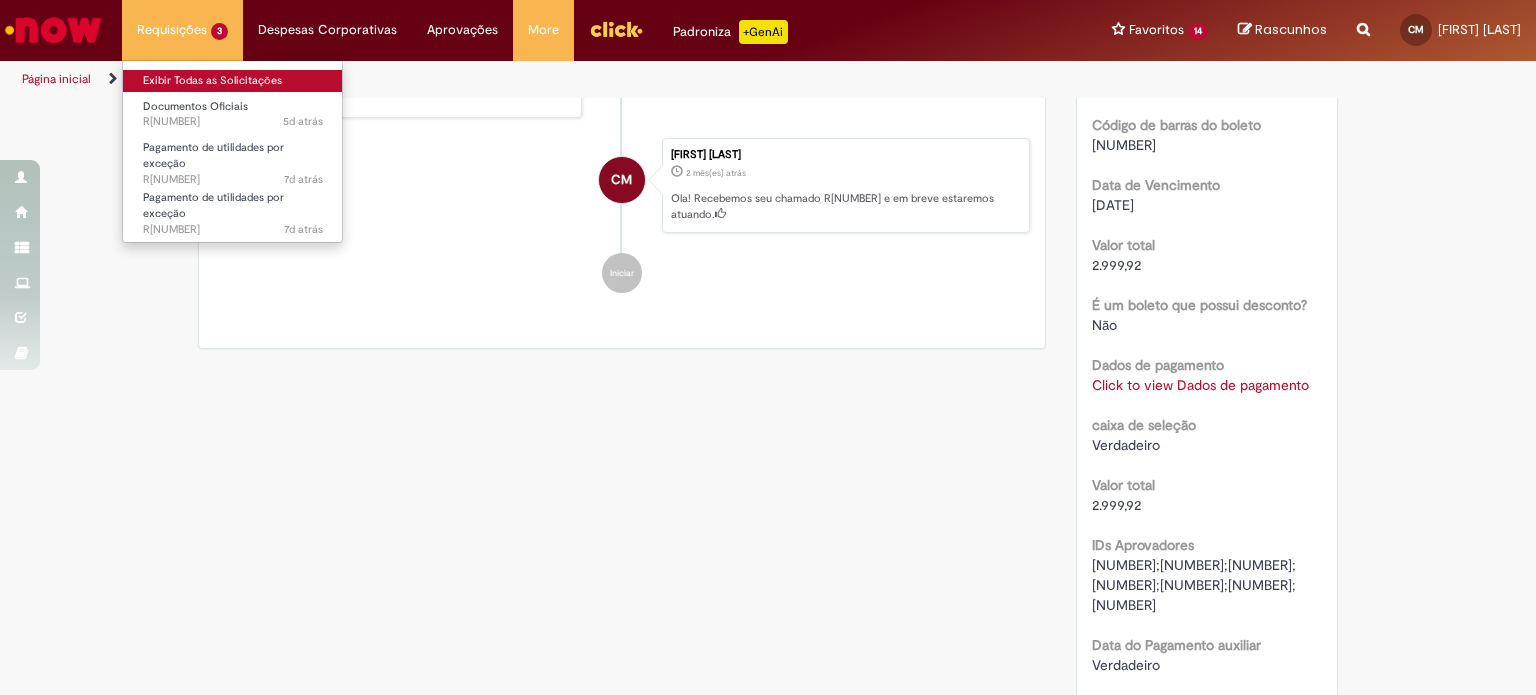 click on "Exibir Todas as Solicitações" at bounding box center [233, 81] 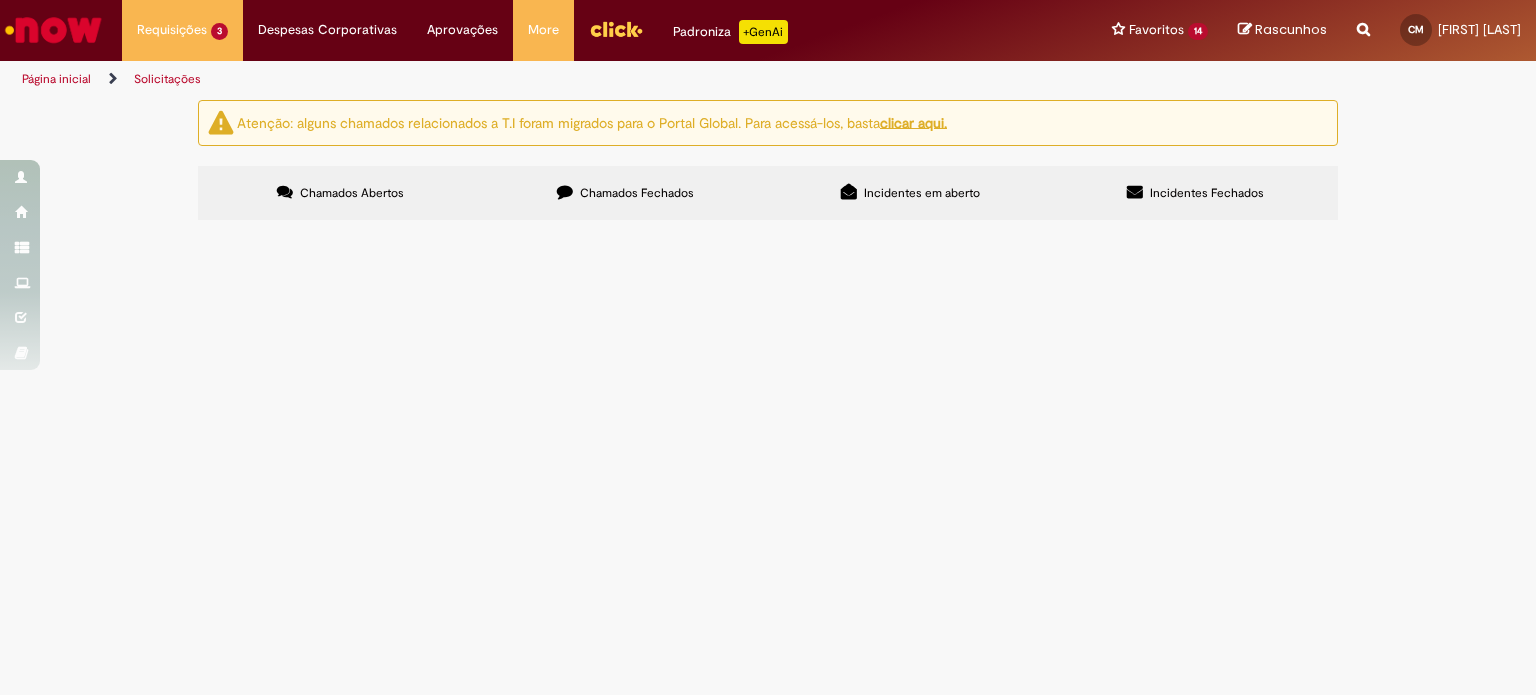 scroll, scrollTop: 0, scrollLeft: 0, axis: both 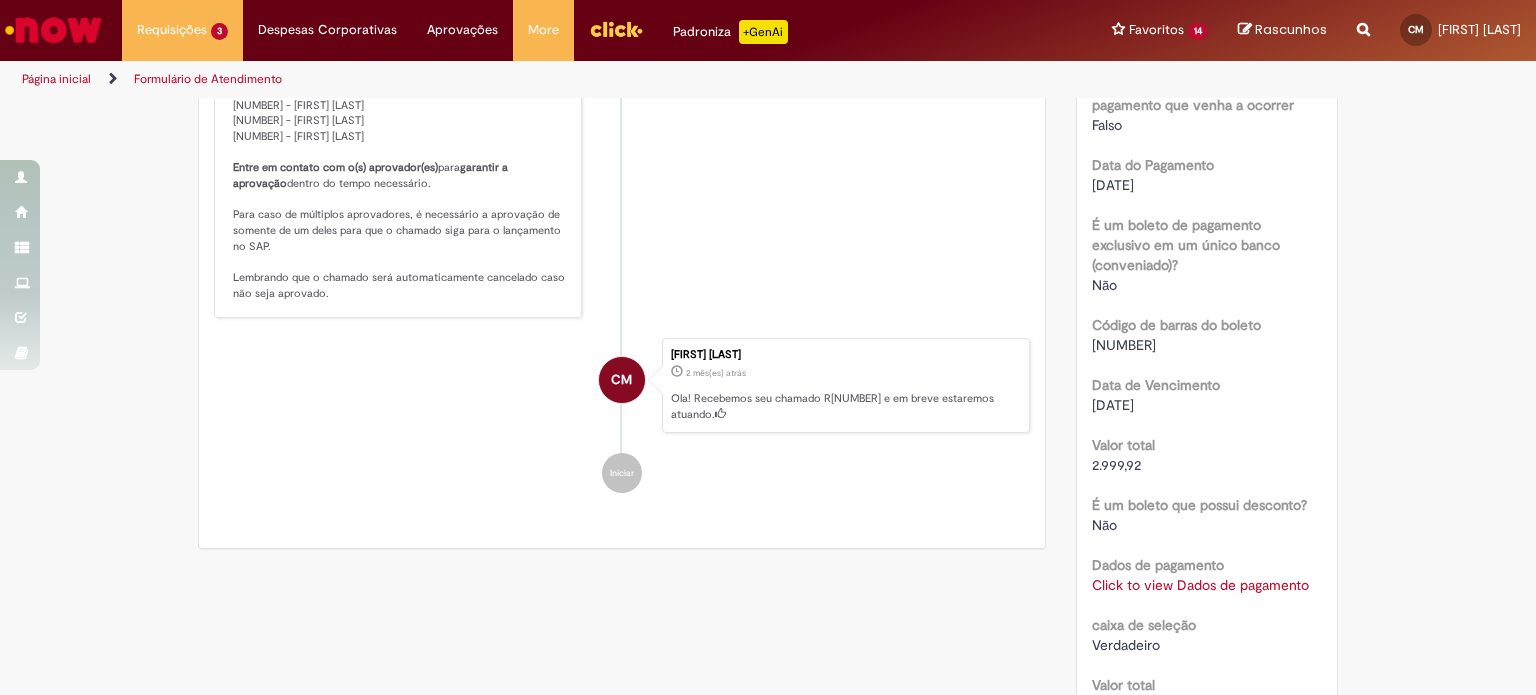 click on "Click to view Dados de pagamento" at bounding box center [1200, 585] 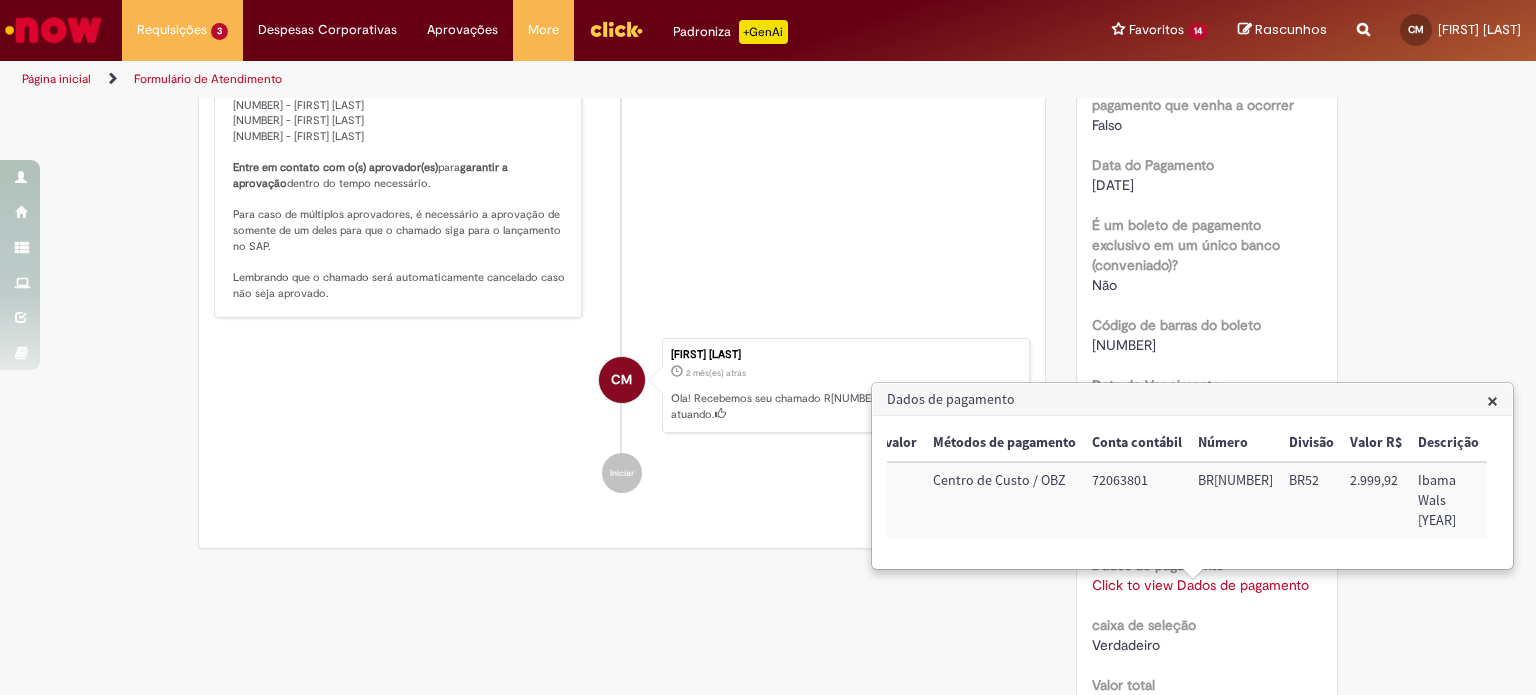 scroll, scrollTop: 0, scrollLeft: 220, axis: horizontal 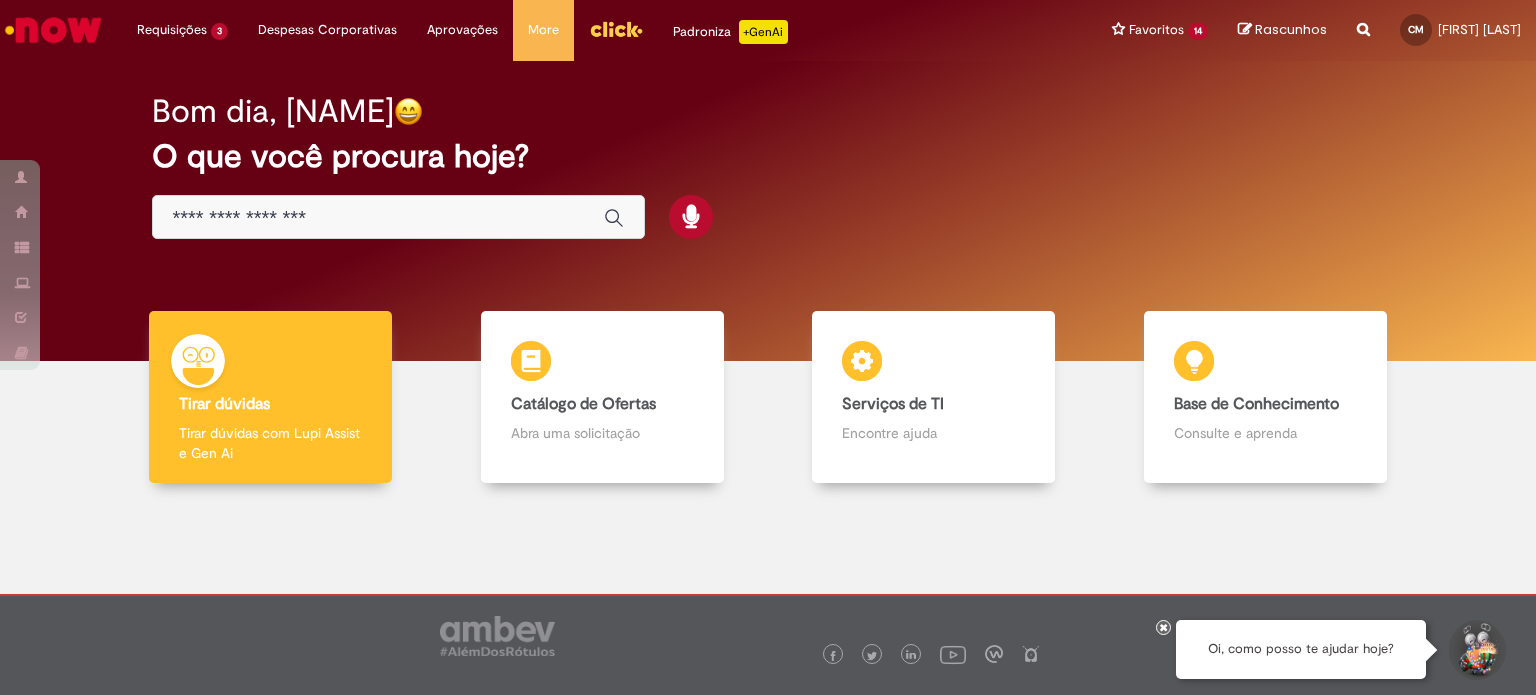 click at bounding box center (460, 217) 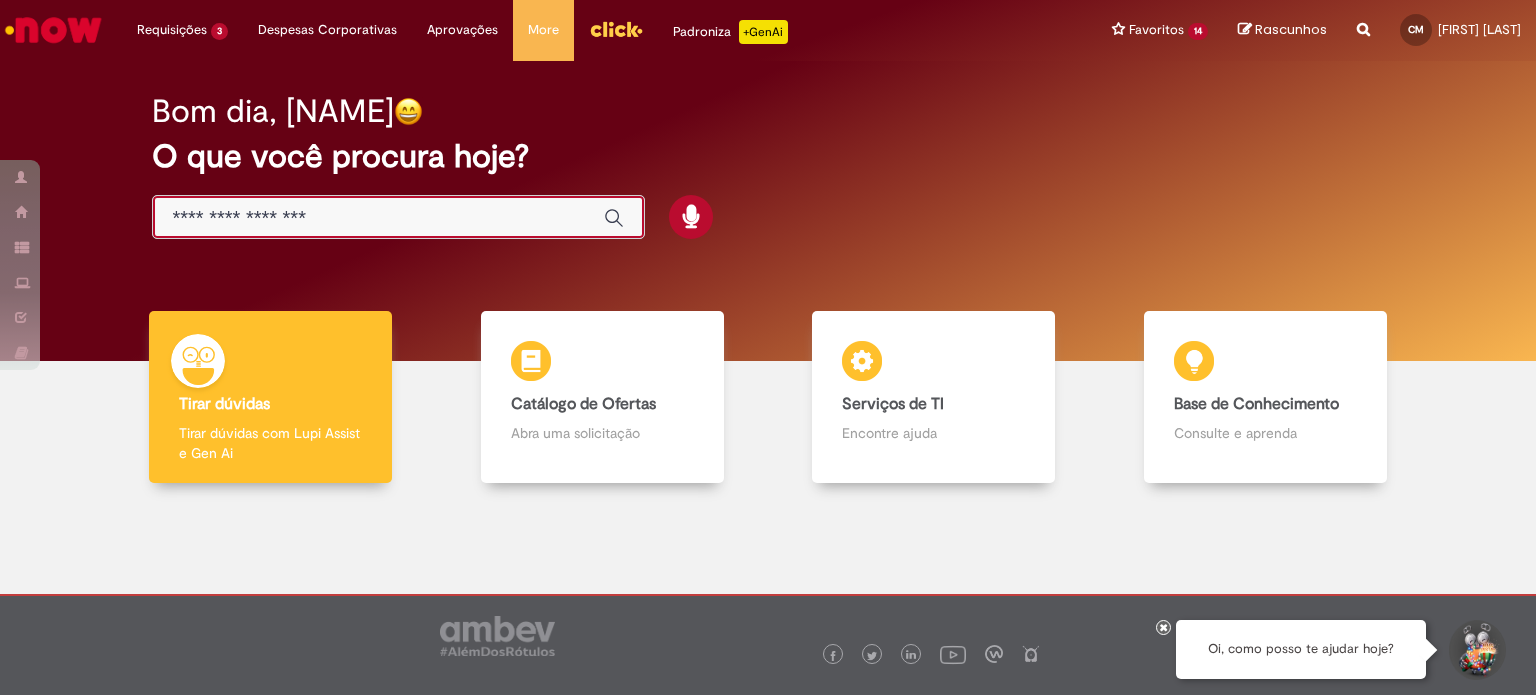 click at bounding box center (378, 218) 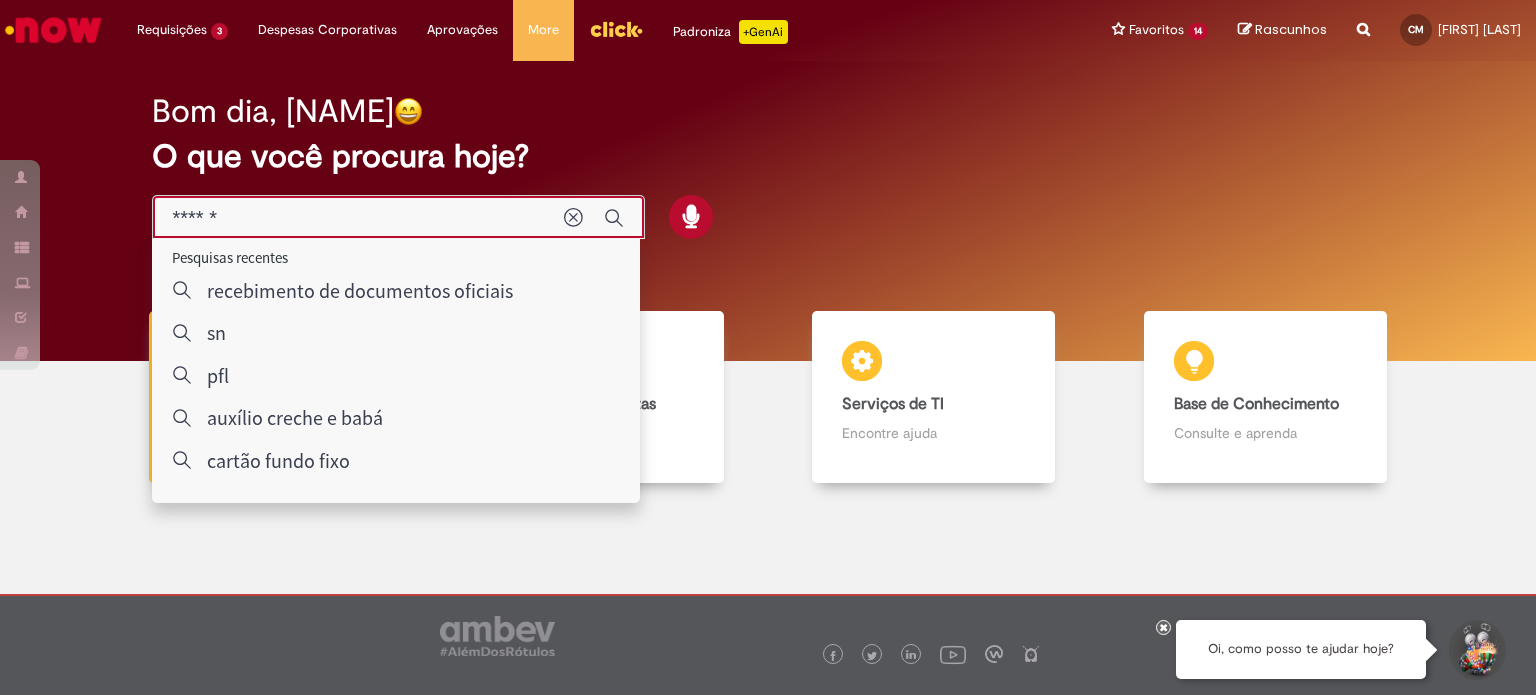 type on "*******" 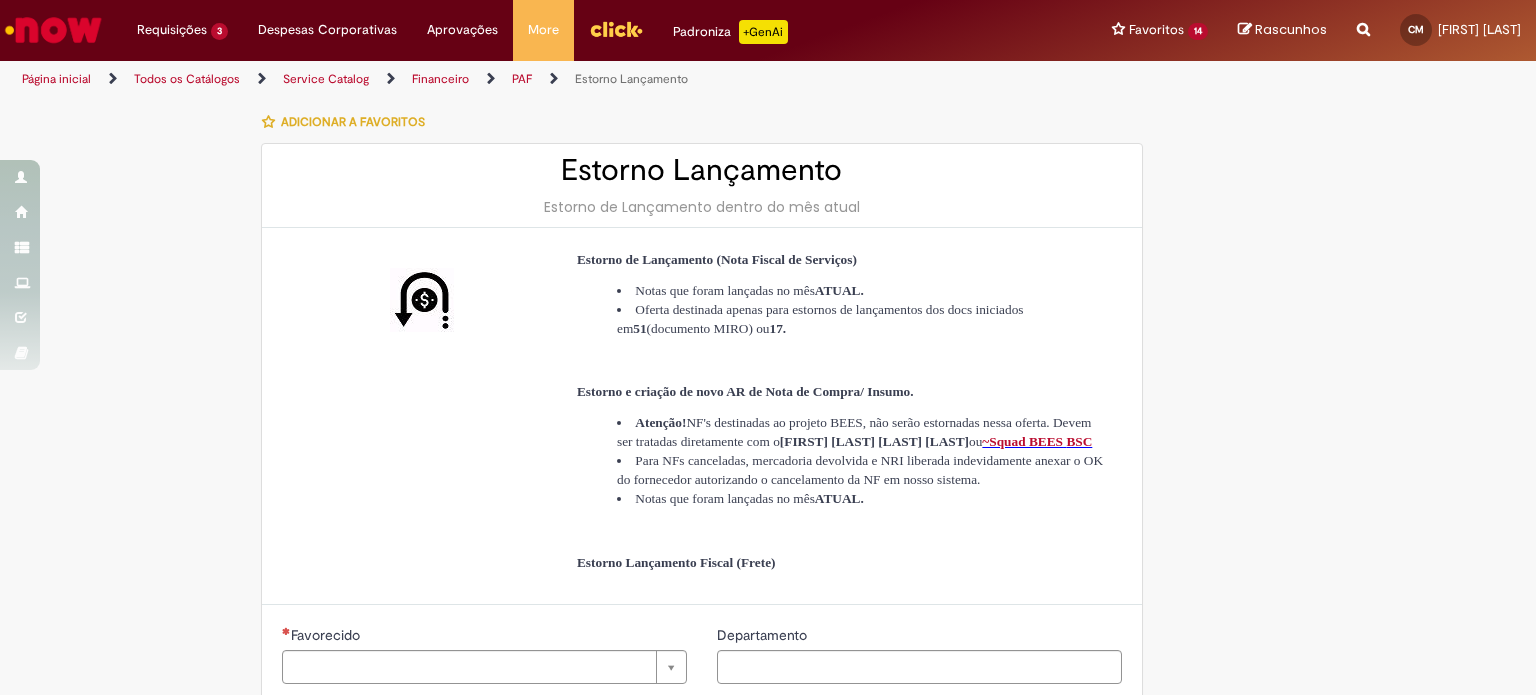 type on "********" 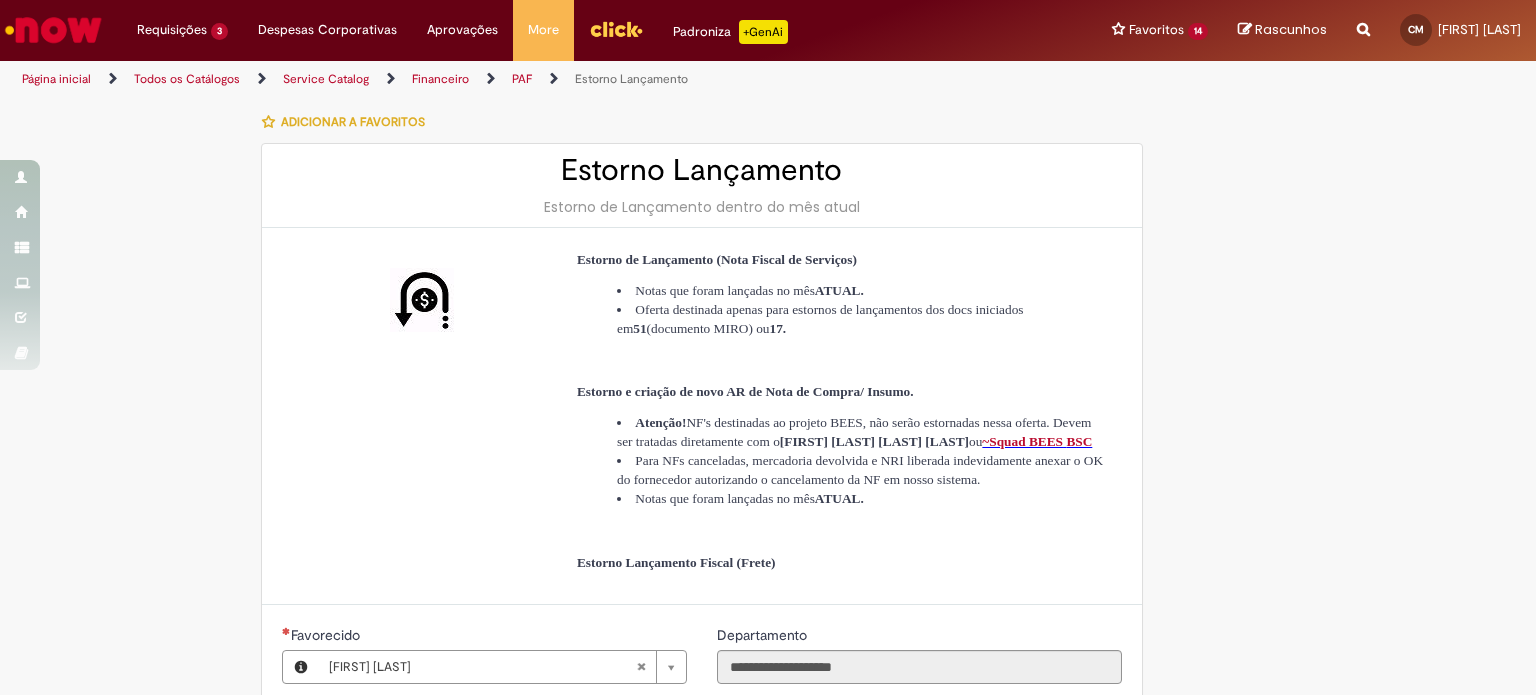 type on "**********" 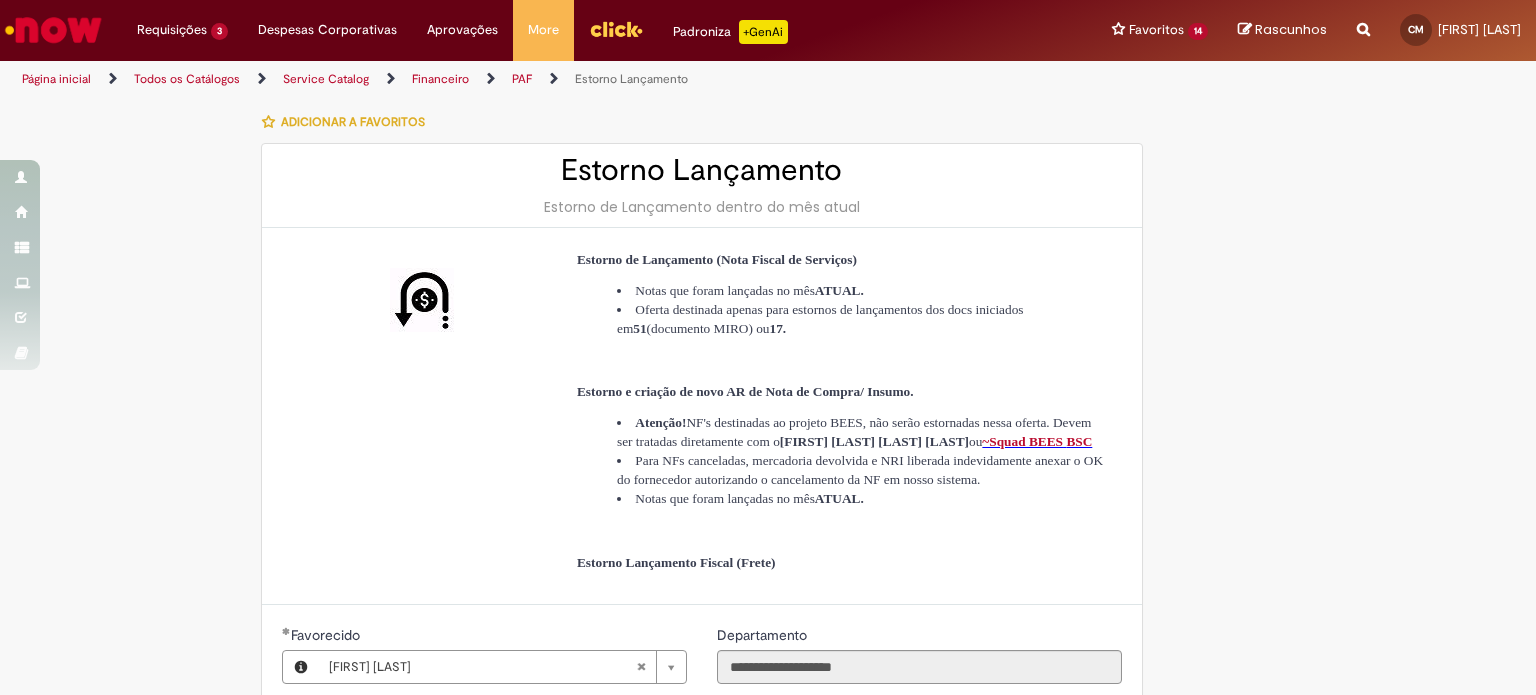 click at bounding box center (53, 30) 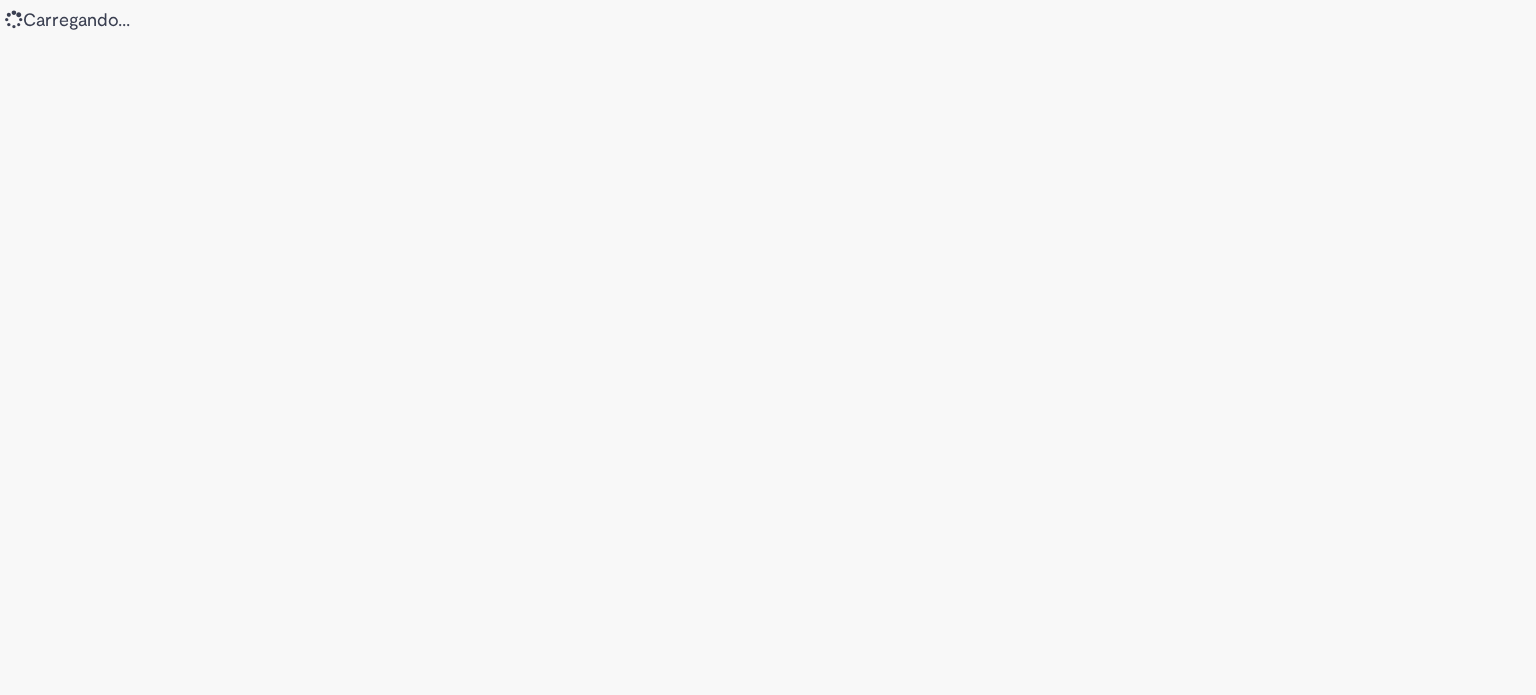 scroll, scrollTop: 0, scrollLeft: 0, axis: both 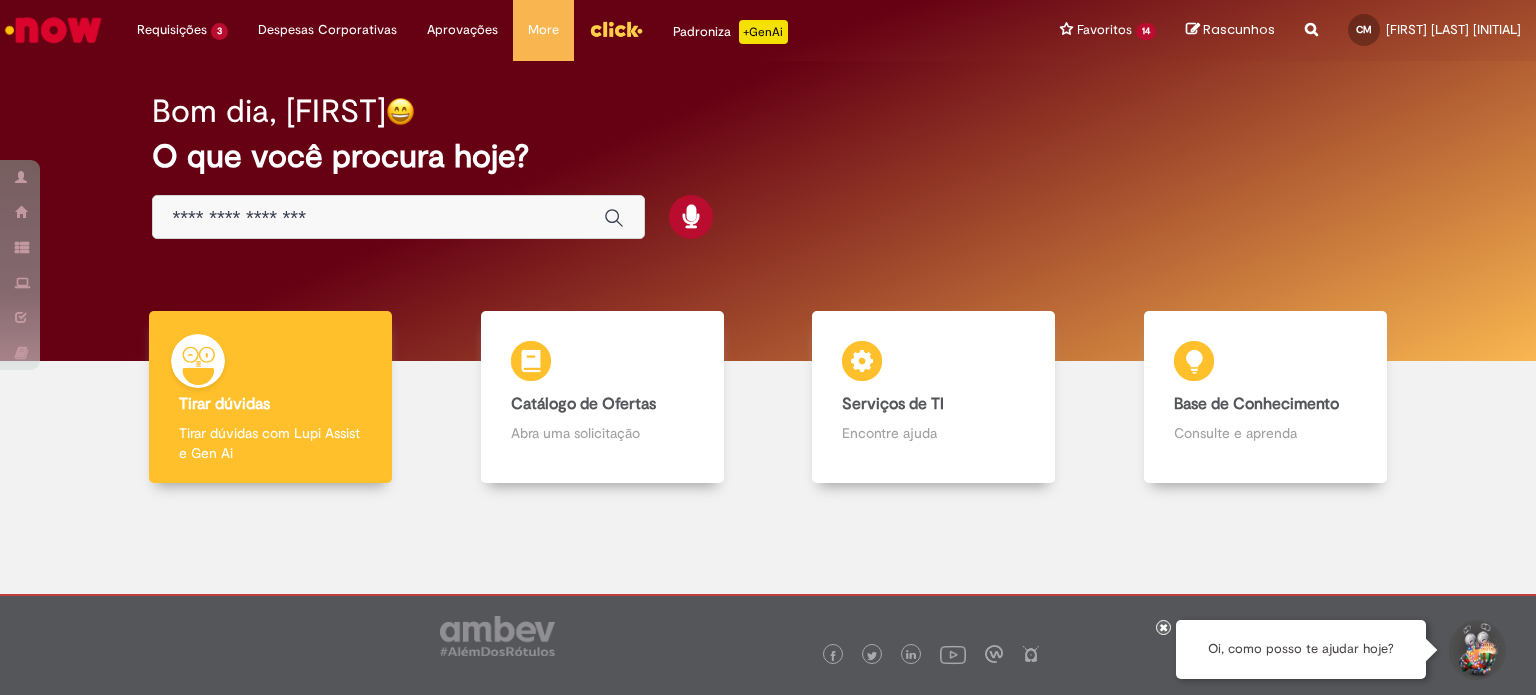 click at bounding box center (378, 218) 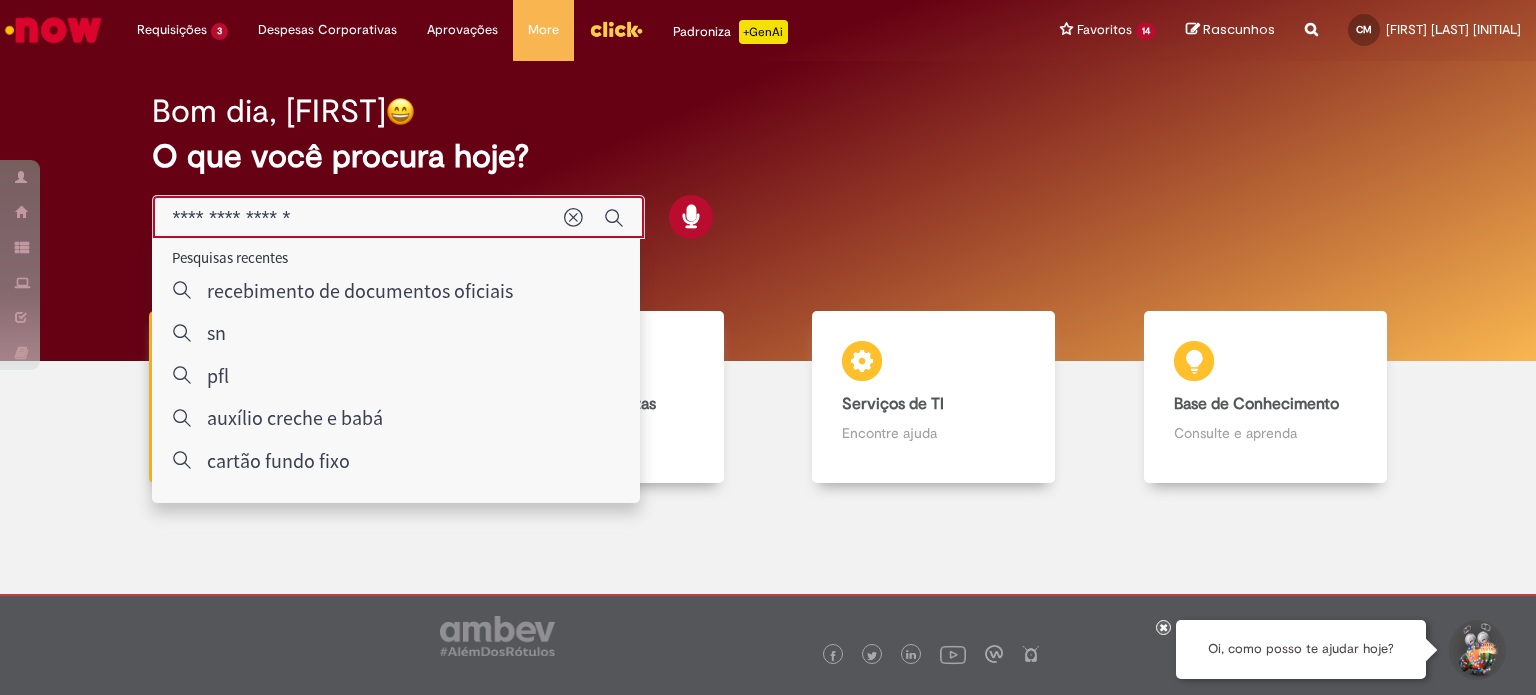 type on "**********" 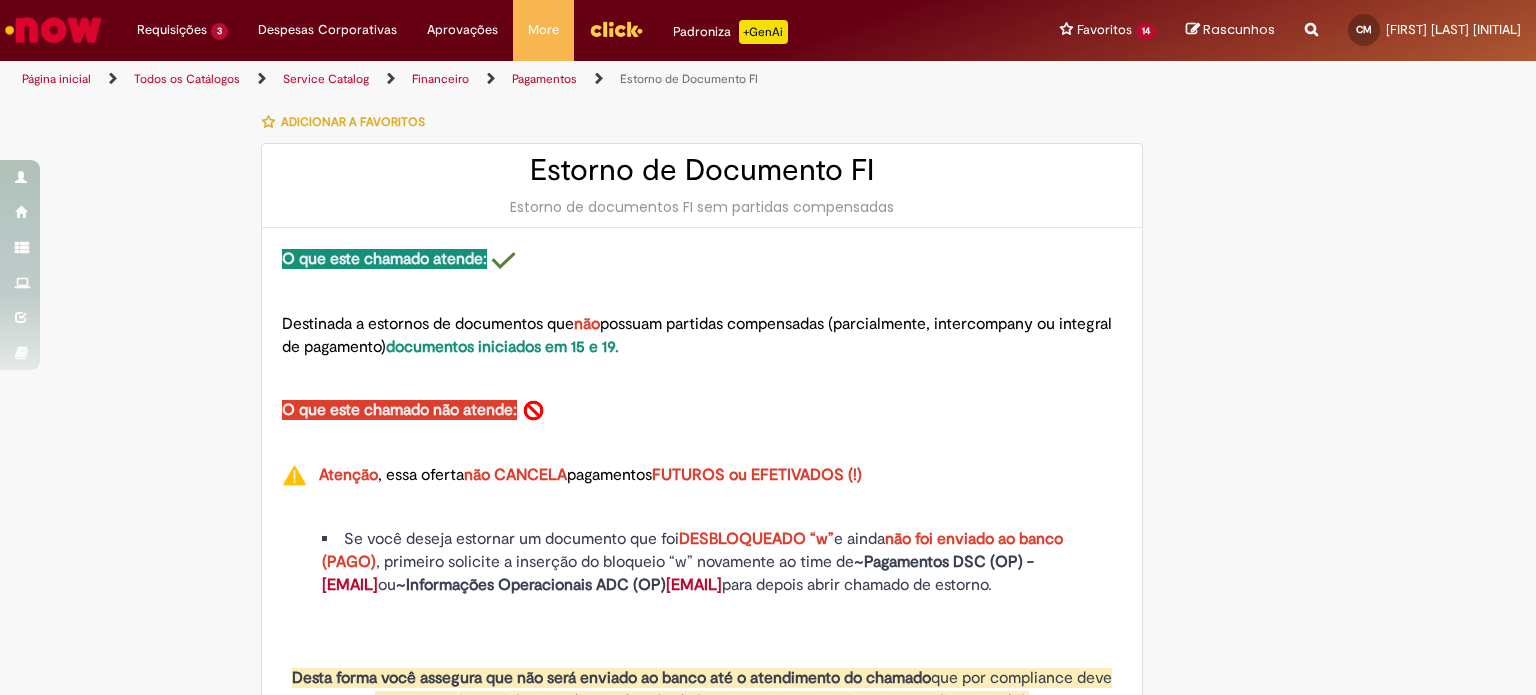 type on "********" 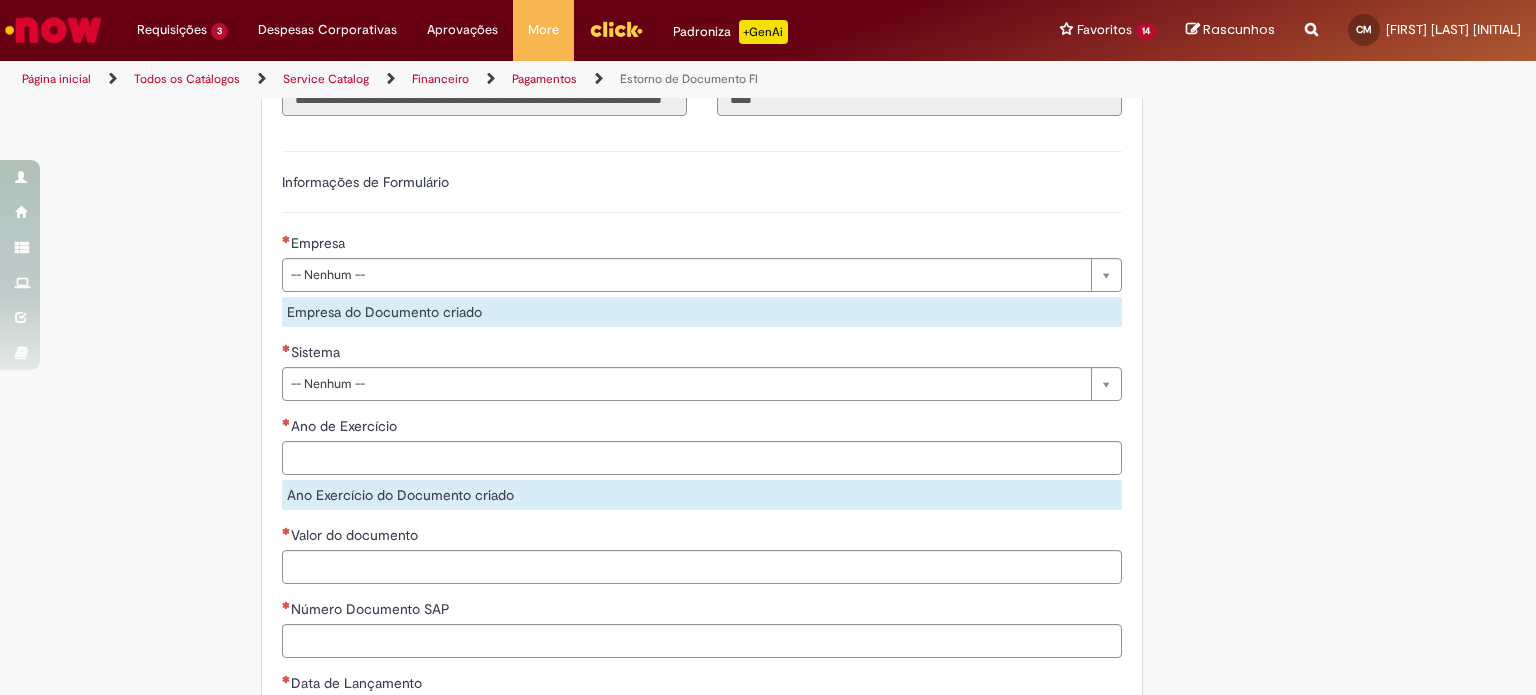 scroll, scrollTop: 2000, scrollLeft: 0, axis: vertical 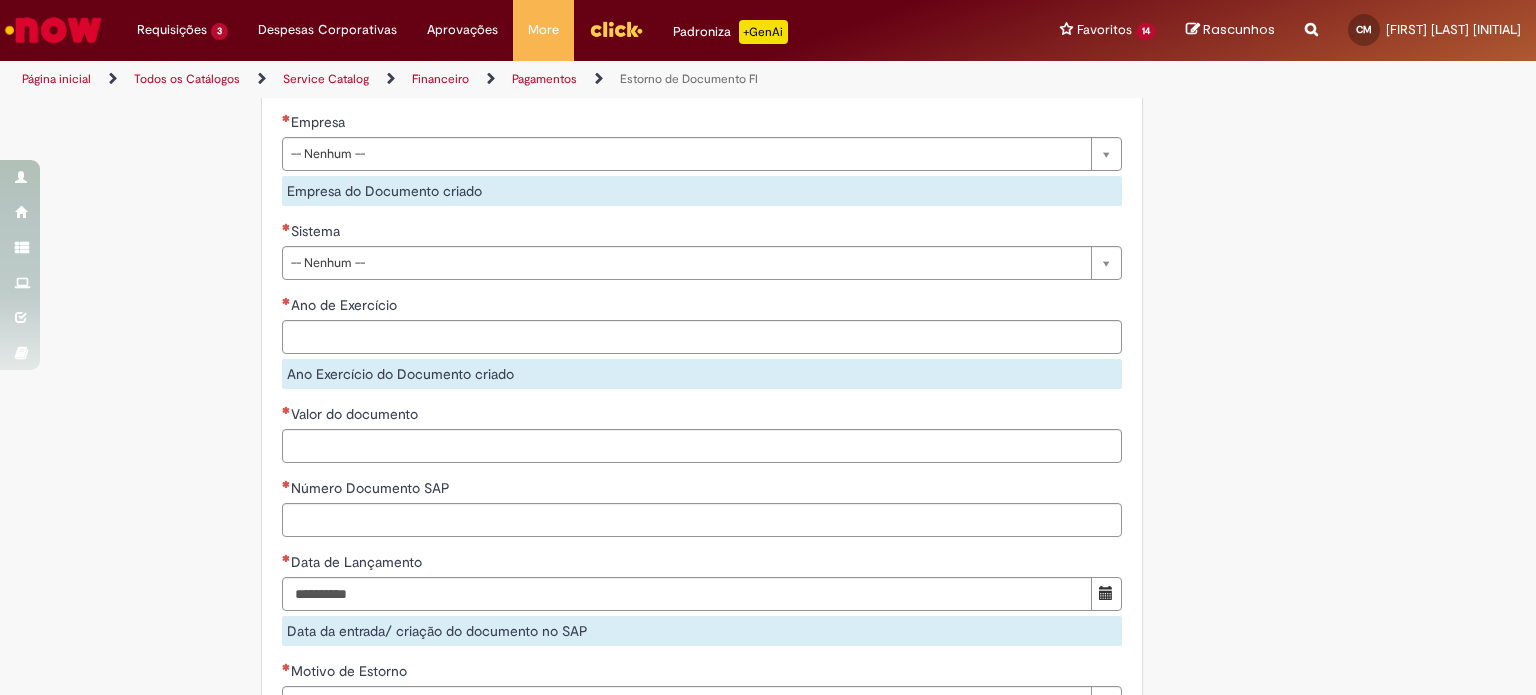click on "**********" at bounding box center (702, 159) 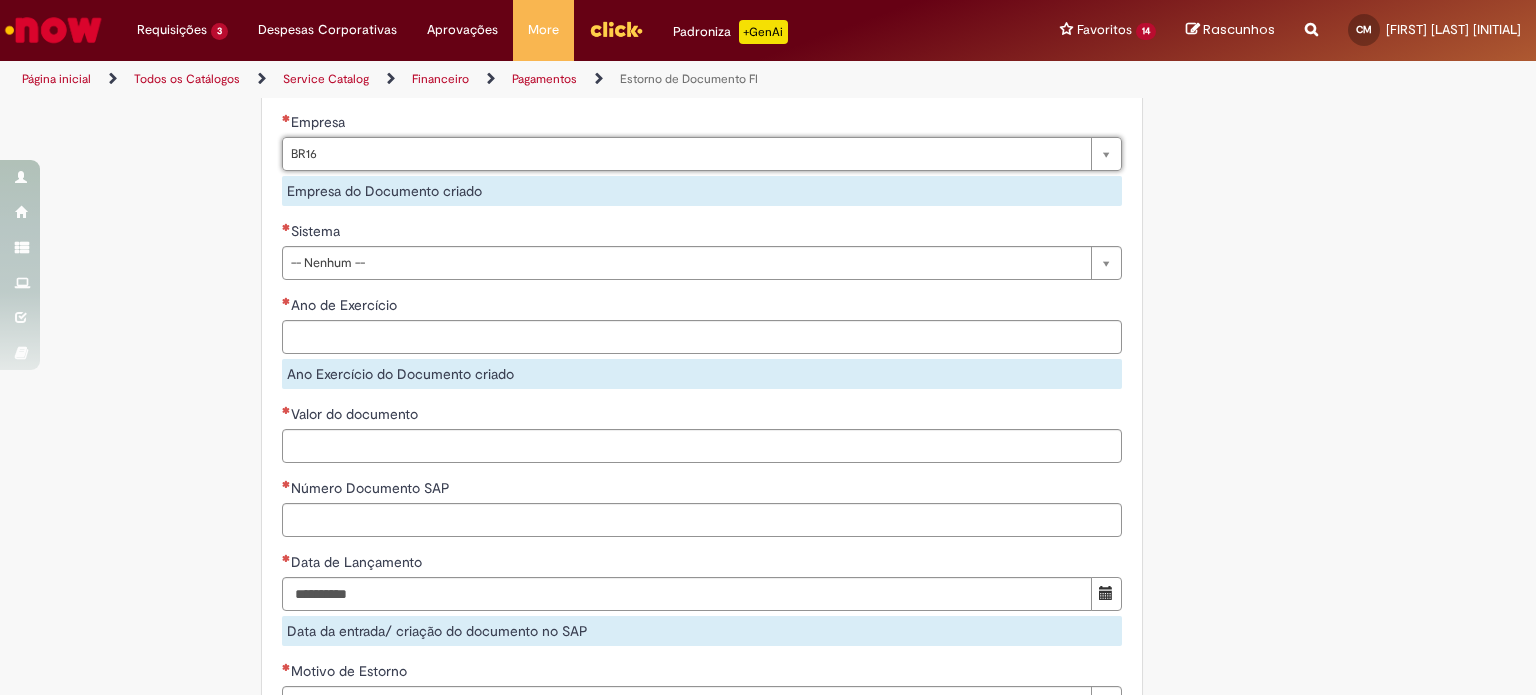 type on "****" 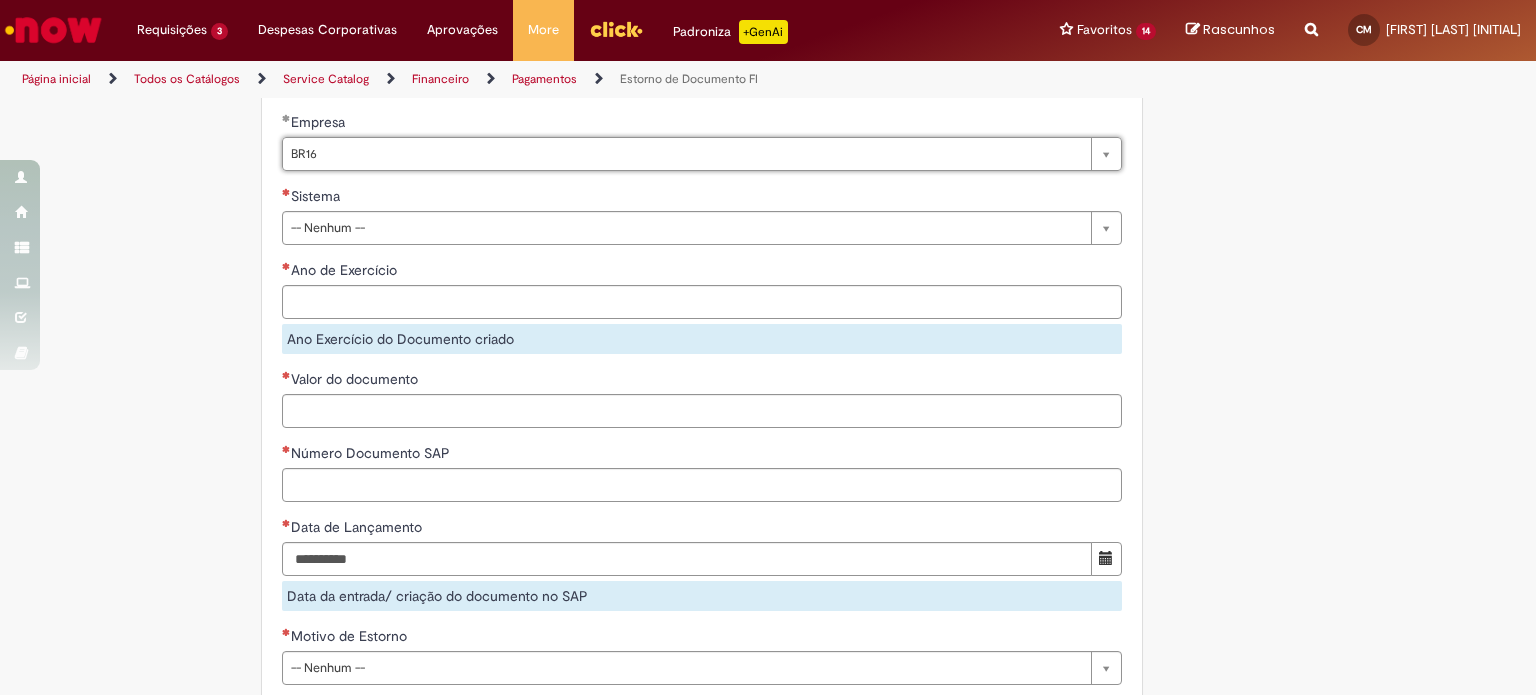 click on "Adicionar a Favoritos
Estorno de Documento FI
Estorno de documentos FI sem partidas compensadas
O que este chamado atende:
Destinada a estornos de documentos que  não  possuam partidas compensadas (parcialmente, intercompany ou integral de pagamento)  documentos iniciados em 15 e 19.
O que este chamado não atende:
Atenção , essa oferta  não CANCELA  pagamentos  FUTUROS ou EFETIVADOS (!)
Se você deseja estornar um documento que foi  DESBLOQUEADO “w”  e ainda  não foi enviado ao banco (PAGO) , primeiro solicite a inserção do bloqueio “w” novamente ao time de  ~Pagamentos DSC (OP) -  oppagdsc@ambev.com.br  ou  ~Informações Operacionais ADC (OP)  opinfopadc@ambev.com.br   para depois abrir chamado de estorno.
Desta forma você assegura que não será enviado ao banco até o atendimento do chamado
." at bounding box center [670, -430] 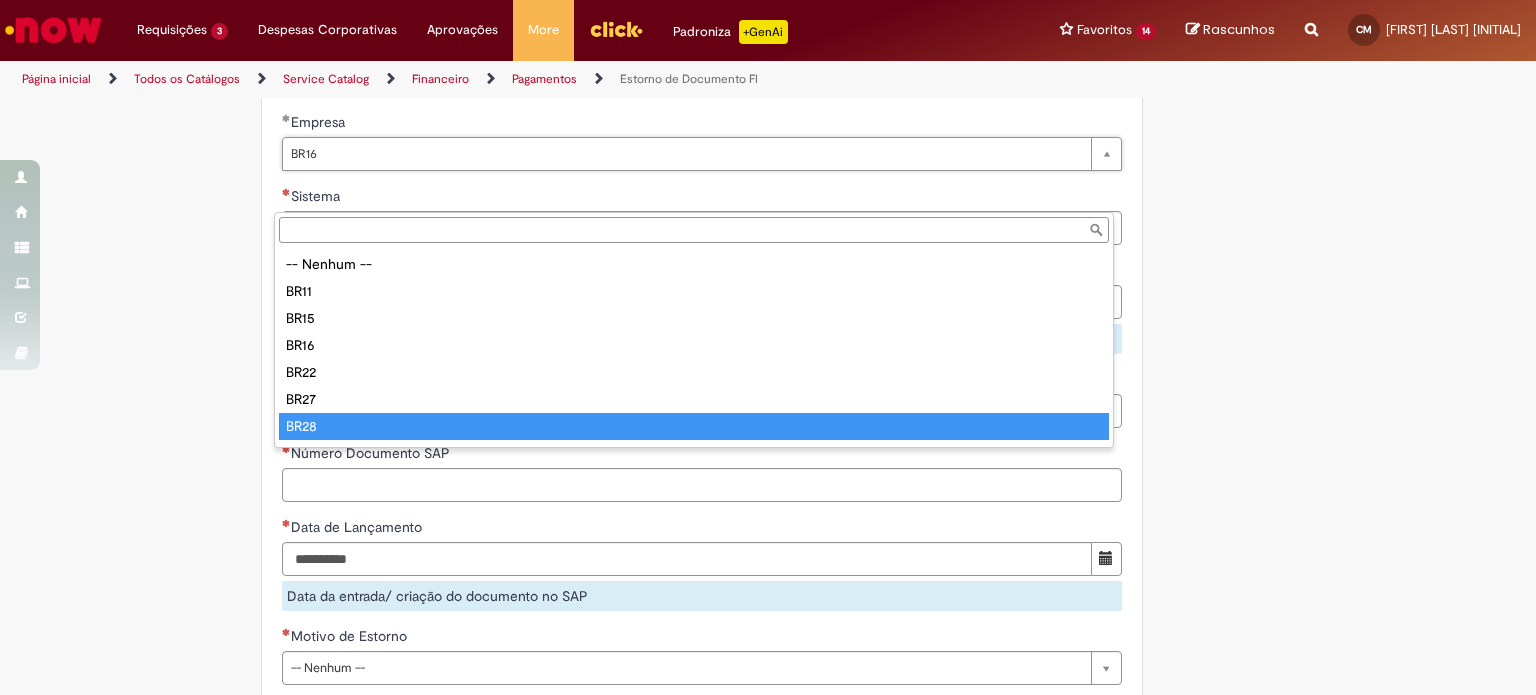 type on "****" 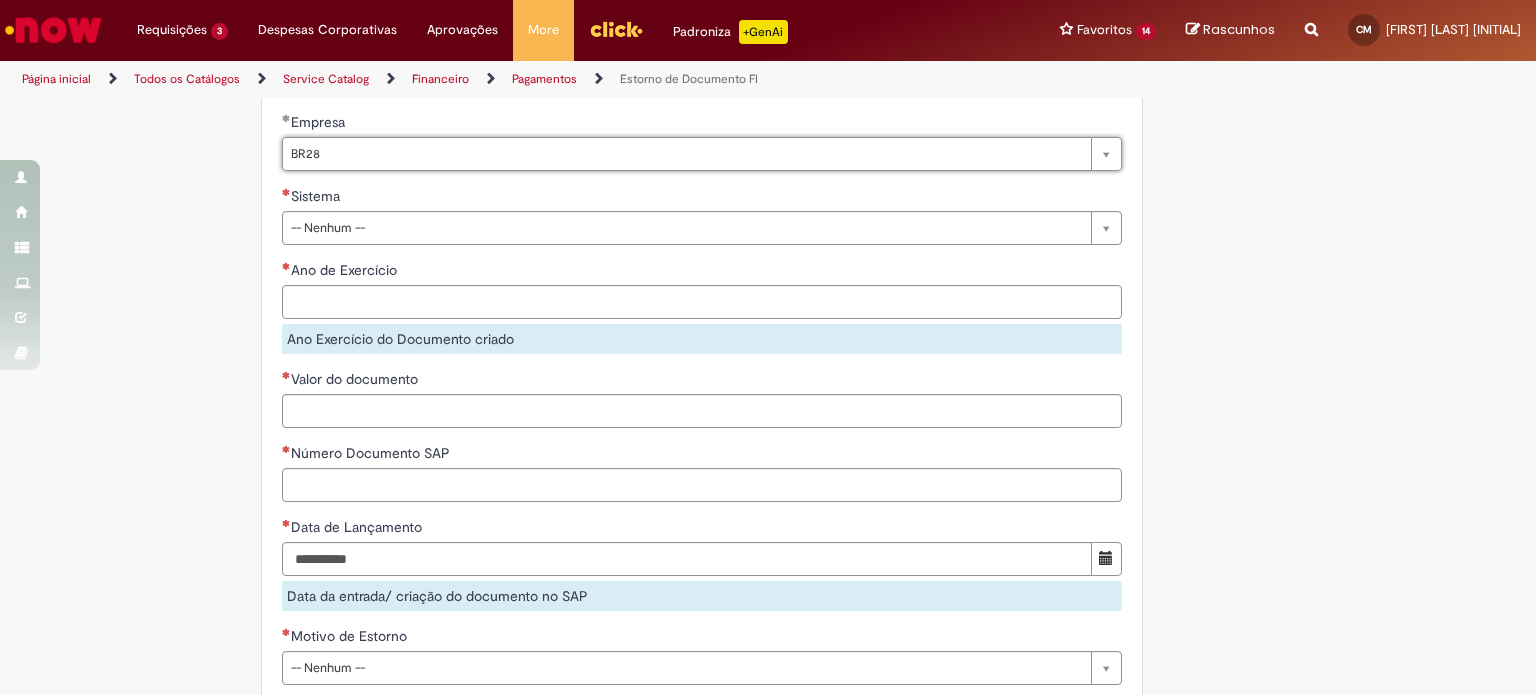 click on "Adicionar a Favoritos
Estorno de Documento FI
Estorno de documentos FI sem partidas compensadas
O que este chamado atende:
Destinada a estornos de documentos que  não  possuam partidas compensadas (parcialmente, intercompany ou integral de pagamento)  documentos iniciados em 15 e 19.
O que este chamado não atende:
Atenção , essa oferta  não CANCELA  pagamentos  FUTUROS ou EFETIVADOS (!)
Se você deseja estornar um documento que foi  DESBLOQUEADO “w”  e ainda  não foi enviado ao banco (PAGO) , primeiro solicite a inserção do bloqueio “w” novamente ao time de  ~Pagamentos DSC (OP) -  oppagdsc@ambev.com.br  ou  ~Informações Operacionais ADC (OP)  opinfopadc@ambev.com.br   para depois abrir chamado de estorno.
Desta forma você assegura que não será enviado ao banco até o atendimento do chamado
." at bounding box center [670, -430] 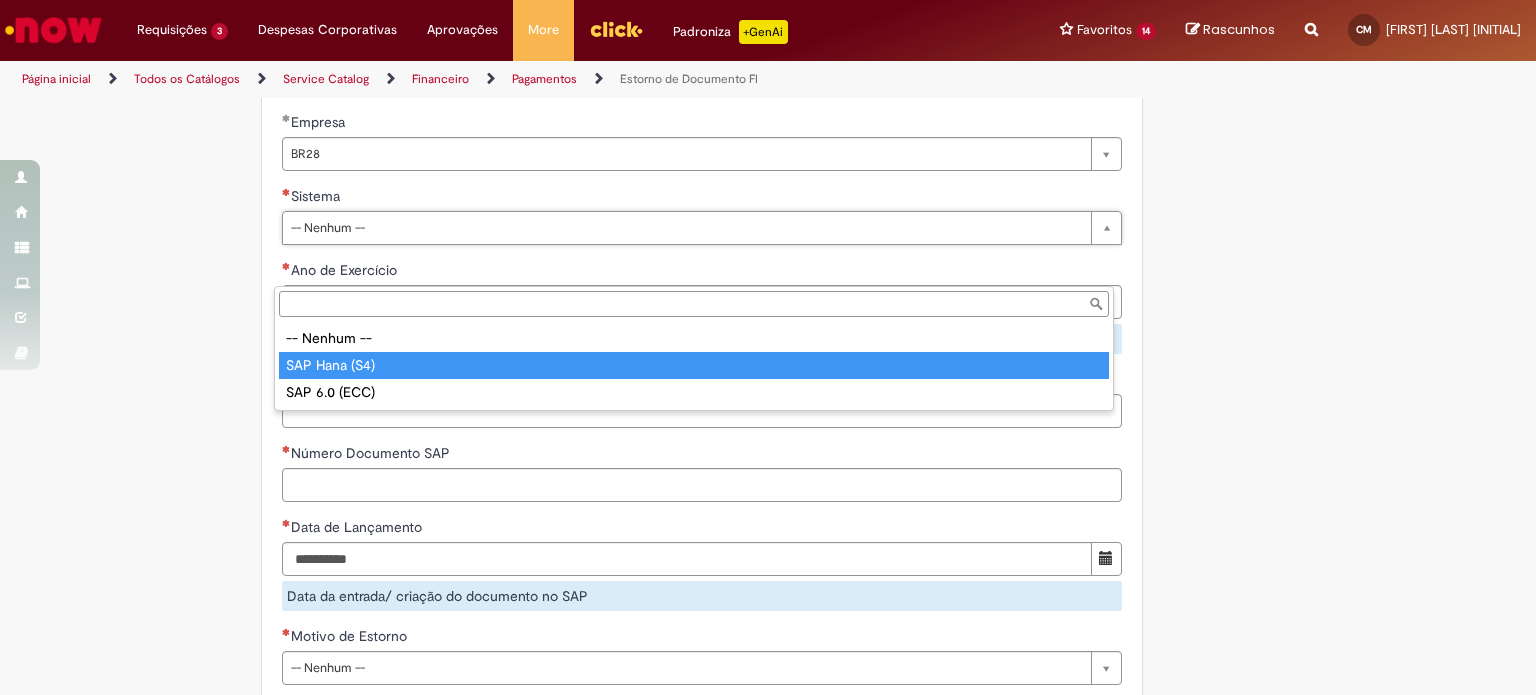 type on "**********" 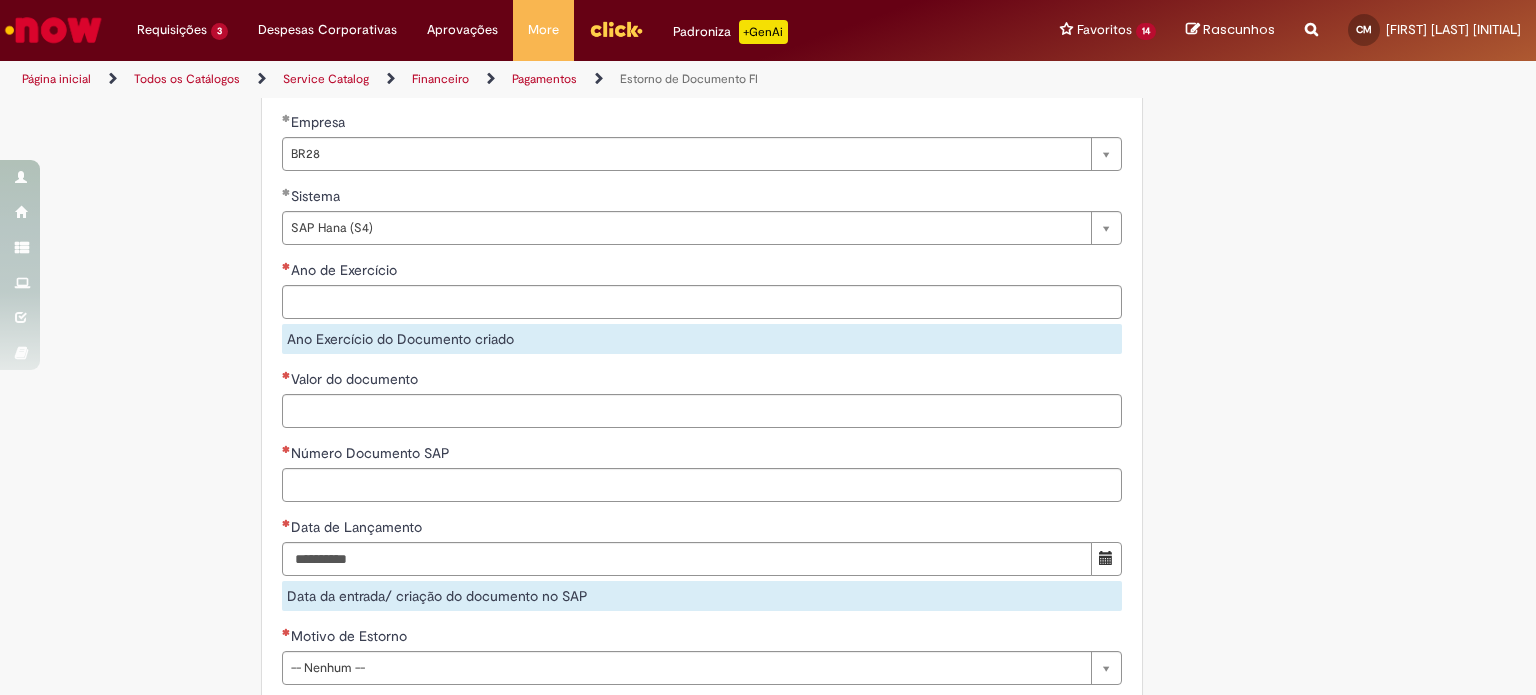 click on "Adicionar a Favoritos
Estorno de Documento FI
Estorno de documentos FI sem partidas compensadas
O que este chamado atende:
Destinada a estornos de documentos que  não  possuam partidas compensadas (parcialmente, intercompany ou integral de pagamento)  documentos iniciados em 15 e 19.
O que este chamado não atende:
Atenção , essa oferta  não CANCELA  pagamentos  FUTUROS ou EFETIVADOS (!)
Se você deseja estornar um documento que foi  DESBLOQUEADO “w”  e ainda  não foi enviado ao banco (PAGO) , primeiro solicite a inserção do bloqueio “w” novamente ao time de  ~Pagamentos DSC (OP) -  oppagdsc@ambev.com.br  ou  ~Informações Operacionais ADC (OP)  opinfopadc@ambev.com.br   para depois abrir chamado de estorno.
Desta forma você assegura que não será enviado ao banco até o atendimento do chamado
." at bounding box center [670, -430] 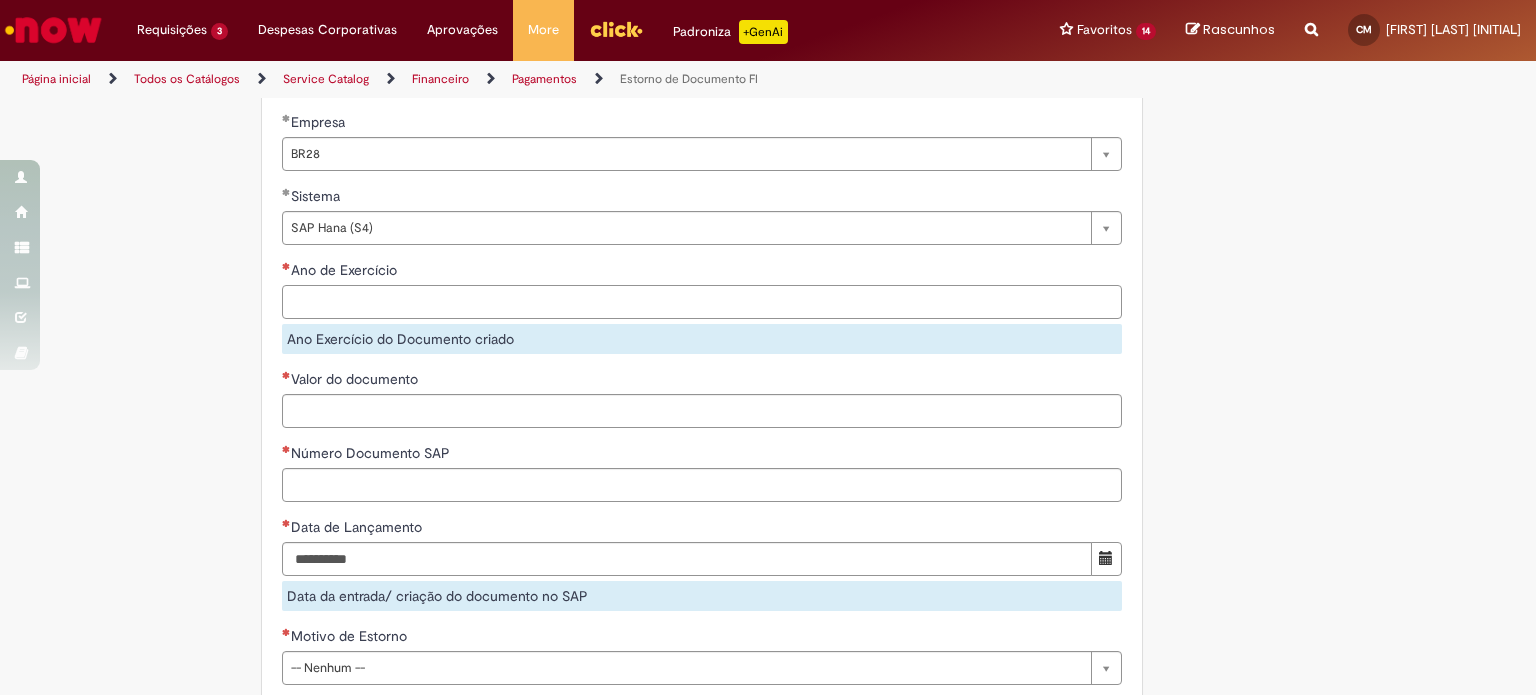 click on "Ano de Exercício" at bounding box center (702, 302) 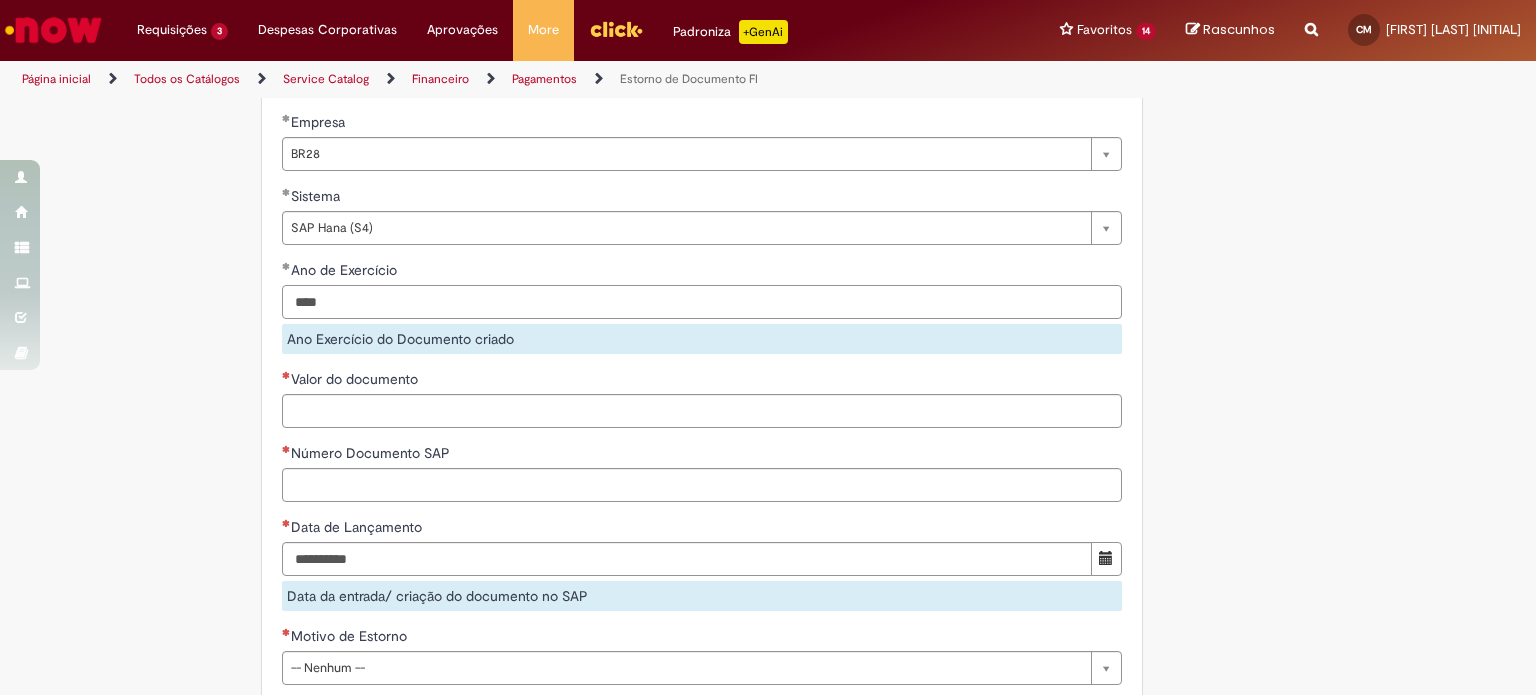 type on "****" 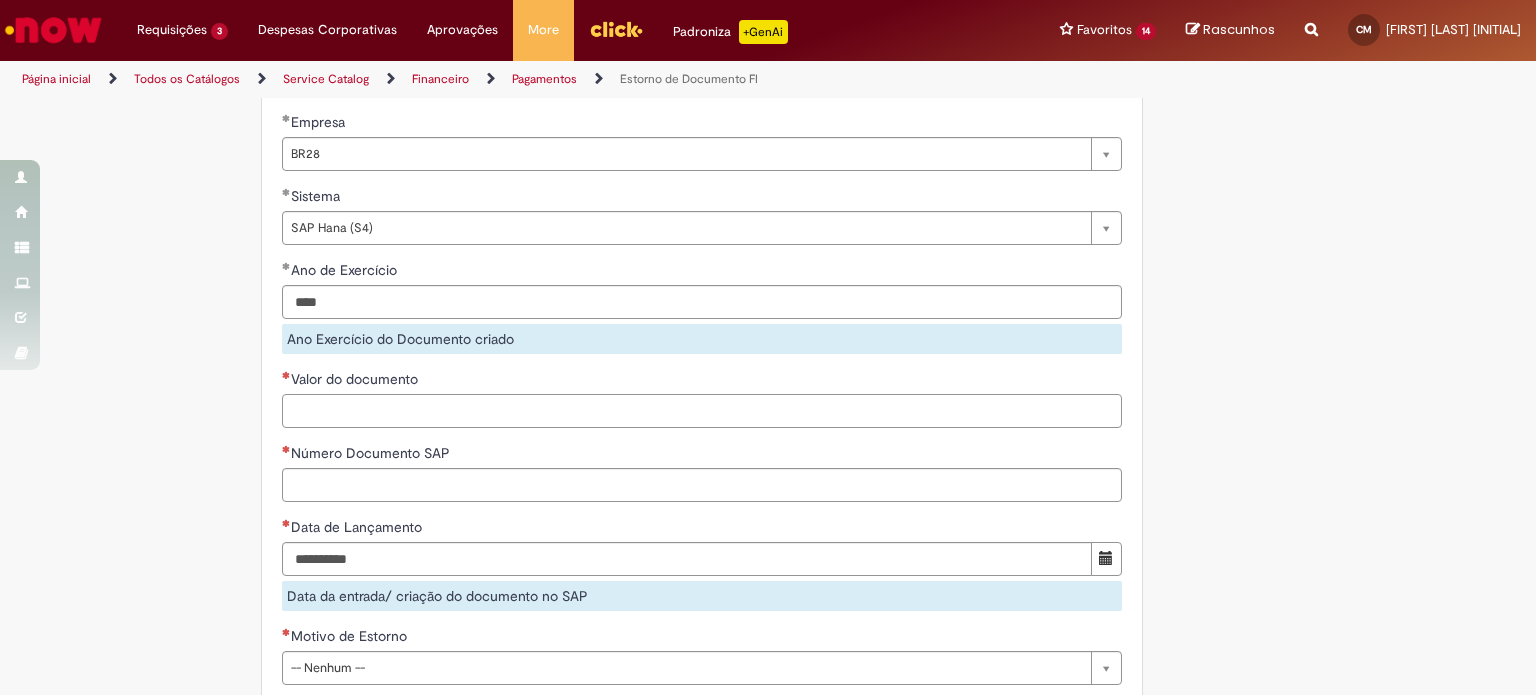 click on "**********" at bounding box center (702, 355) 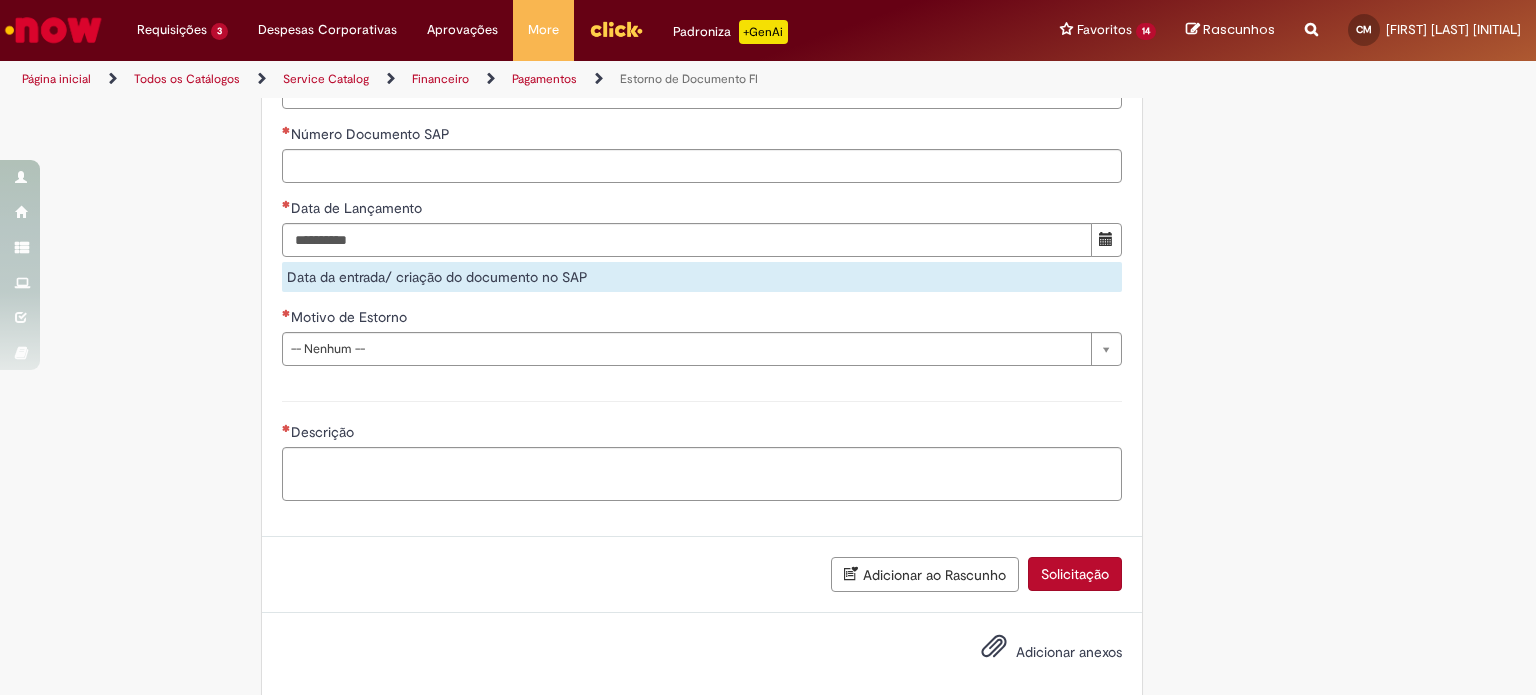 scroll, scrollTop: 2153, scrollLeft: 0, axis: vertical 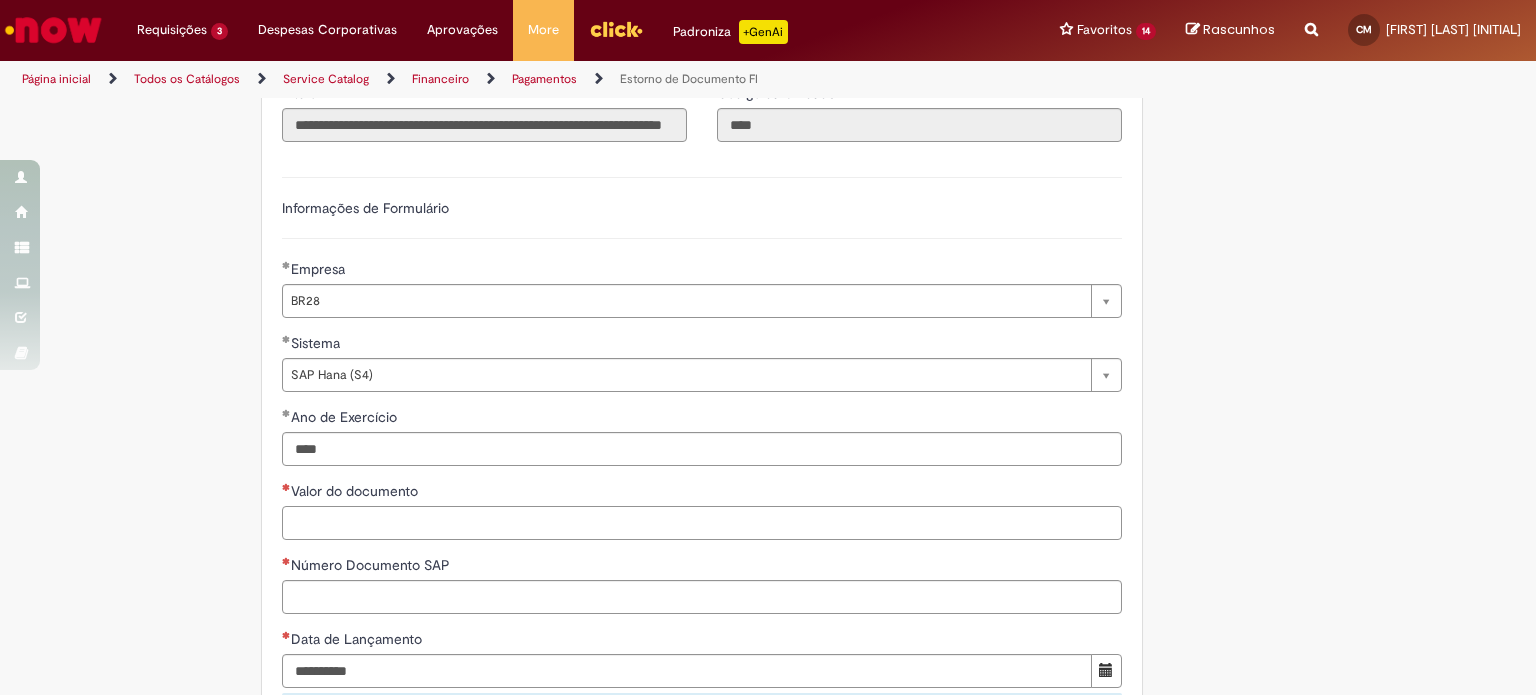 click on "Valor do documento" at bounding box center (702, 523) 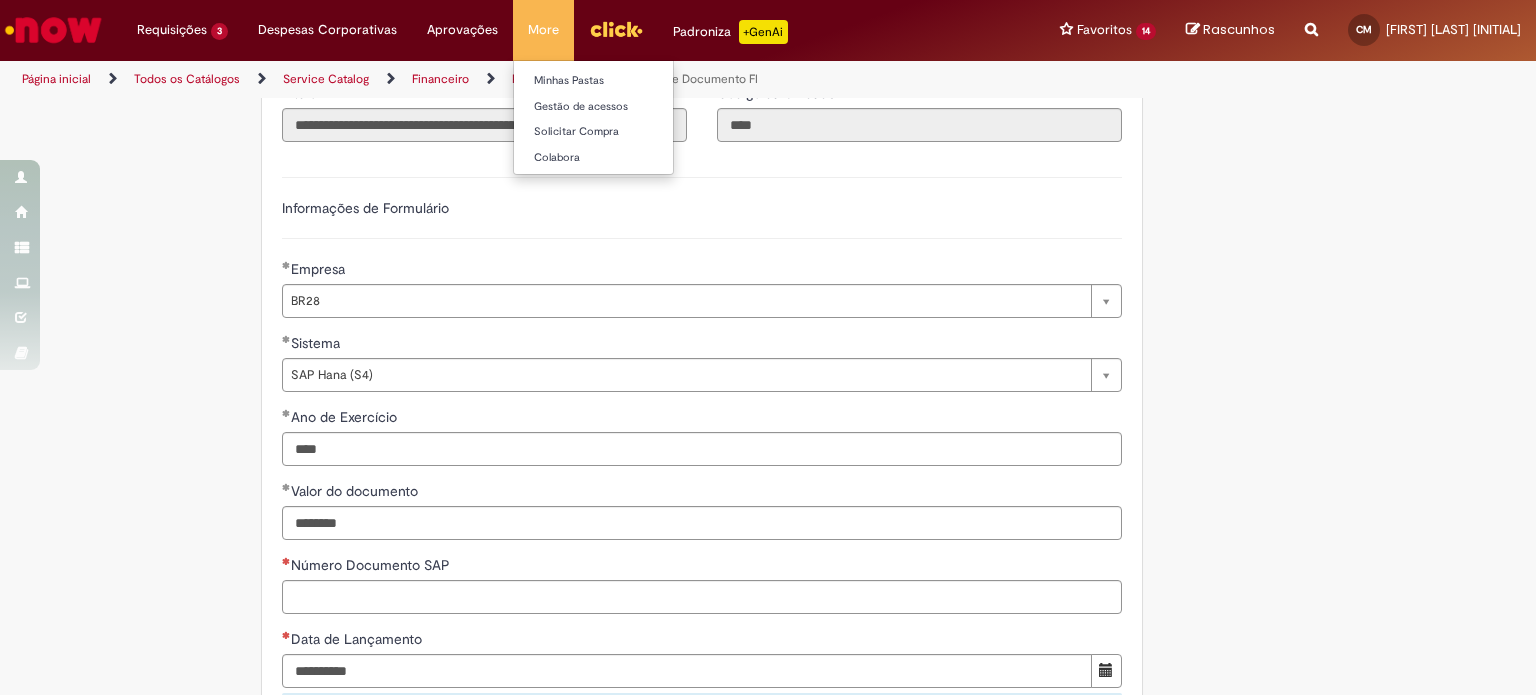 type on "**********" 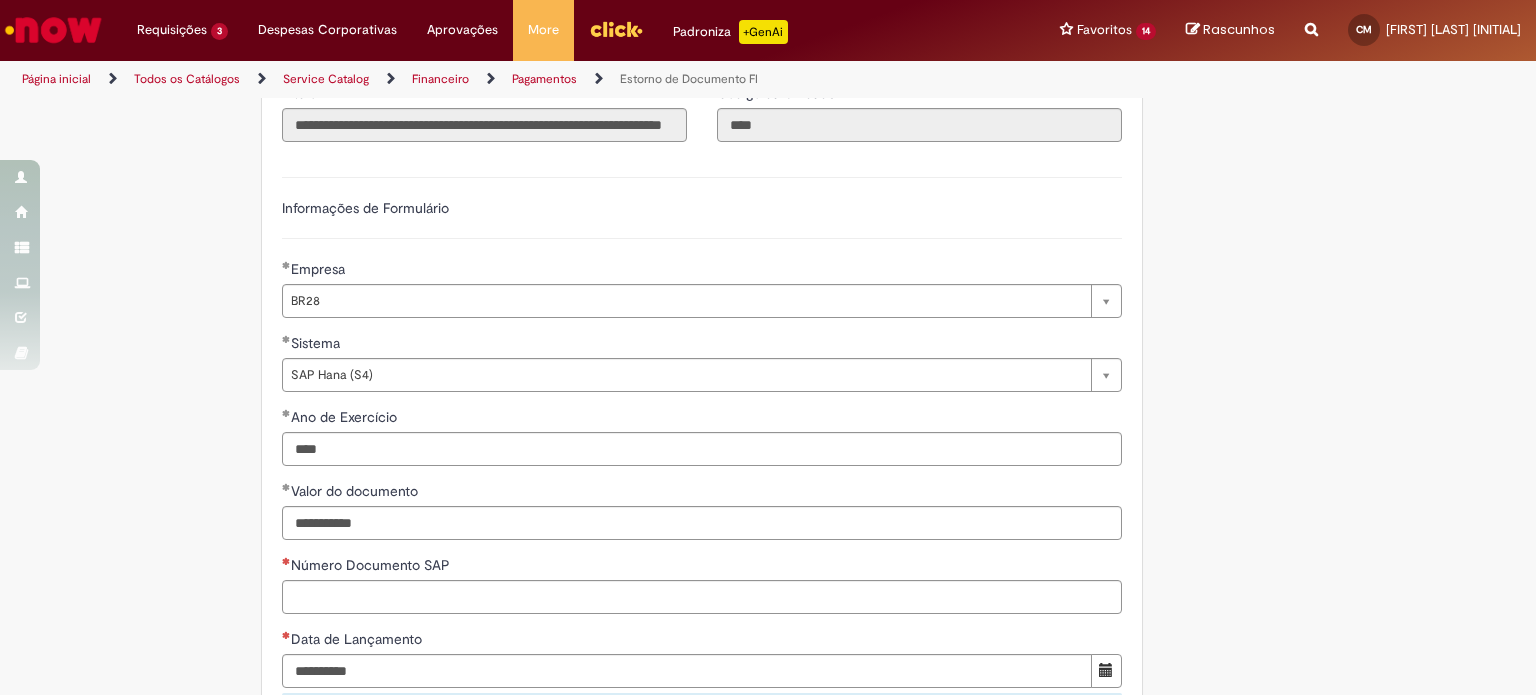 click on "Adicionar a Favoritos
Estorno de Documento FI
Estorno de documentos FI sem partidas compensadas
O que este chamado atende:
Destinada a estornos de documentos que  não  possuam partidas compensadas (parcialmente, intercompany ou integral de pagamento)  documentos iniciados em 15 e 19.
O que este chamado não atende:
Atenção , essa oferta  não CANCELA  pagamentos  FUTUROS ou EFETIVADOS (!)
Se você deseja estornar um documento que foi  DESBLOQUEADO “w”  e ainda  não foi enviado ao banco (PAGO) , primeiro solicite a inserção do bloqueio “w” novamente ao time de  ~Pagamentos DSC (OP) -  oppagdsc@ambev.com.br  ou  ~Informações Operacionais ADC (OP)  opinfopadc@ambev.com.br   para depois abrir chamado de estorno.
Desta forma você assegura que não será enviado ao banco até o atendimento do chamado
." at bounding box center [670, -301] 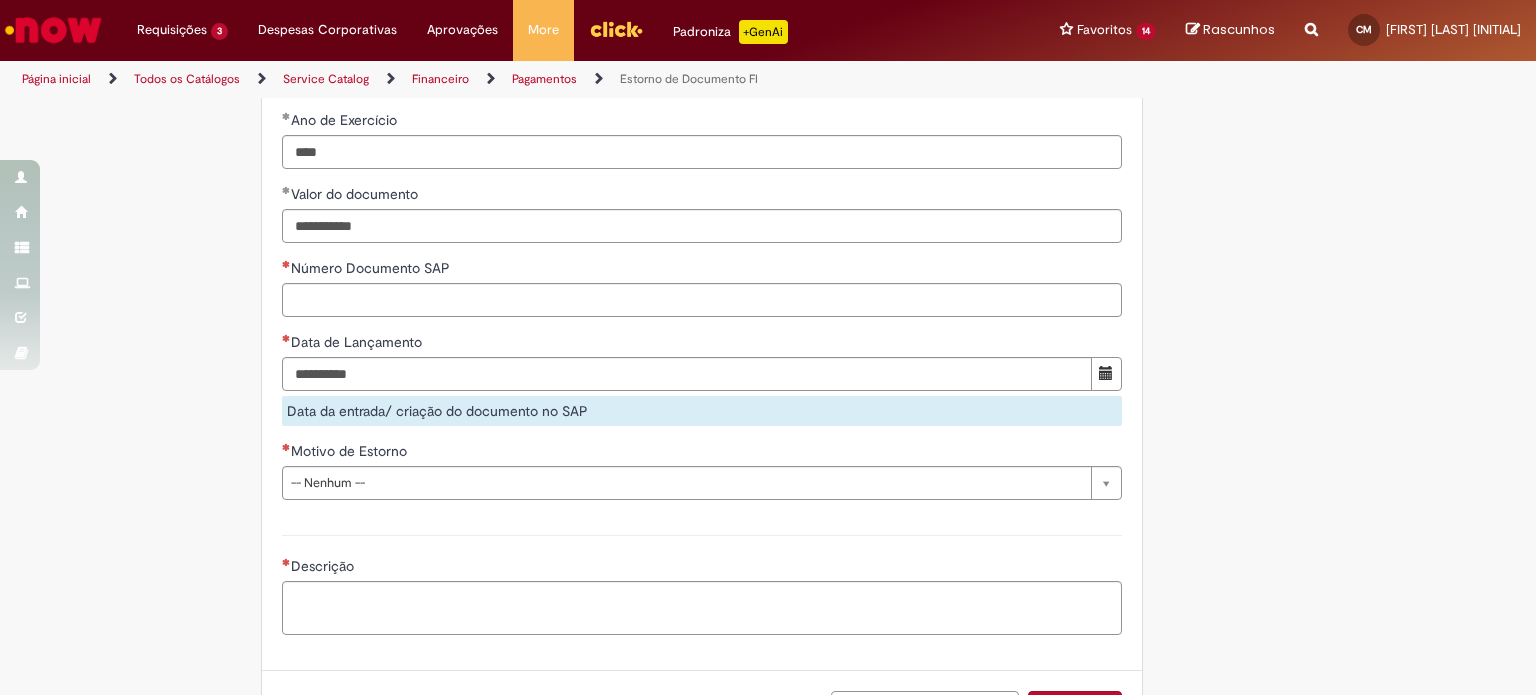 scroll, scrollTop: 2153, scrollLeft: 0, axis: vertical 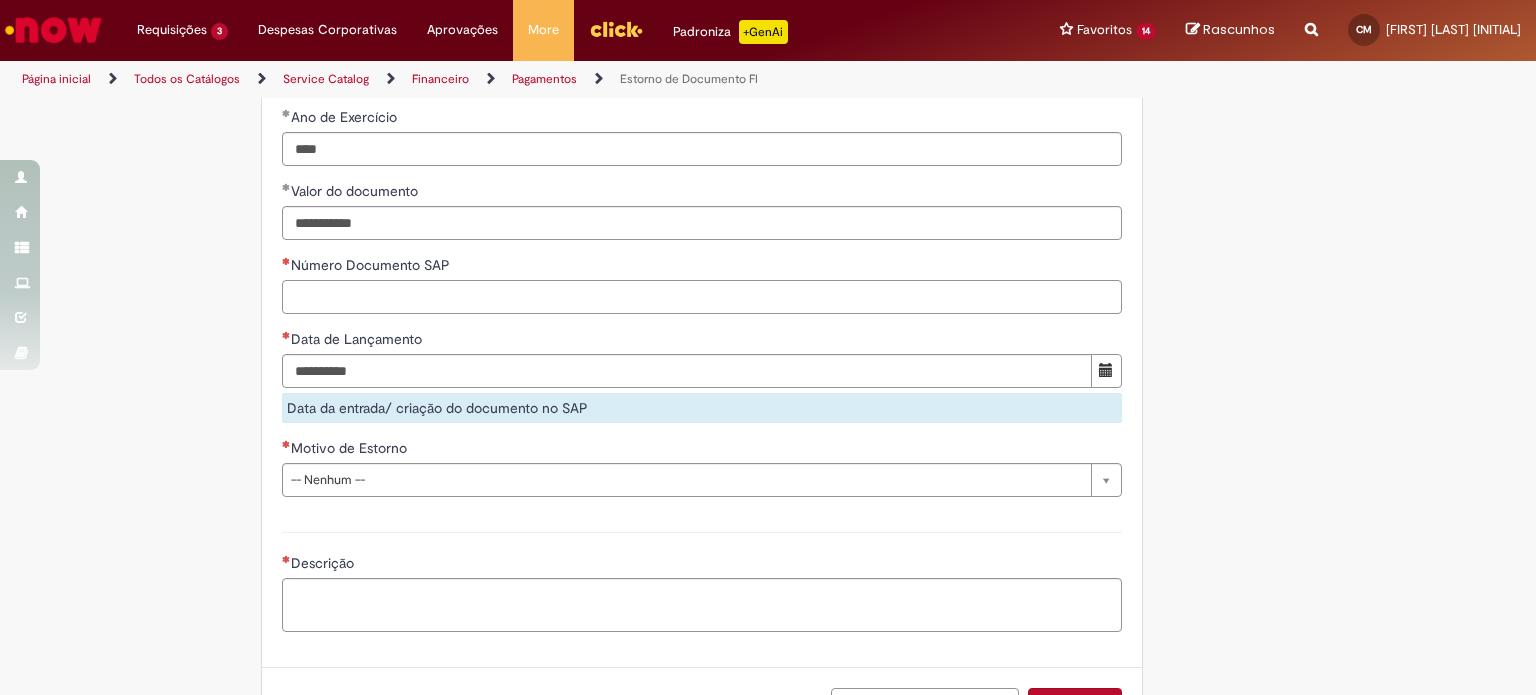 click on "Número Documento SAP" at bounding box center [702, 297] 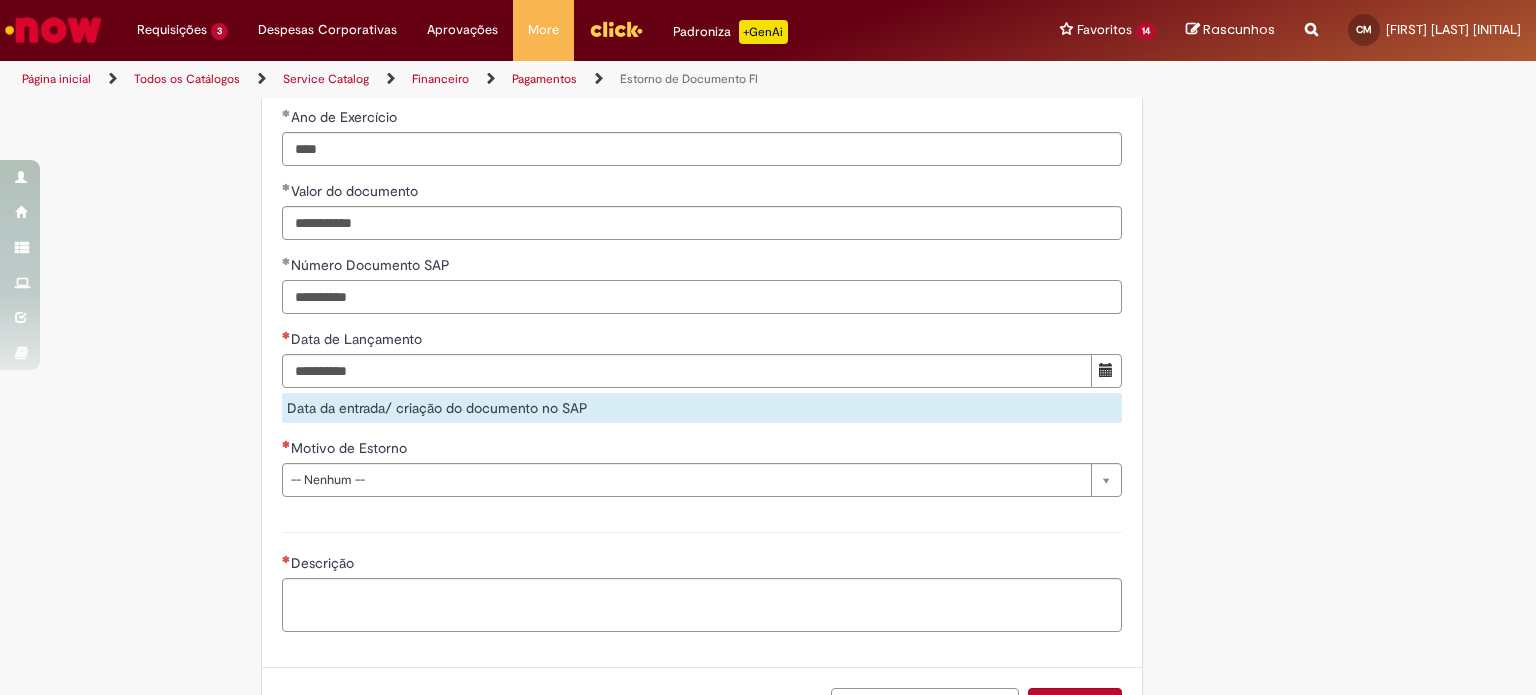 type on "**********" 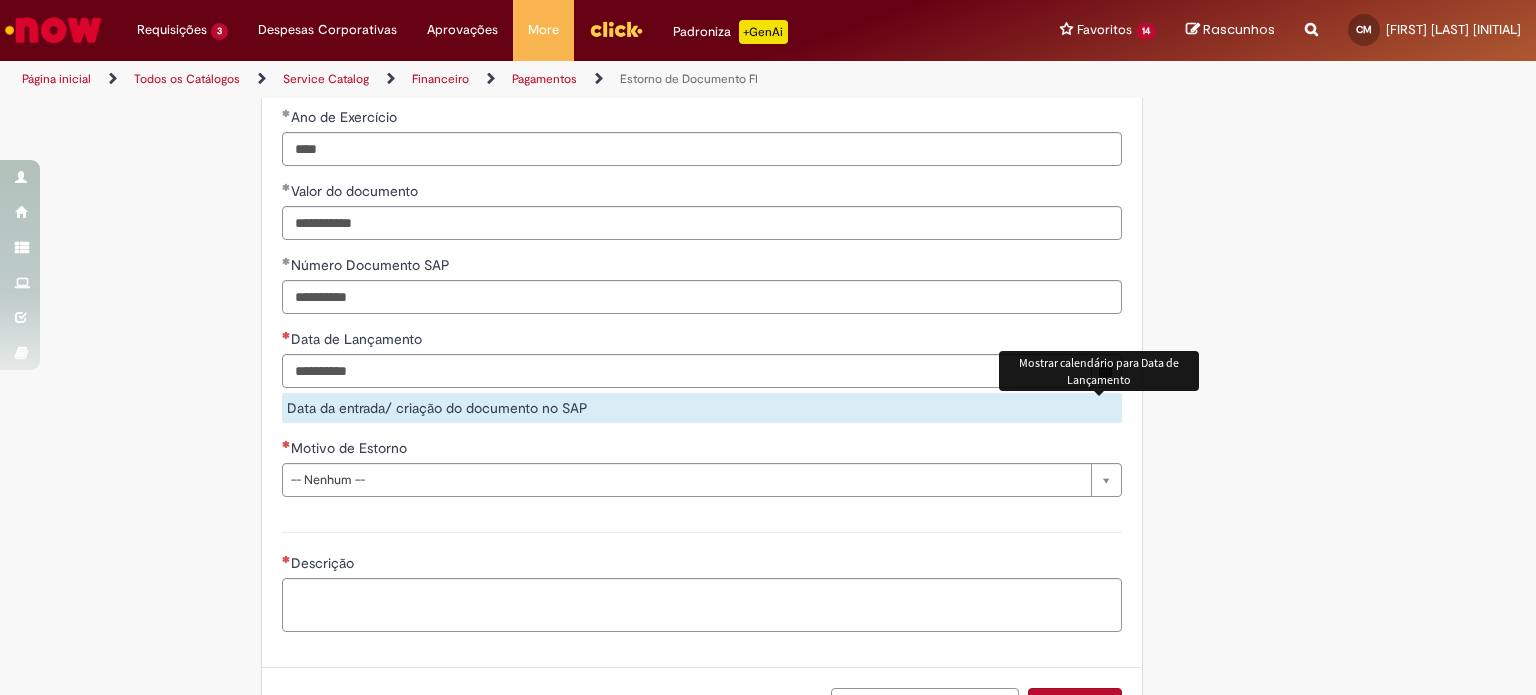click at bounding box center (1106, 371) 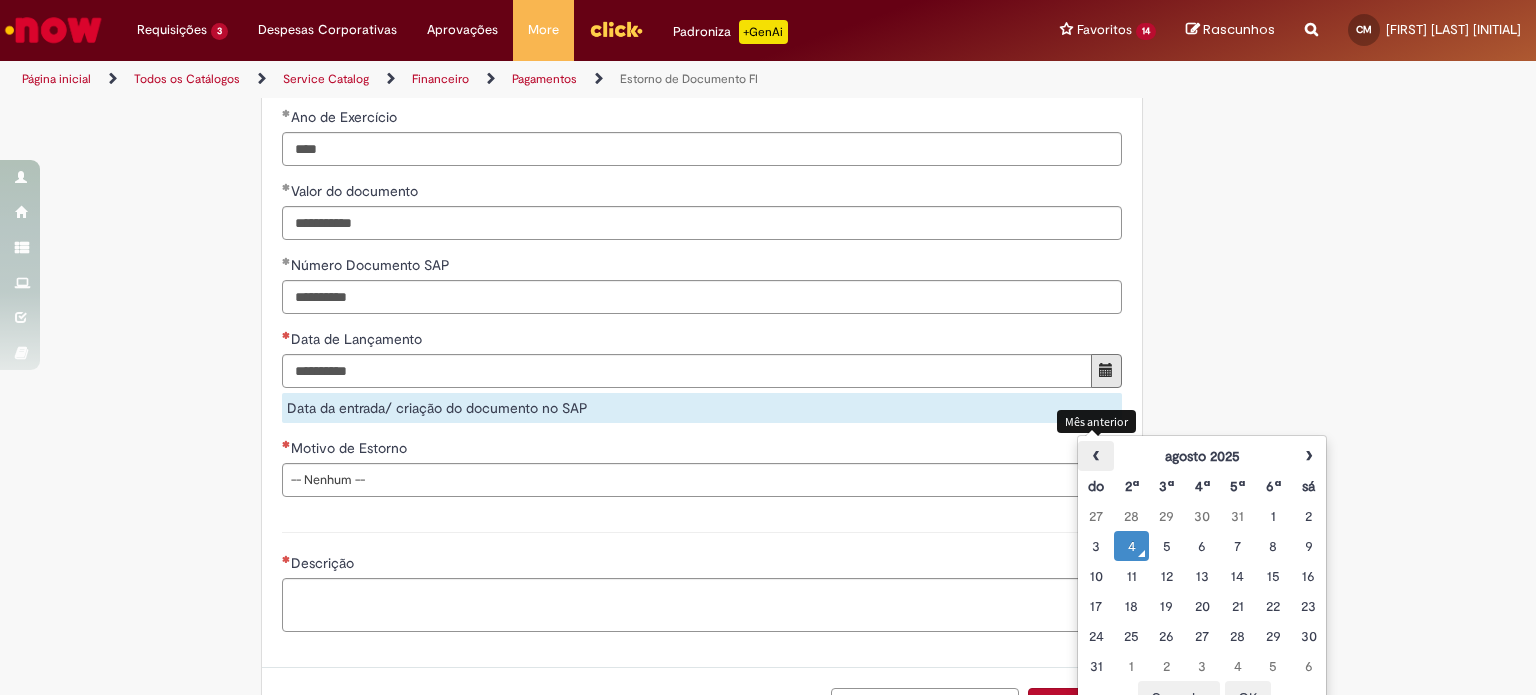 click on "‹" at bounding box center [1095, 456] 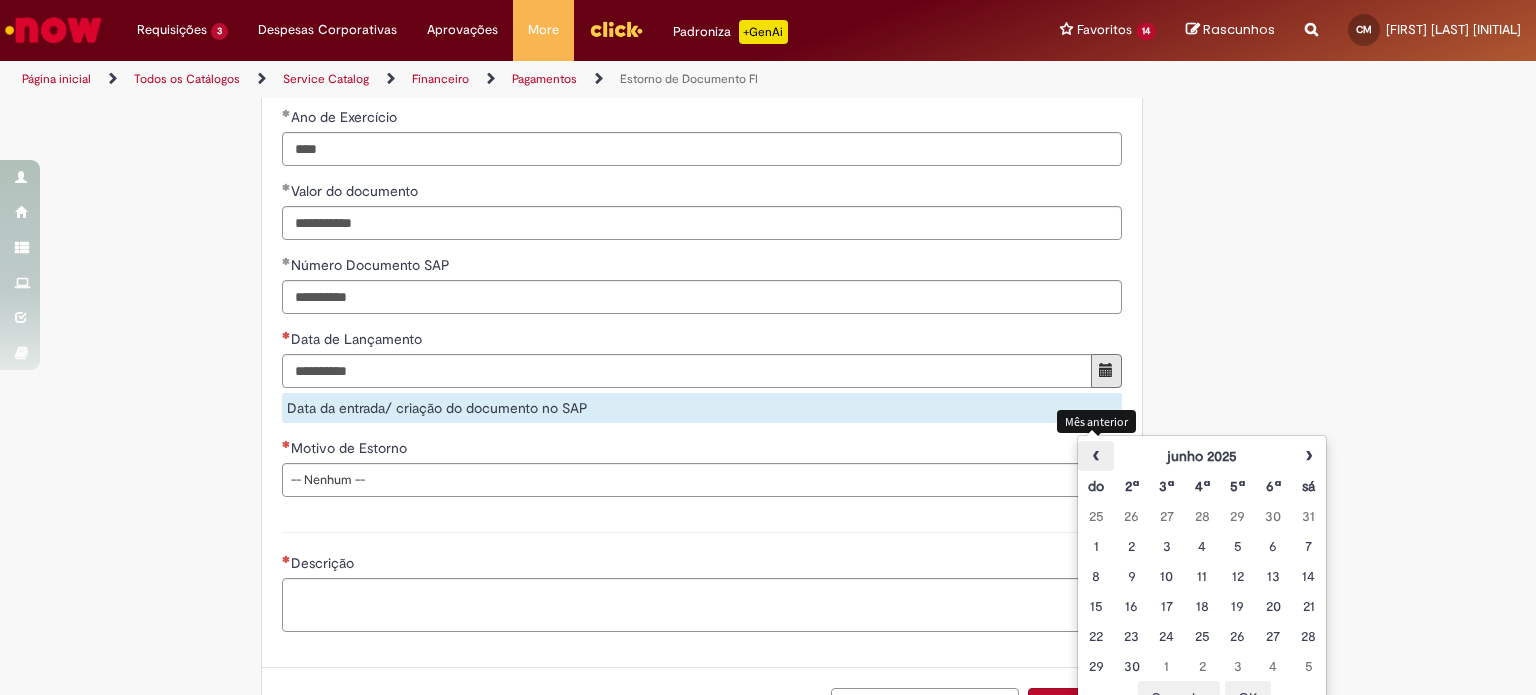 click on "‹" at bounding box center (1095, 456) 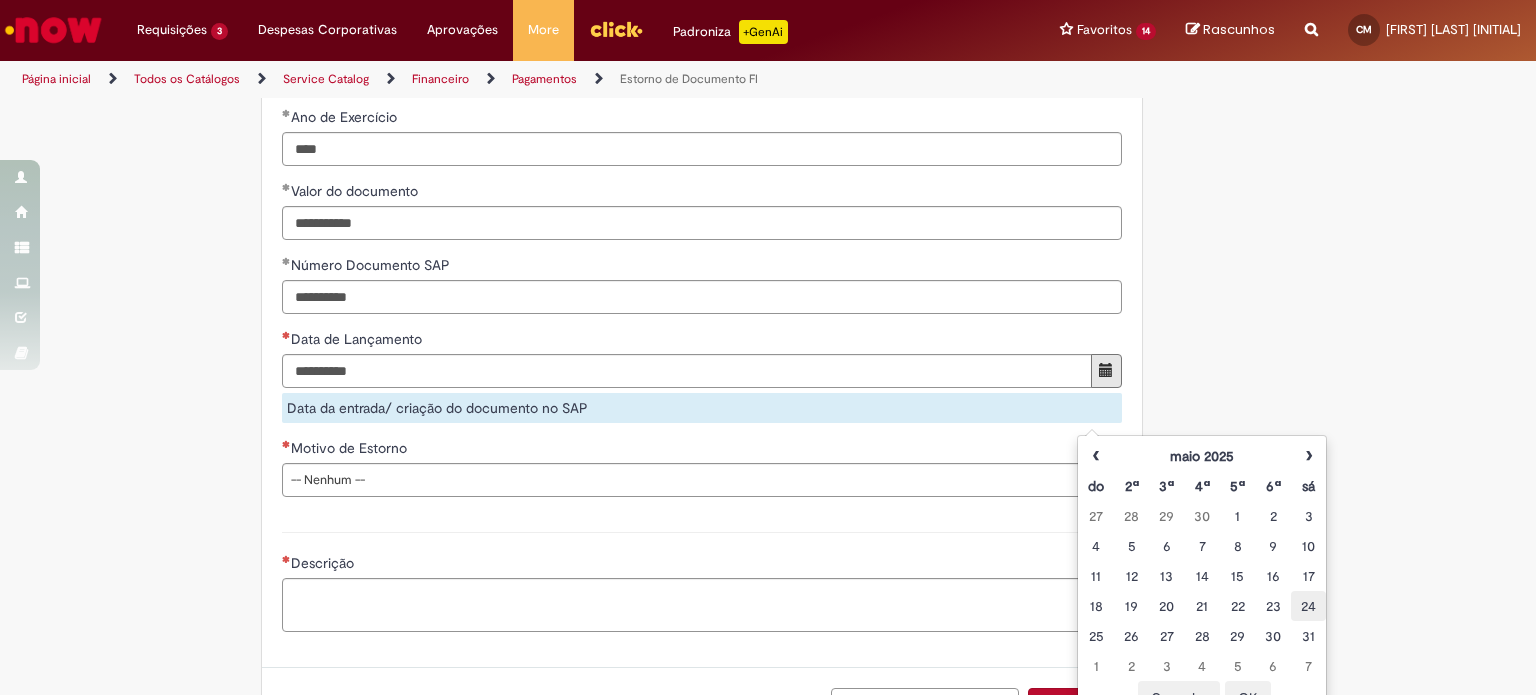 click on "24" at bounding box center [1308, 606] 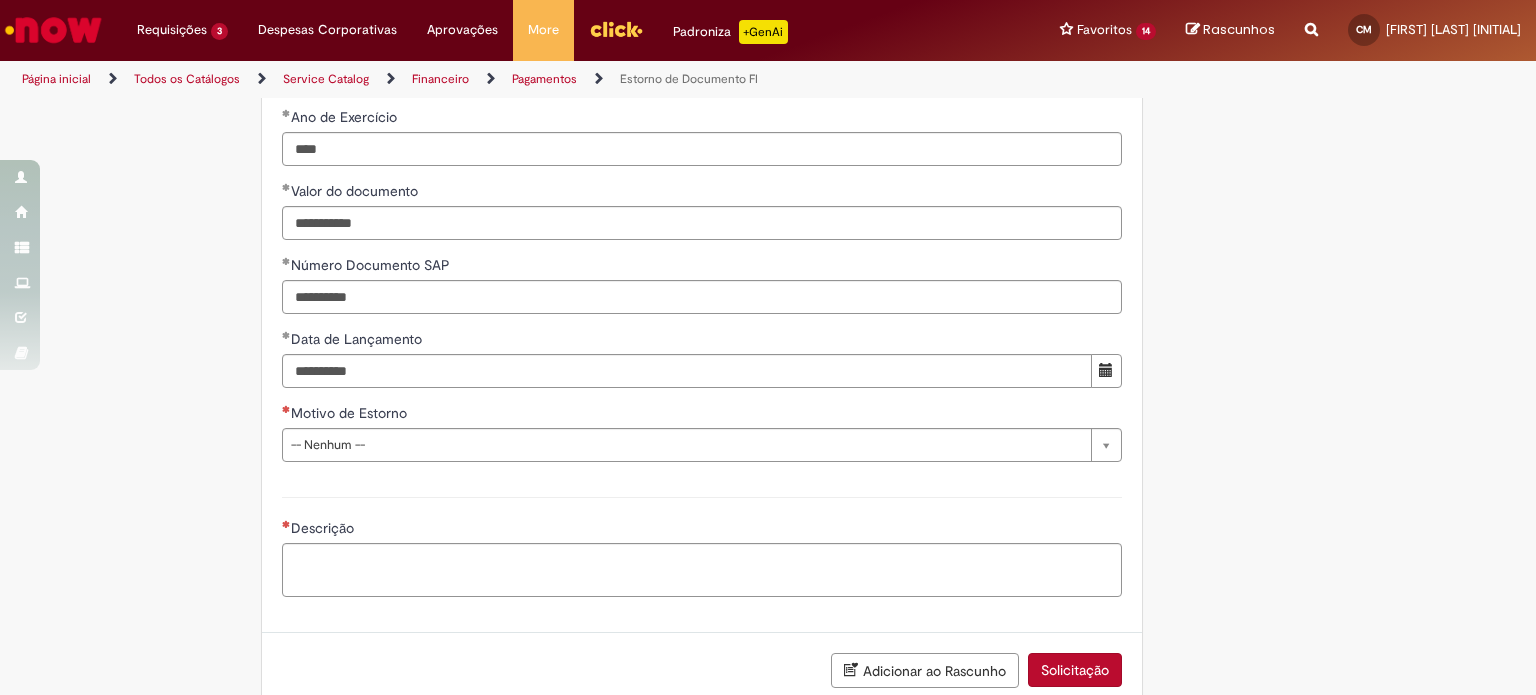 click on "Adicionar a Favoritos
Estorno de Documento FI
Estorno de documentos FI sem partidas compensadas
O que este chamado atende:
Destinada a estornos de documentos que  não  possuam partidas compensadas (parcialmente, intercompany ou integral de pagamento)  documentos iniciados em 15 e 19.
O que este chamado não atende:
Atenção , essa oferta  não CANCELA  pagamentos  FUTUROS ou EFETIVADOS (!)
Se você deseja estornar um documento que foi  DESBLOQUEADO “w”  e ainda  não foi enviado ao banco (PAGO) , primeiro solicite a inserção do bloqueio “w” novamente ao time de  ~Pagamentos DSC (OP) -  oppagdsc@ambev.com.br  ou  ~Informações Operacionais ADC (OP)  opinfopadc@ambev.com.br   para depois abrir chamado de estorno.
Desta forma você assegura que não será enviado ao banco até o atendimento do chamado" at bounding box center [768, -618] 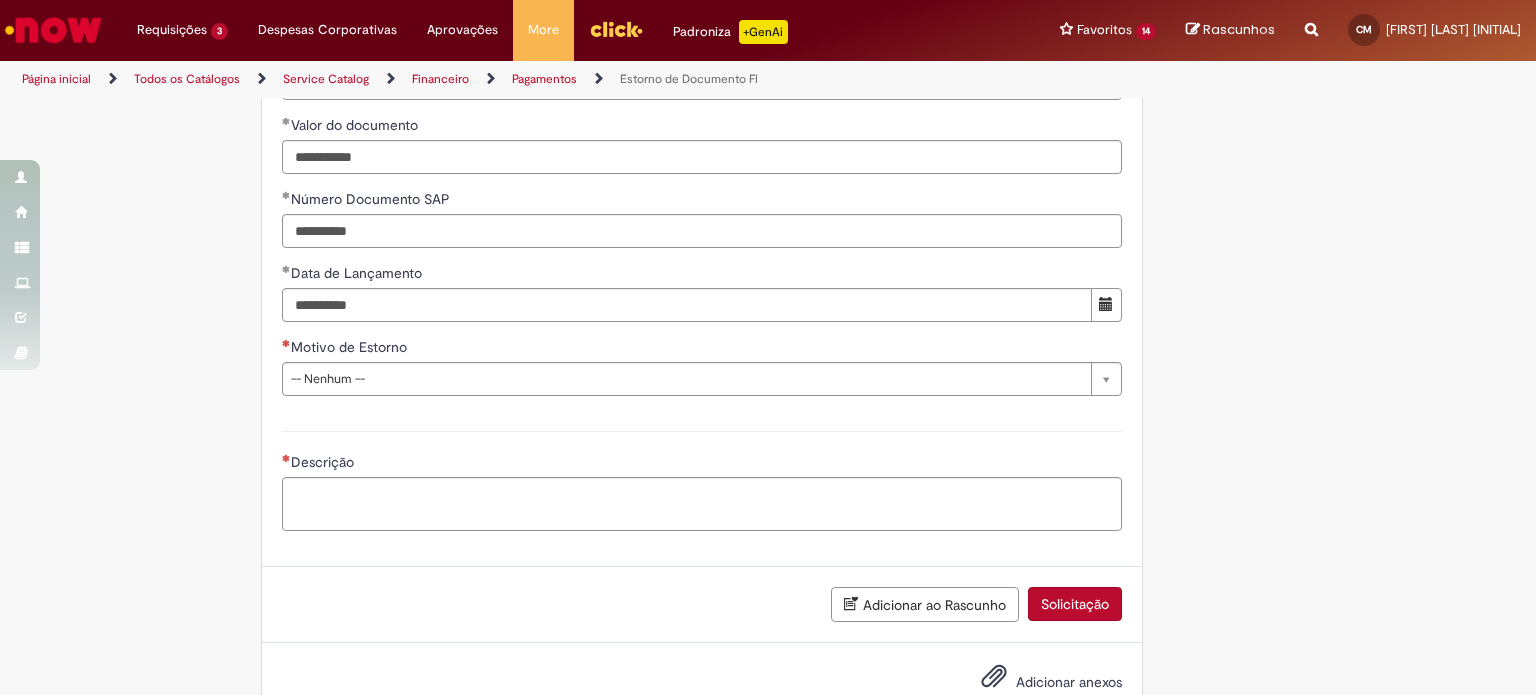 scroll, scrollTop: 2253, scrollLeft: 0, axis: vertical 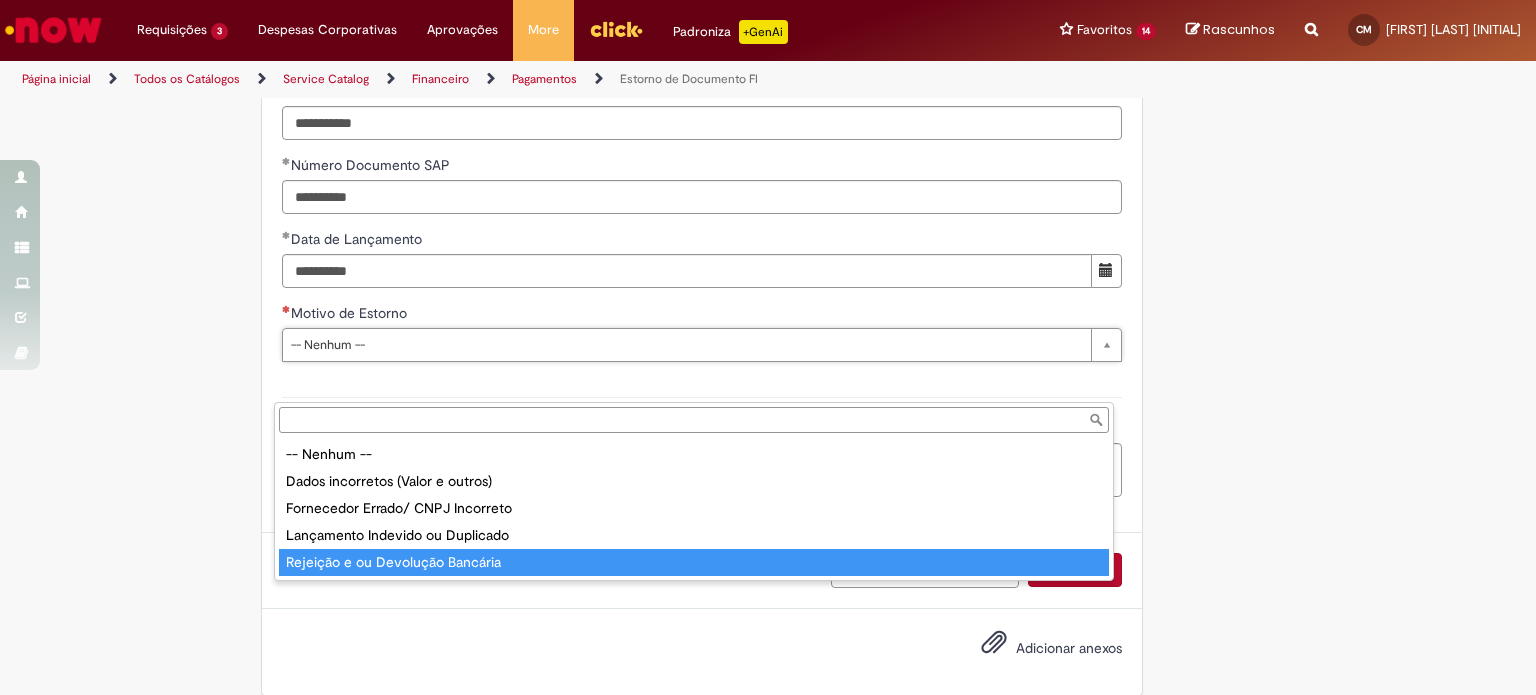 type on "**********" 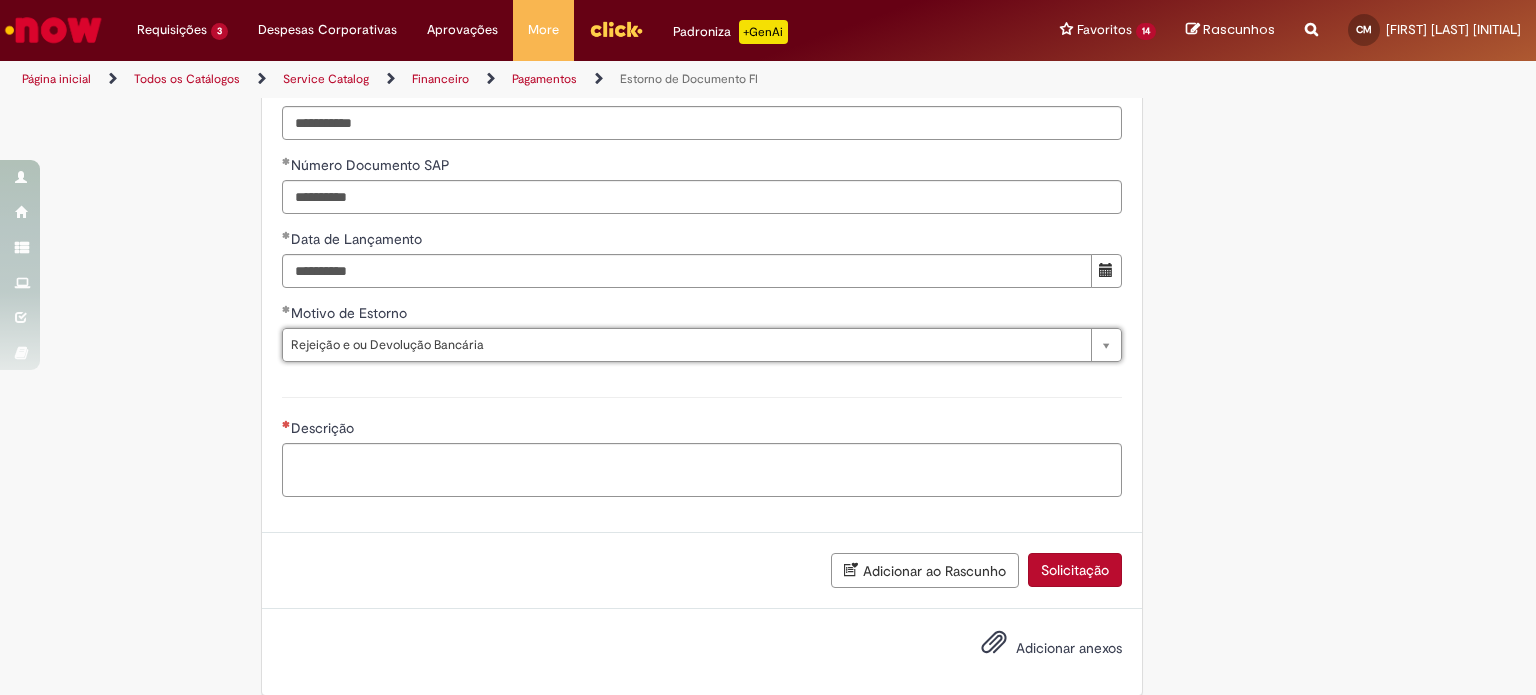 click on "Tire dúvidas com LupiAssist    +GenAI
Oi! Eu sou LupiAssist, uma Inteligência Artificial Generativa em constante aprendizado   Meu conteúdo é monitorado para trazer uma melhor experiência
Dúvidas comuns:
Só mais um instante, estou consultando nossas bases de conhecimento  e escrevendo a melhor resposta pra você!
Title
Lorem ipsum dolor sit amet    Fazer uma nova pergunta
Gerei esta resposta utilizando IA Generativa em conjunto com os nossos padrões. Em caso de divergência, os documentos oficiais prevalecerão.
Saiba mais em:
Ou ligue para:
E aí, te ajudei?
Sim, obrigado!" at bounding box center [768, -718] 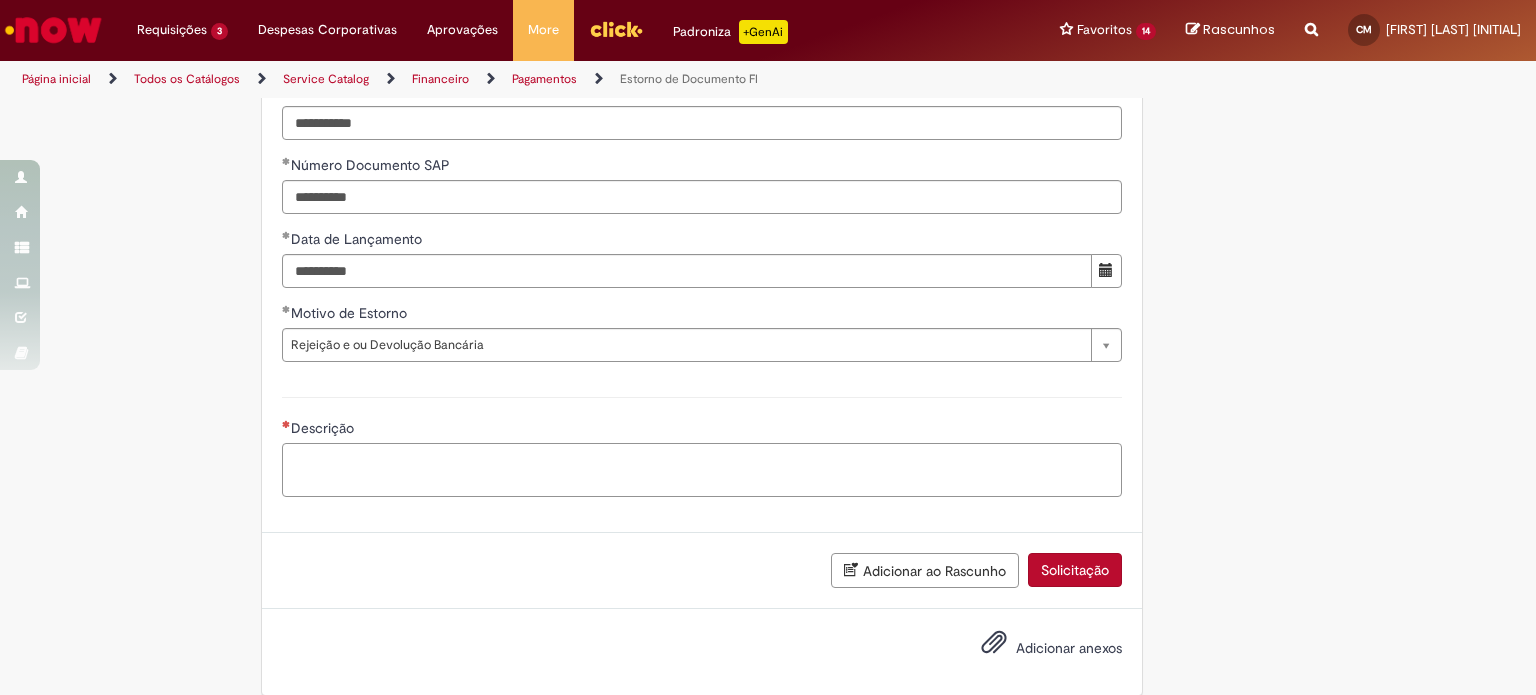 click on "Descrição" at bounding box center [702, 470] 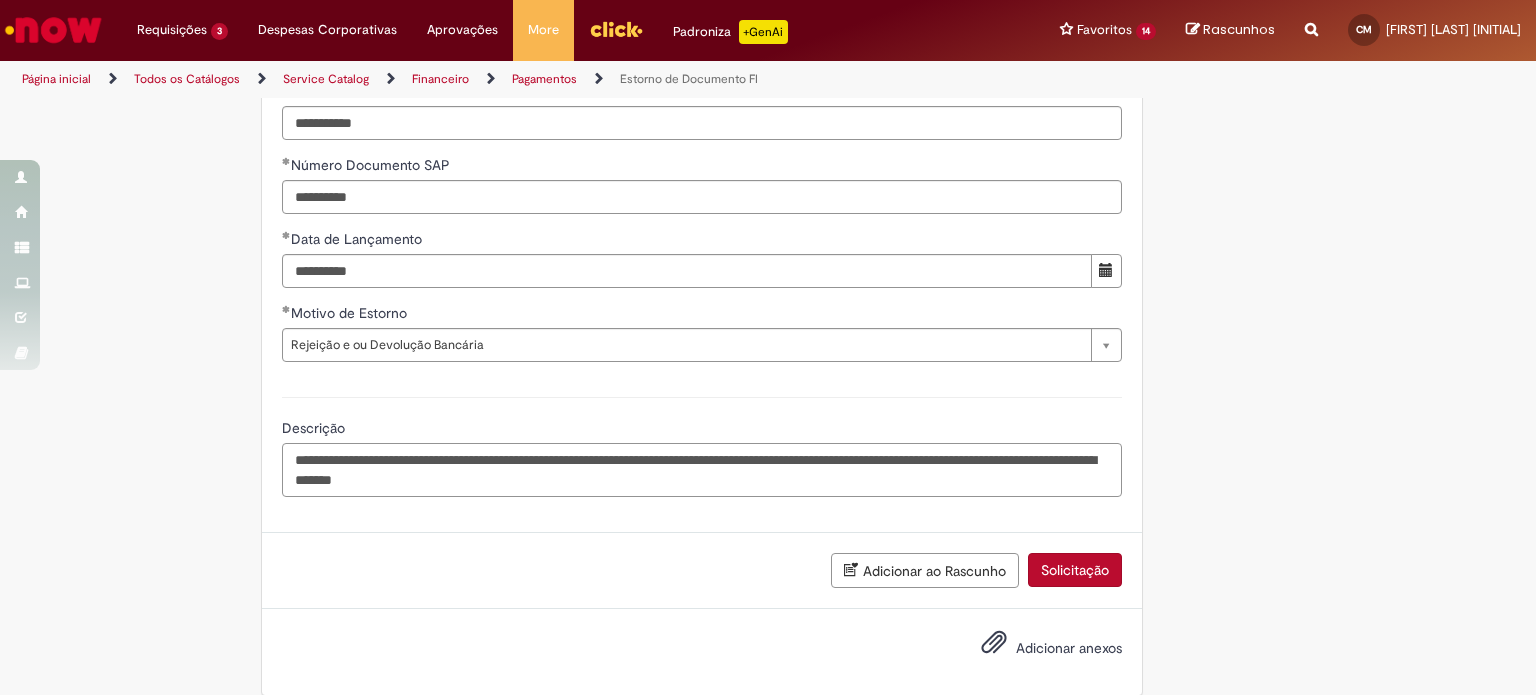 click on "**********" at bounding box center [702, 470] 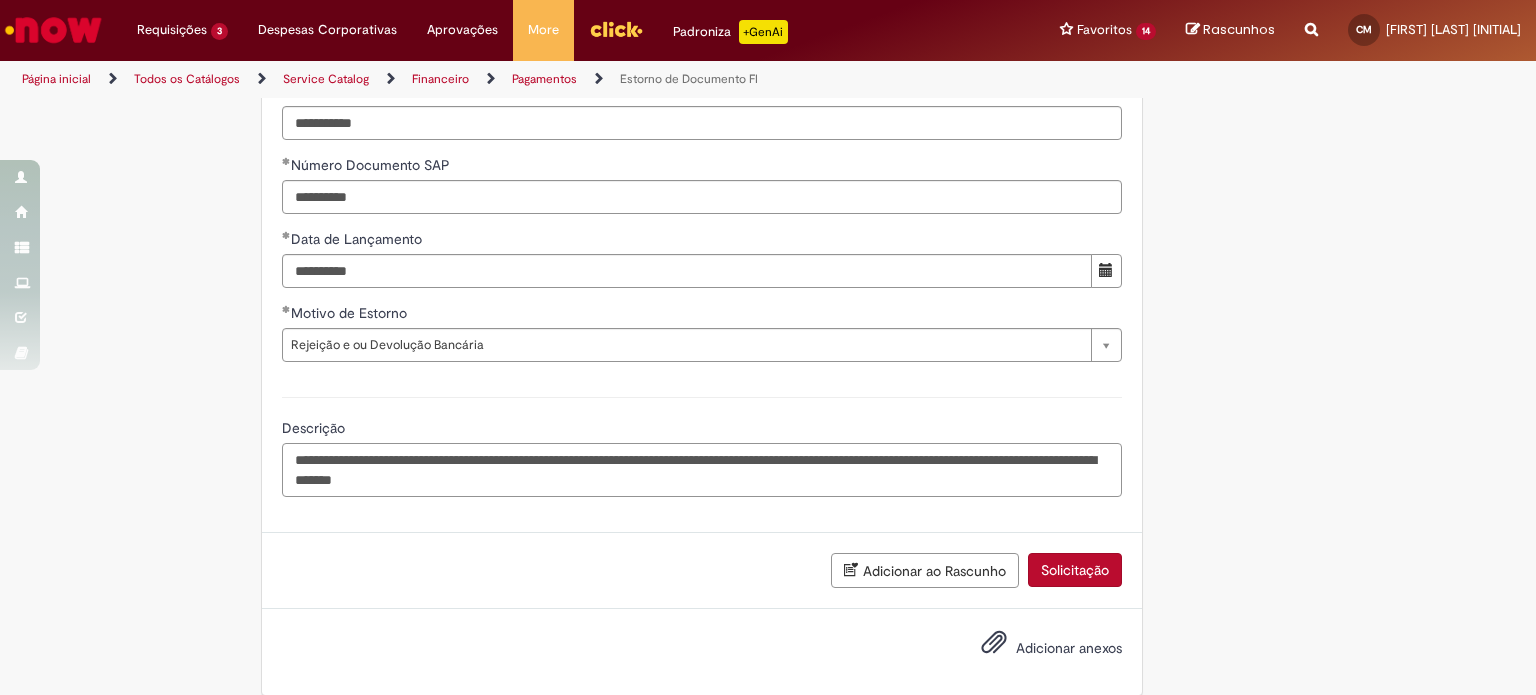 click on "**********" at bounding box center (702, 470) 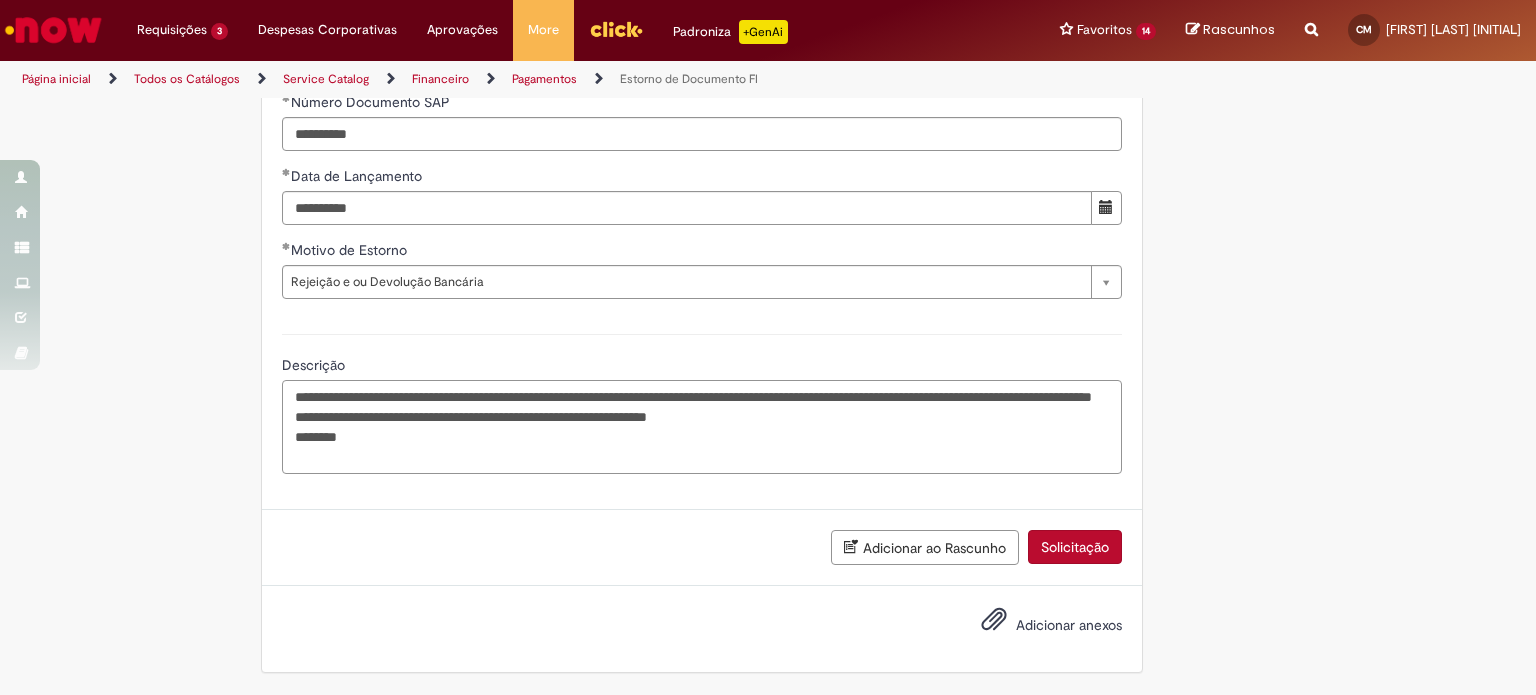 scroll, scrollTop: 2358, scrollLeft: 0, axis: vertical 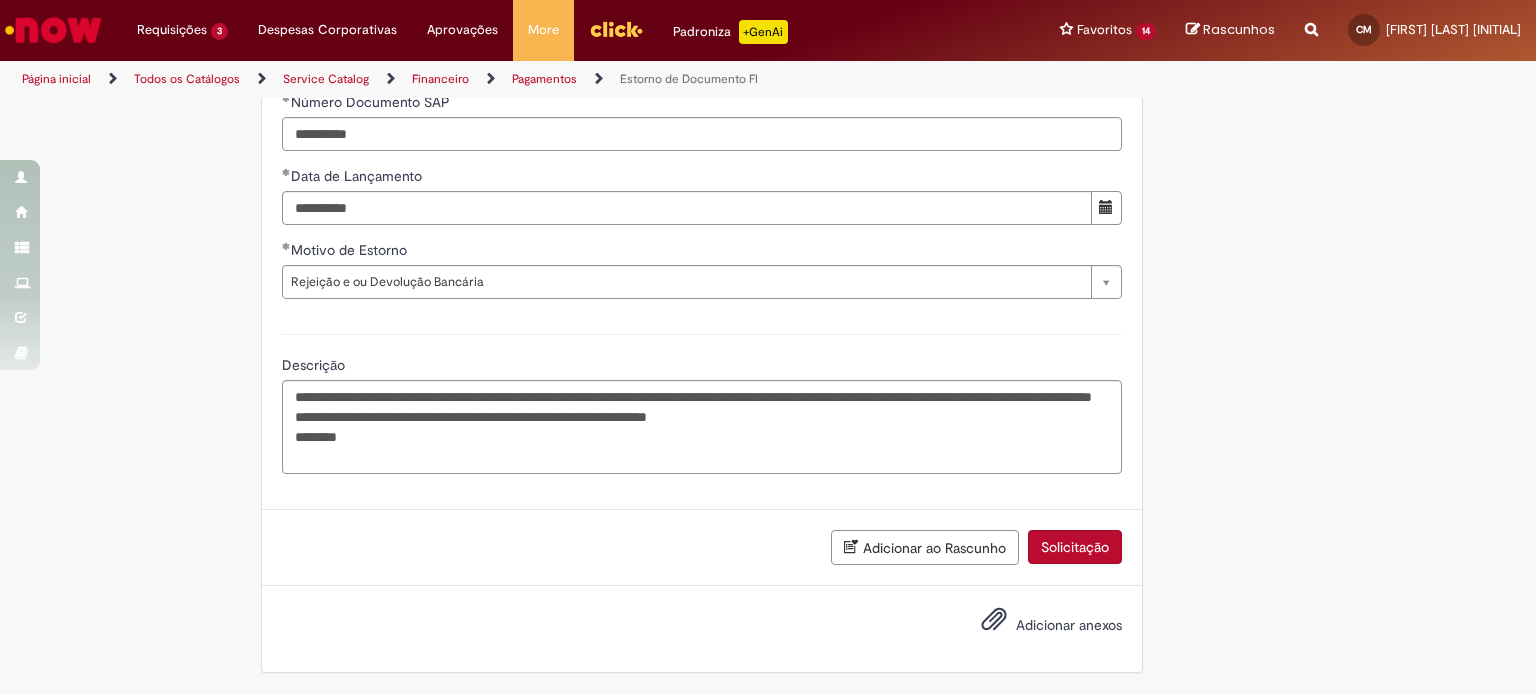 click on "Adicionar anexos" at bounding box center [1037, 626] 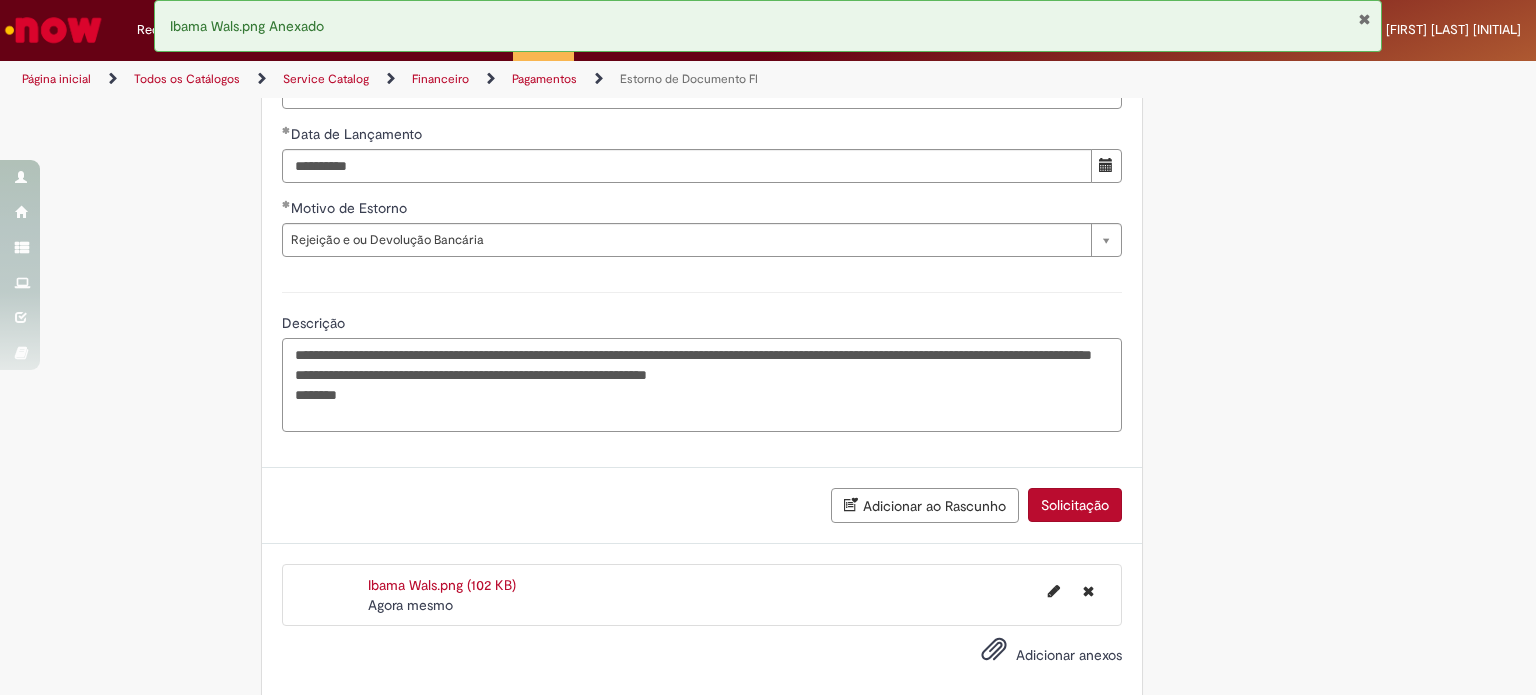 drag, startPoint x: 377, startPoint y: 457, endPoint x: 168, endPoint y: 320, distance: 249.89998 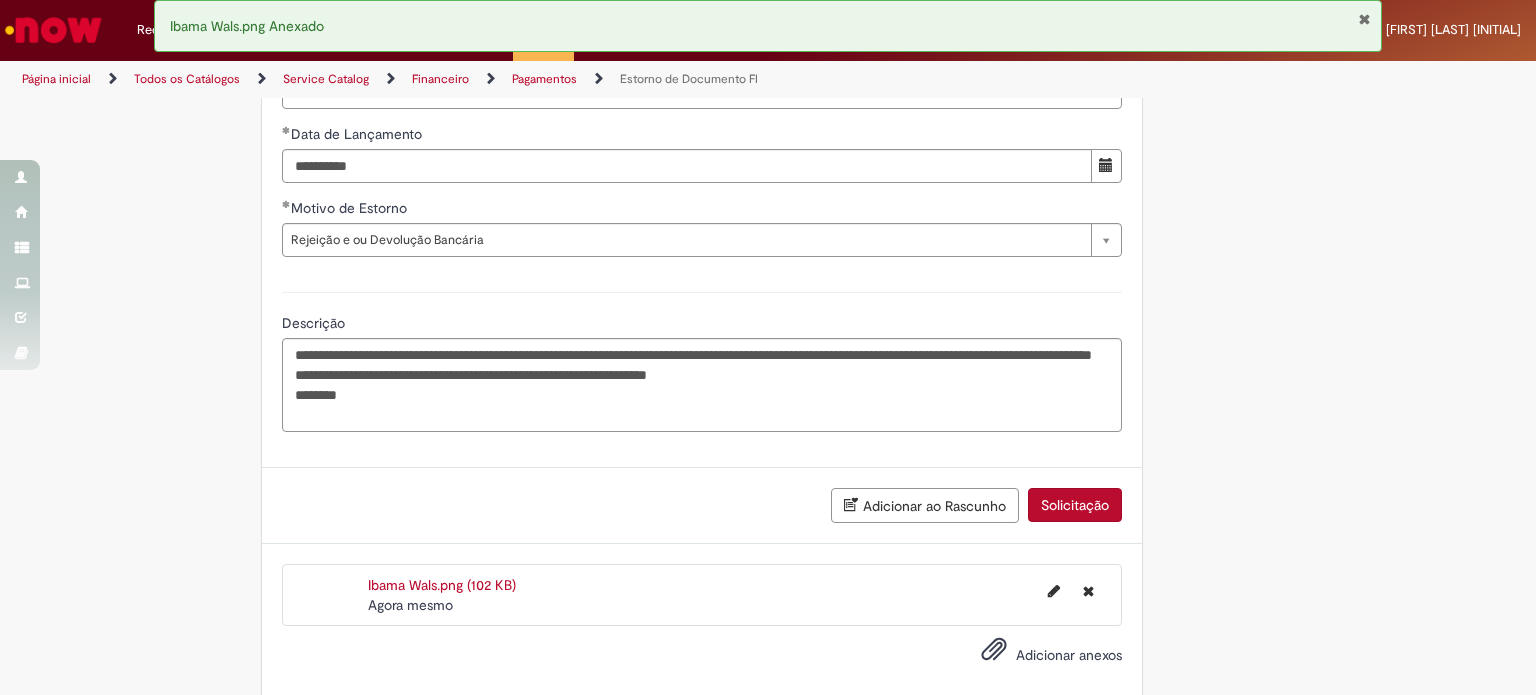 click on "Solicitação" at bounding box center (1075, 505) 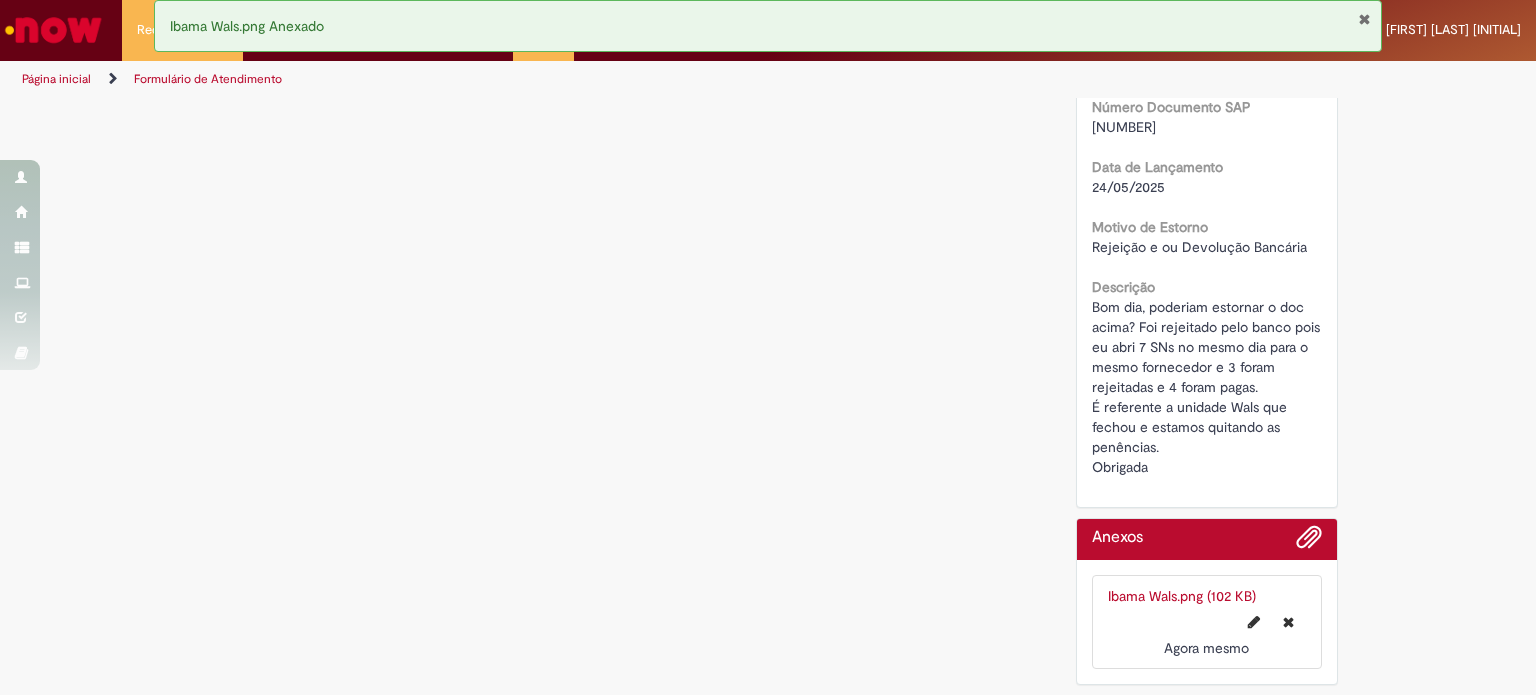 scroll, scrollTop: 0, scrollLeft: 0, axis: both 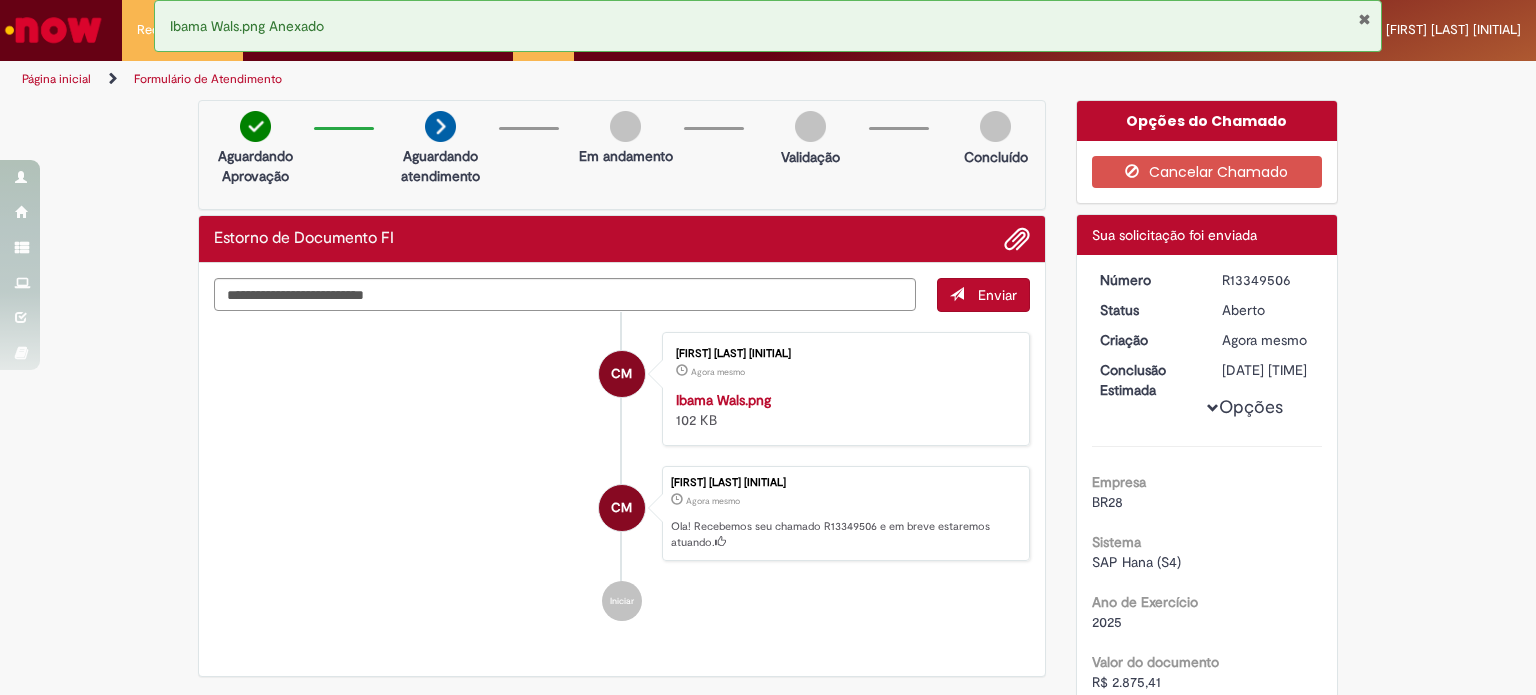 click on "CM
Carla Castilho Martiniano
Agora mesmo Agora mesmo
Ola! Recebemos seu chamado R13349506 e em breve estaremos atuando." at bounding box center [622, 514] 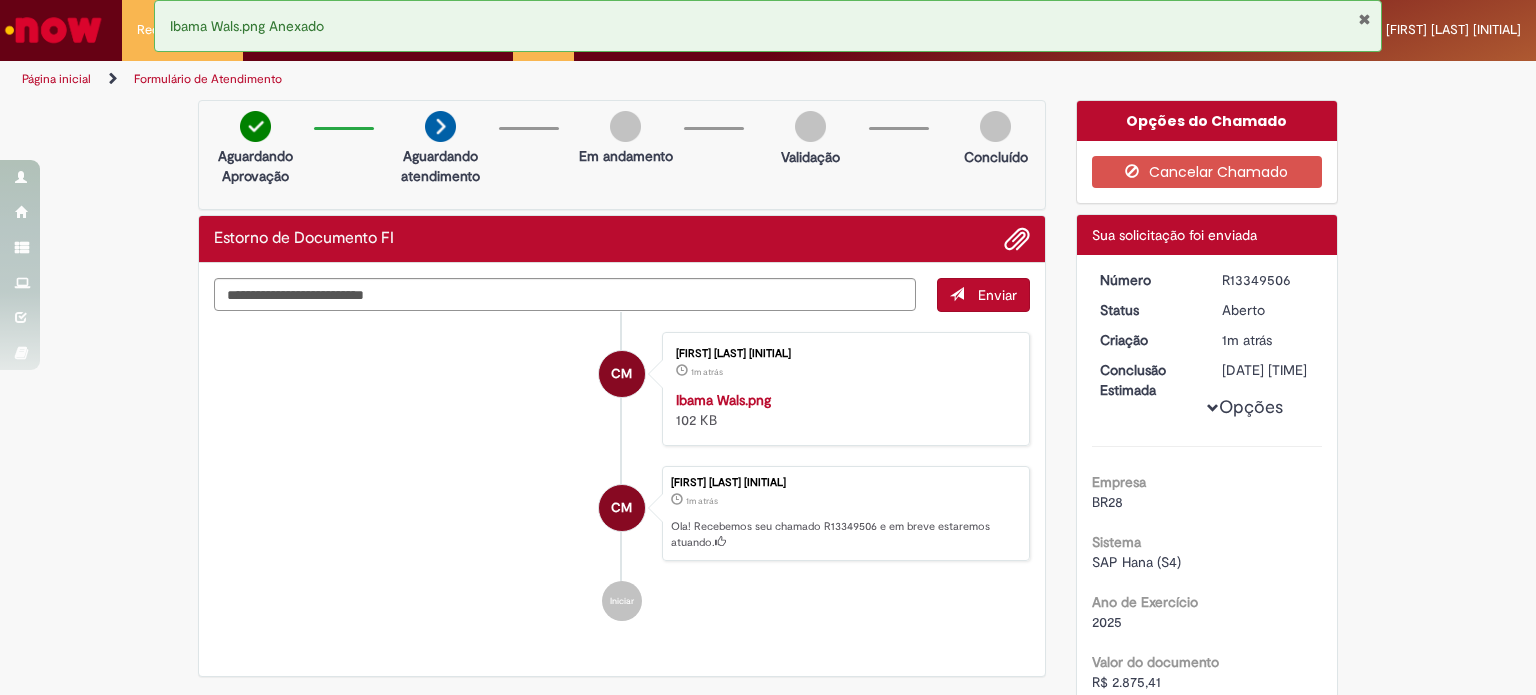 click at bounding box center (53, 30) 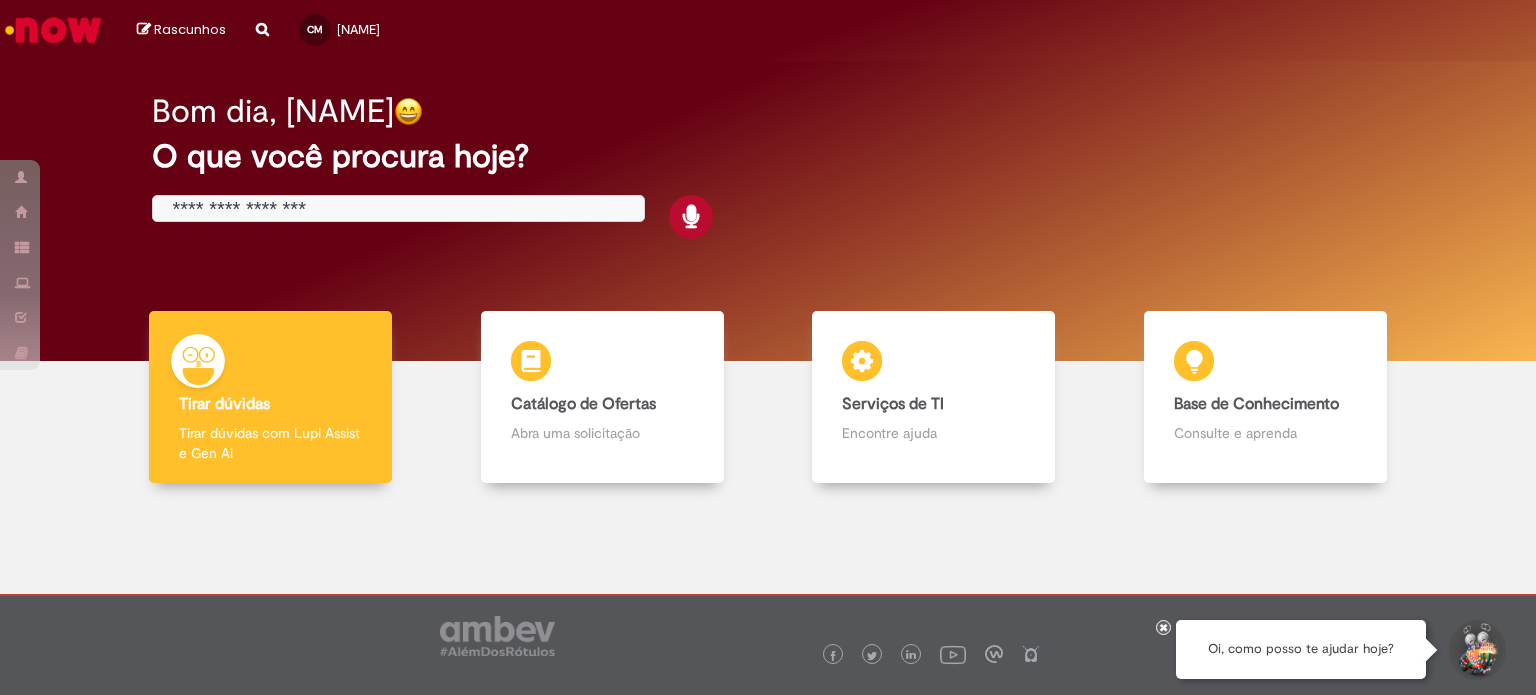 scroll, scrollTop: 0, scrollLeft: 0, axis: both 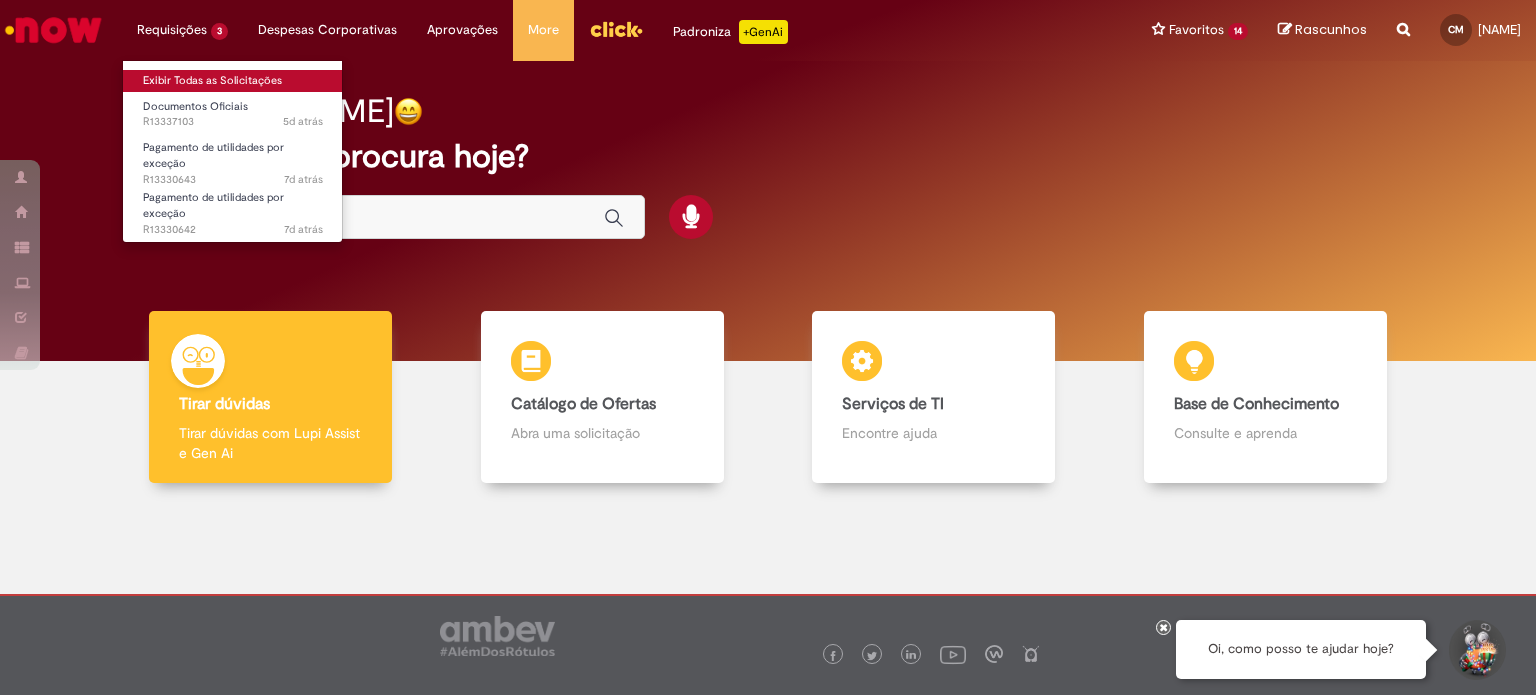 click on "Exibir Todas as Solicitações" at bounding box center [233, 81] 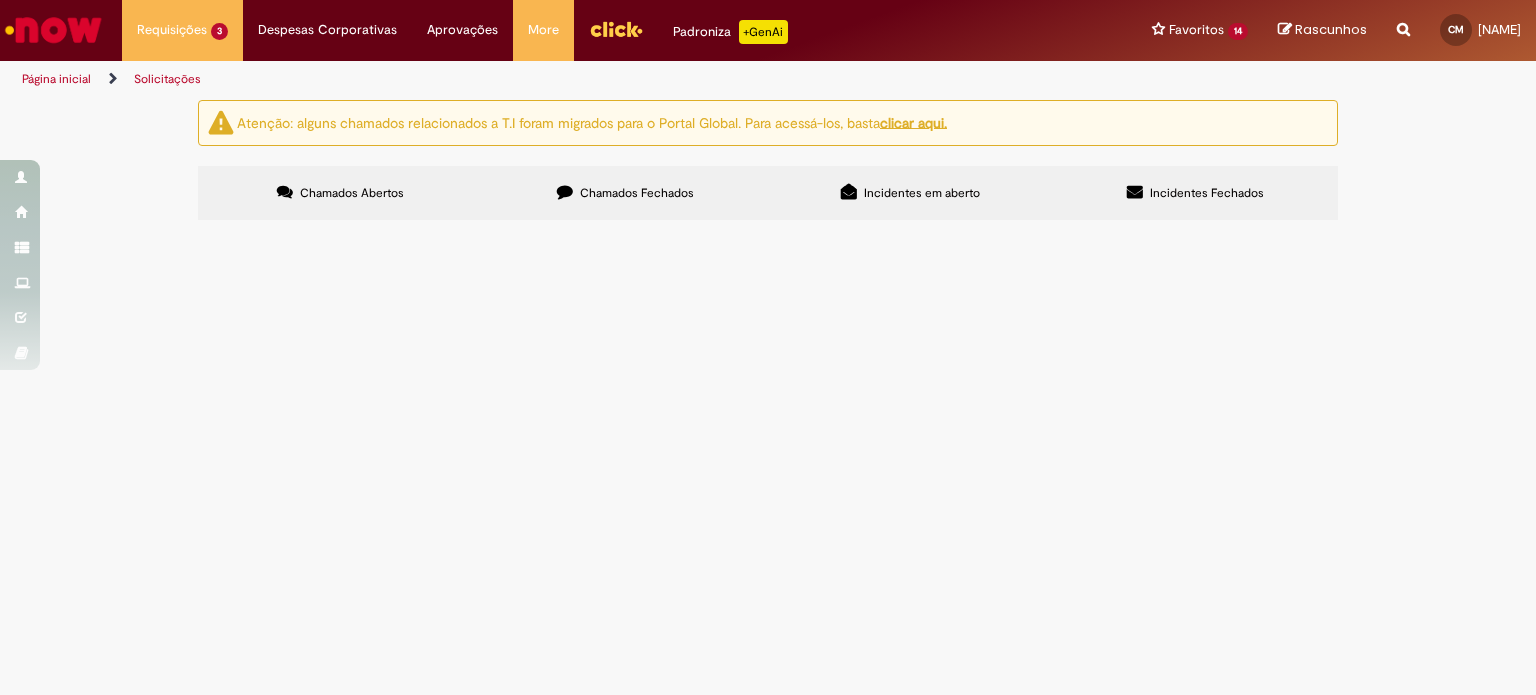 click on "Chamados Fechados" at bounding box center (625, 193) 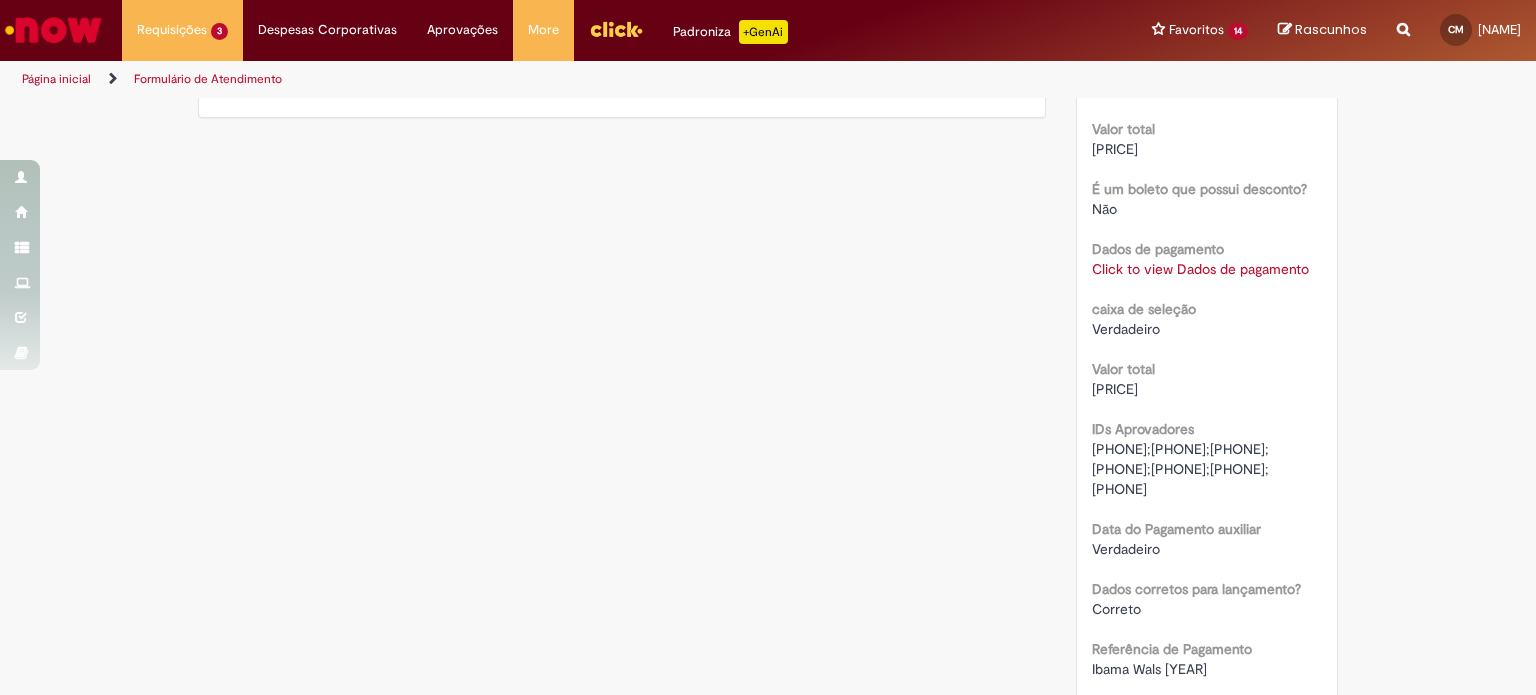 scroll, scrollTop: 2103, scrollLeft: 0, axis: vertical 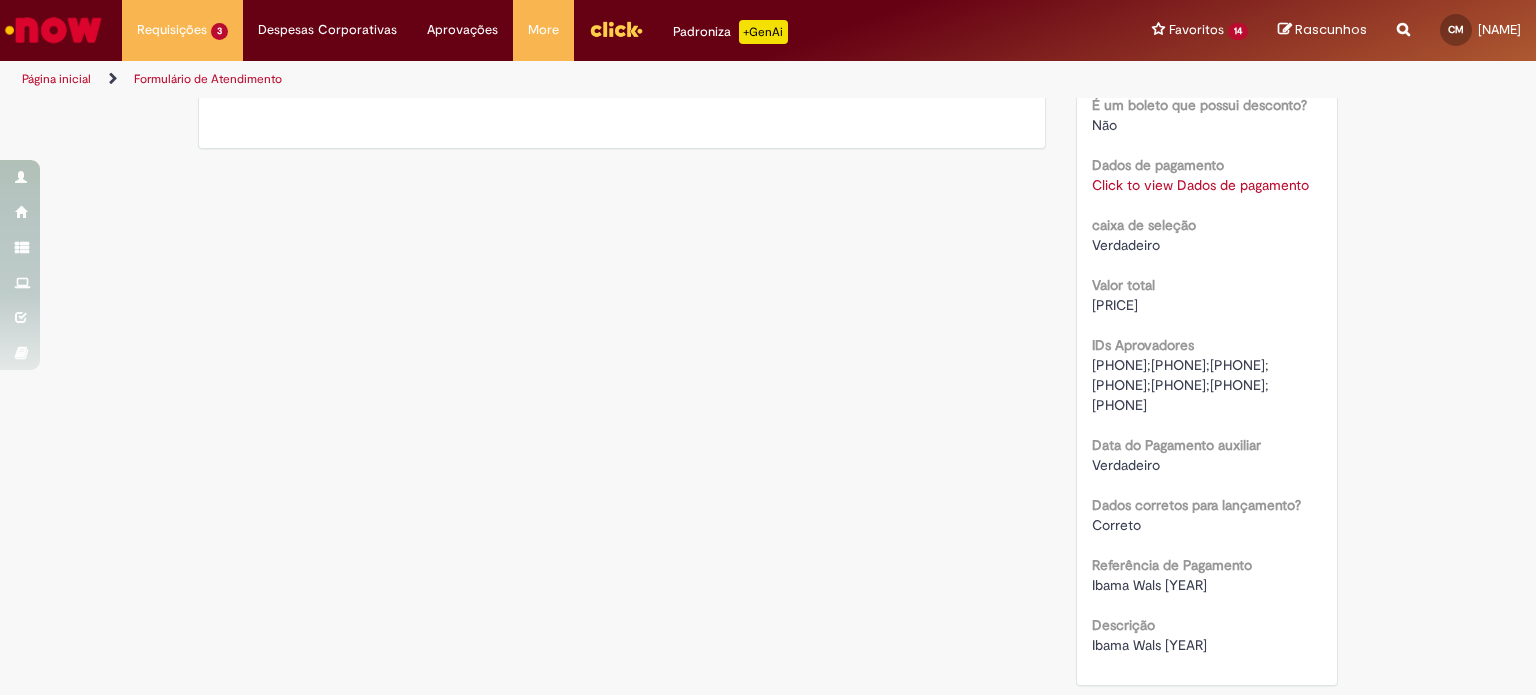 click on "Click to view Dados de pagamento" at bounding box center [1200, 185] 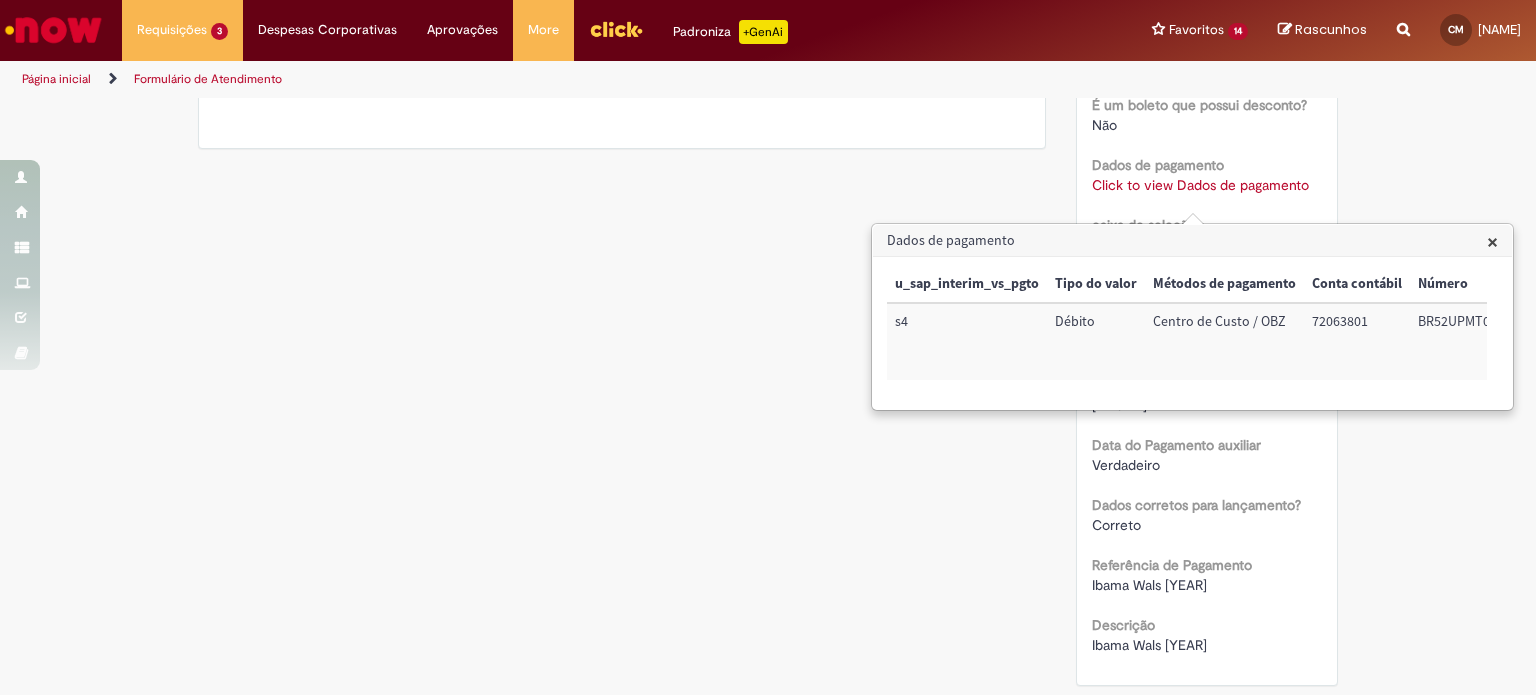 click on "72063801" at bounding box center [1357, 341] 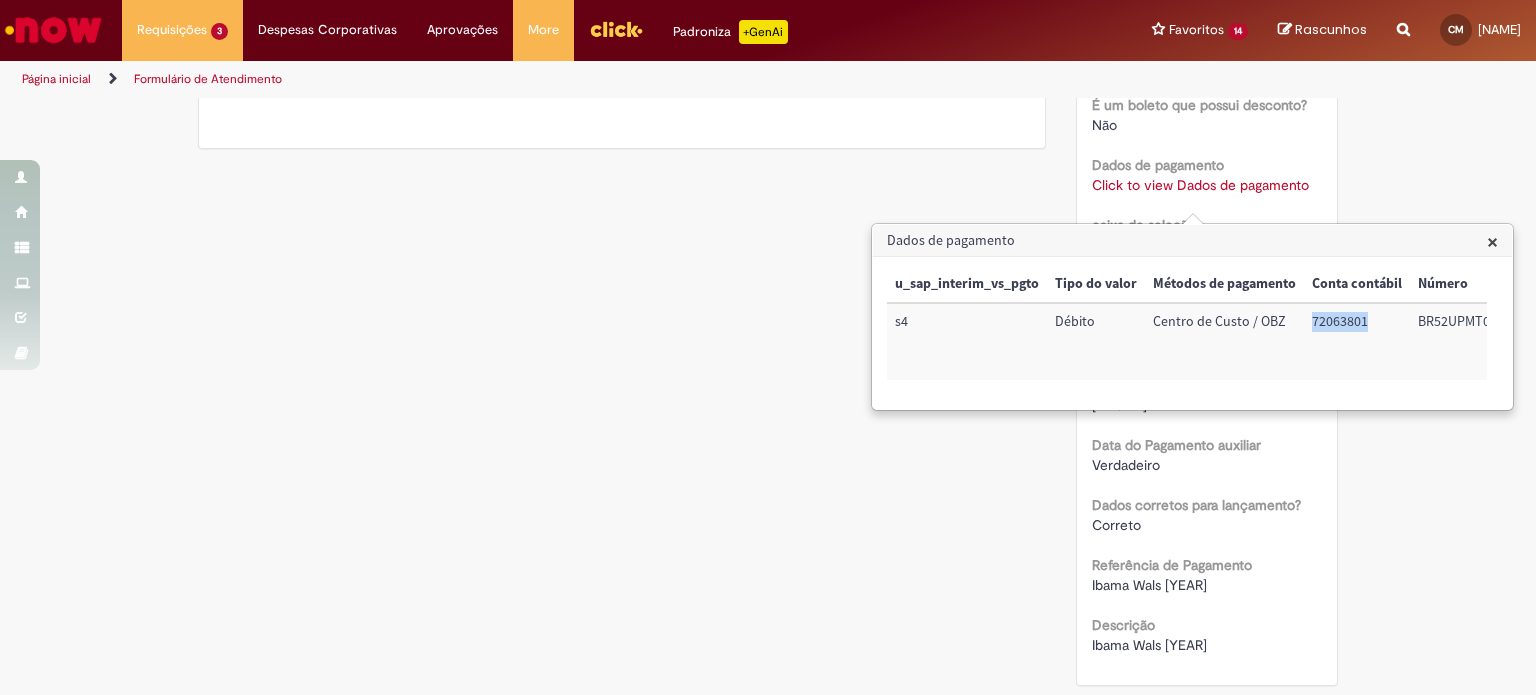 click on "72063801" at bounding box center [1357, 341] 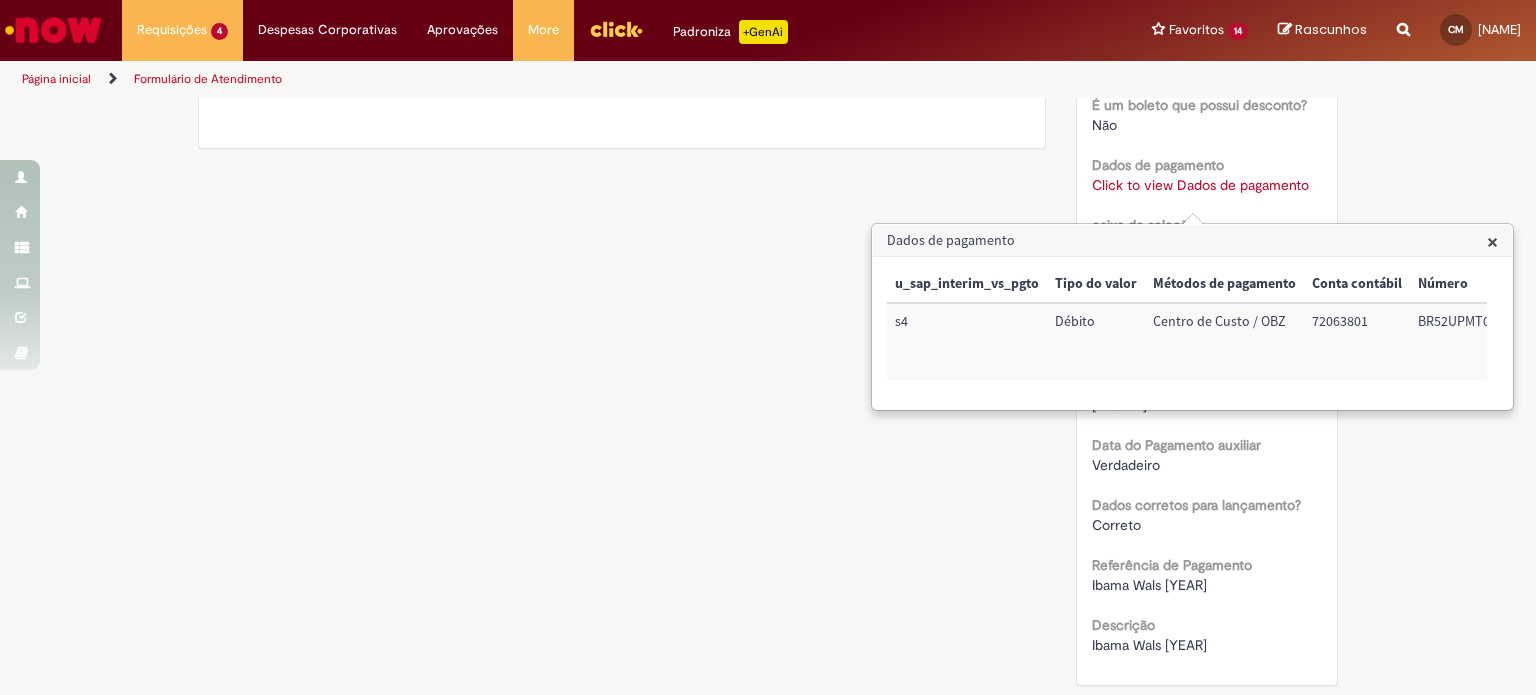 click on "Verificar Código de Barras
Aguardando Aprovação
Aguardando atendimento
Em andamento
Validação
Concluído
Solicitação de numerário
Enviar
S
Sistema
cerca de um mês atrás cerca de um mês atrás     Comentários adicionais
Prezado, usuário. Obs.: Para baixar o arquivo você precisa estar conectado na VPN ou WA" at bounding box center (768, -654) 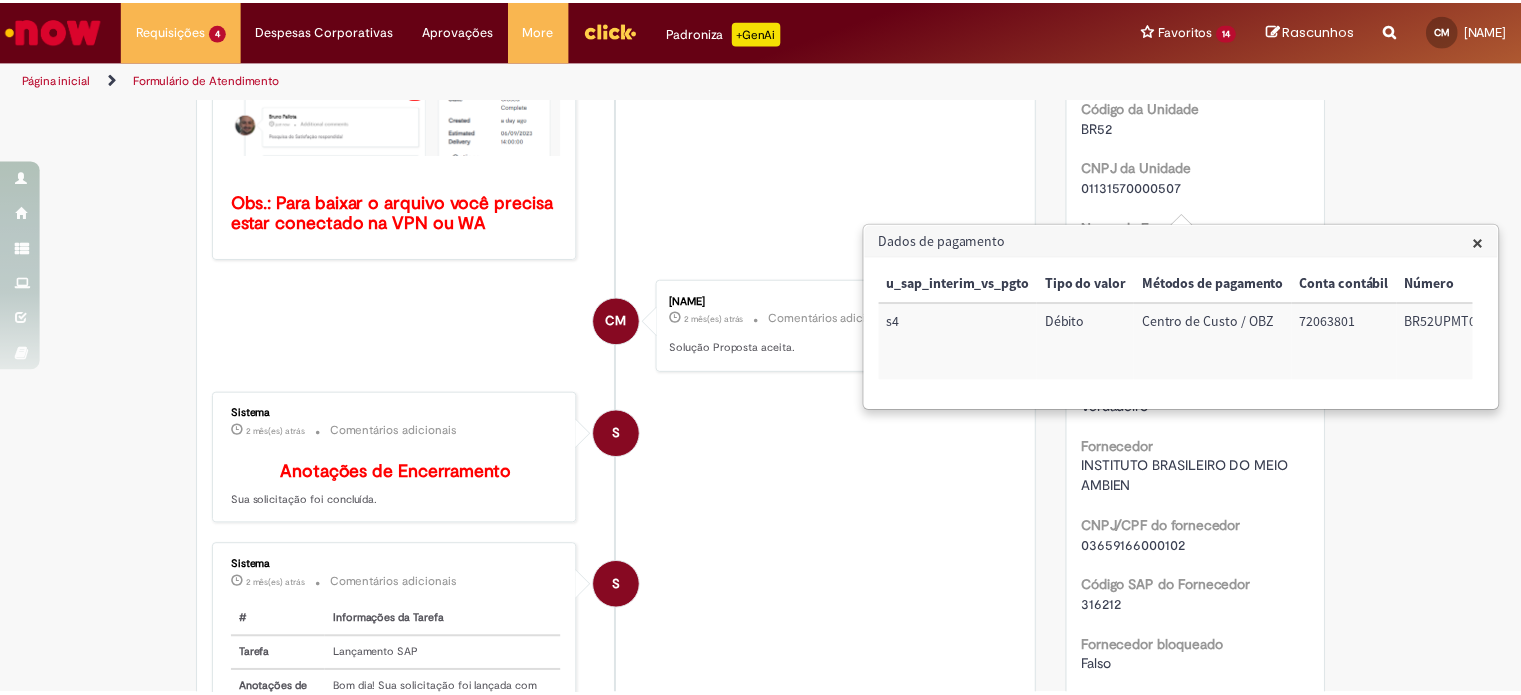 scroll, scrollTop: 503, scrollLeft: 0, axis: vertical 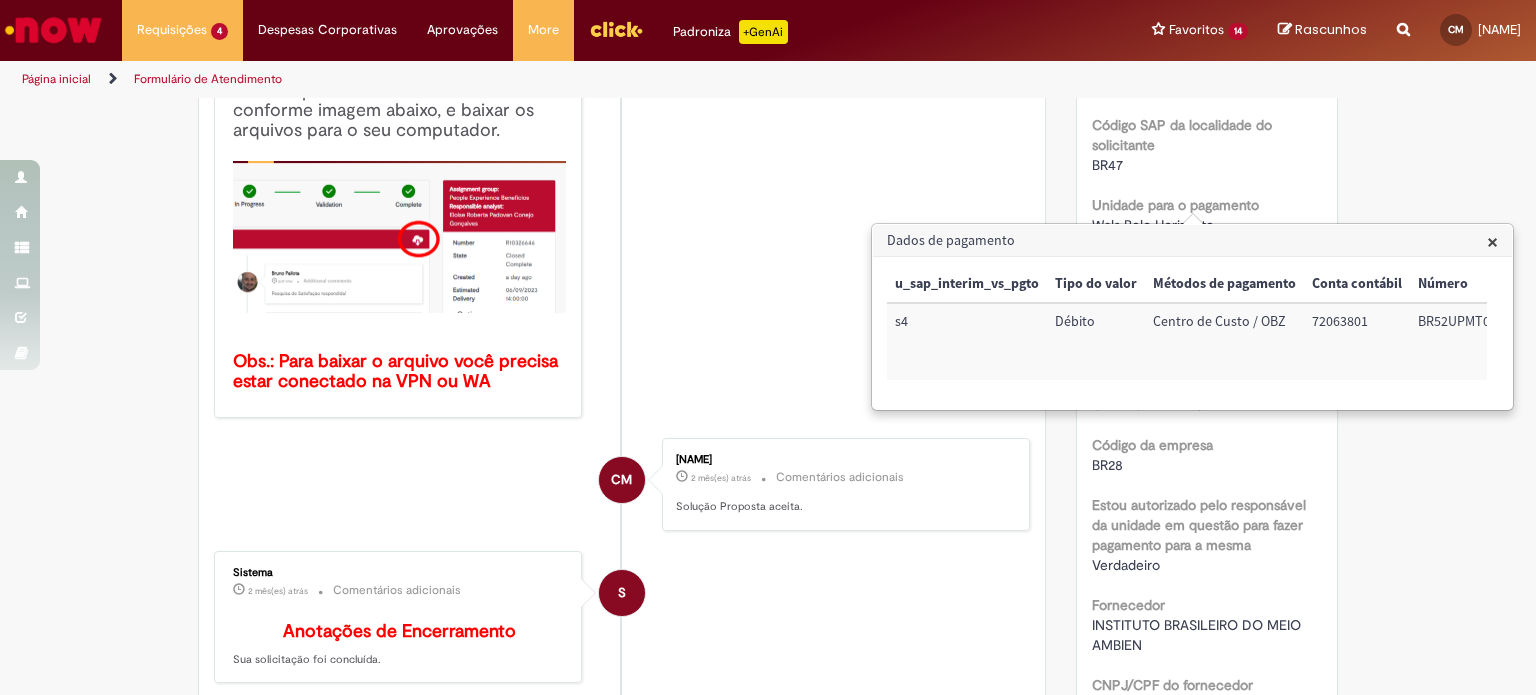click at bounding box center (53, 30) 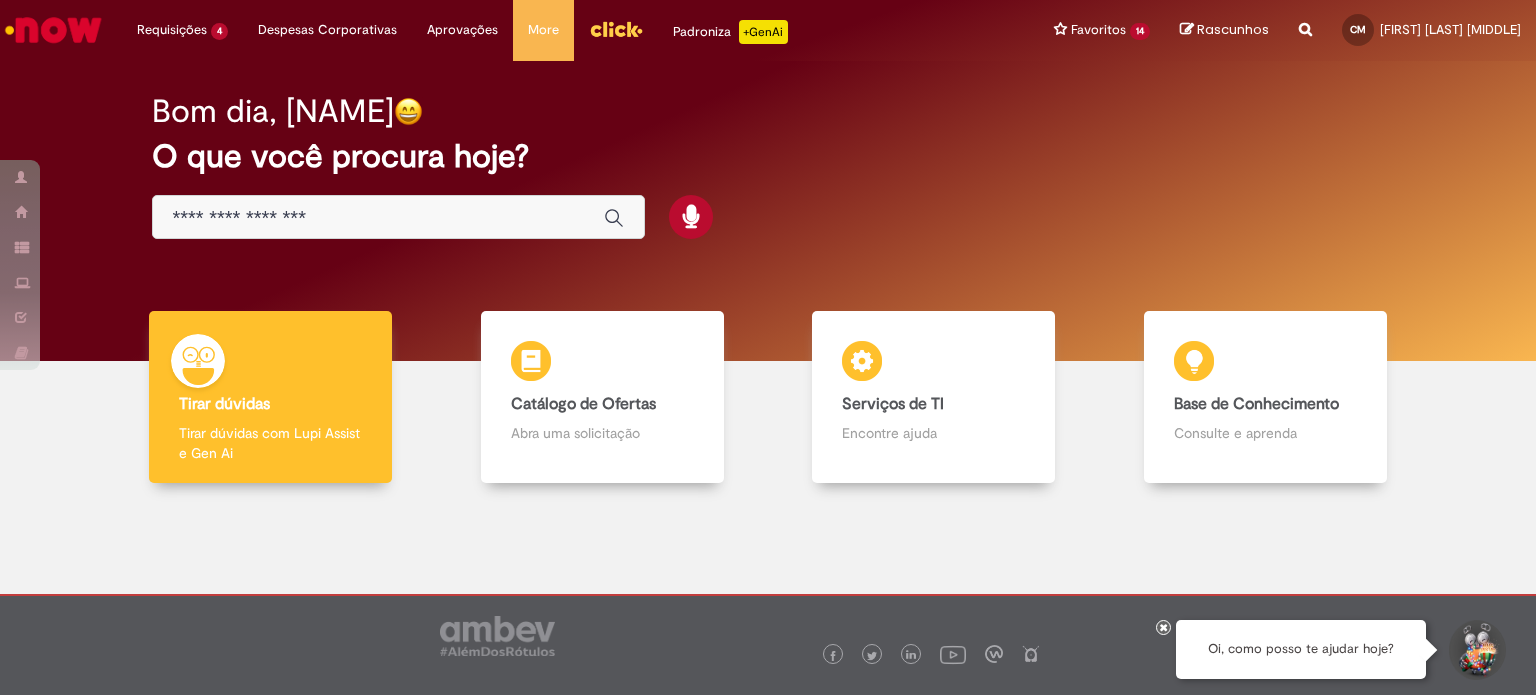 scroll, scrollTop: 0, scrollLeft: 0, axis: both 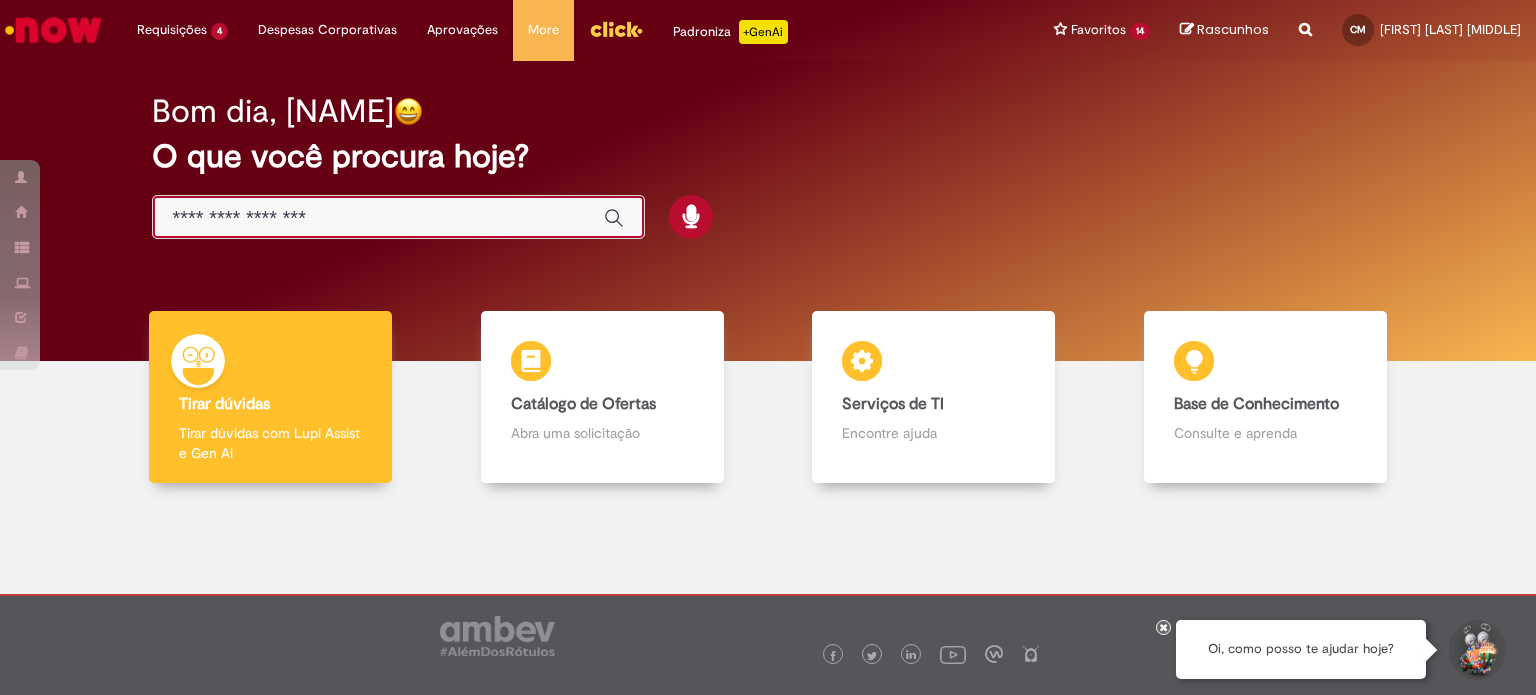 click at bounding box center (378, 218) 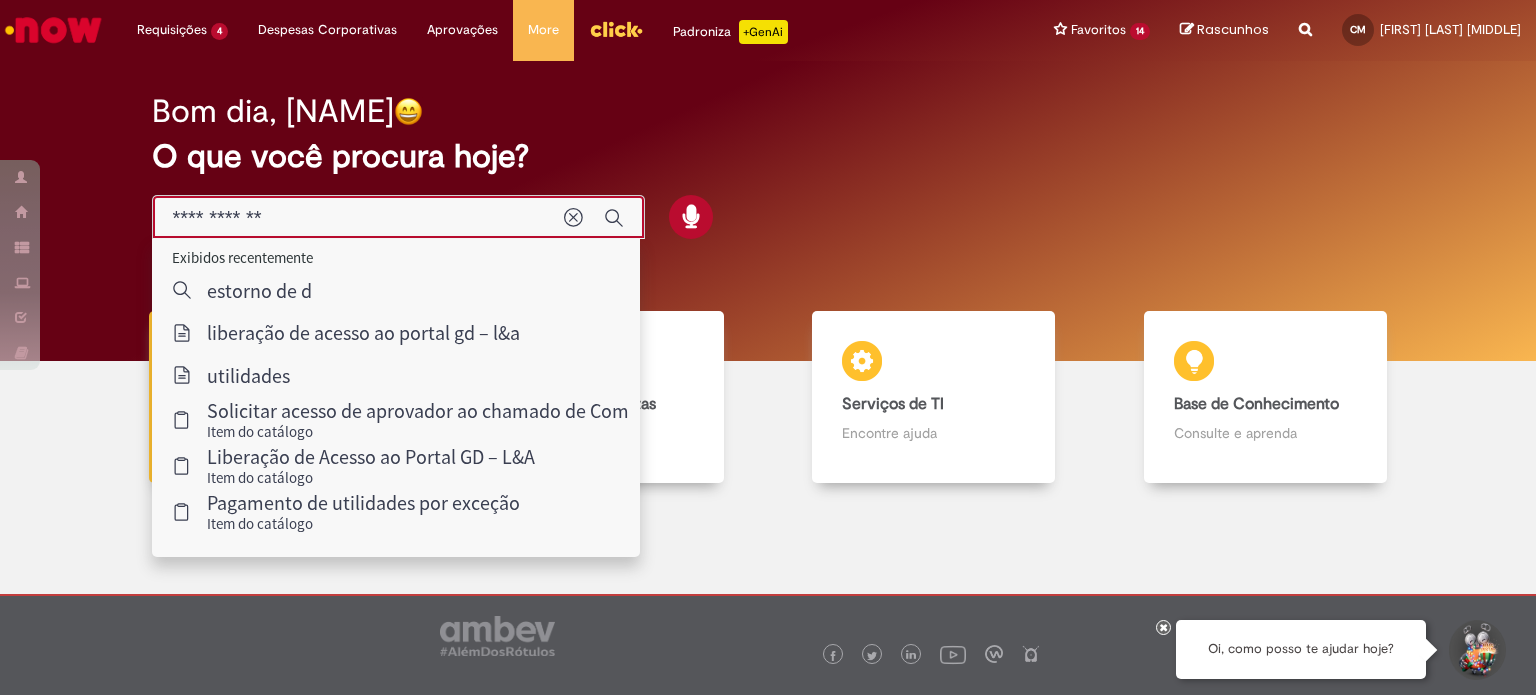 type on "**********" 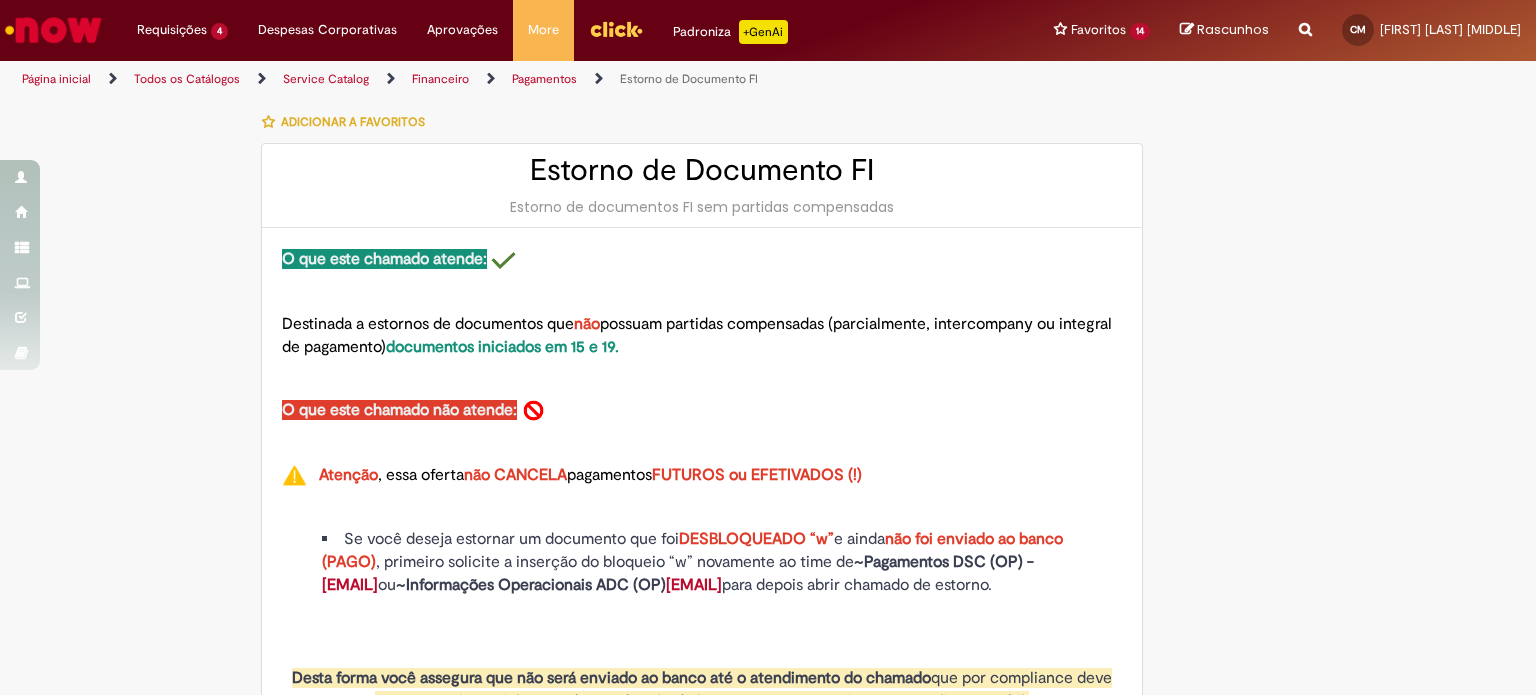 type on "********" 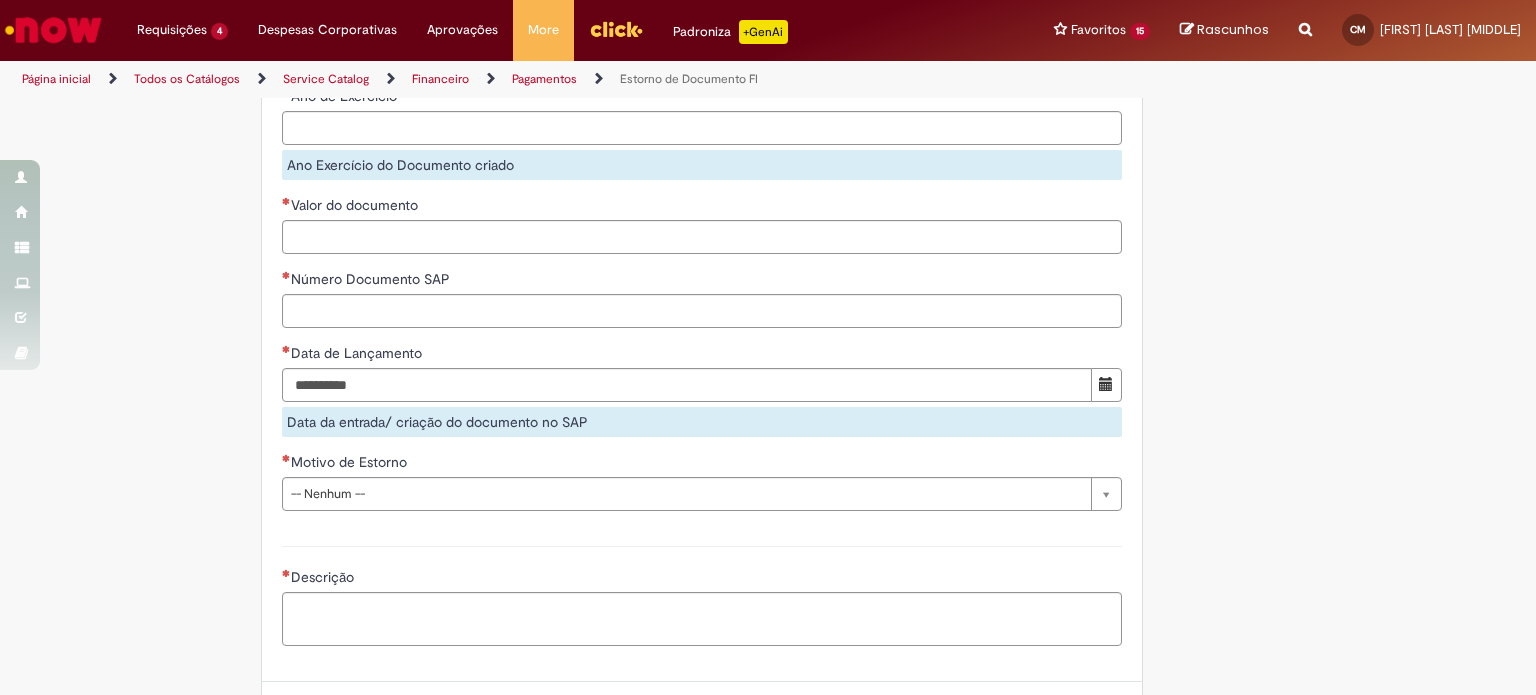 scroll, scrollTop: 2423, scrollLeft: 0, axis: vertical 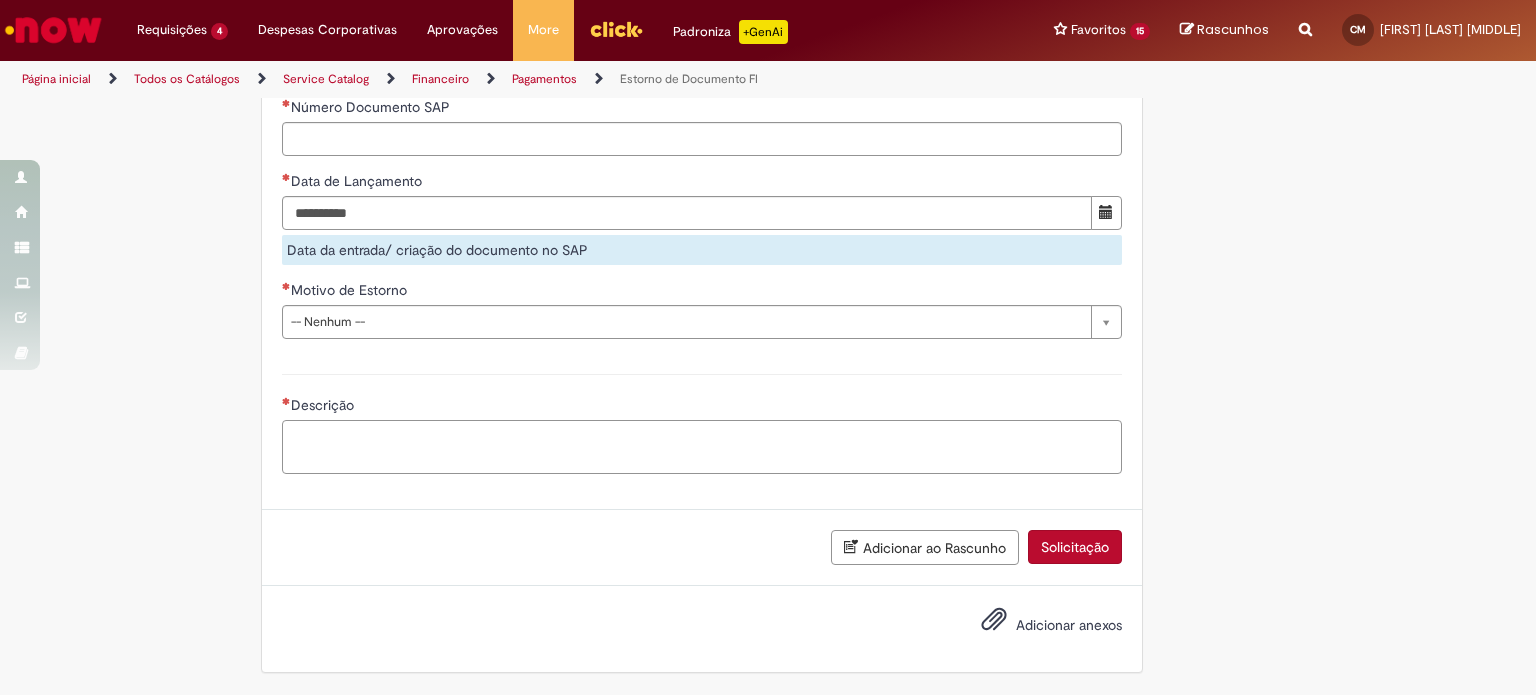 click on "Descrição" at bounding box center [702, 447] 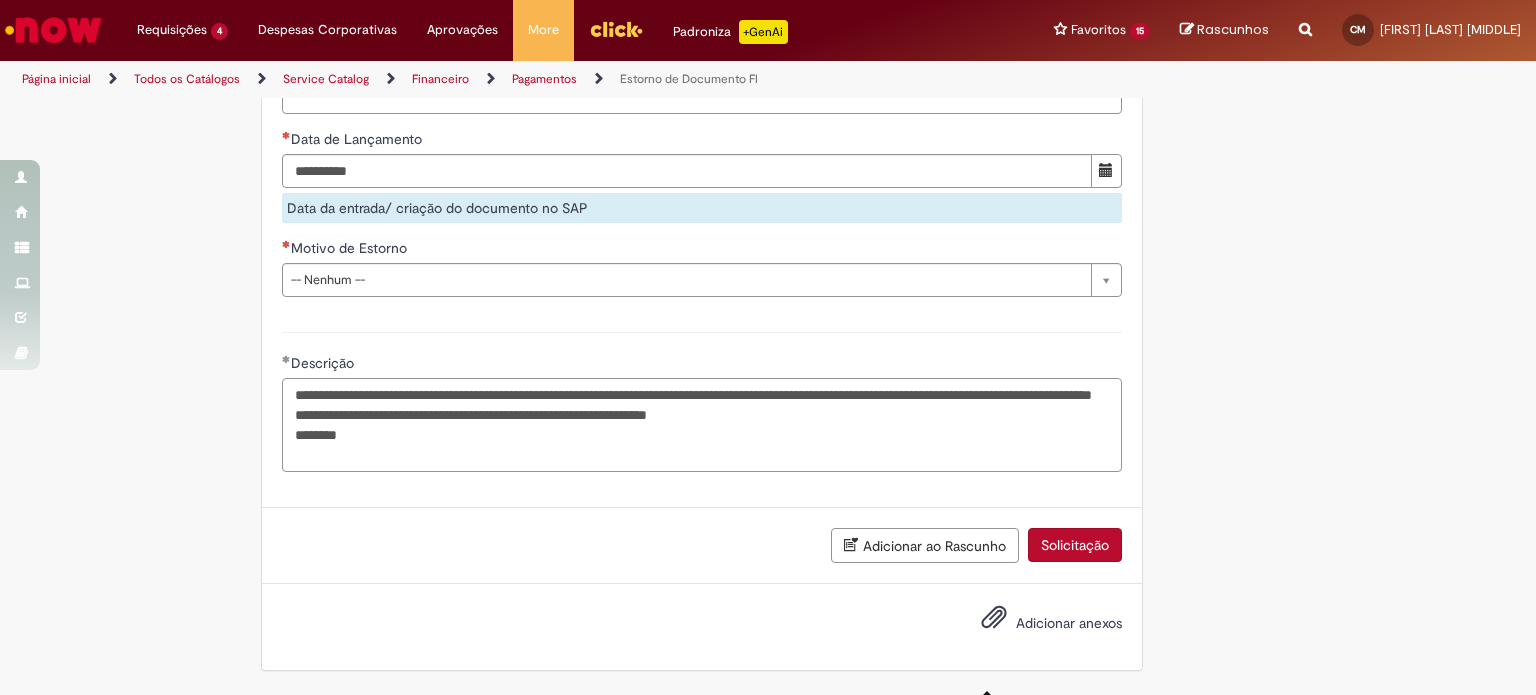 type on "**********" 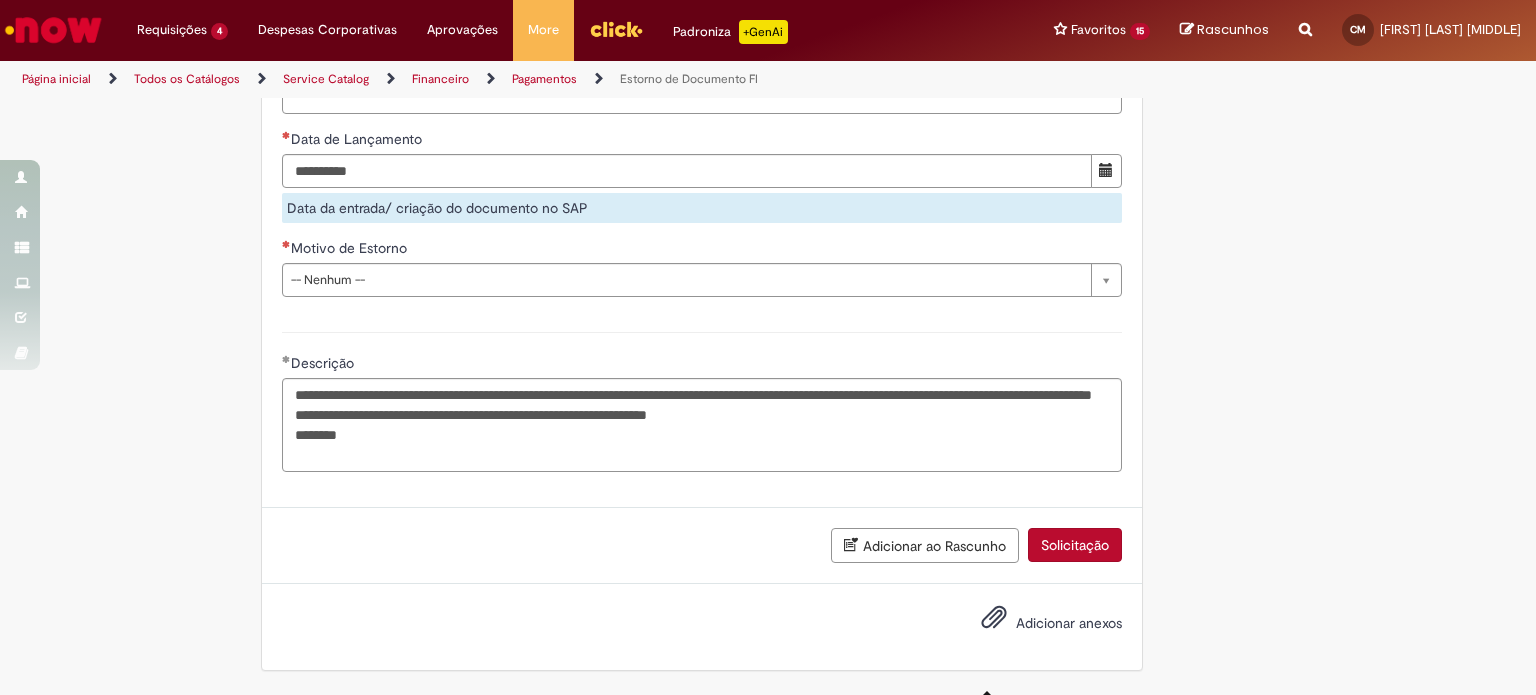 click on "Adicionar anexos" at bounding box center [1037, 624] 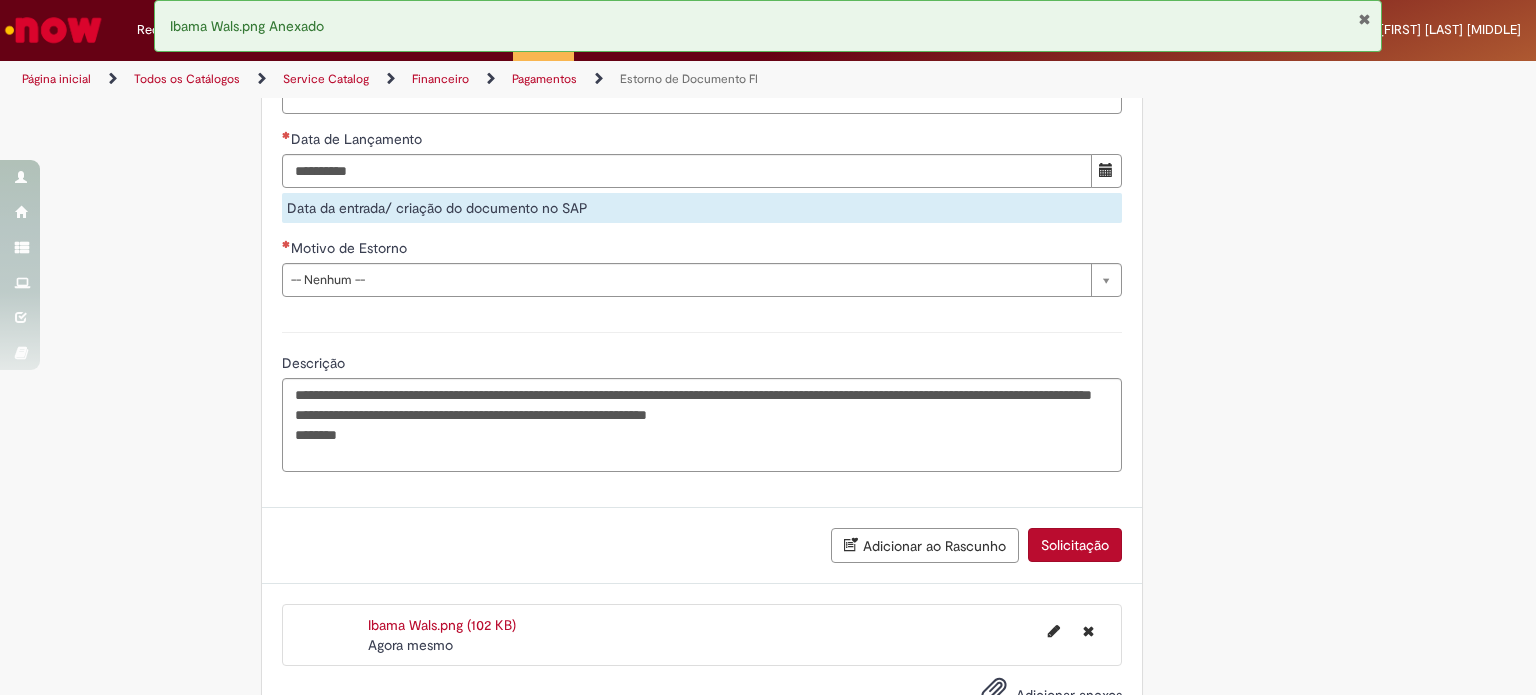 scroll, scrollTop: 1923, scrollLeft: 0, axis: vertical 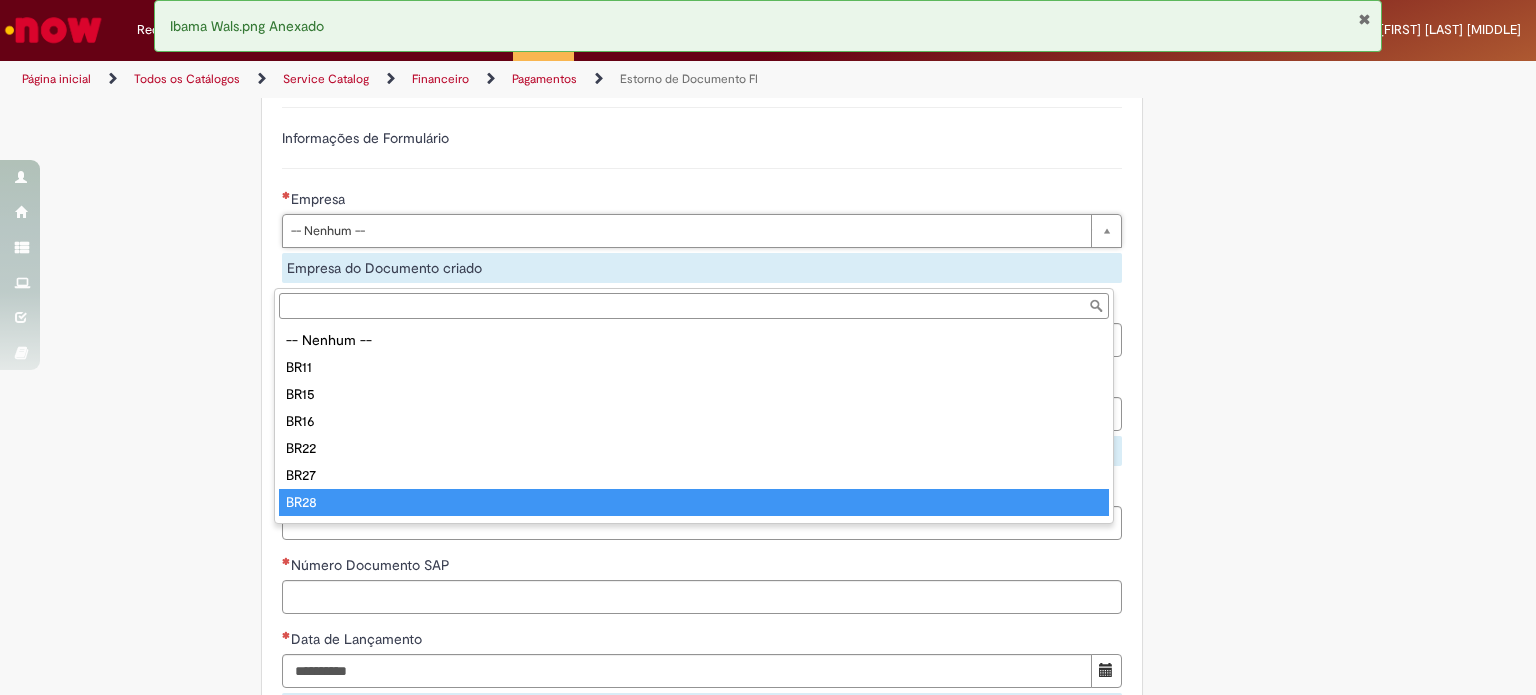 type on "****" 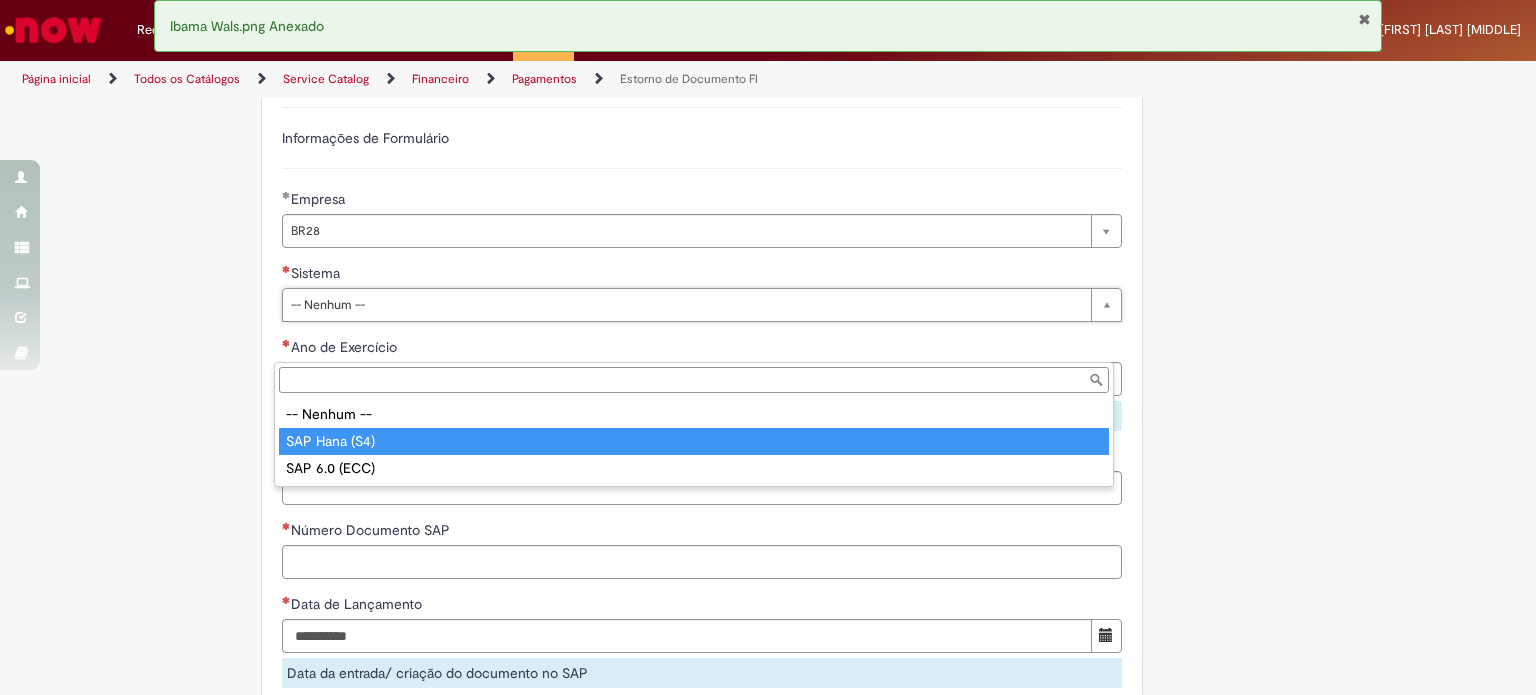 type on "**********" 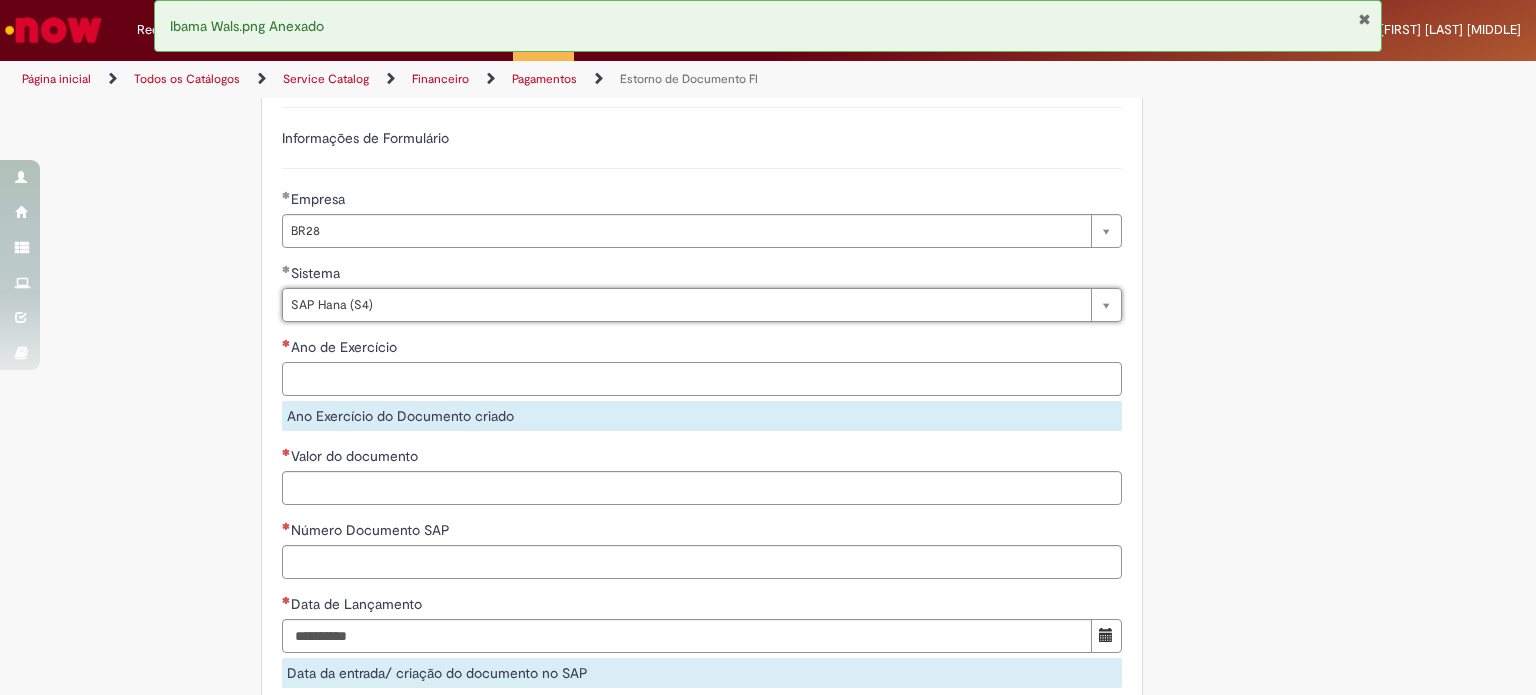 click on "Ano de Exercício" at bounding box center (702, 379) 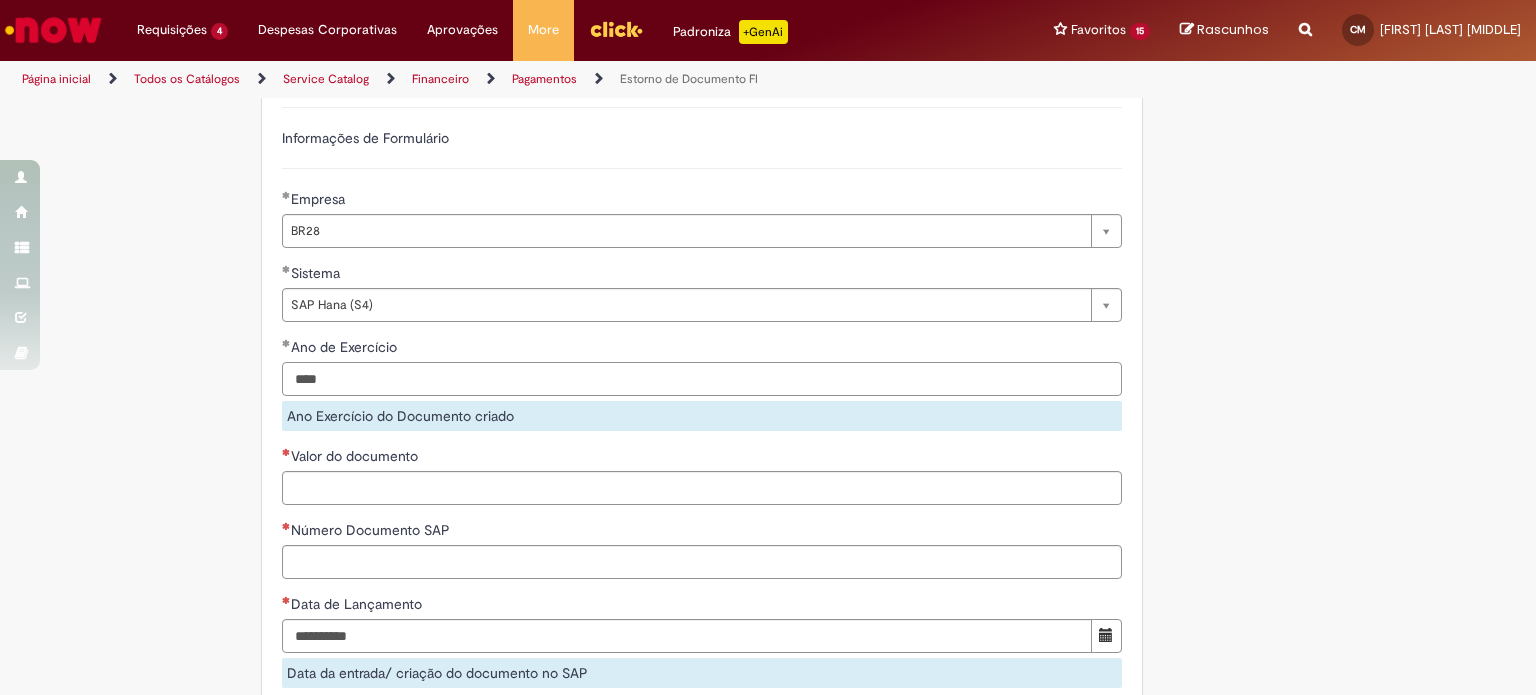 type on "****" 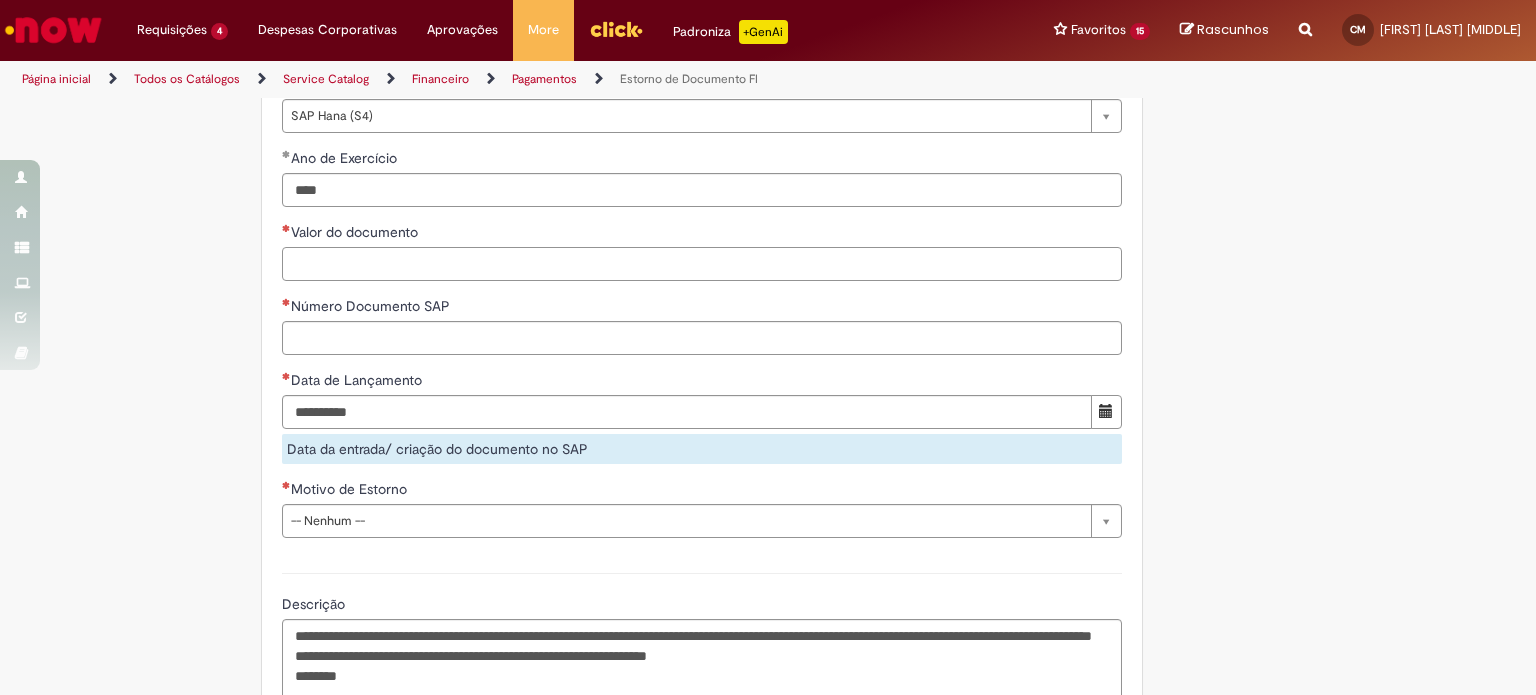 scroll, scrollTop: 2123, scrollLeft: 0, axis: vertical 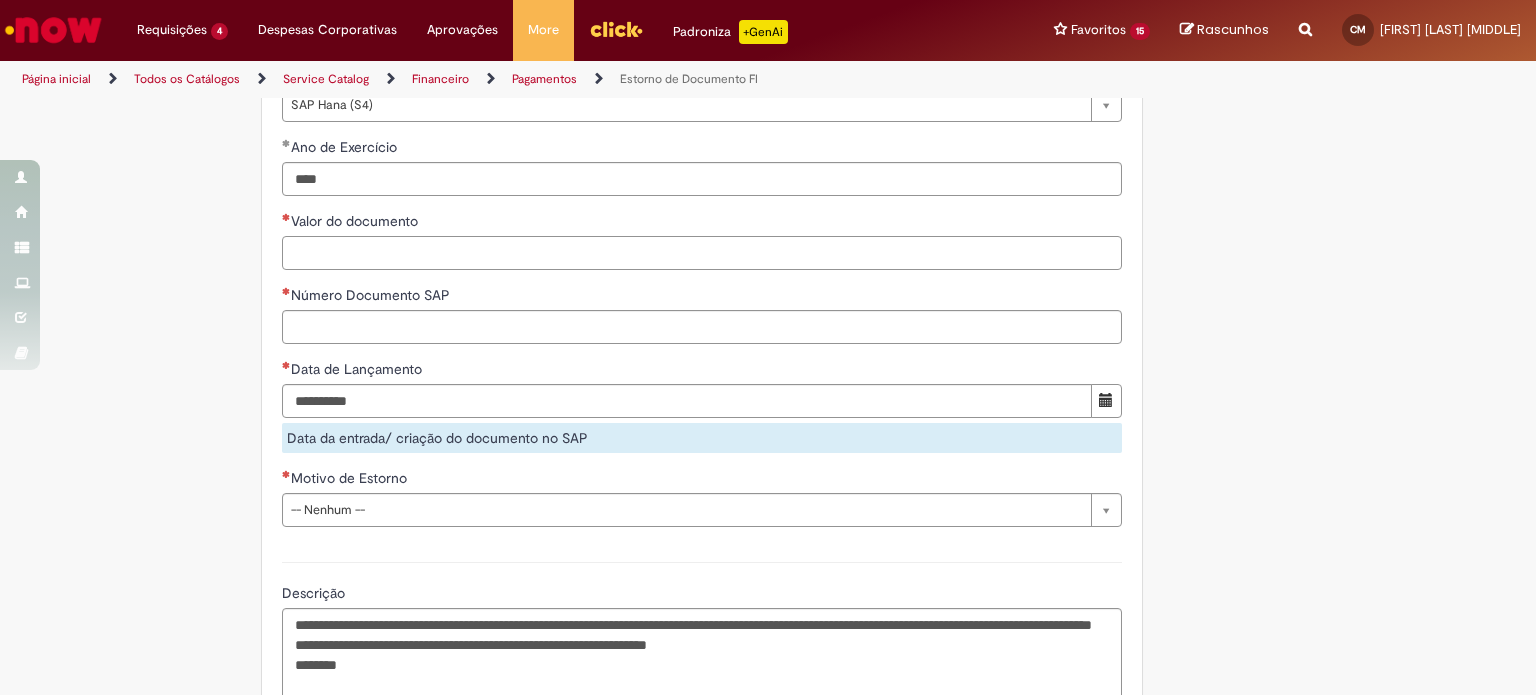 paste on "********" 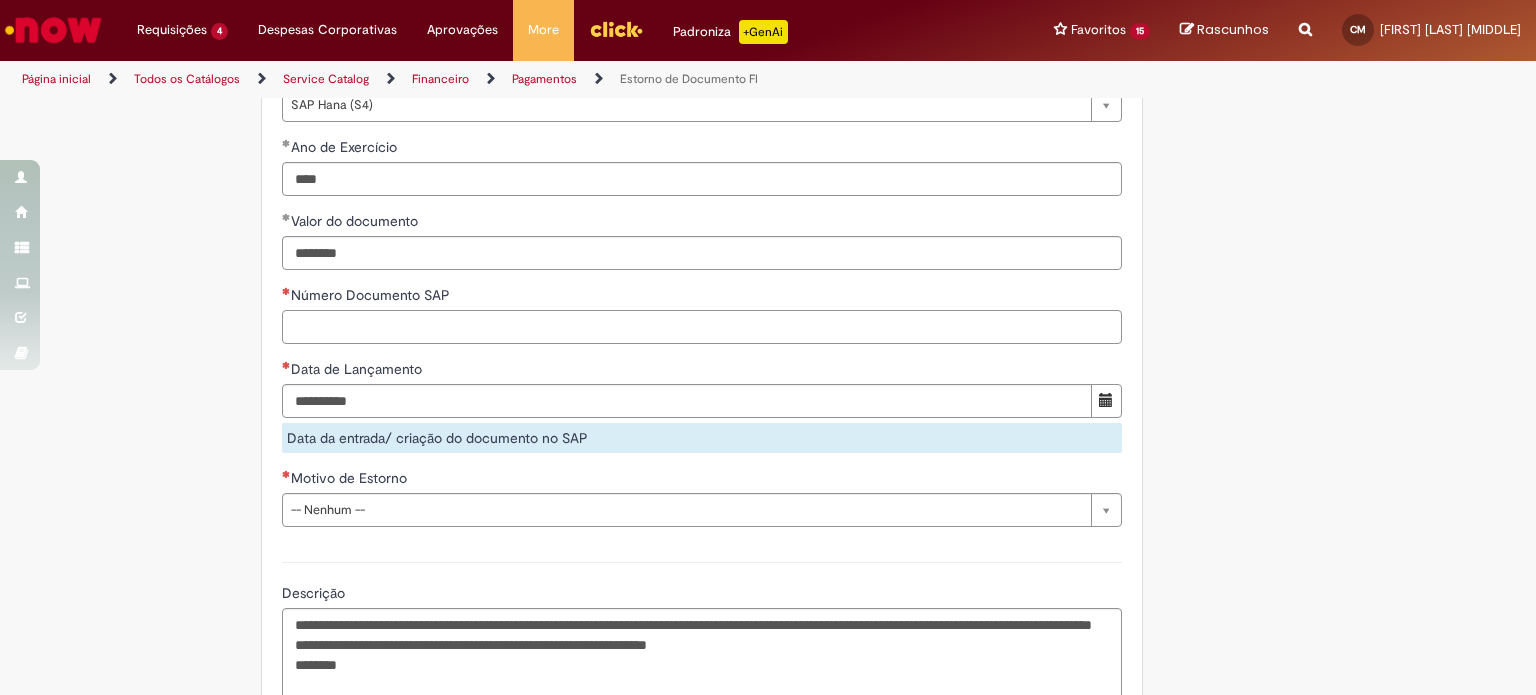 type on "**********" 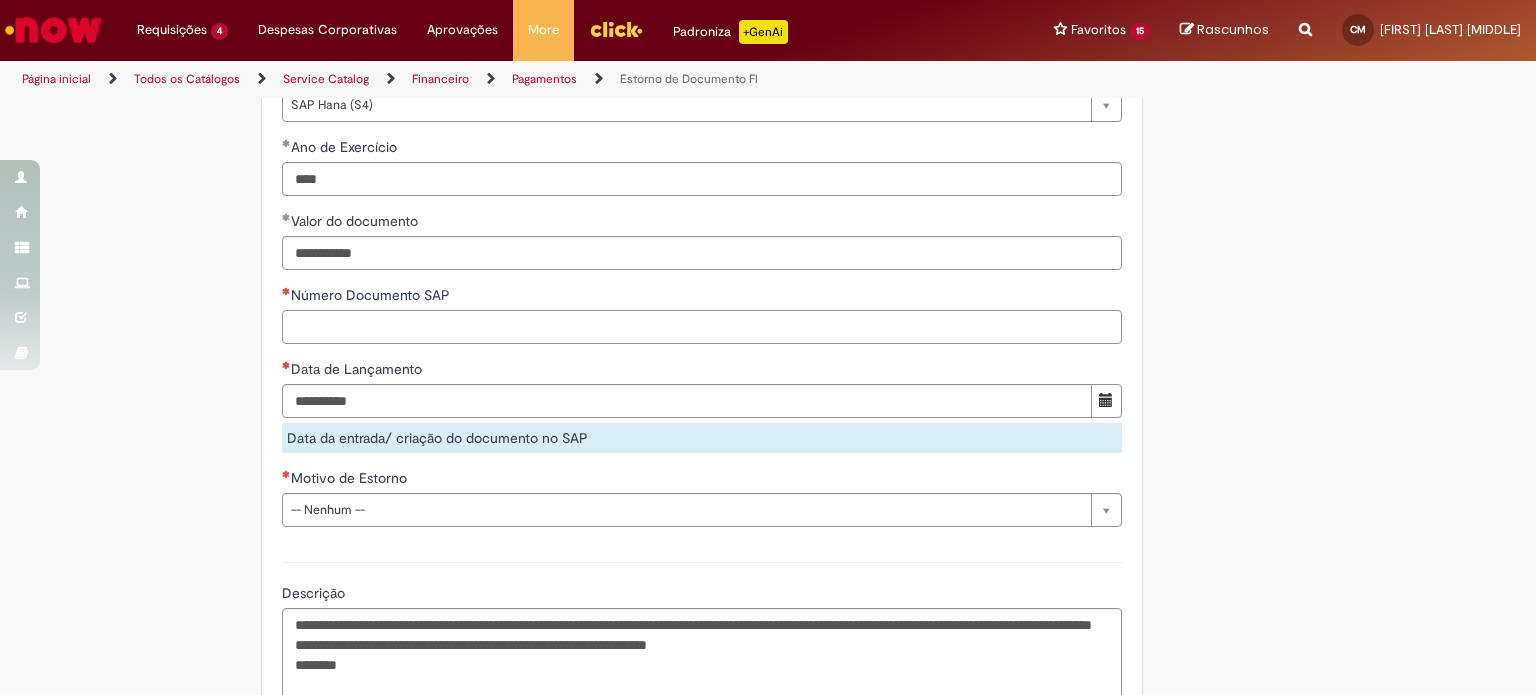 click on "Número Documento SAP" at bounding box center [702, 327] 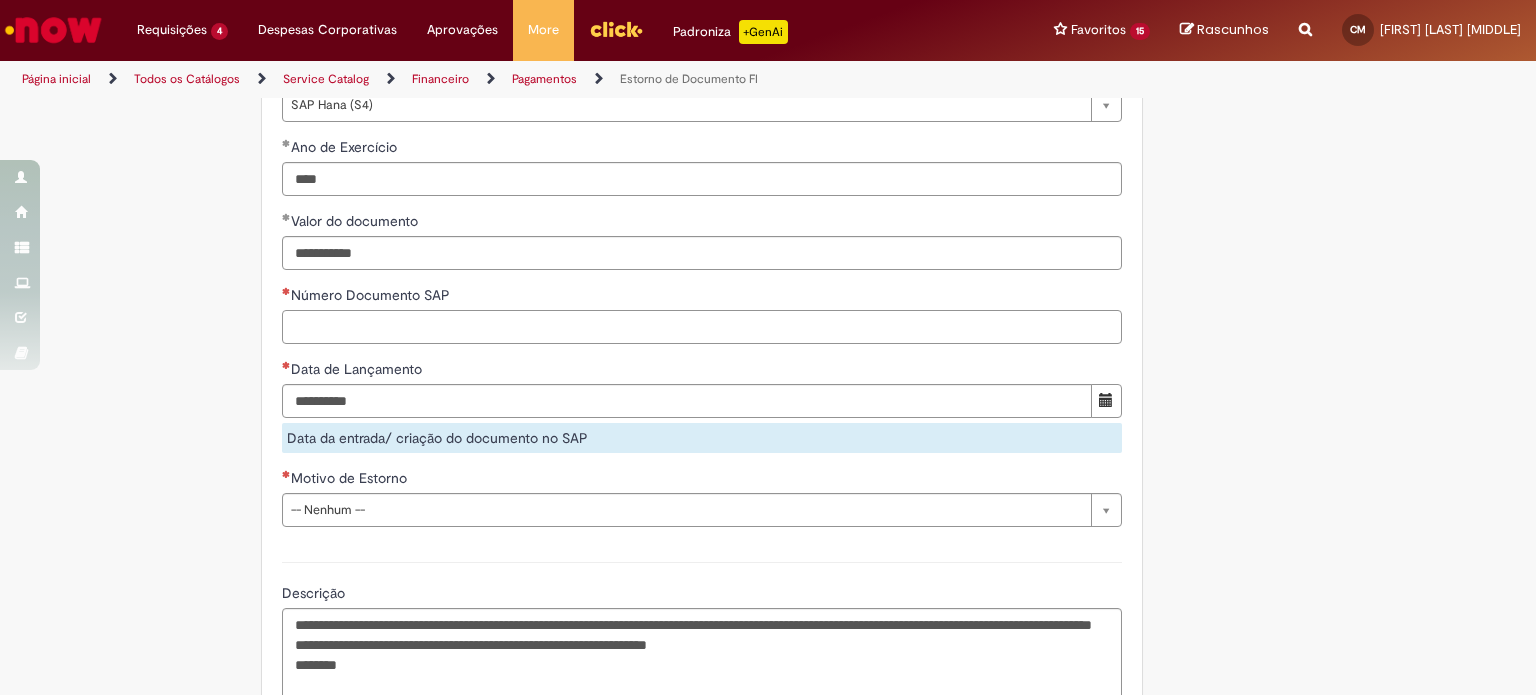 paste on "**********" 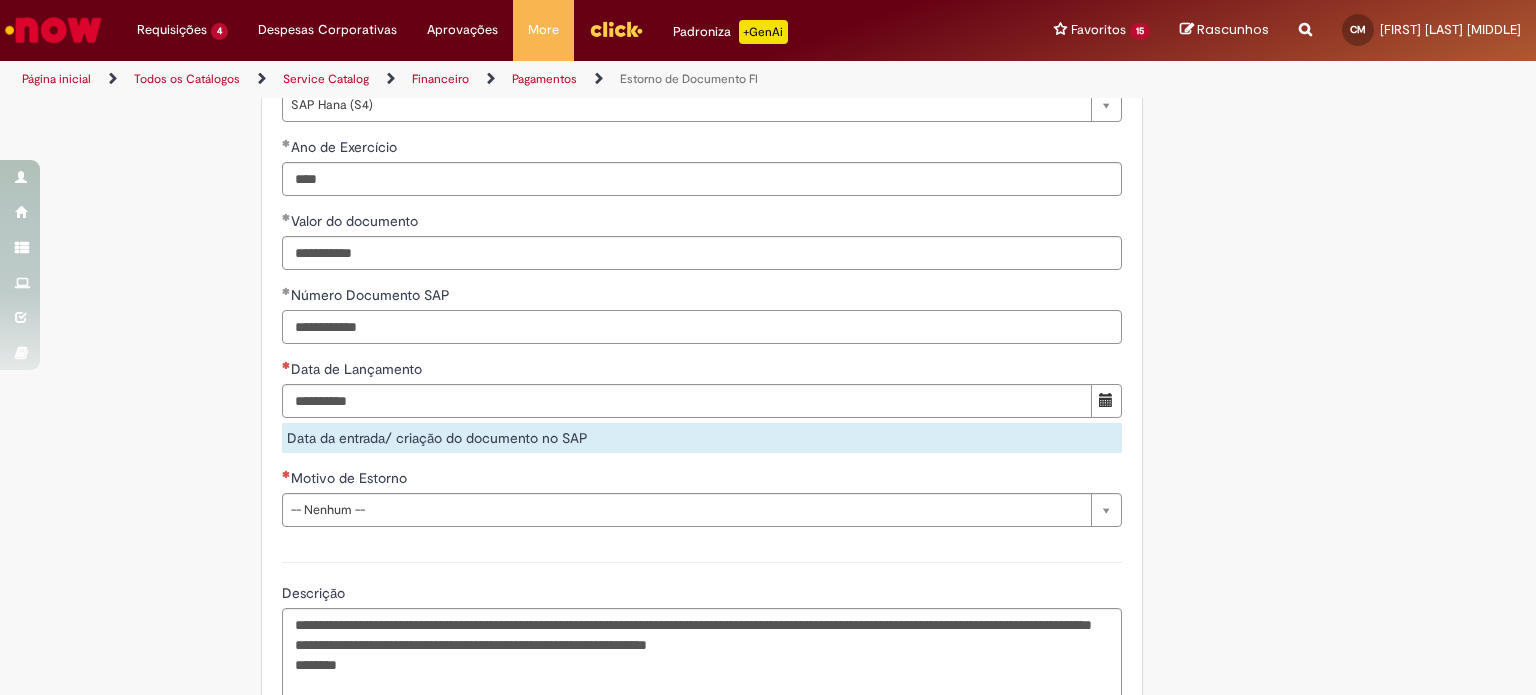 drag, startPoint x: 318, startPoint y: 375, endPoint x: 228, endPoint y: 375, distance: 90 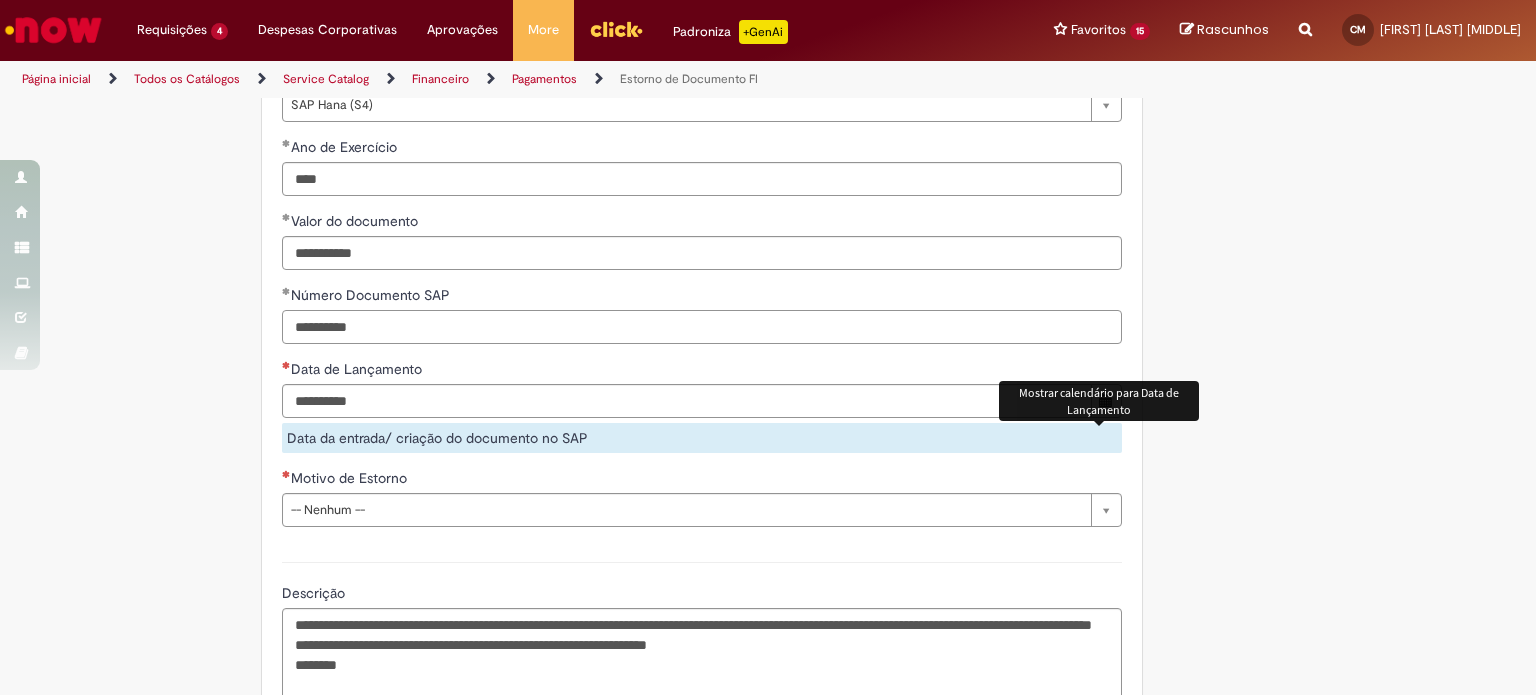type on "**********" 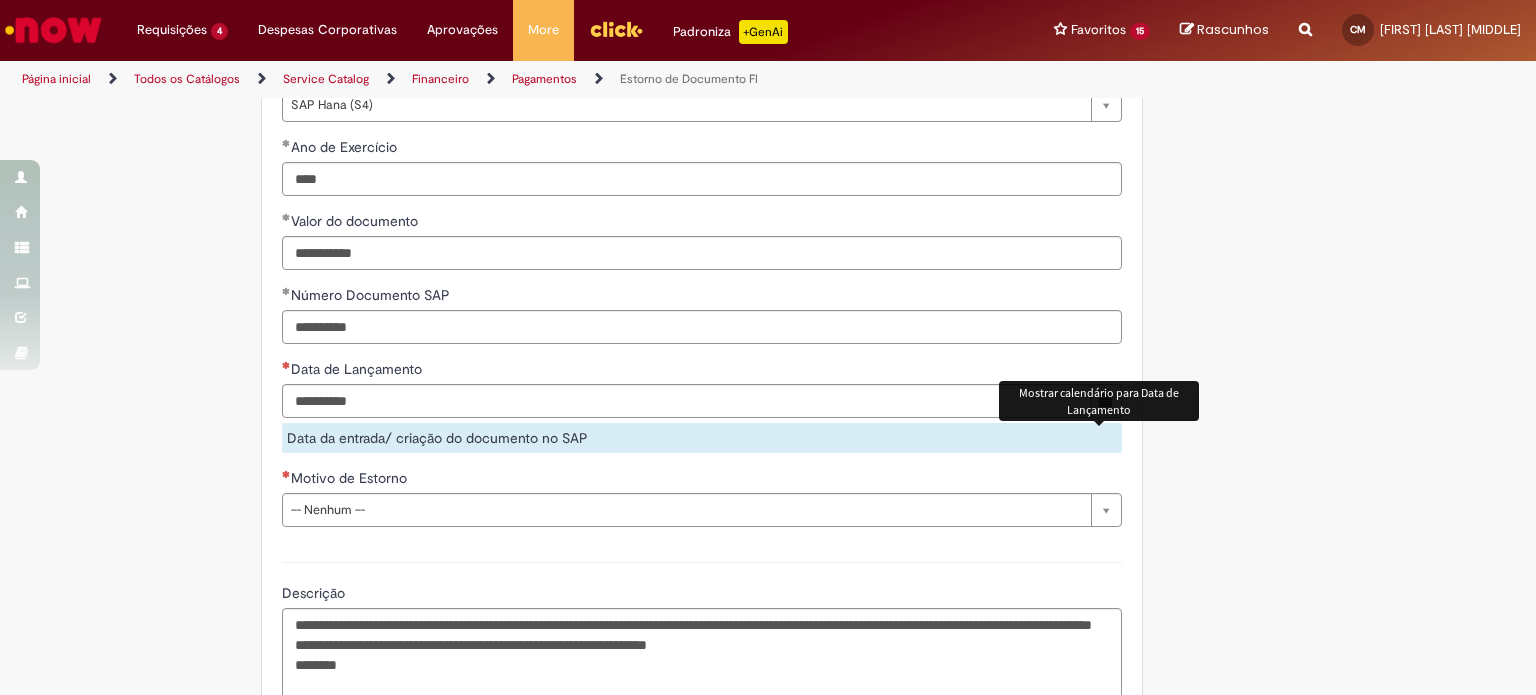 click at bounding box center (1106, 400) 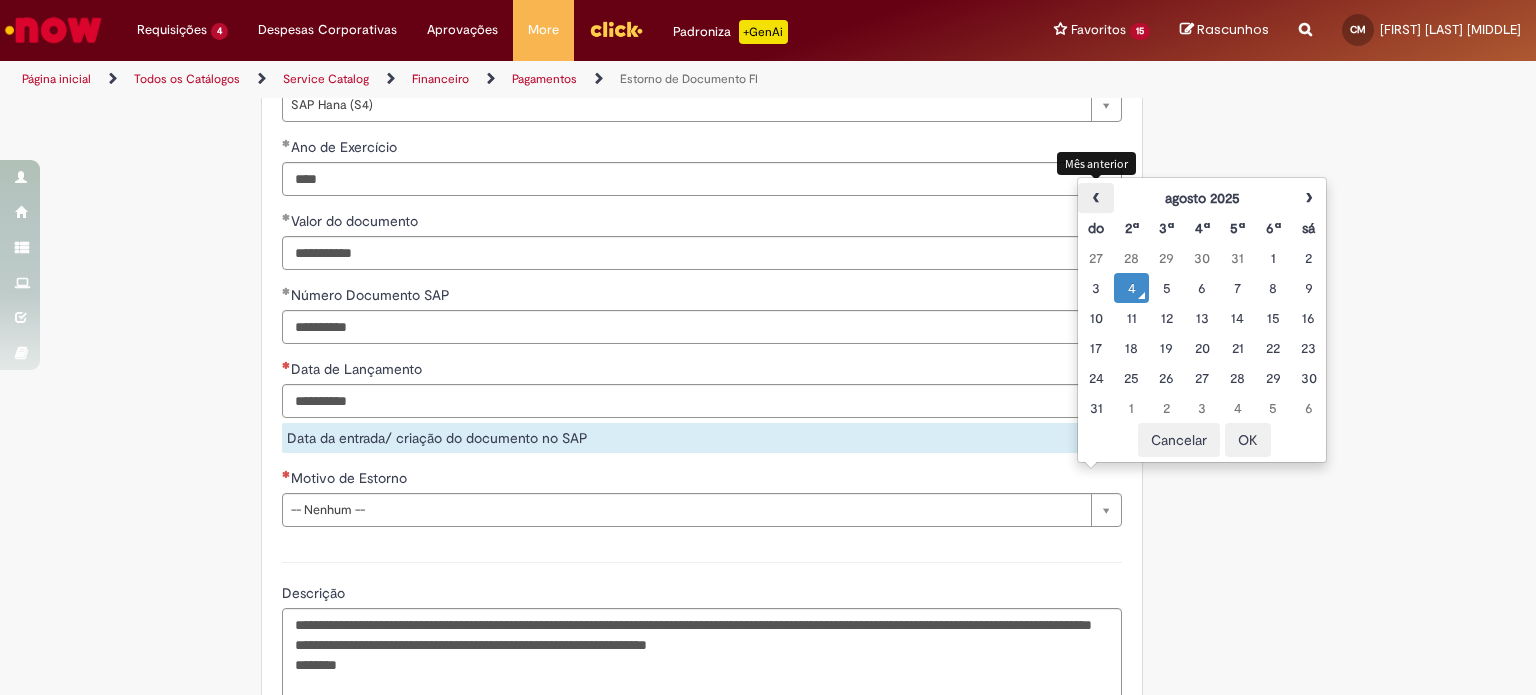 click on "‹" at bounding box center [1095, 198] 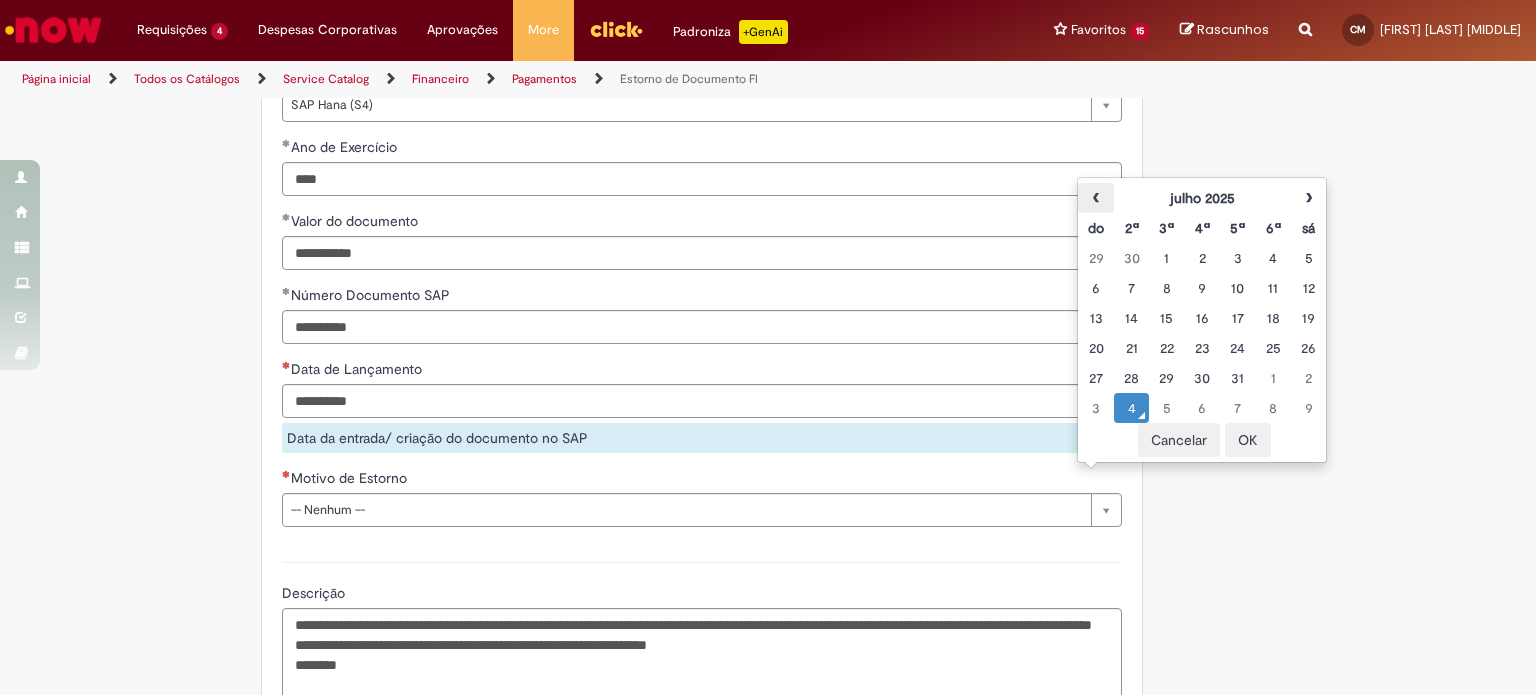 click on "‹" at bounding box center (1095, 198) 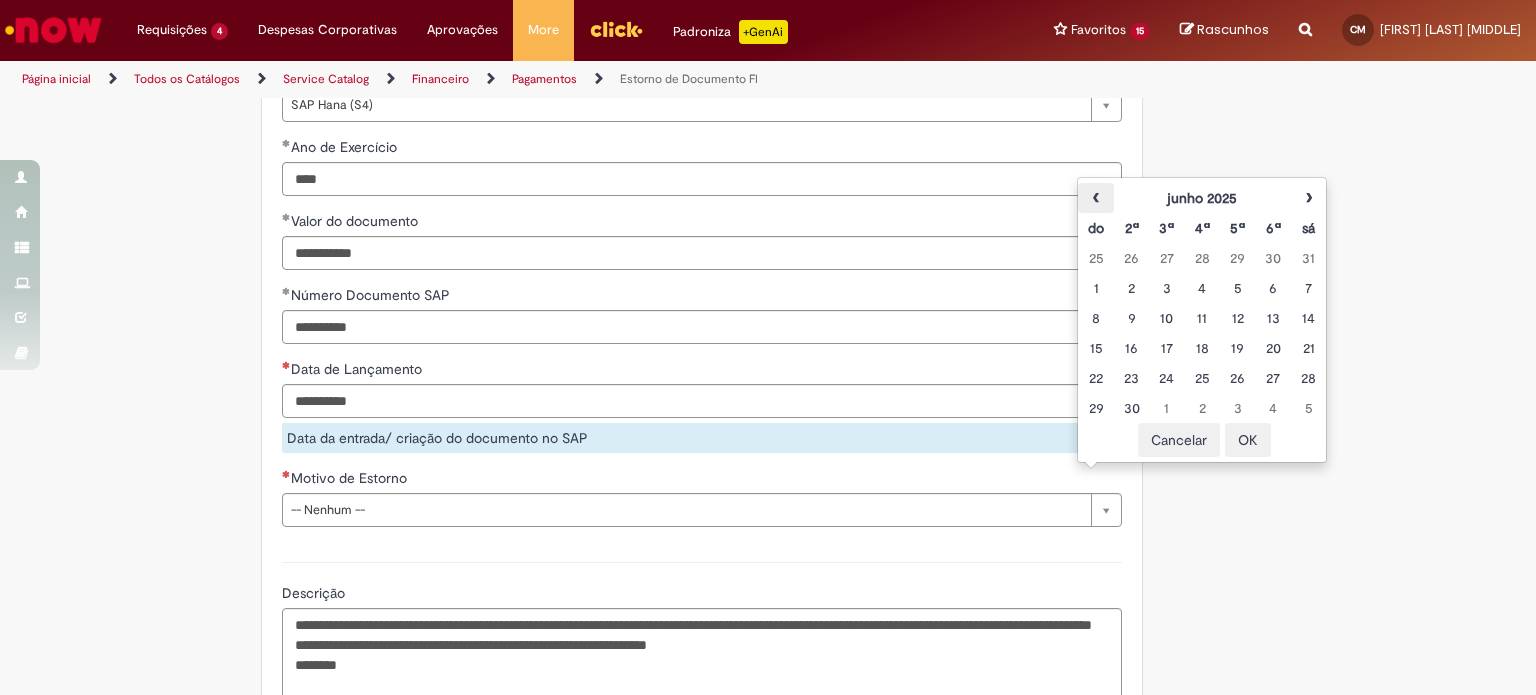 click on "‹" at bounding box center (1095, 198) 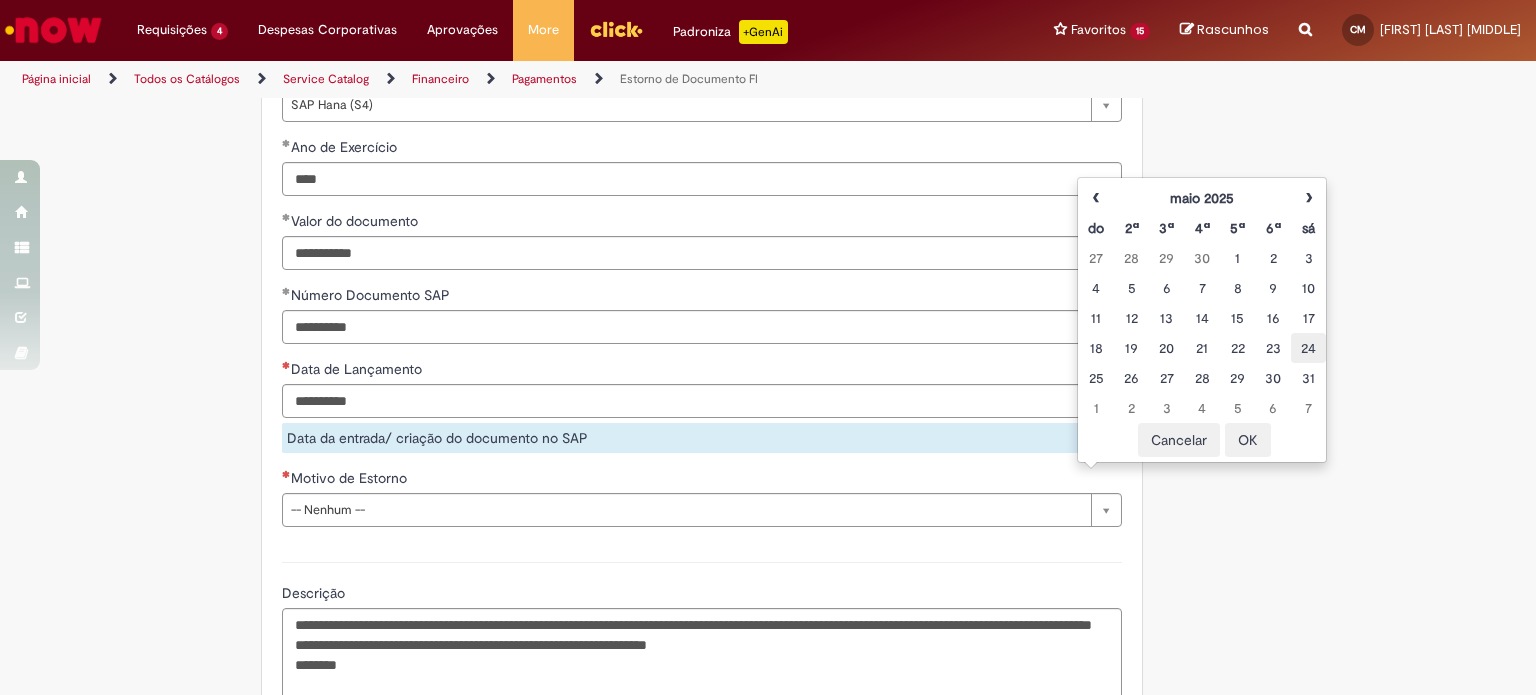click on "24" at bounding box center [1308, 348] 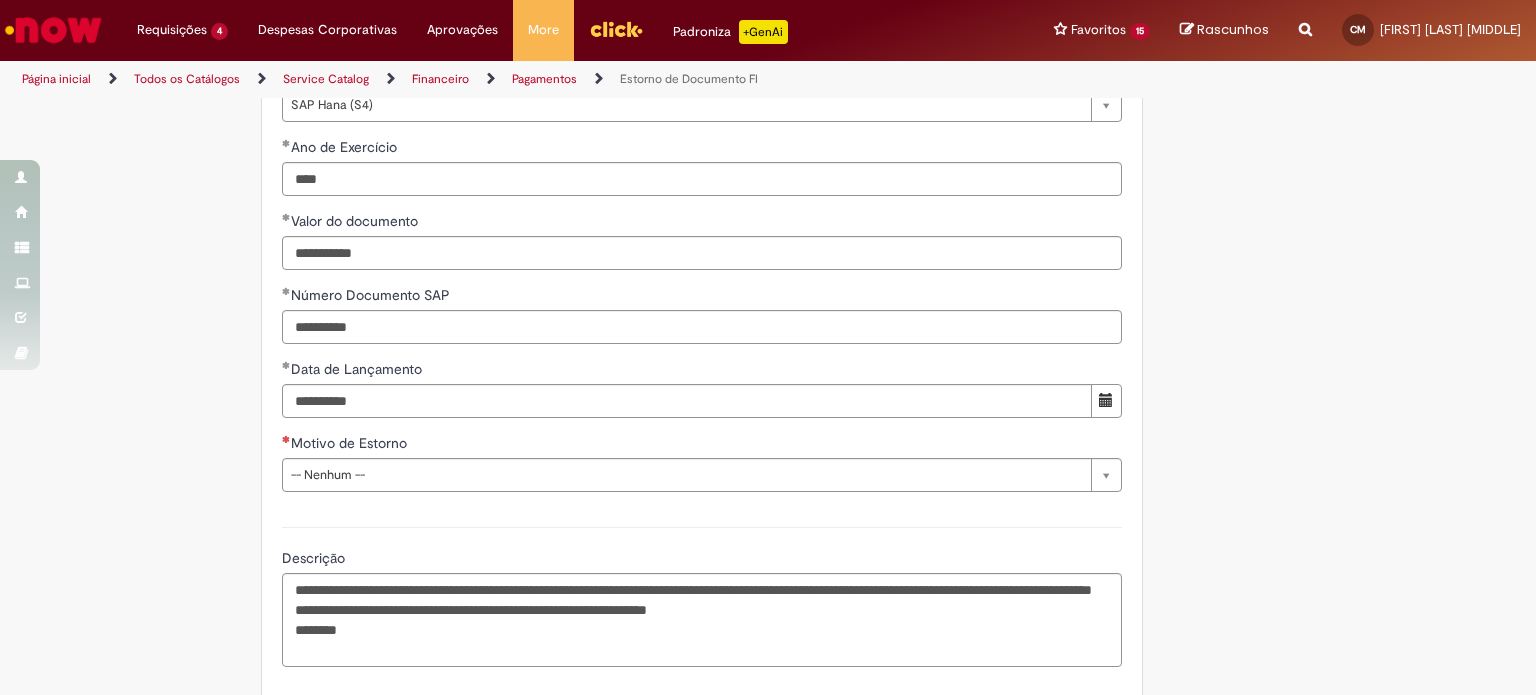 click on "Tire dúvidas com LupiAssist    +GenAI
Oi! Eu sou LupiAssist, uma Inteligência Artificial Generativa em constante aprendizado   Meu conteúdo é monitorado para trazer uma melhor experiência
Dúvidas comuns:
Só mais um instante, estou consultando nossas bases de conhecimento  e escrevendo a melhor resposta pra você!
Title
Lorem ipsum dolor sit amet    Fazer uma nova pergunta
Gerei esta resposta utilizando IA Generativa em conjunto com os nossos padrões. Em caso de divergência, os documentos oficiais prevalecerão.
Saiba mais em:
Ou ligue para:
E aí, te ajudei?
Sim, obrigado!" at bounding box center [768, -532] 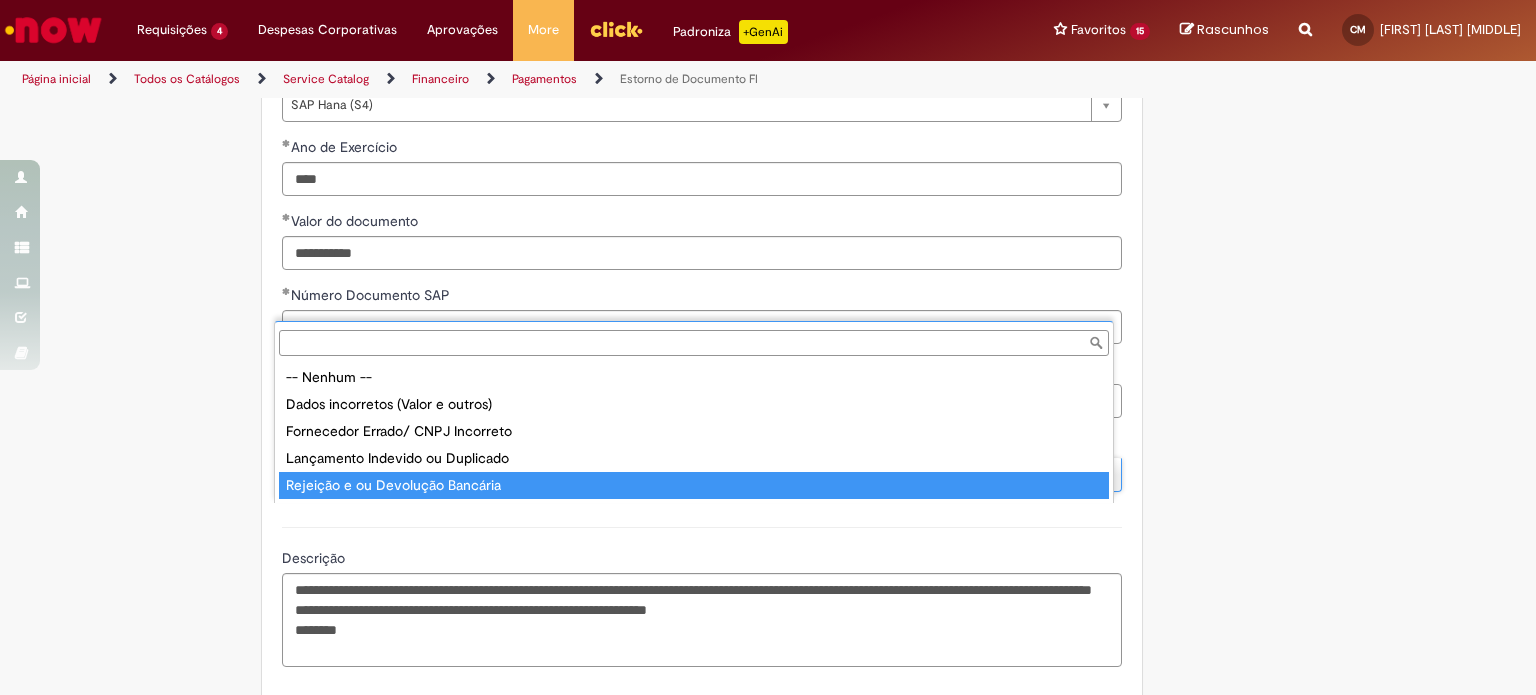 type on "**********" 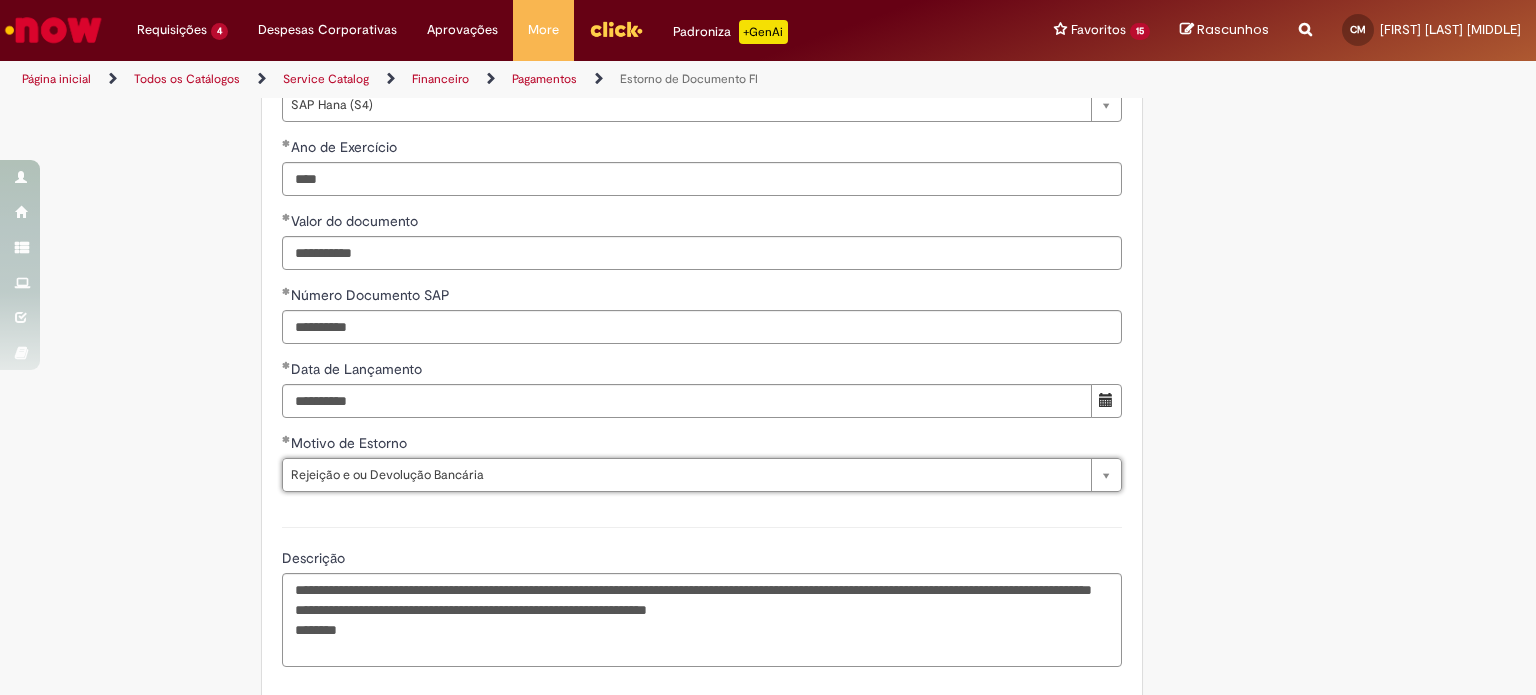 click on "Adicionar a Favoritos
Estorno de Documento FI
Estorno de documentos FI sem partidas compensadas
O que este chamado atende:
Destinada a estornos de documentos que  não  possuam partidas compensadas (parcialmente, intercompany ou integral de pagamento)  documentos iniciados em 15 e 19.
O que este chamado não atende:
Atenção , essa oferta  não CANCELA  pagamentos  FUTUROS ou EFETIVADOS (!)
Se você deseja estornar um documento que foi  DESBLOQUEADO “w”  e ainda  não foi enviado ao banco (PAGO) , primeiro solicite a inserção do bloqueio “w” novamente ao time de  ~Pagamentos DSC (OP) -  oppagdsc@ambev.com.br  ou  ~Informações Operacionais ADC (OP)  opinfopadc@ambev.com.br   para depois abrir chamado de estorno.
Desta forma você assegura que não será enviado ao banco até o atendimento do chamado
." at bounding box center [670, -532] 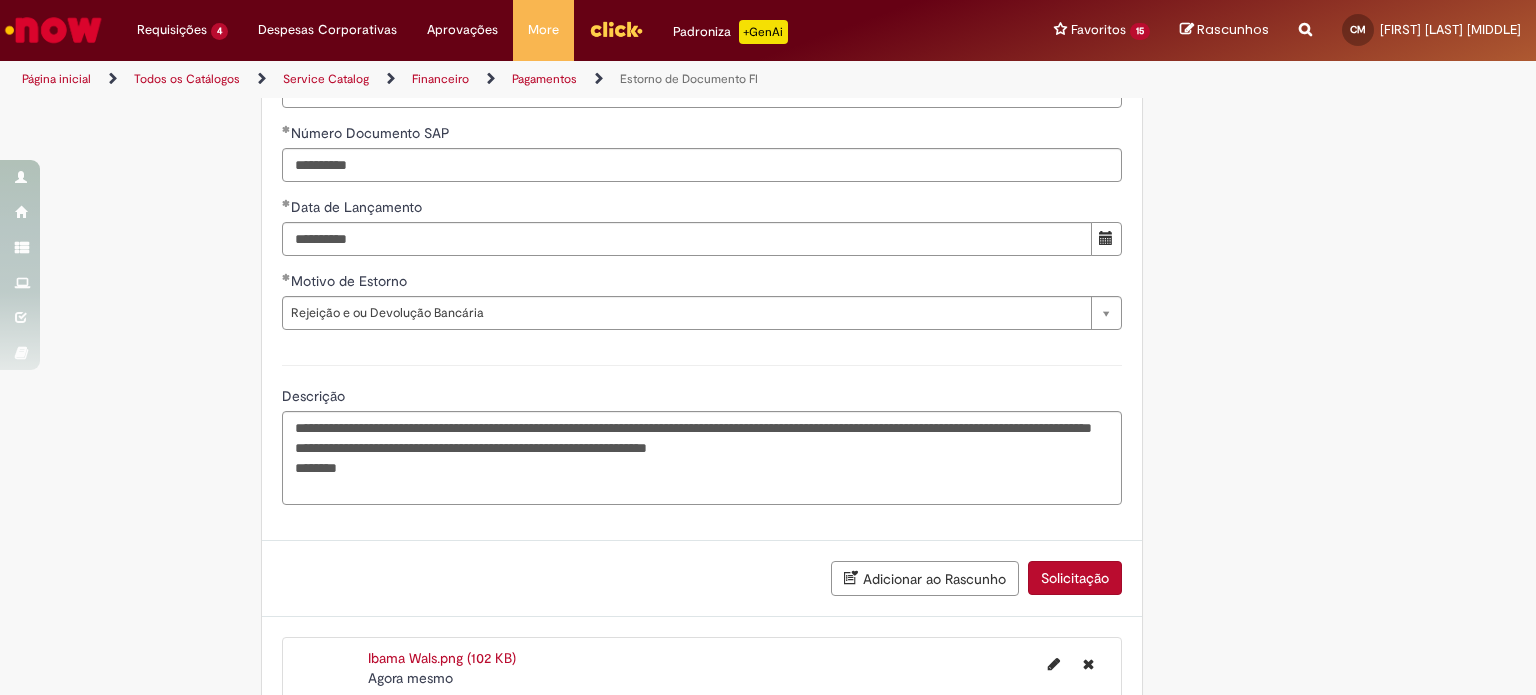 scroll, scrollTop: 2429, scrollLeft: 0, axis: vertical 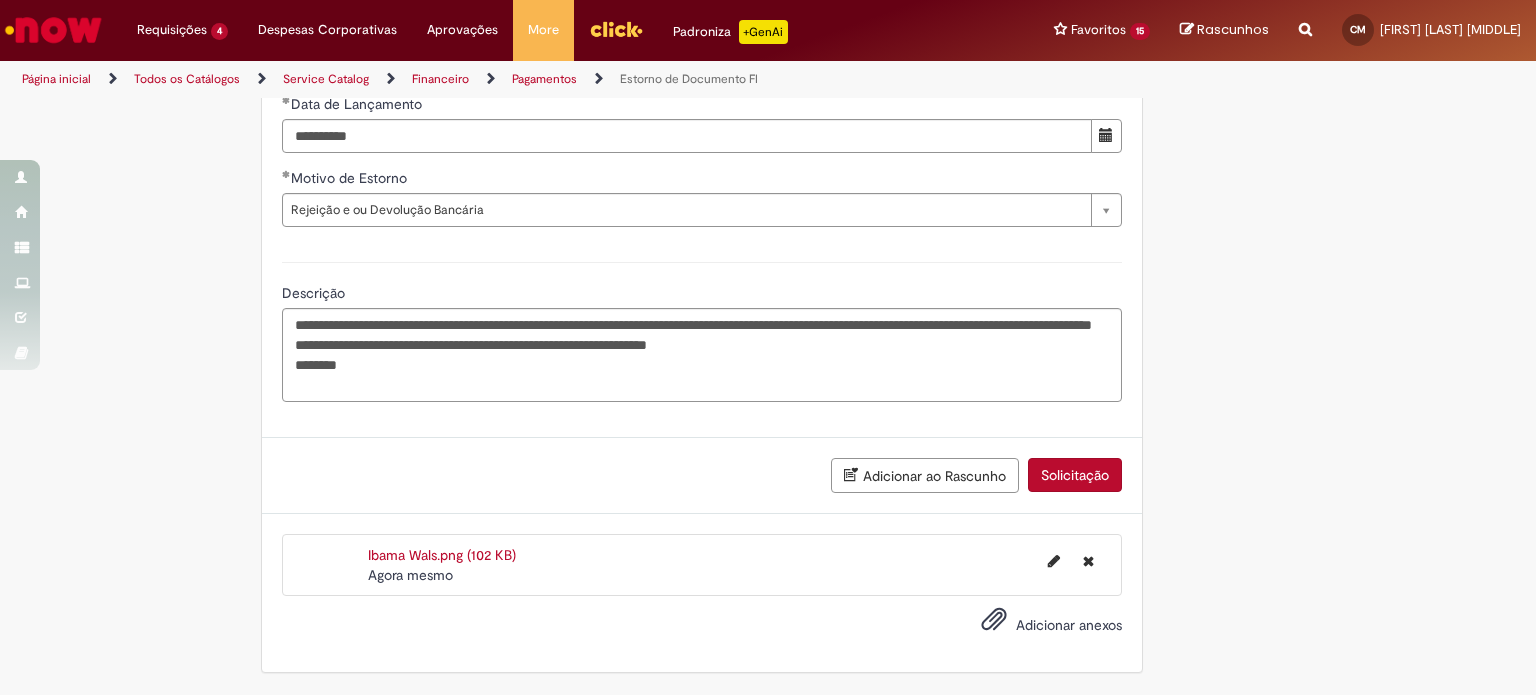 click on "Solicitação" at bounding box center (1075, 475) 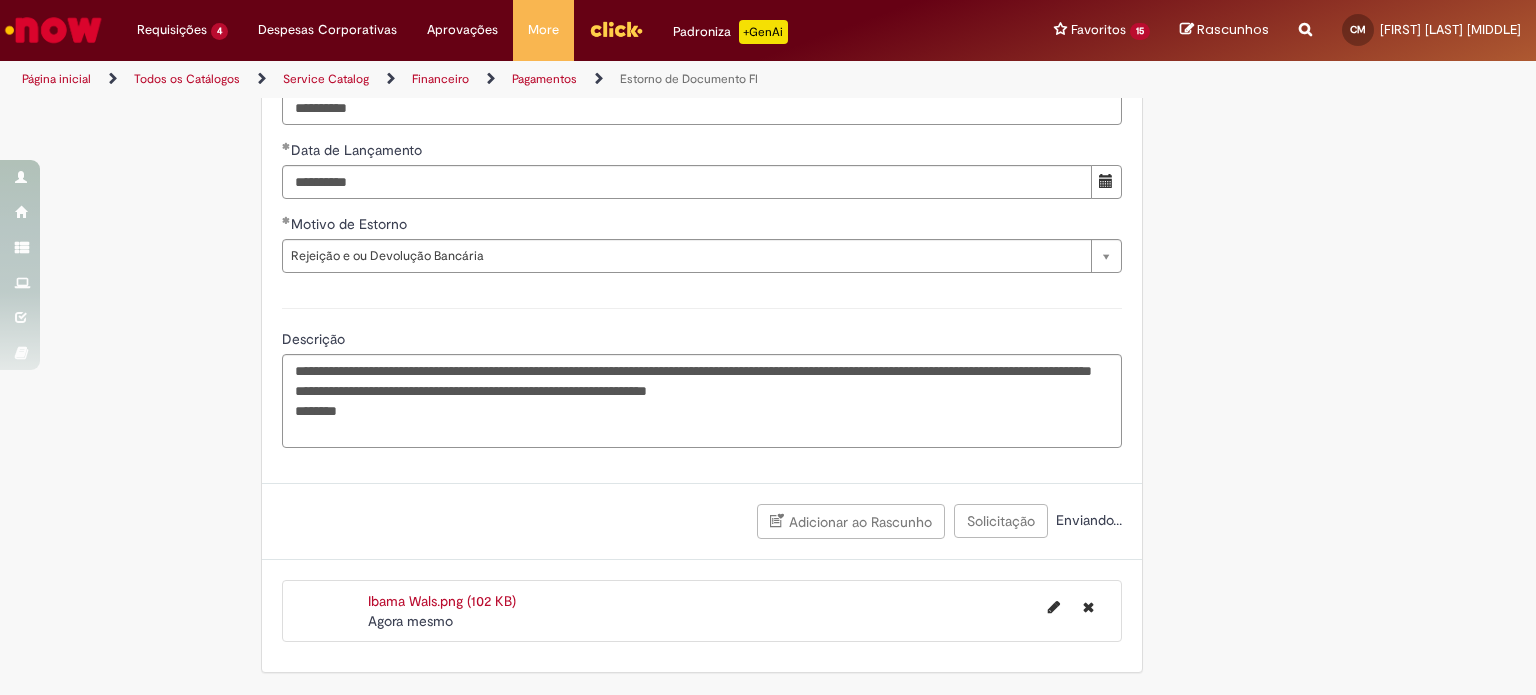 scroll, scrollTop: 2384, scrollLeft: 0, axis: vertical 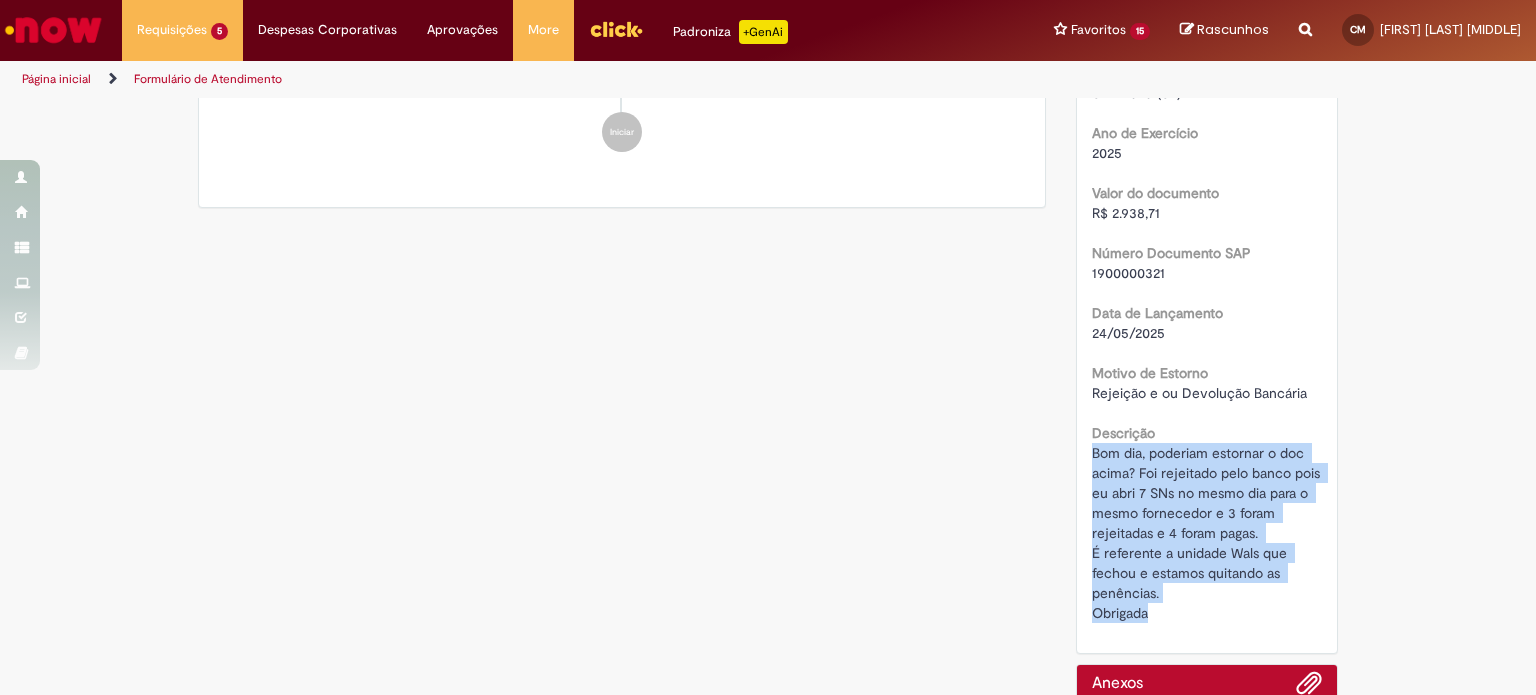 drag, startPoint x: 1151, startPoint y: 628, endPoint x: 1075, endPoint y: 475, distance: 170.83618 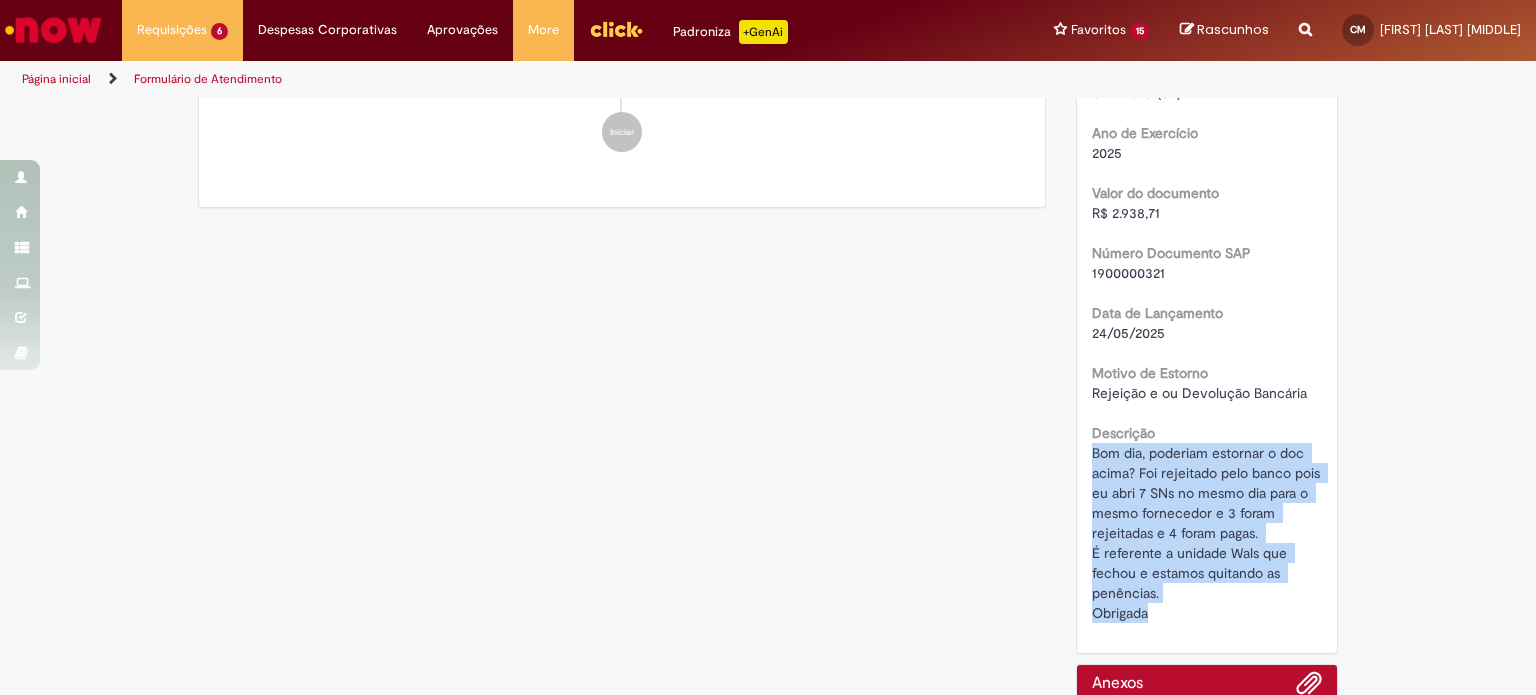 click at bounding box center (53, 30) 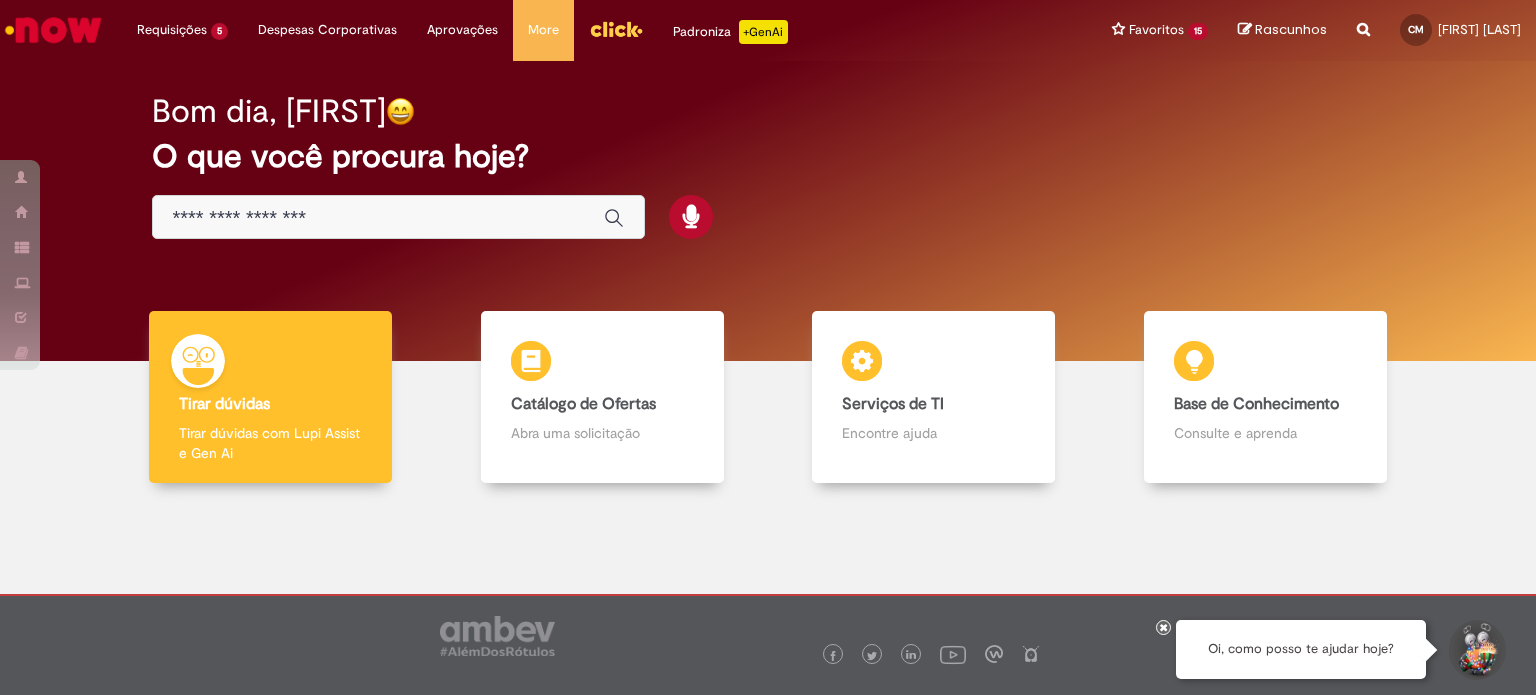 scroll, scrollTop: 0, scrollLeft: 0, axis: both 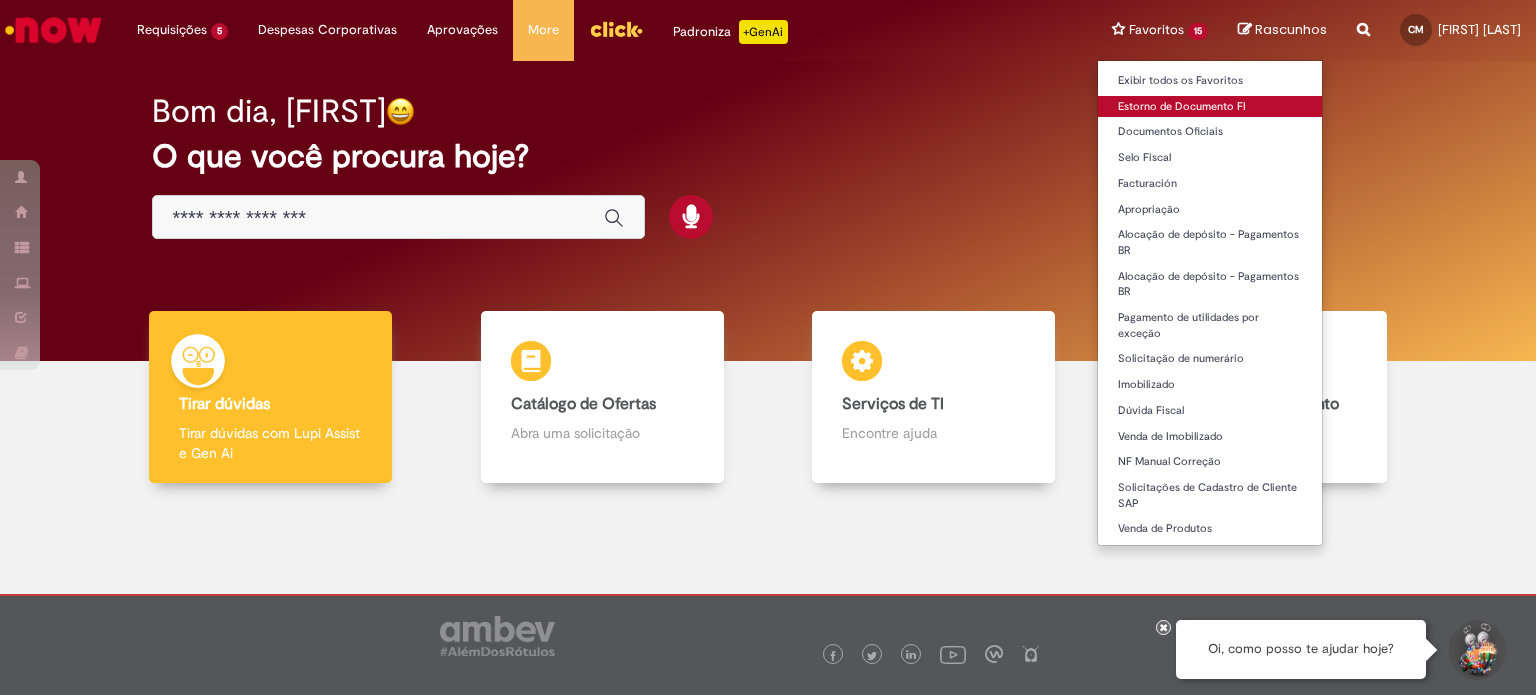 click on "Estorno de Documento FI" at bounding box center (1210, 107) 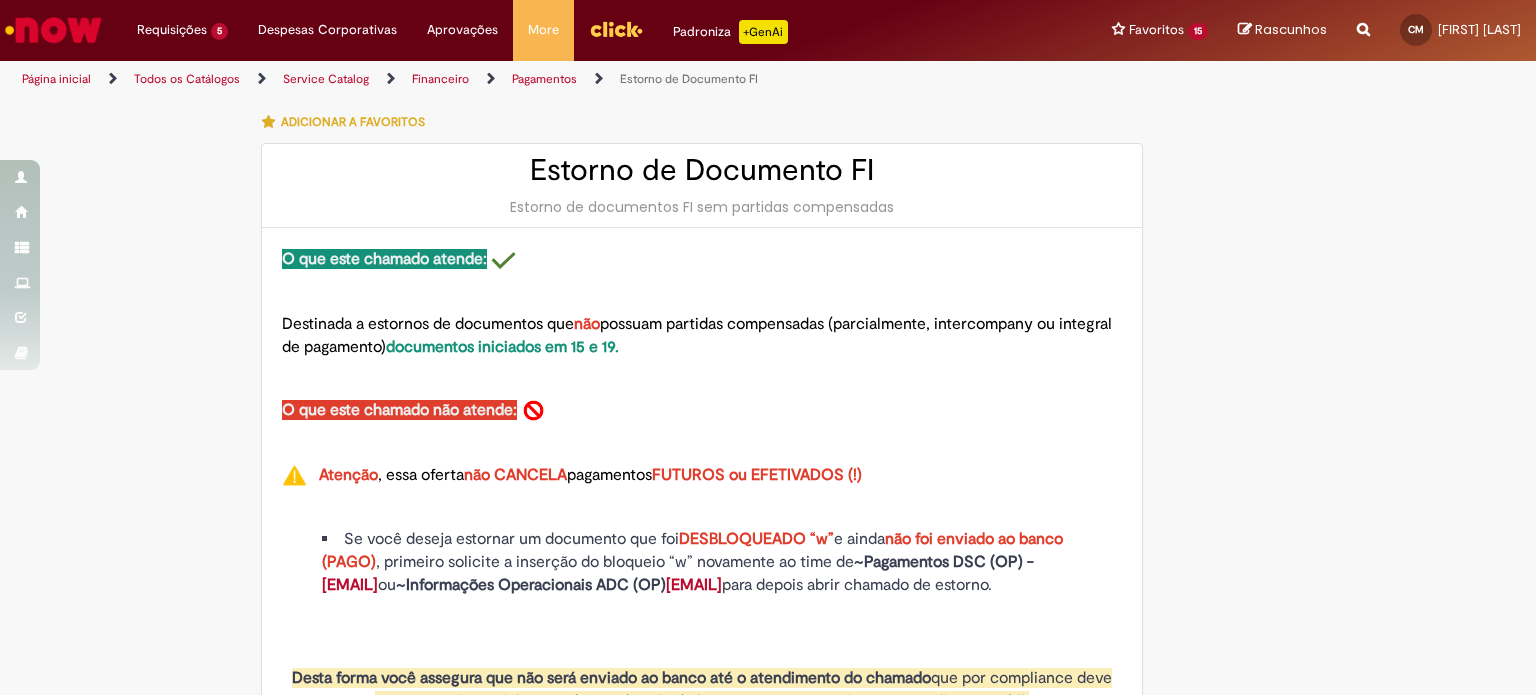 type on "********" 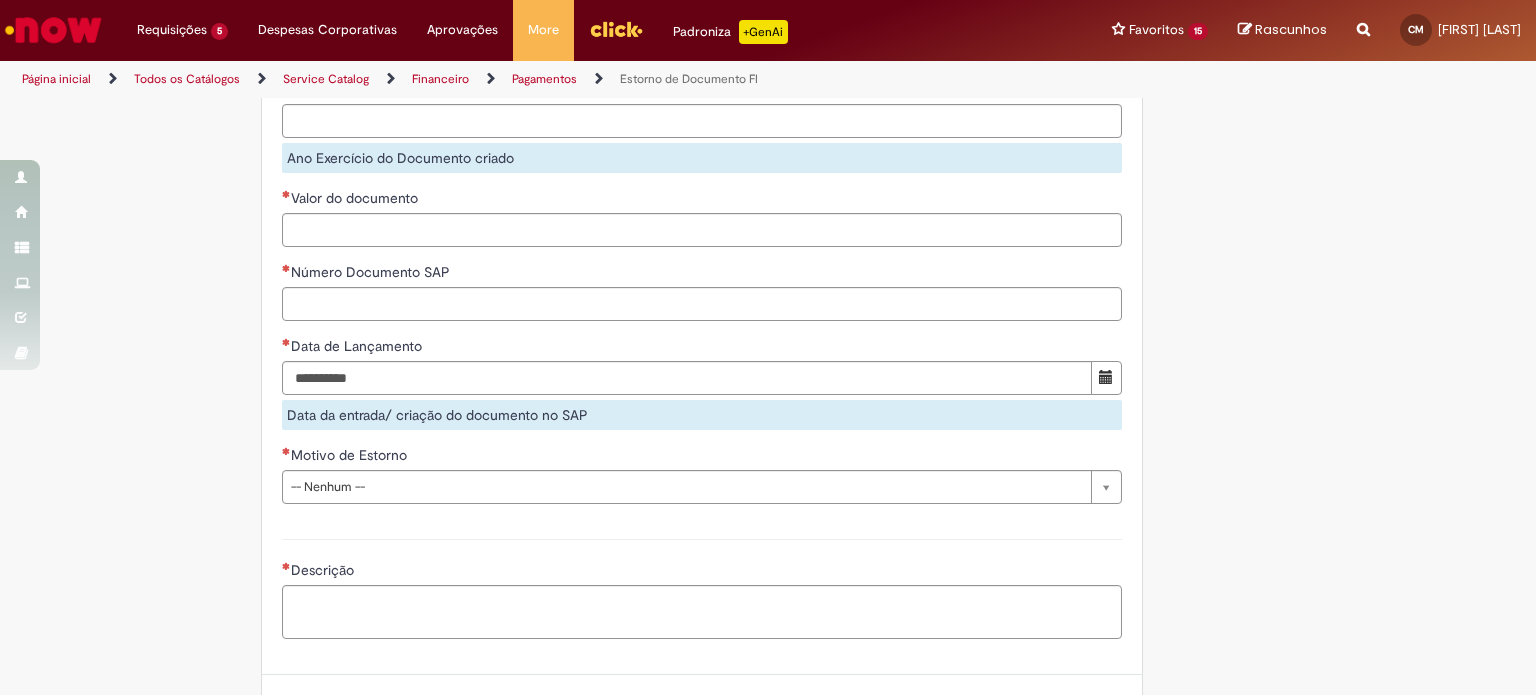 scroll, scrollTop: 2423, scrollLeft: 0, axis: vertical 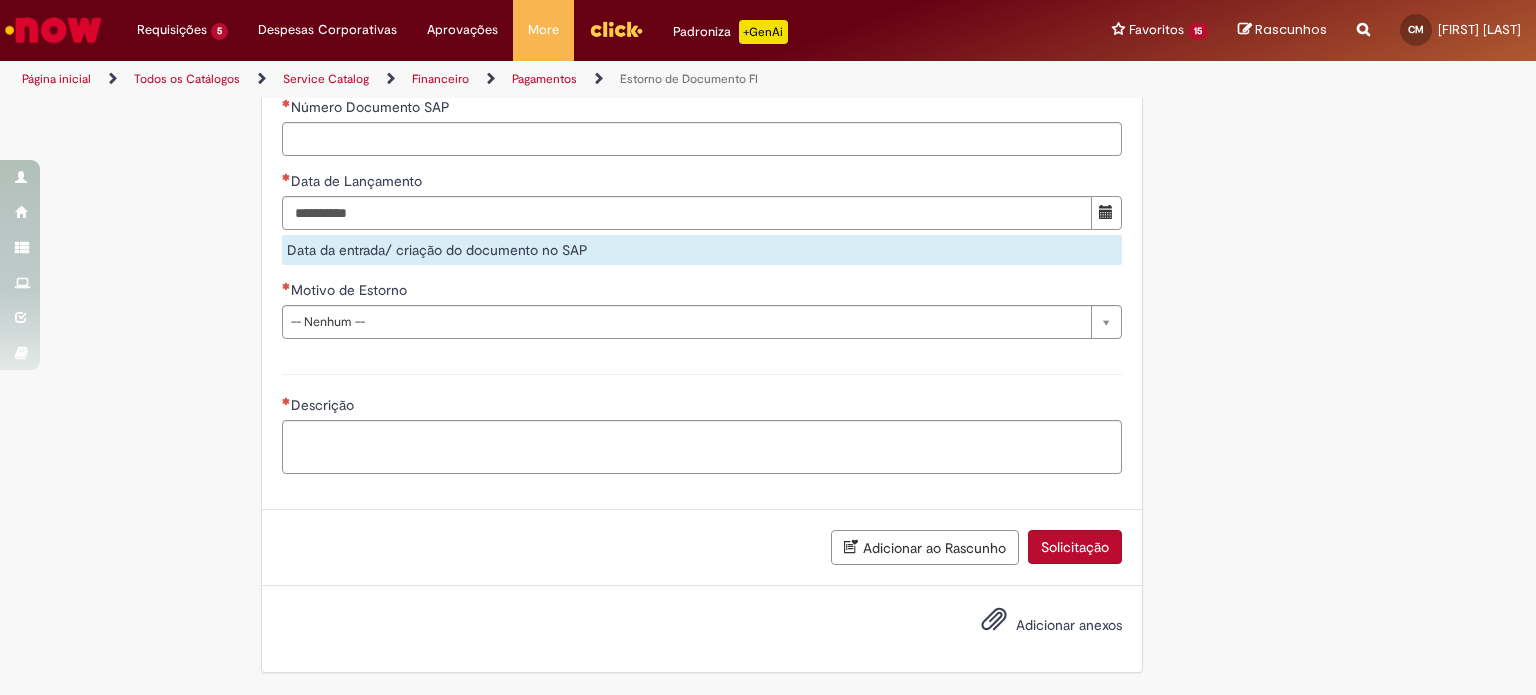 click on "Descrição" at bounding box center [702, 407] 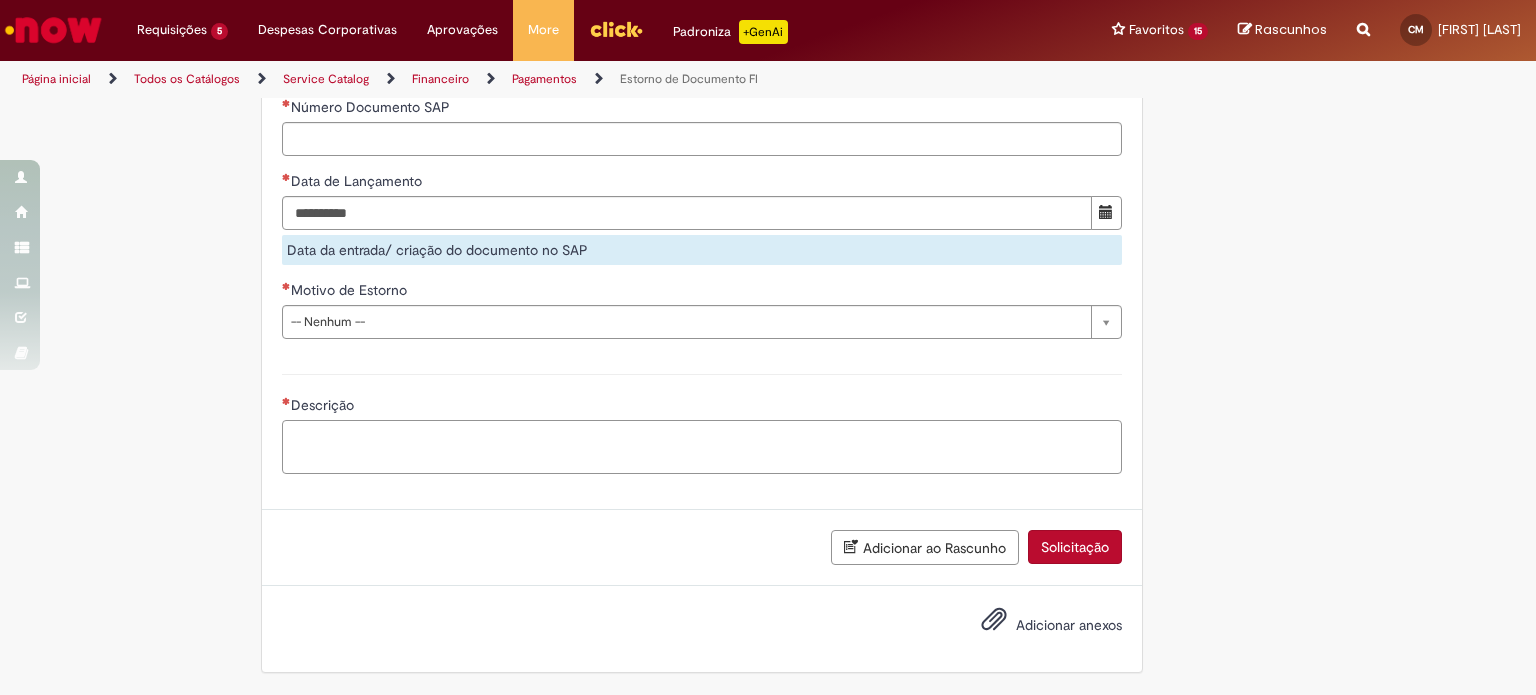 click on "Descrição" at bounding box center [702, 447] 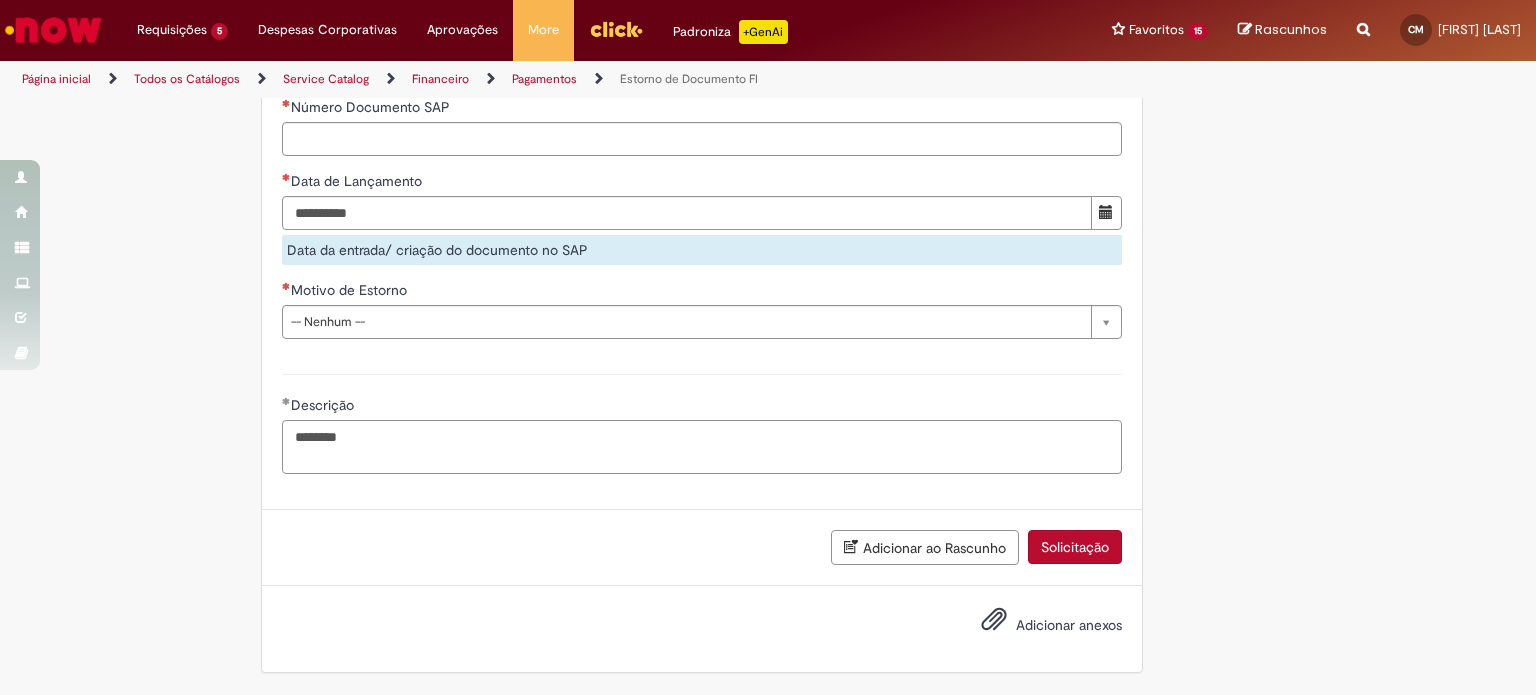 type on "********" 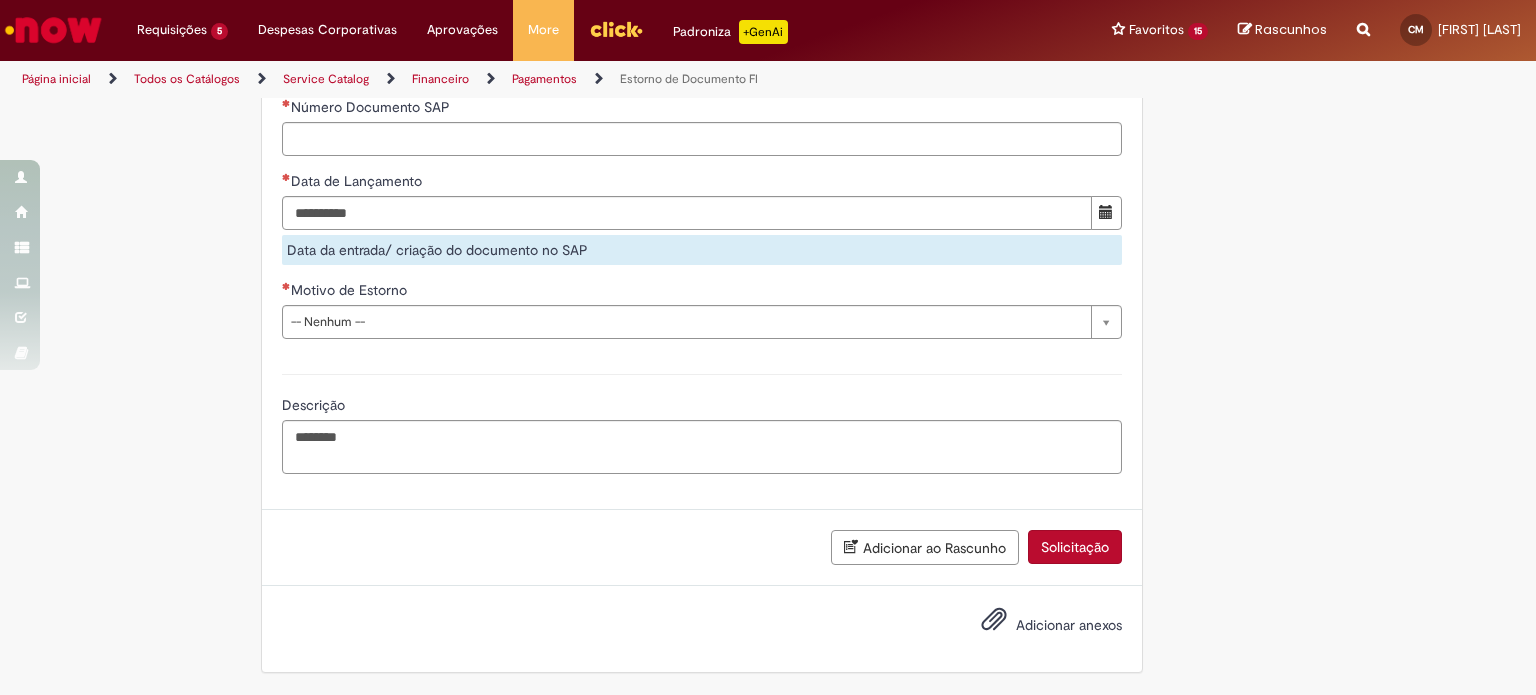 click on "Adicionar anexos" at bounding box center [1037, 626] 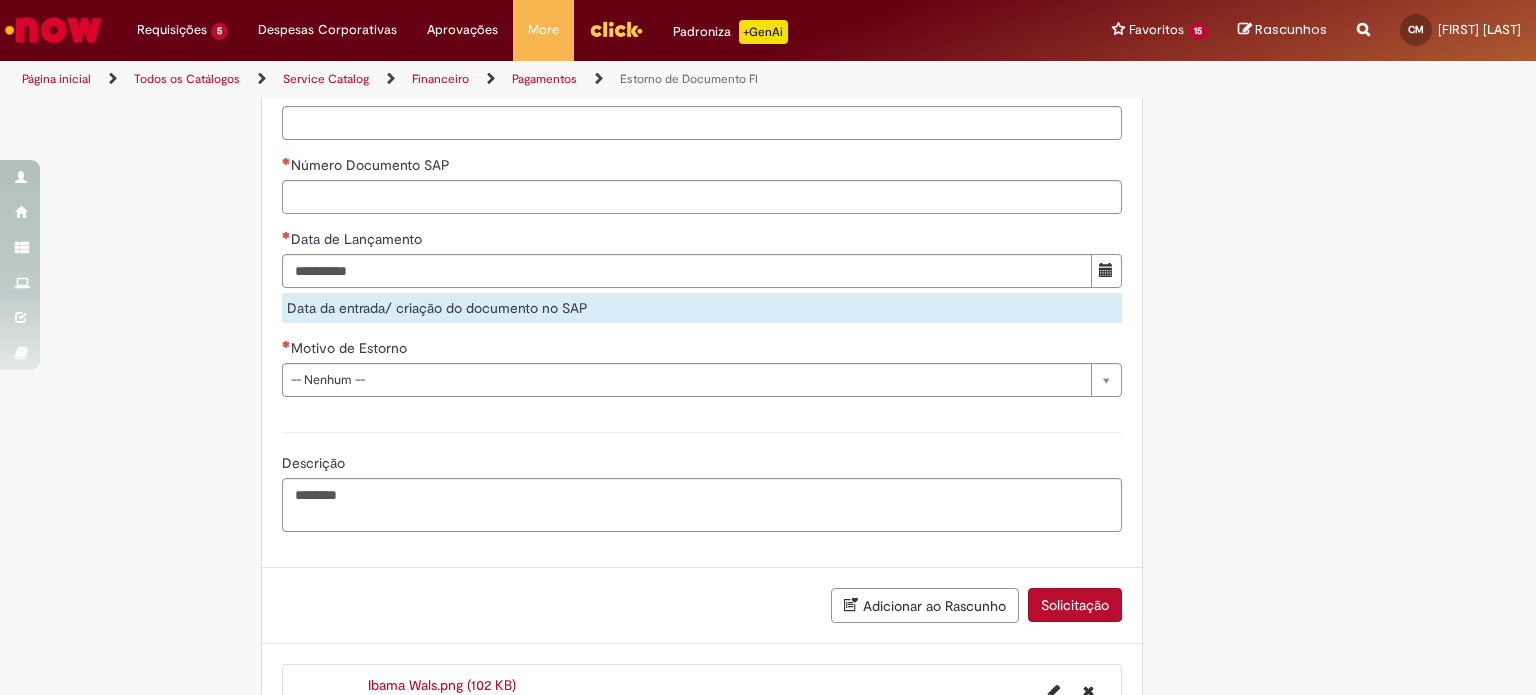 scroll, scrollTop: 2223, scrollLeft: 0, axis: vertical 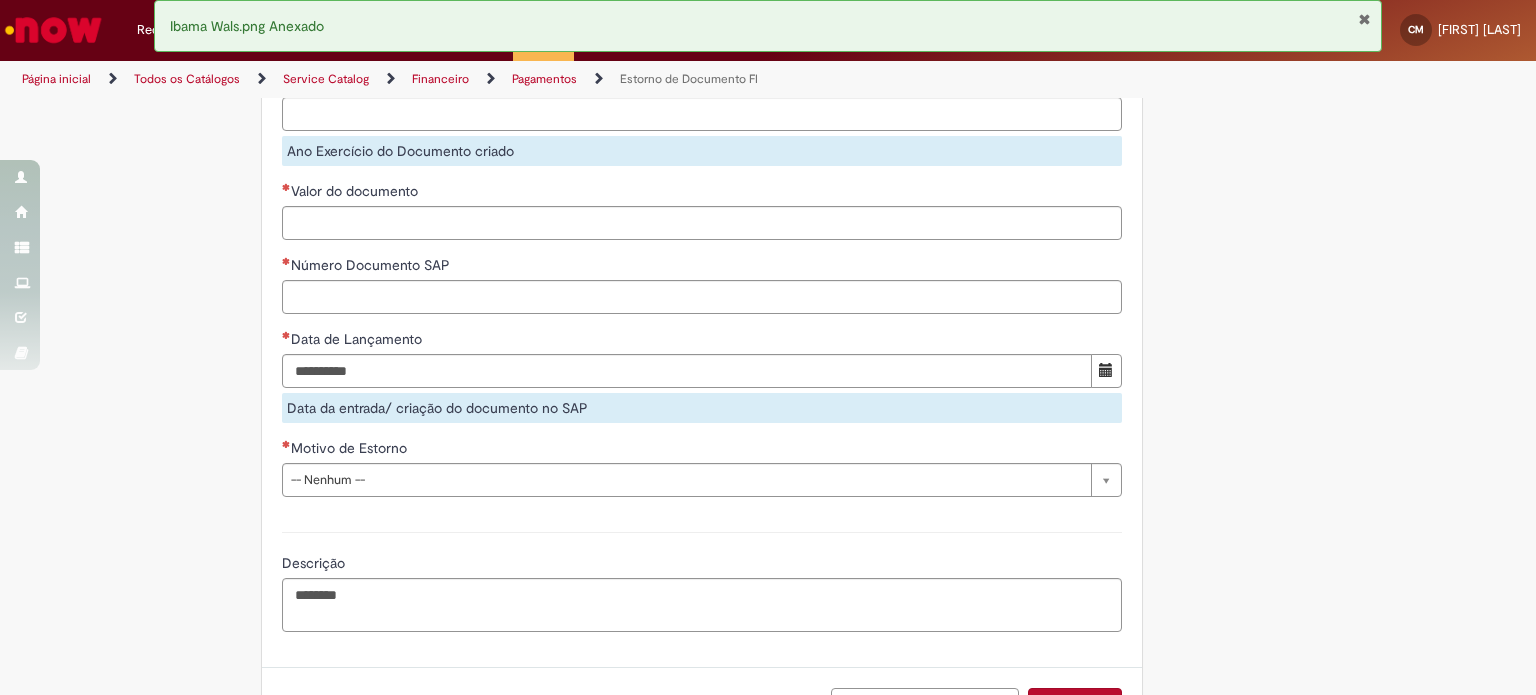 click on "Valor do documento" at bounding box center (702, 193) 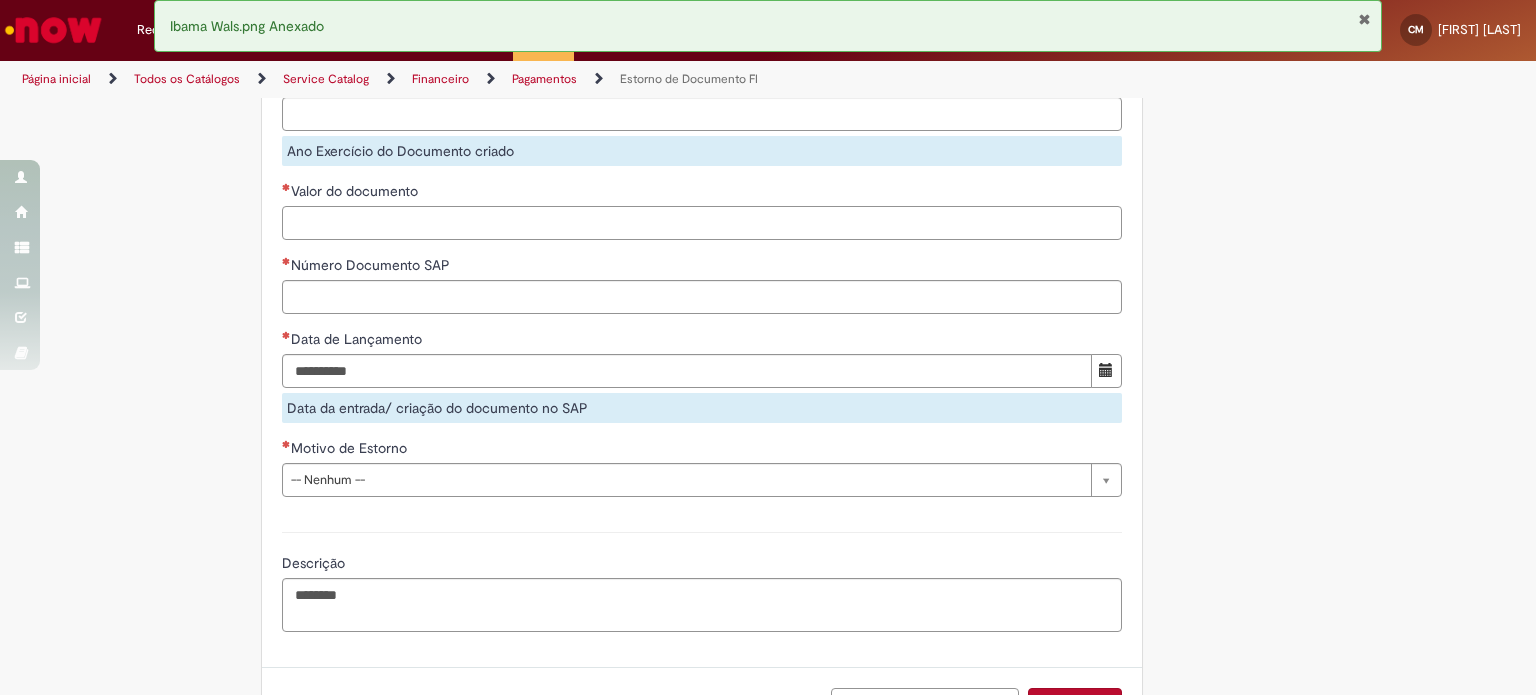 click on "Valor do documento" at bounding box center [702, 223] 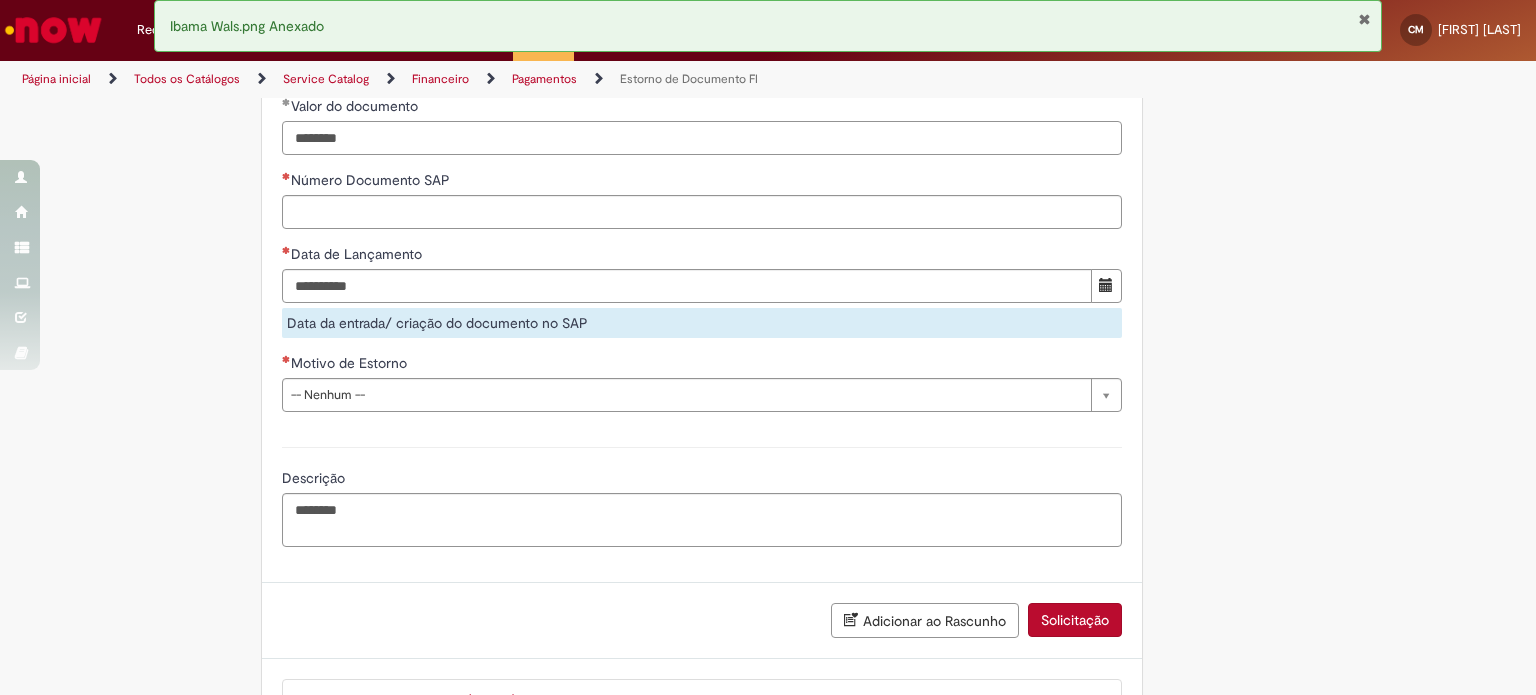 scroll, scrollTop: 2495, scrollLeft: 0, axis: vertical 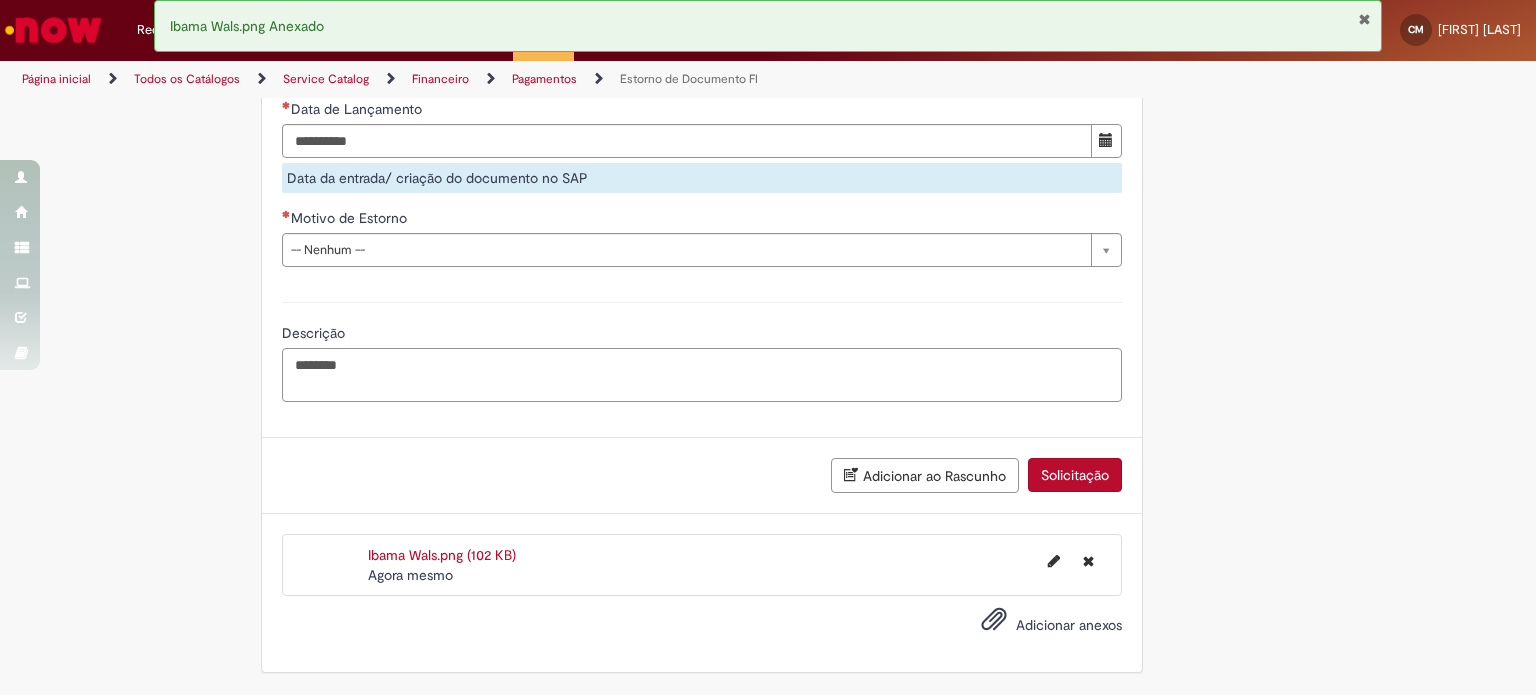 type on "**********" 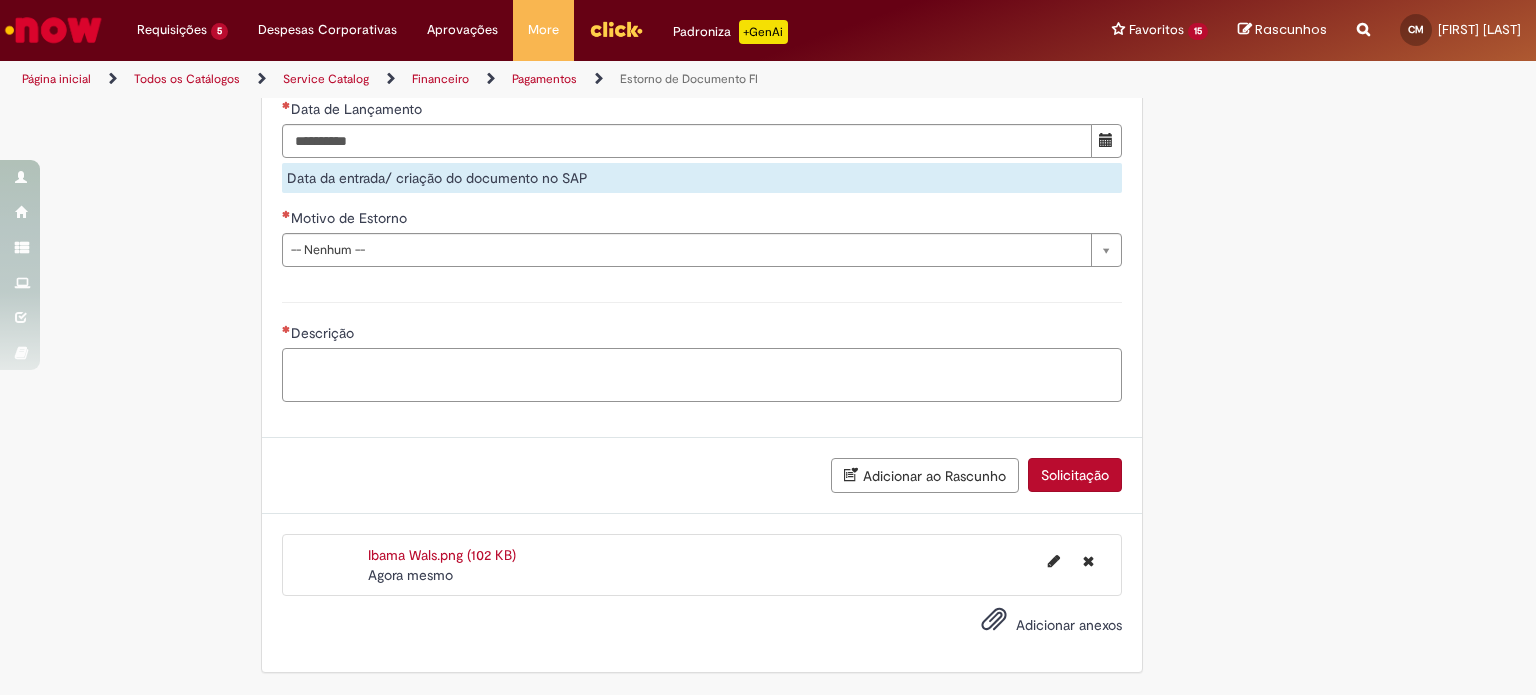 paste on "**********" 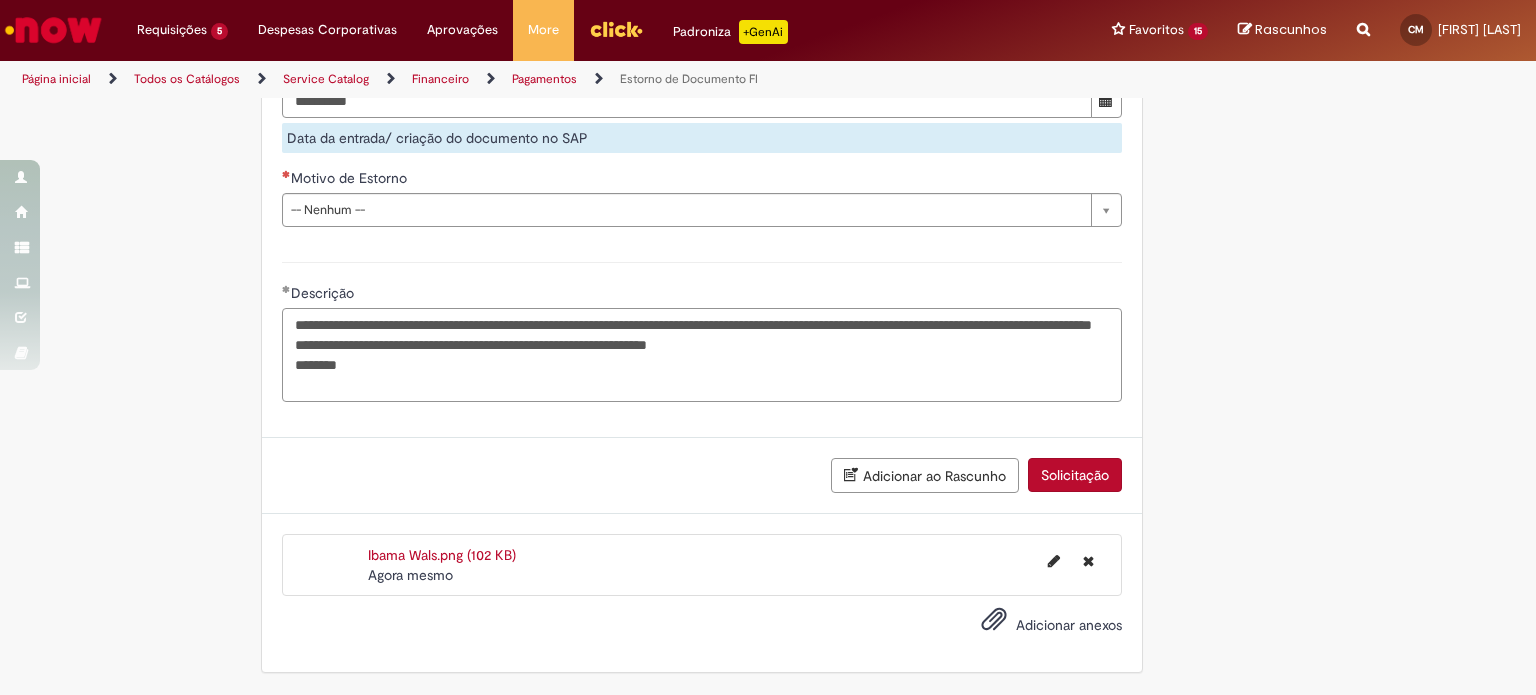 type on "**********" 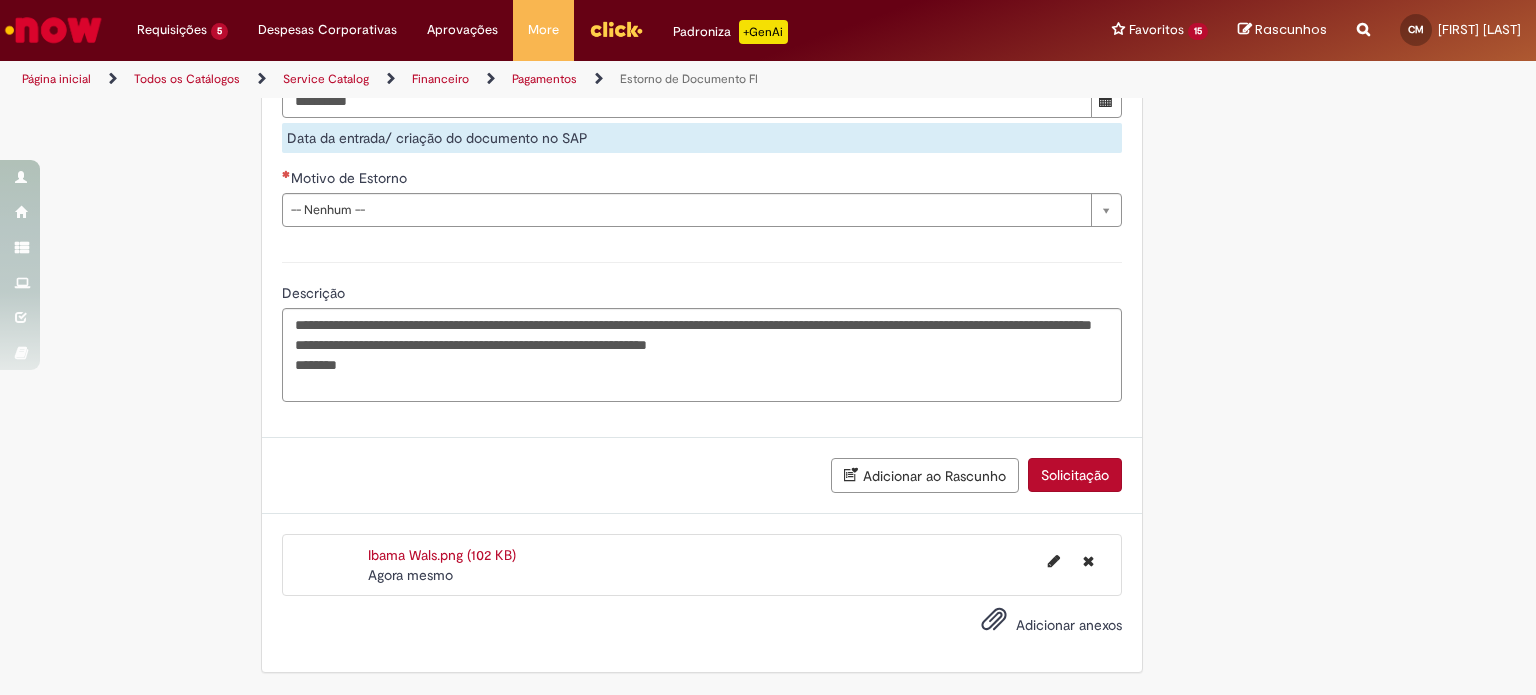 click on "Adicionar a Favoritos
Estorno de Documento FI
Estorno de documentos FI sem partidas compensadas
O que este chamado atende:
Destinada a estornos de documentos que  não  possuam partidas compensadas (parcialmente, intercompany ou integral de pagamento)  documentos iniciados em 15 e 19.
O que este chamado não atende:
Atenção , essa oferta  não CANCELA  pagamentos  FUTUROS ou EFETIVADOS (!)
Se você deseja estornar um documento que foi  DESBLOQUEADO “w”  e ainda  não foi enviado ao banco (PAGO) , primeiro solicite a inserção do bloqueio “w” novamente ao time de  ~Pagamentos DSC (OP) -  [EMAIL]  ou  ~Informações Operacionais ADC (OP)  [EMAIL]  para depois abrir chamado de estorno.
Desta forma você assegura que não será enviado ao banco até o atendimento do chamado
." at bounding box center [670, -850] 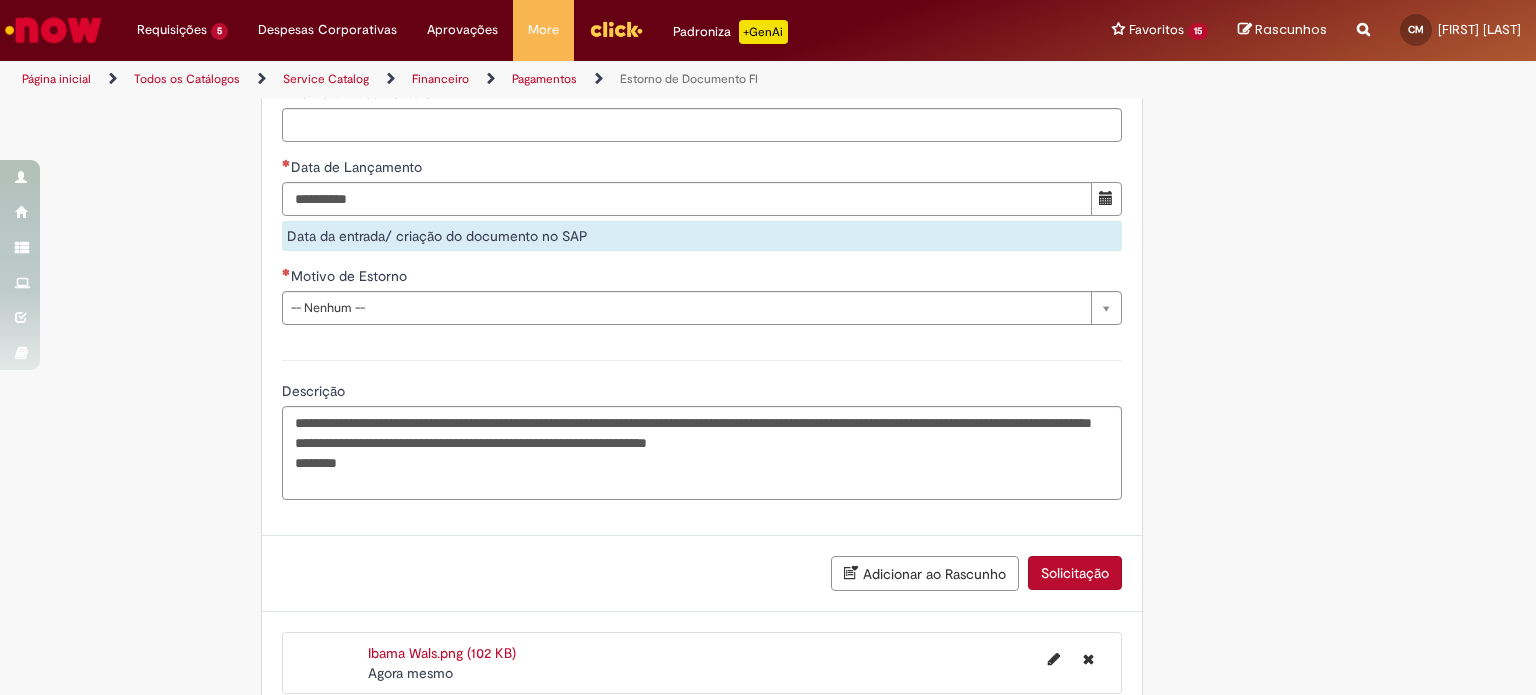 scroll, scrollTop: 2295, scrollLeft: 0, axis: vertical 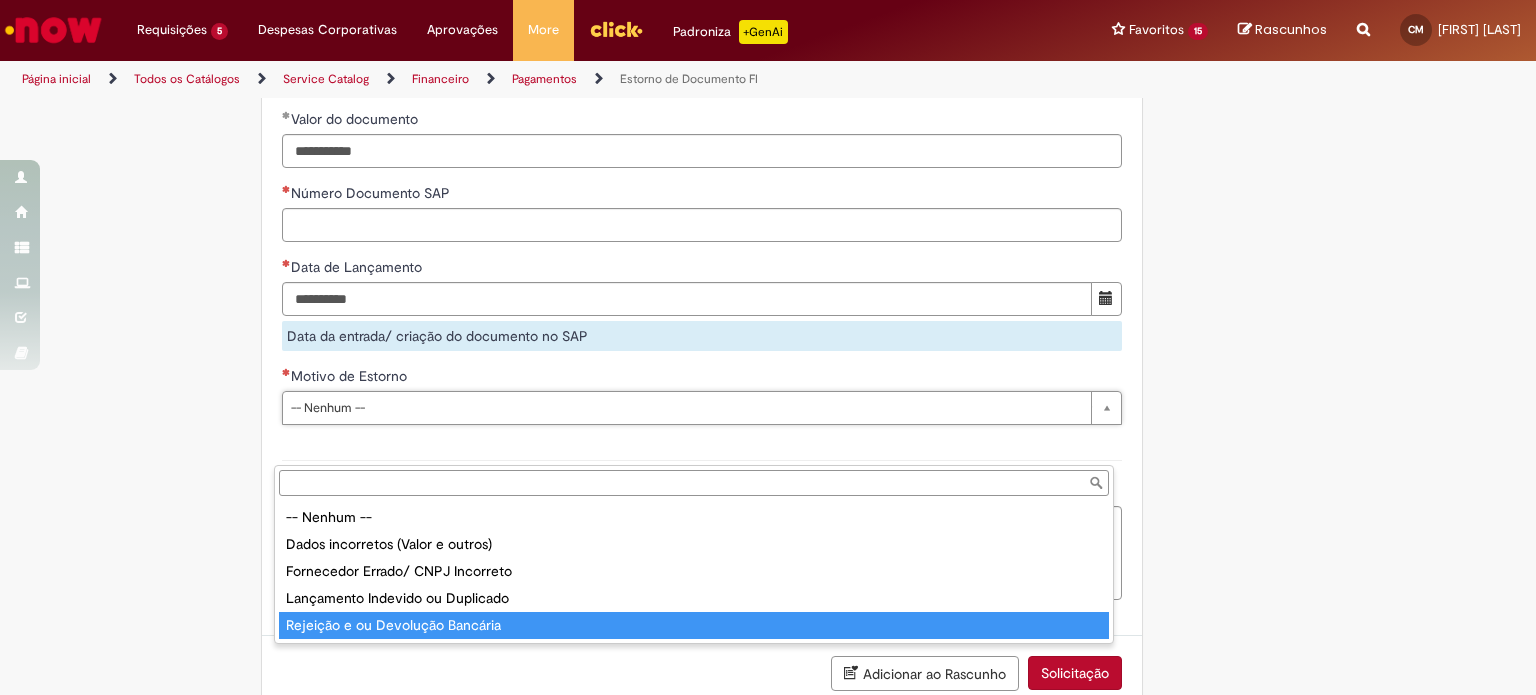 type on "**********" 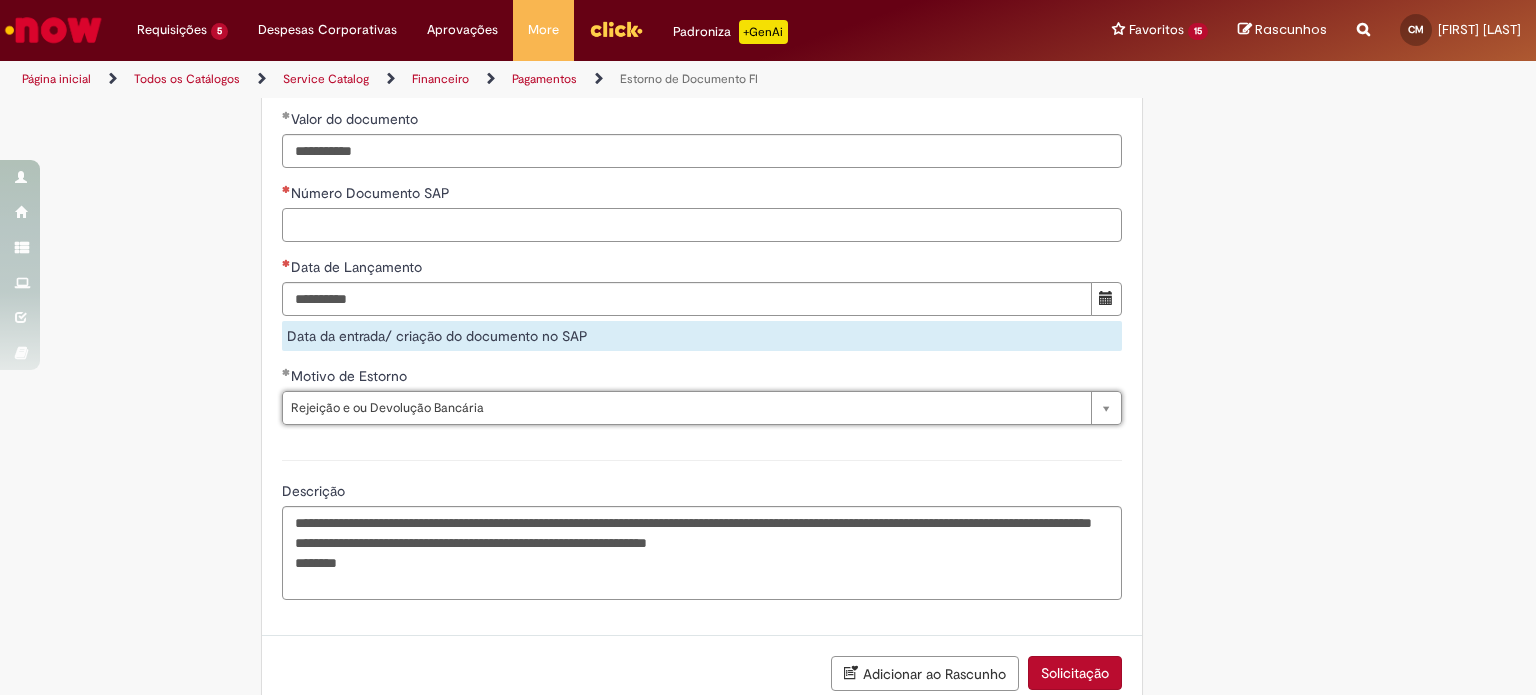 click on "Número Documento SAP" at bounding box center (702, 225) 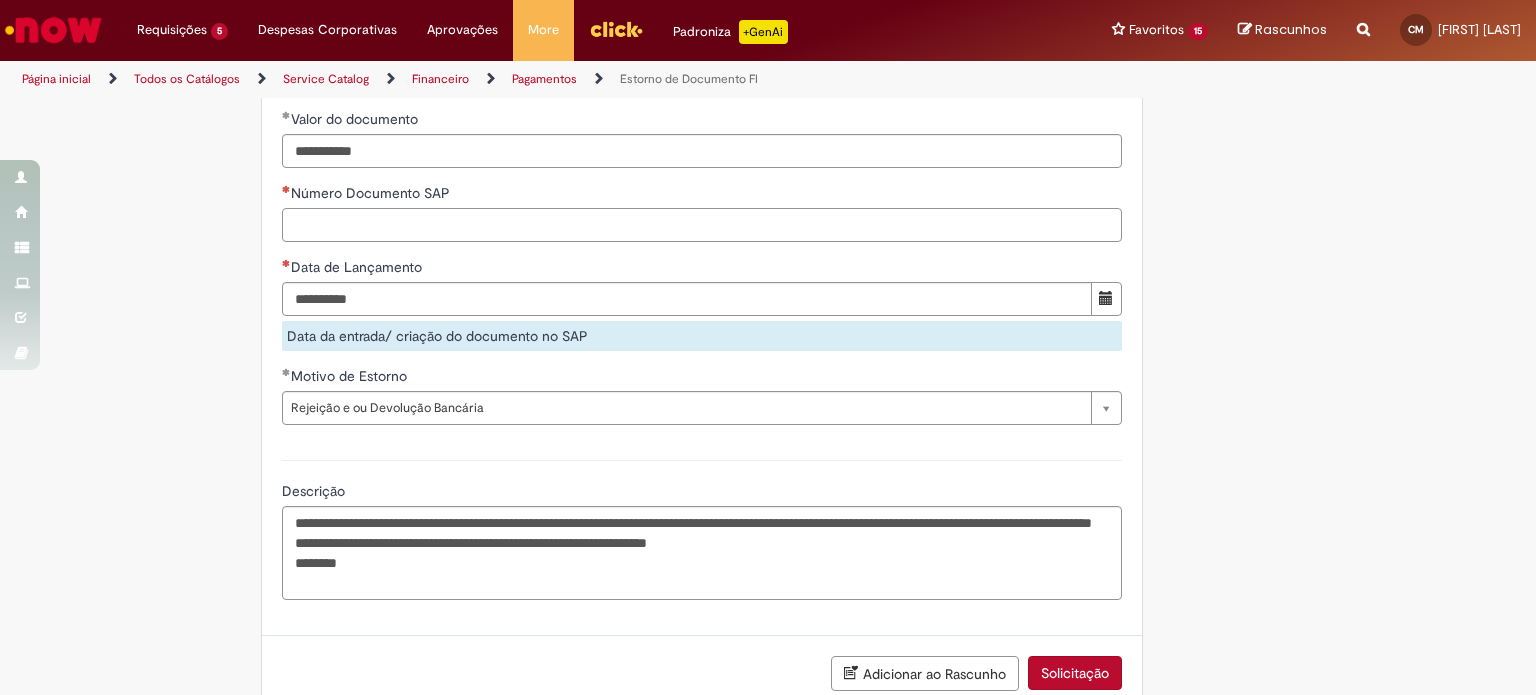 paste on "**********" 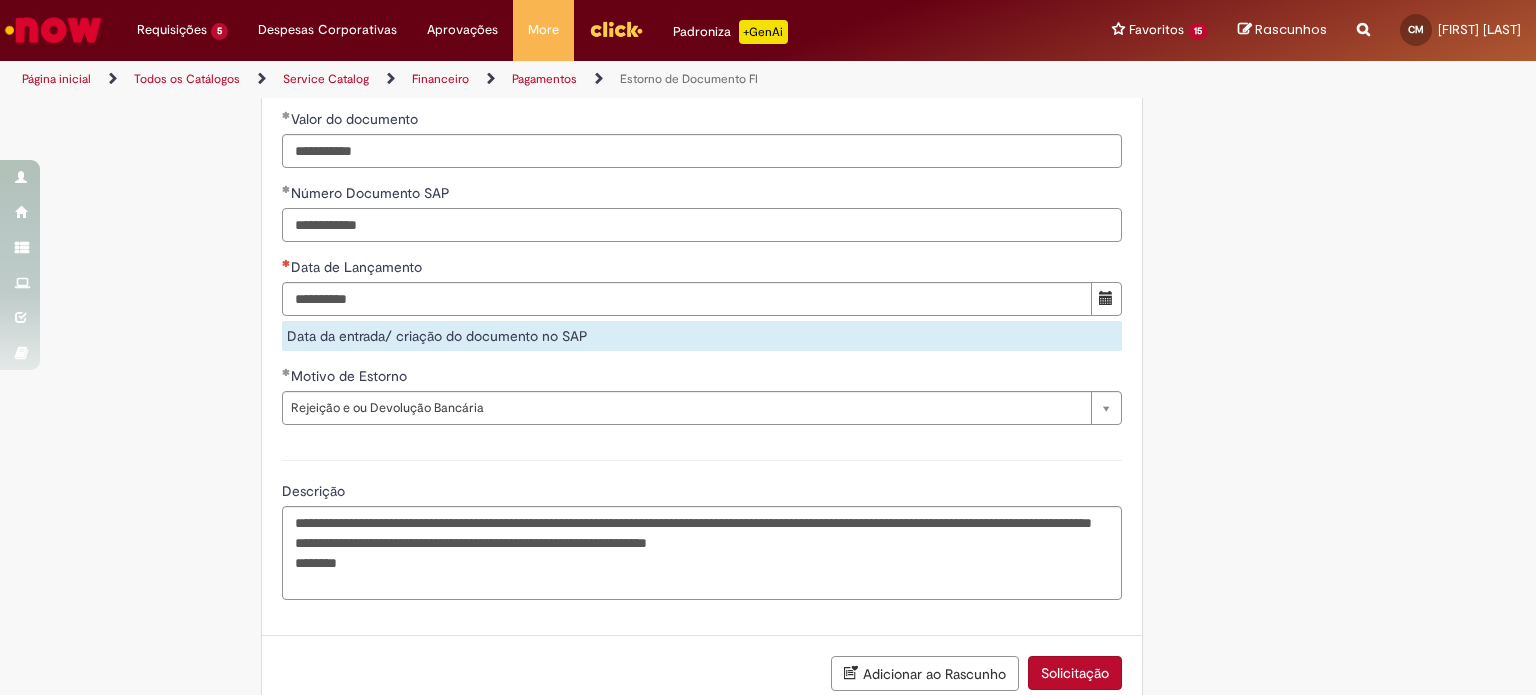 drag, startPoint x: 317, startPoint y: 267, endPoint x: 192, endPoint y: 267, distance: 125 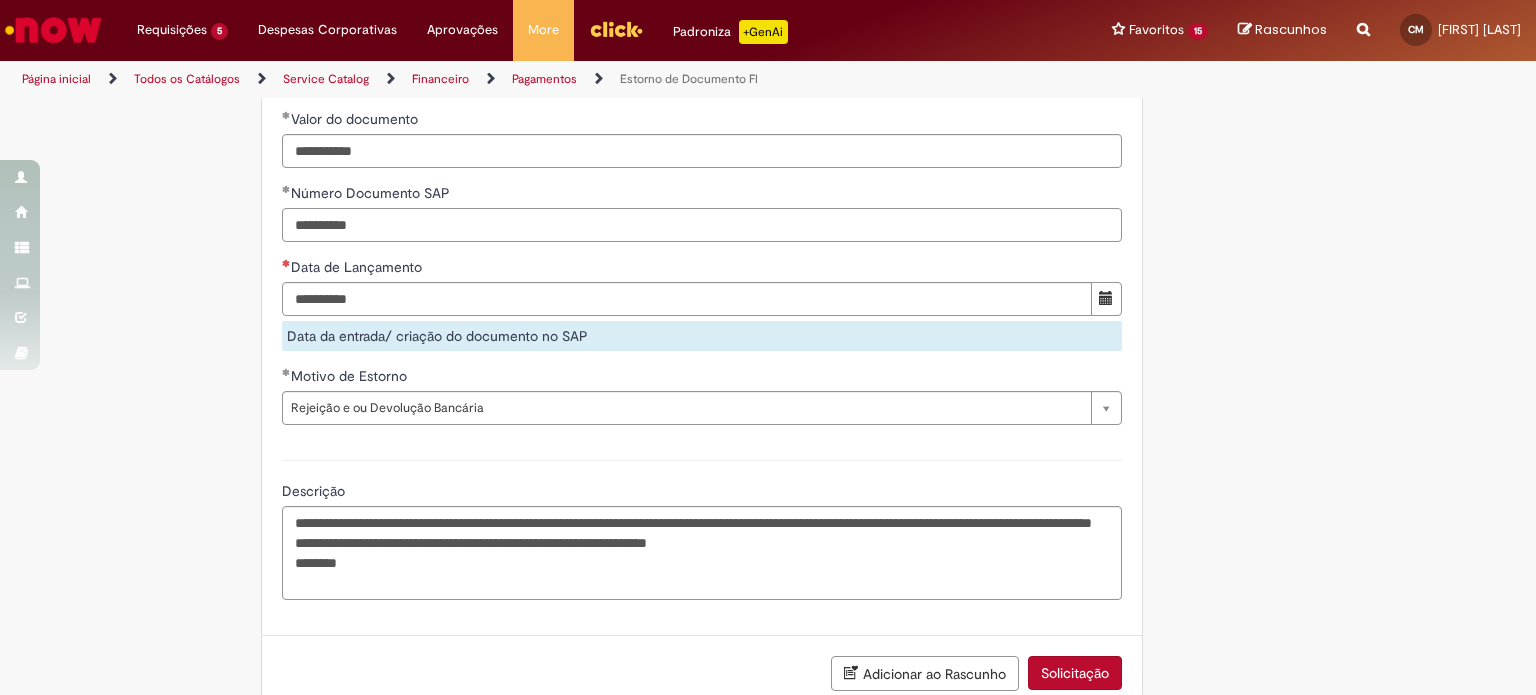 type on "**********" 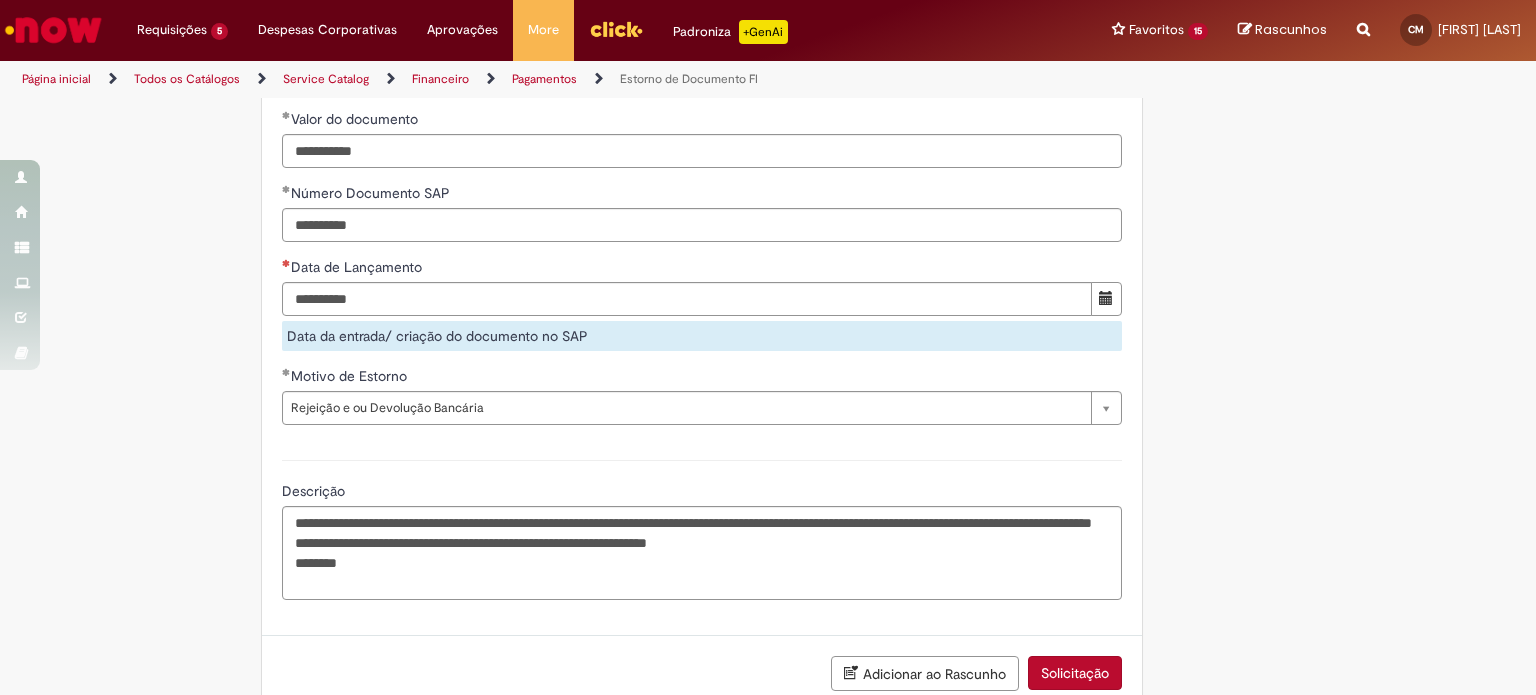 click on "Adicionar a Favoritos
Estorno de Documento FI
Estorno de documentos FI sem partidas compensadas
O que este chamado atende:
Destinada a estornos de documentos que  não  possuam partidas compensadas (parcialmente, intercompany ou integral de pagamento)  documentos iniciados em 15 e 19.
O que este chamado não atende:
Atenção , essa oferta  não CANCELA  pagamentos  FUTUROS ou EFETIVADOS (!)
Se você deseja estornar um documento que foi  DESBLOQUEADO “w”  e ainda  não foi enviado ao banco (PAGO) , primeiro solicite a inserção do bloqueio “w” novamente ao time de  ~Pagamentos DSC (OP) -  [EMAIL]  ou  ~Informações Operacionais ADC (OP)  [EMAIL]  para depois abrir chamado de estorno.
Desta forma você assegura que não será enviado ao banco até o atendimento do chamado
." at bounding box center [670, -652] 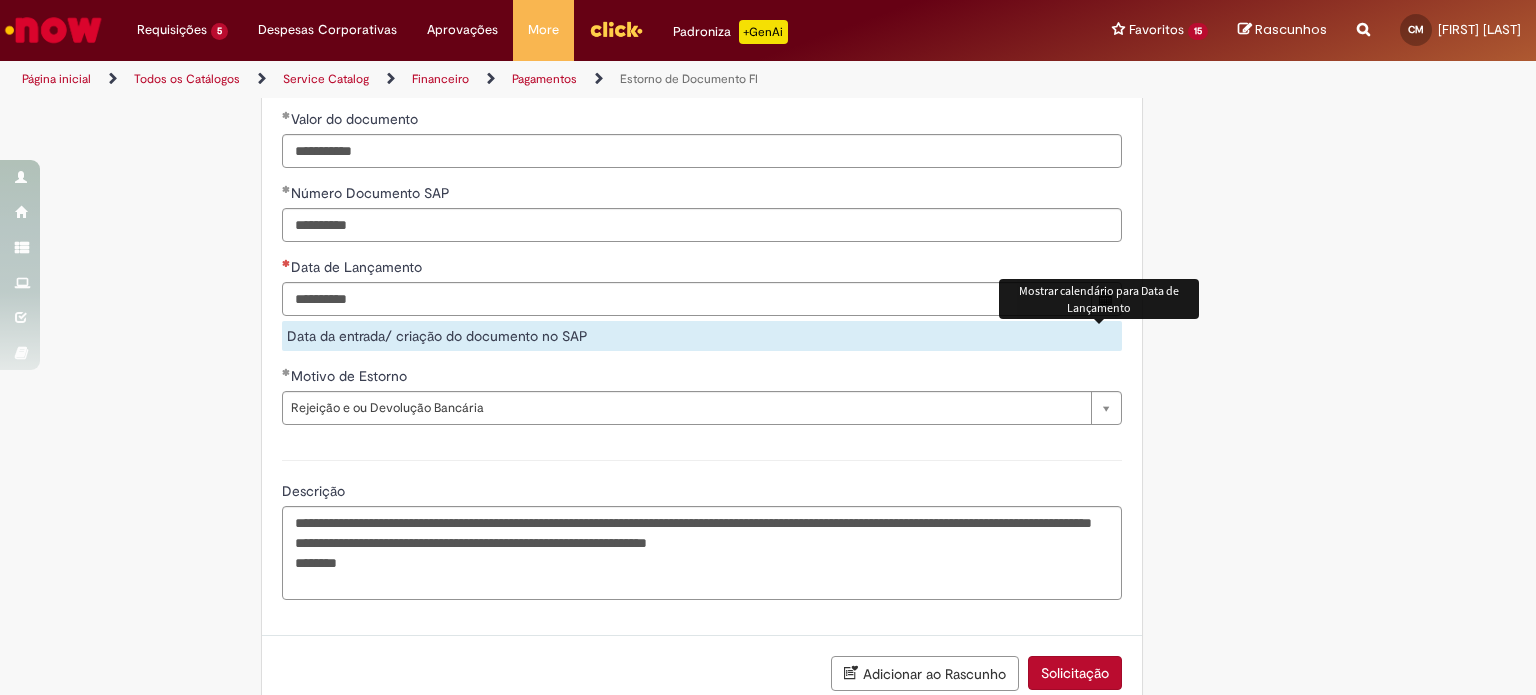 click at bounding box center (1106, 298) 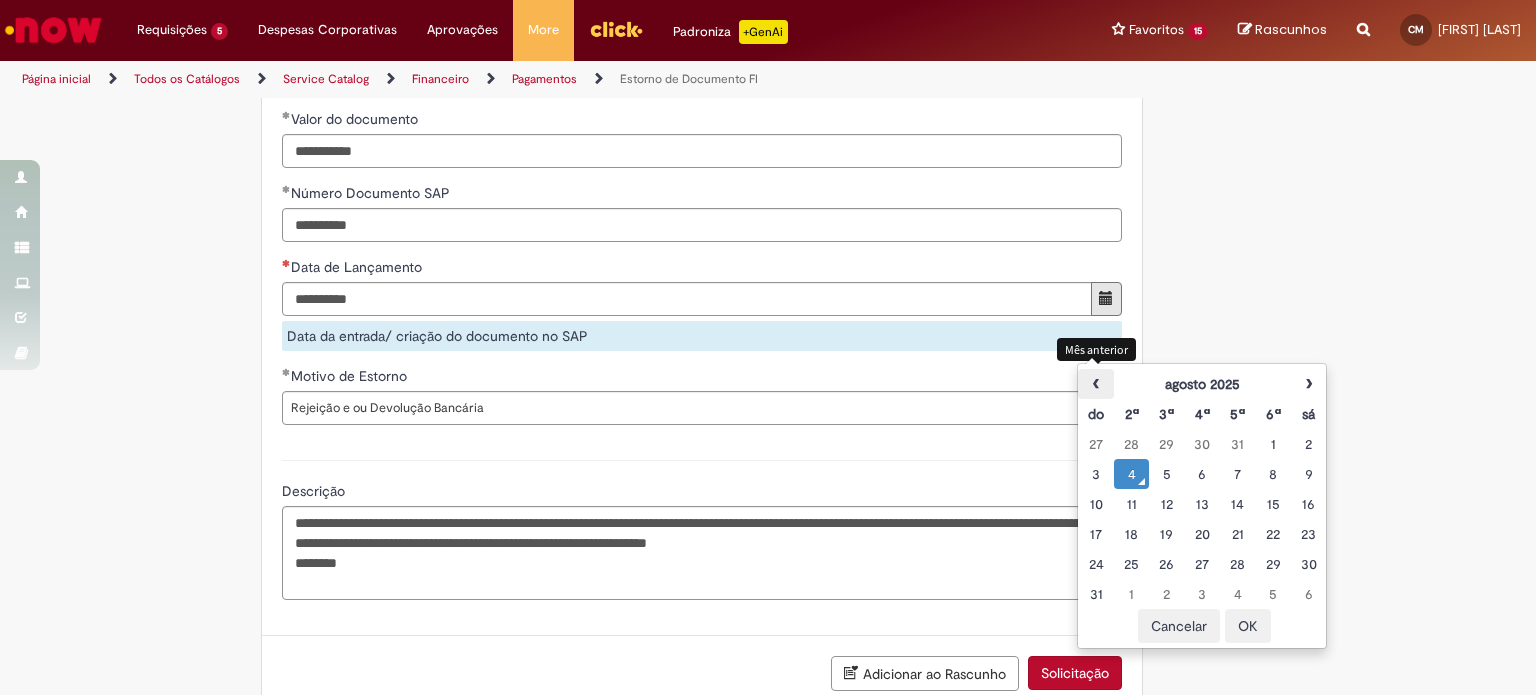 click on "‹" at bounding box center (1095, 384) 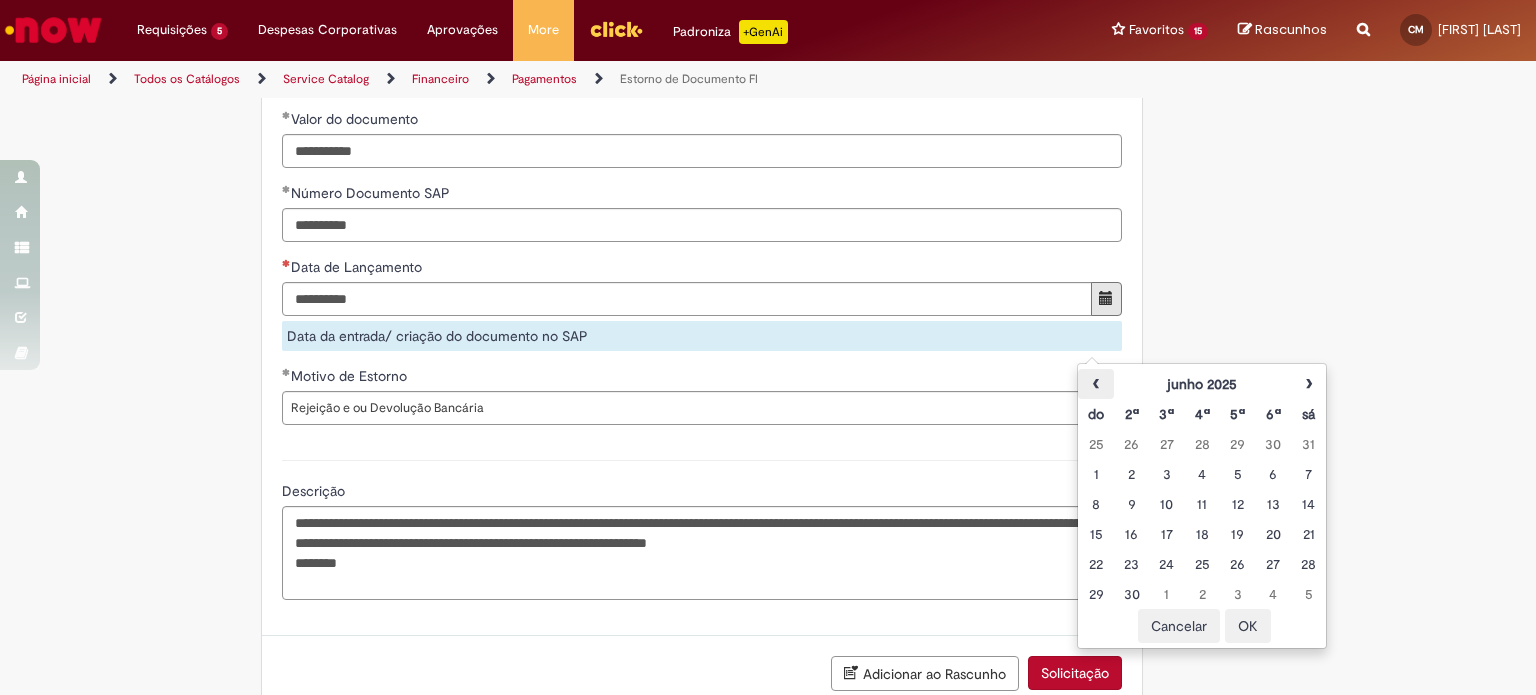 click on "‹" at bounding box center [1095, 384] 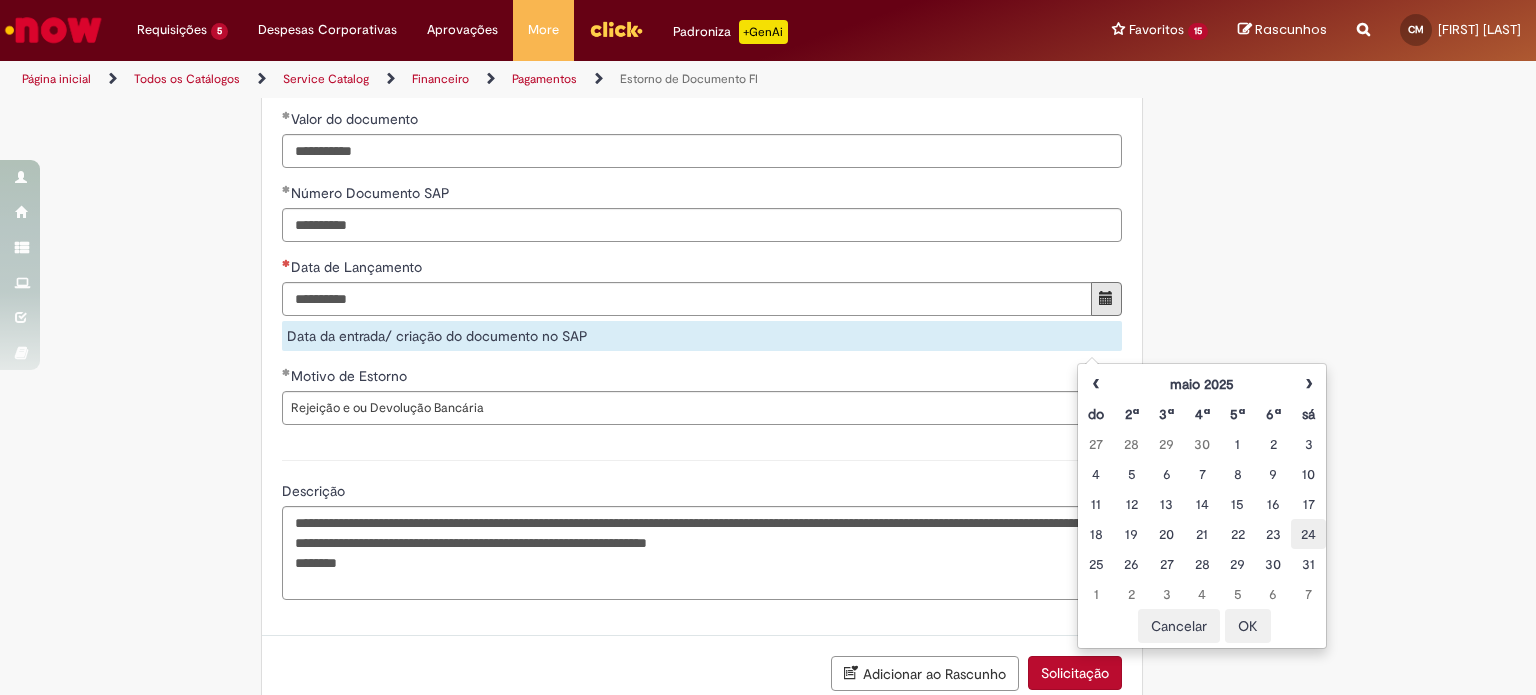 click on "24" at bounding box center (1308, 534) 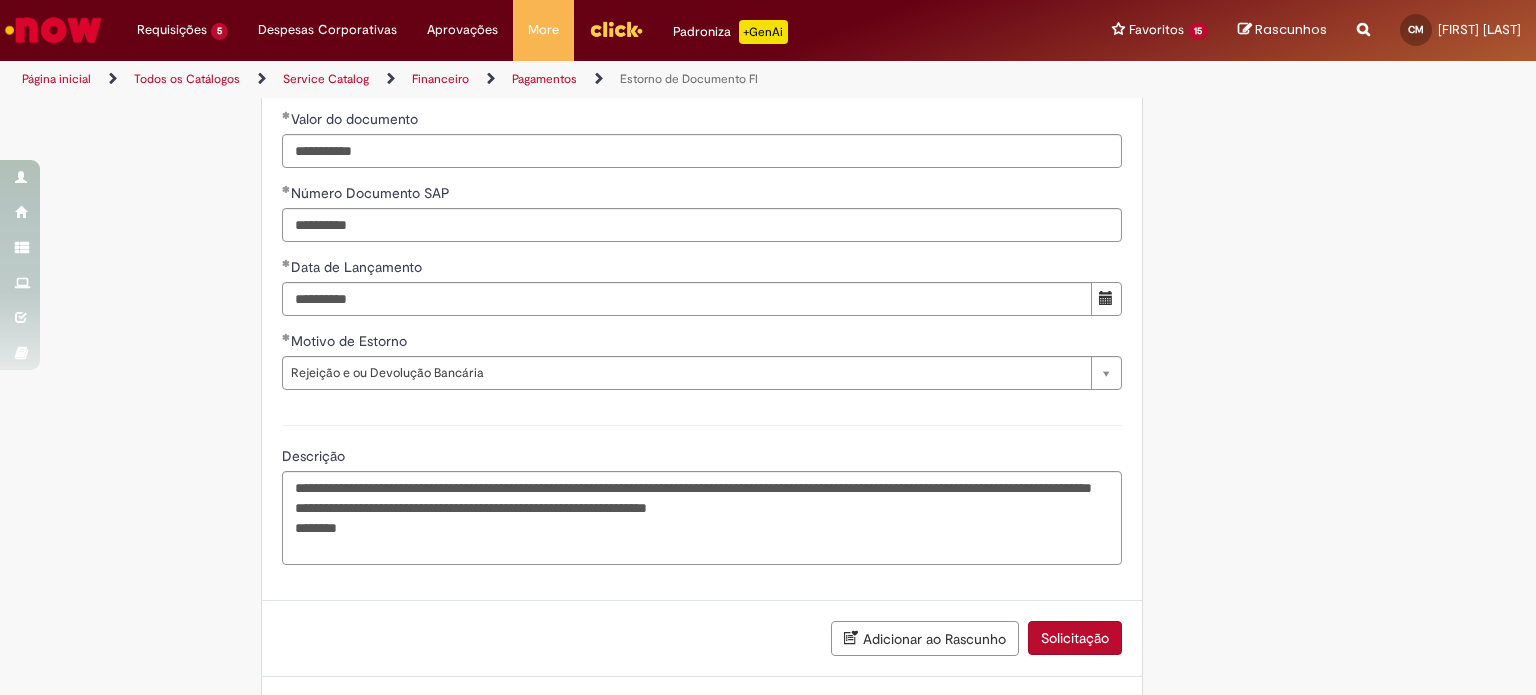 click on "Tire dúvidas com LupiAssist    +GenAI
Oi! Eu sou LupiAssist, uma Inteligência Artificial Generativa em constante aprendizado   Meu conteúdo é monitorado para trazer uma melhor experiência
Dúvidas comuns:
Só mais um instante, estou consultando nossas bases de conhecimento  e escrevendo a melhor resposta pra você!
Title
Lorem ipsum dolor sit amet    Fazer uma nova pergunta
Gerei esta resposta utilizando IA Generativa em conjunto com os nossos padrões. Em caso de divergência, os documentos oficiais prevalecerão.
Saiba mais em:
Ou ligue para:
E aí, te ajudei?
Sim, obrigado!" at bounding box center (768, -669) 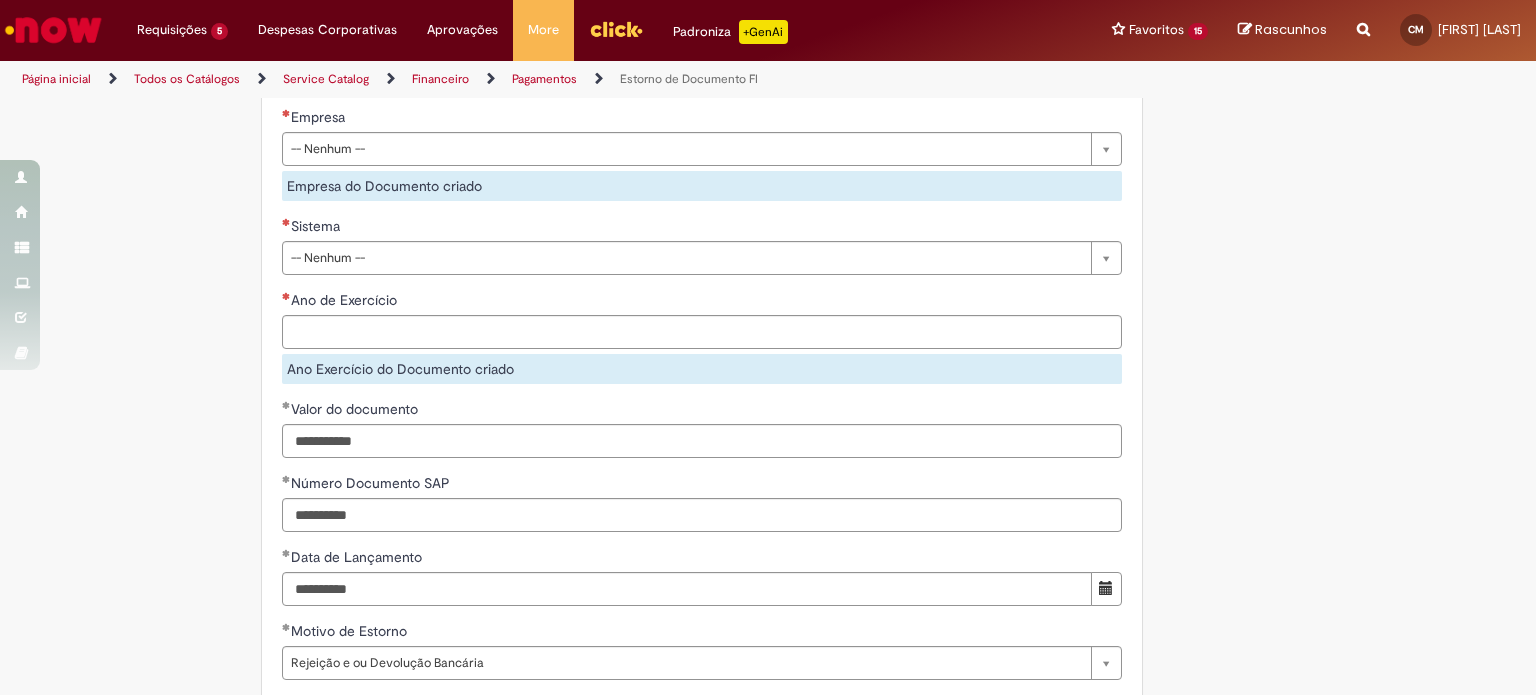 scroll, scrollTop: 1995, scrollLeft: 0, axis: vertical 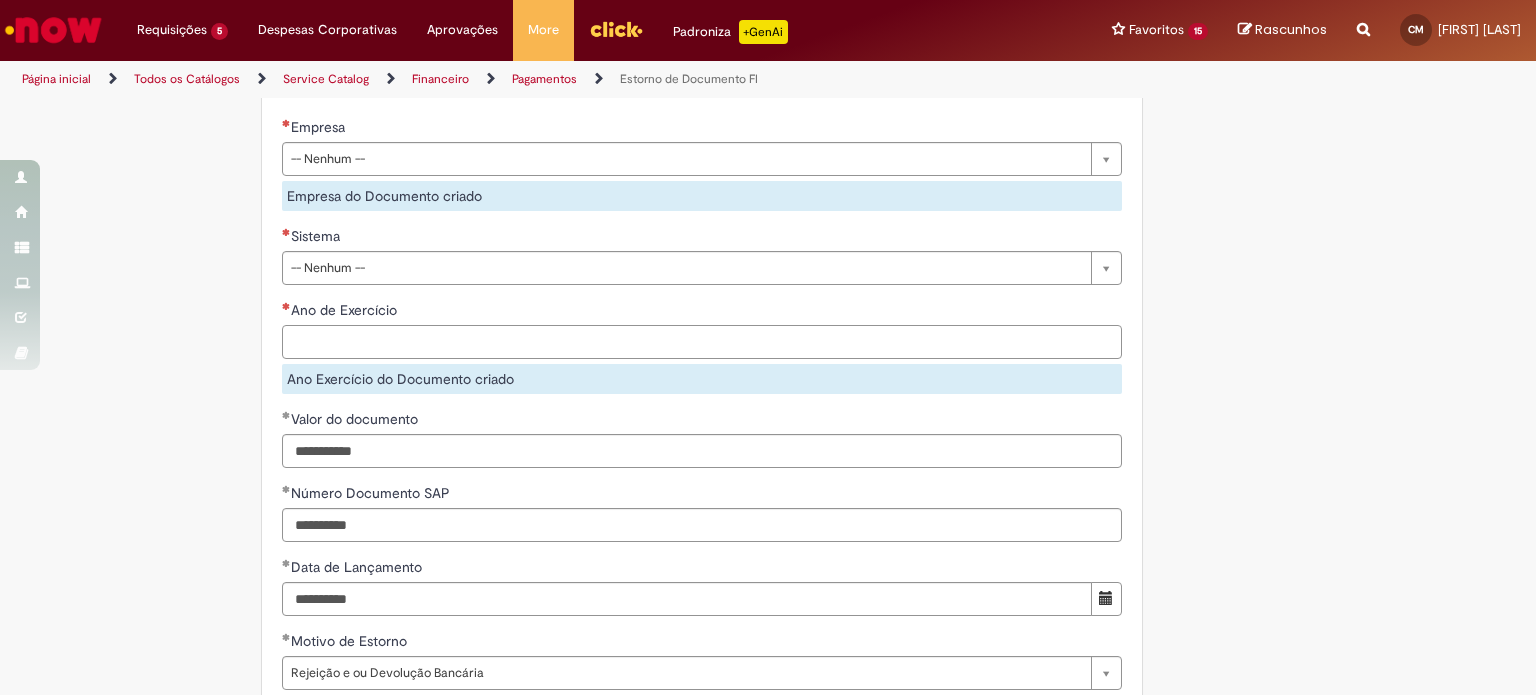 click on "Ano de Exercício" at bounding box center [702, 342] 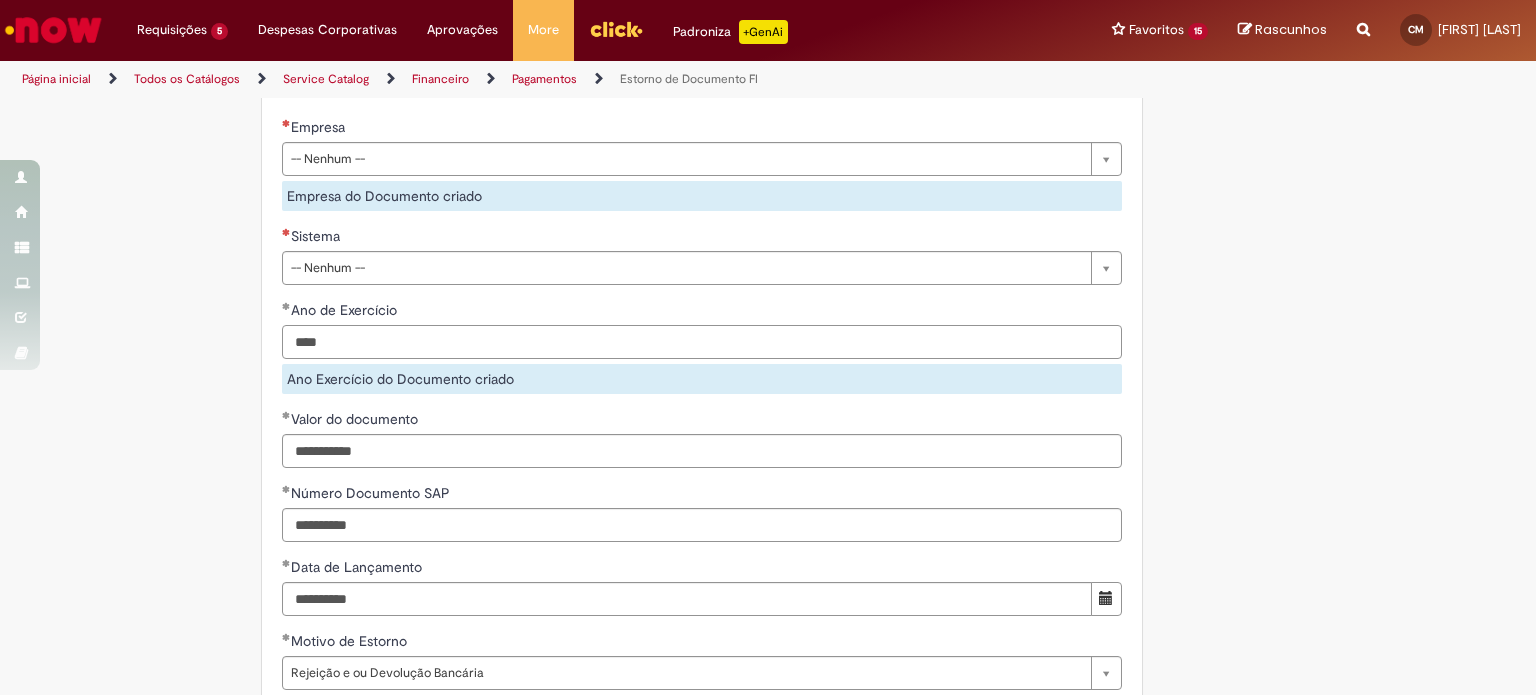 type on "****" 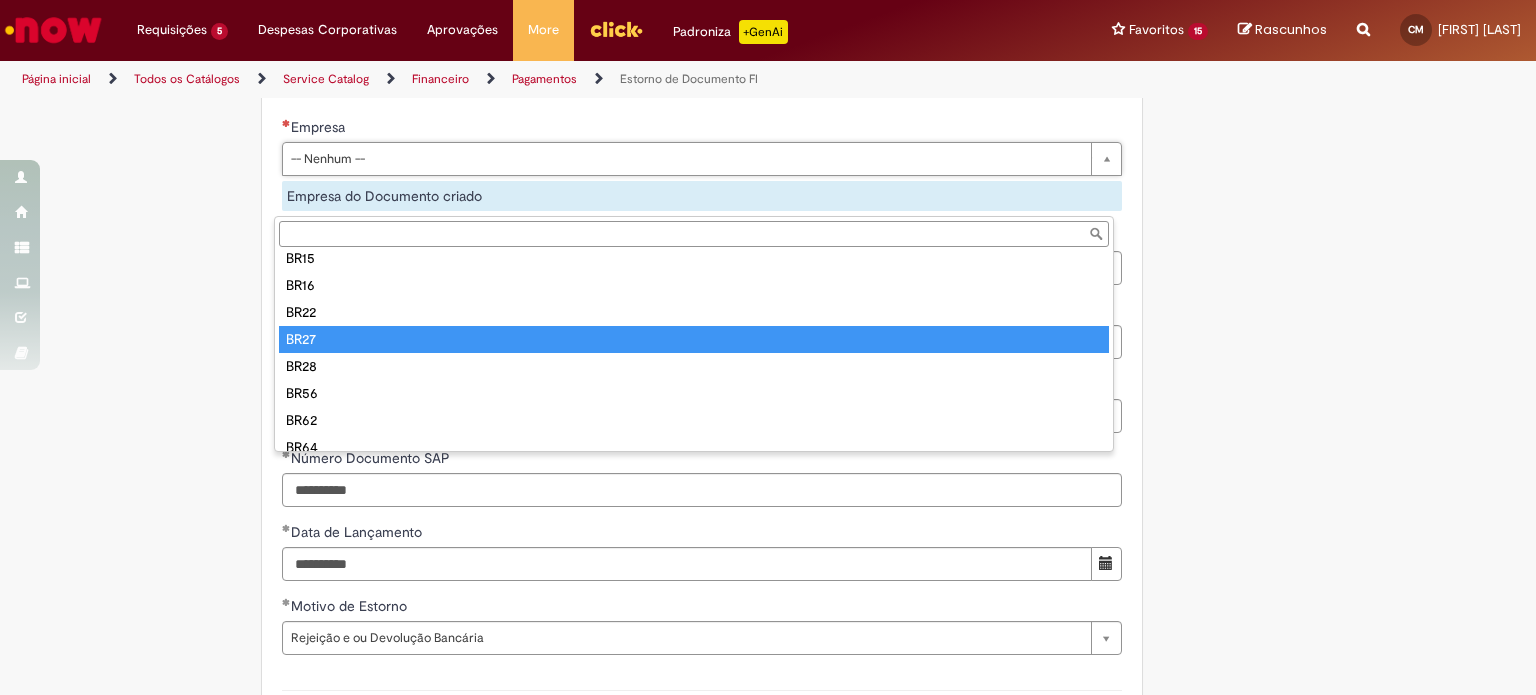 scroll, scrollTop: 104, scrollLeft: 0, axis: vertical 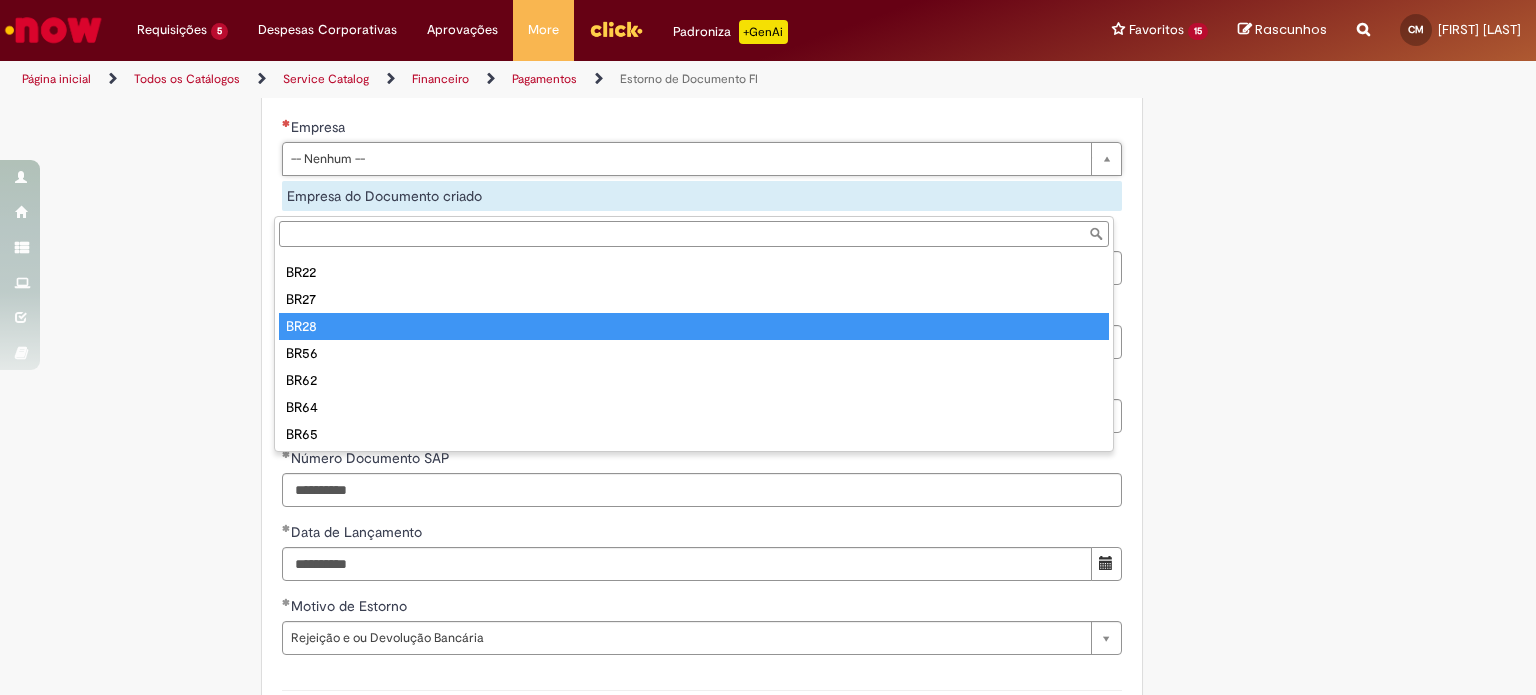 type on "****" 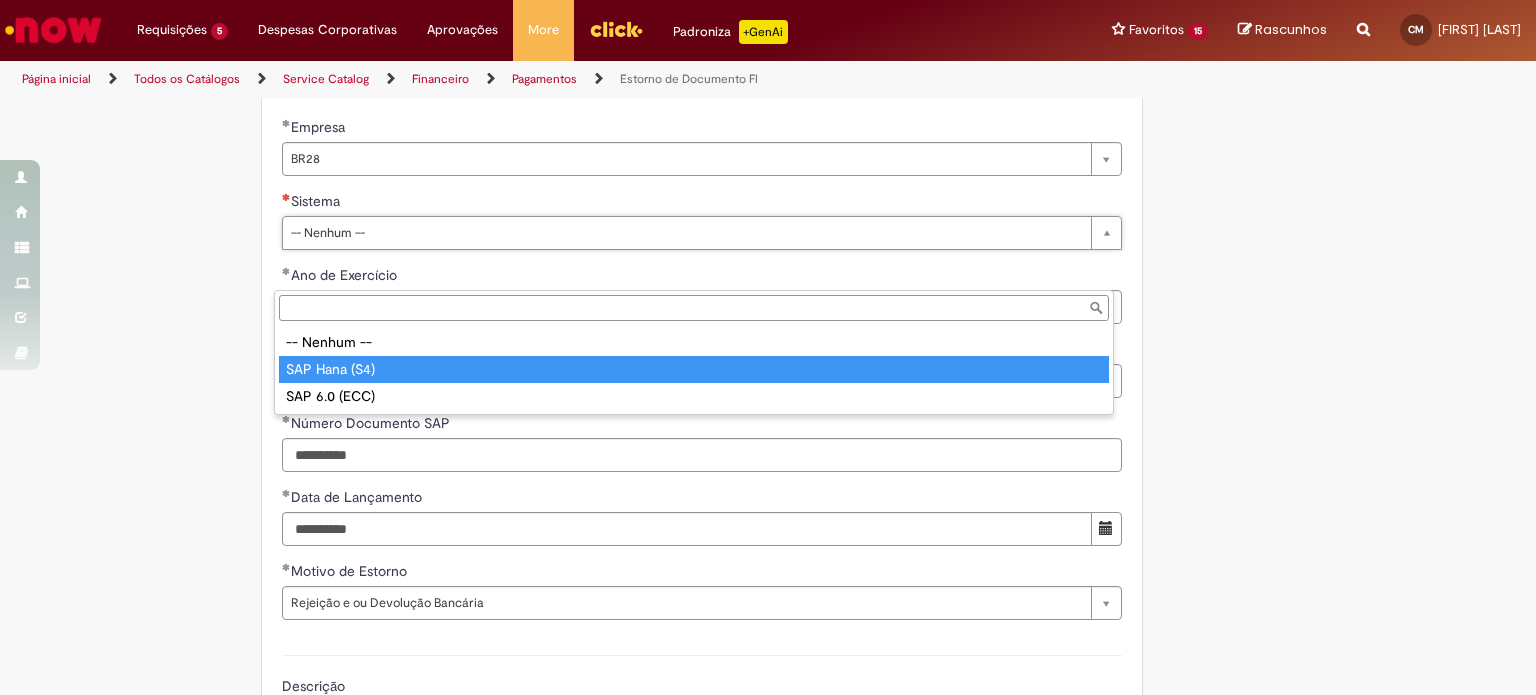 type on "**********" 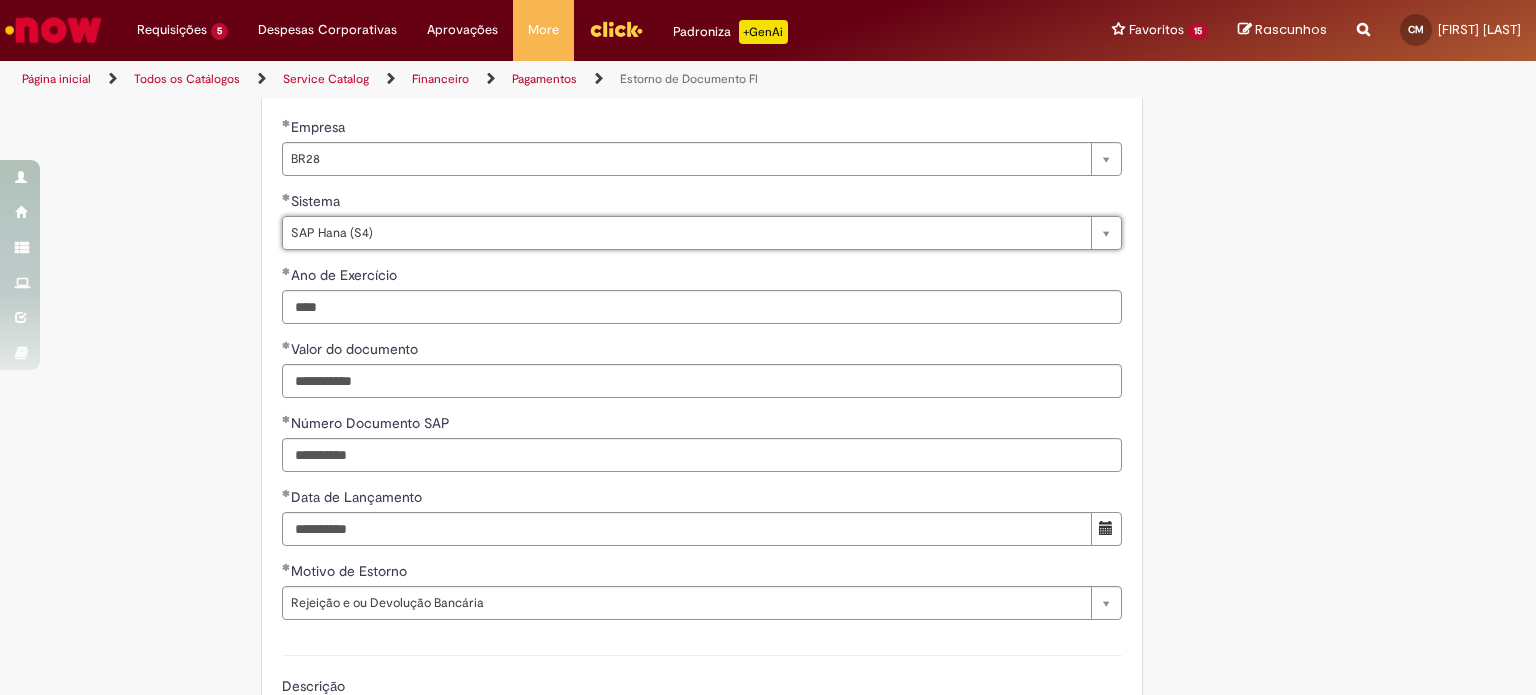 click on "Adicionar a Favoritos
Estorno de Documento FI
Estorno de documentos FI sem partidas compensadas
O que este chamado atende:
Destinada a estornos de documentos que  não  possuam partidas compensadas (parcialmente, intercompany ou integral de pagamento)  documentos iniciados em 15 e 19.
O que este chamado não atende:
Atenção , essa oferta  não CANCELA  pagamentos  FUTUROS ou EFETIVADOS (!)
Se você deseja estornar um documento que foi  DESBLOQUEADO “w”  e ainda  não foi enviado ao banco (PAGO) , primeiro solicite a inserção do bloqueio “w” novamente ao time de  ~Pagamentos DSC (OP) -  [EMAIL]  ou  ~Informações Operacionais ADC (OP)  [EMAIL]  para depois abrir chamado de estorno.
Desta forma você assegura que não será enviado ao banco até o atendimento do chamado
." at bounding box center (670, -404) 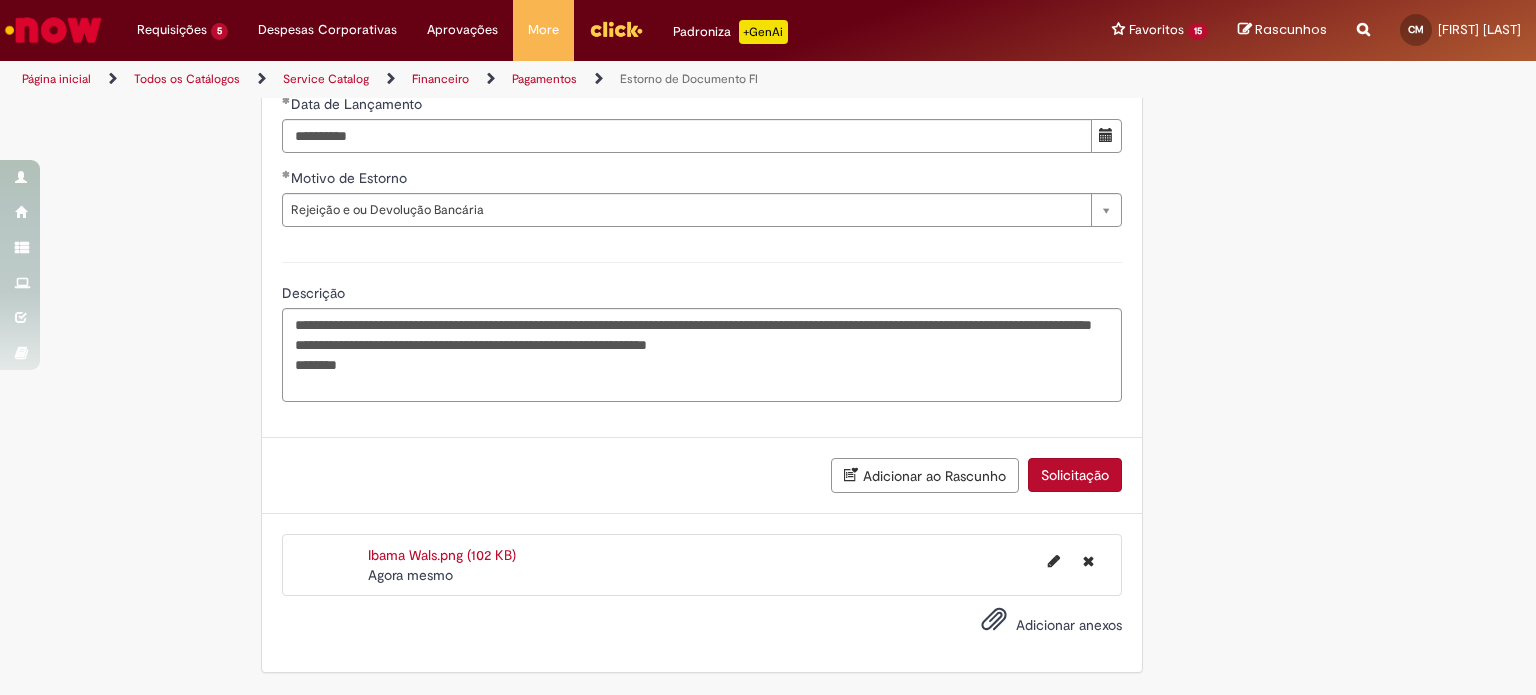 scroll, scrollTop: 2429, scrollLeft: 0, axis: vertical 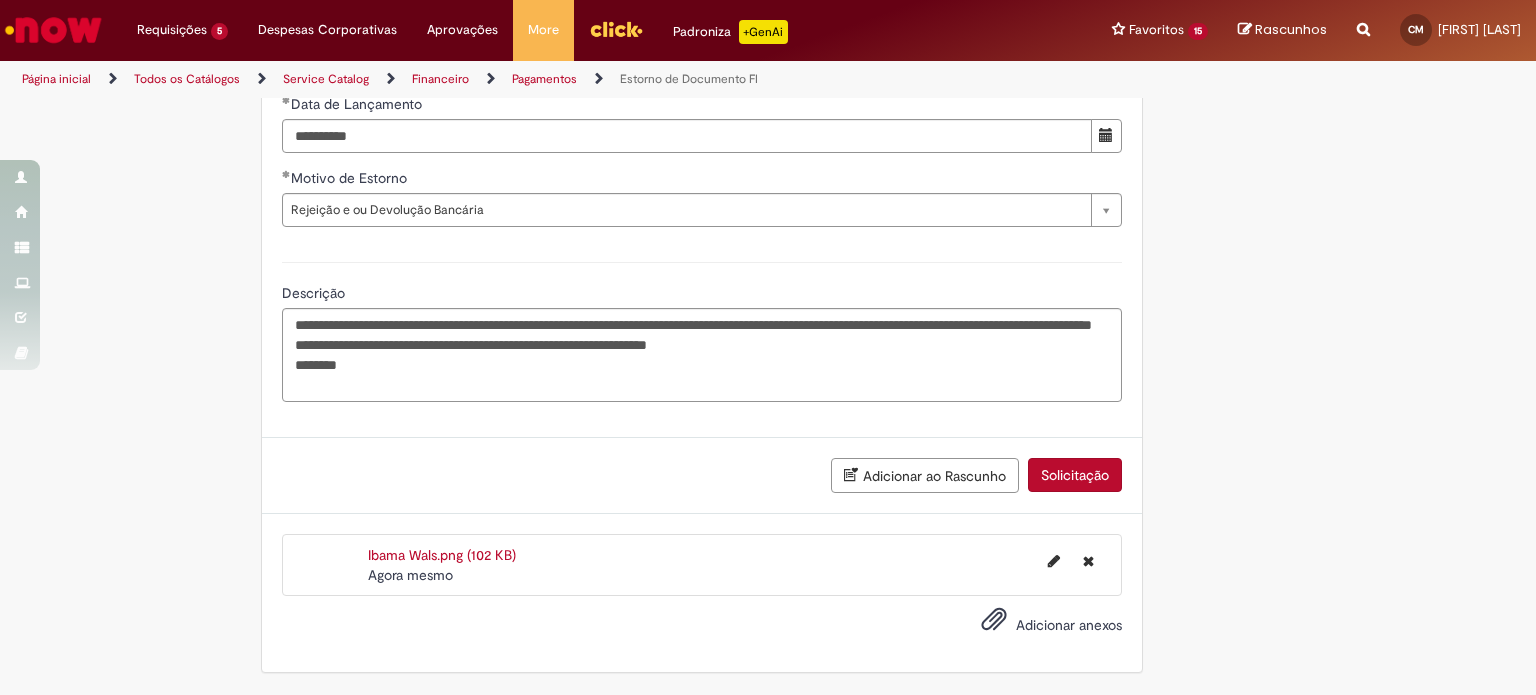 click on "Solicitação" at bounding box center (1075, 475) 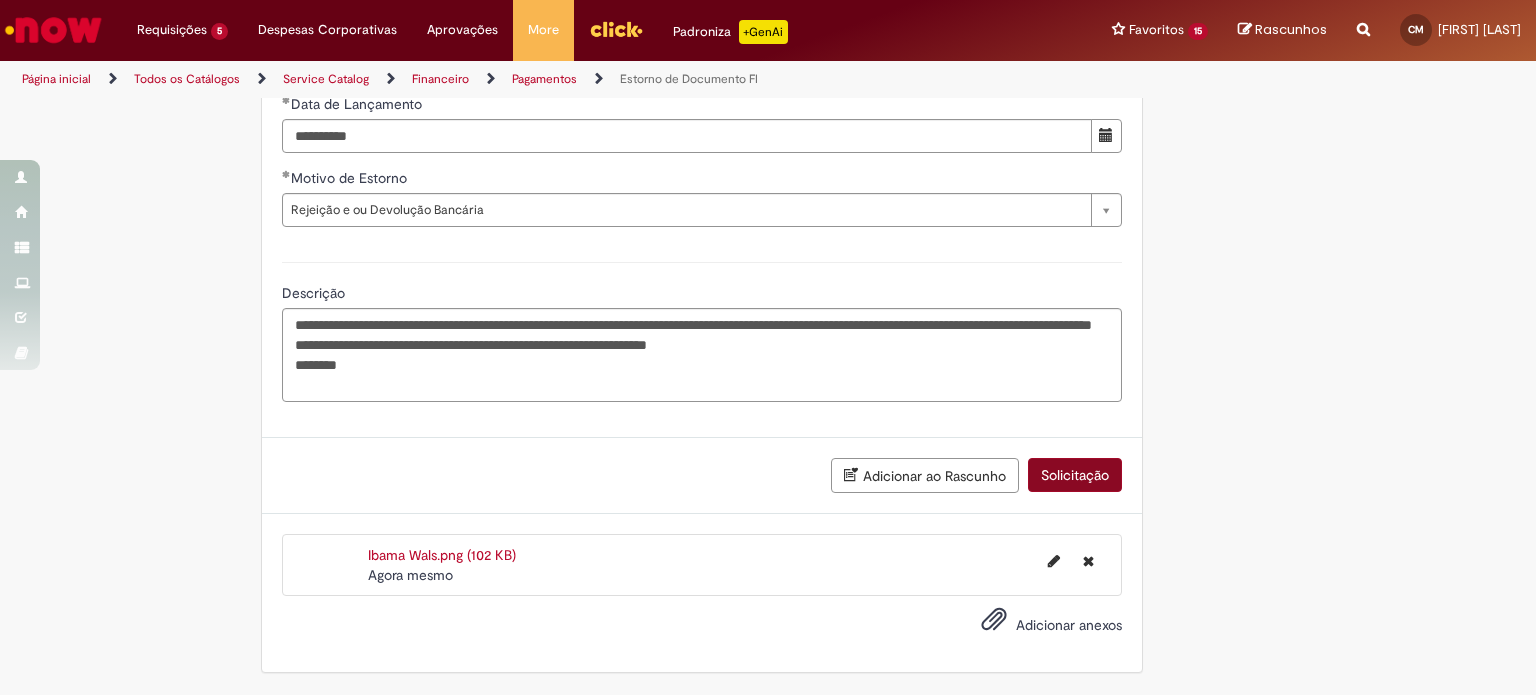 scroll, scrollTop: 2384, scrollLeft: 0, axis: vertical 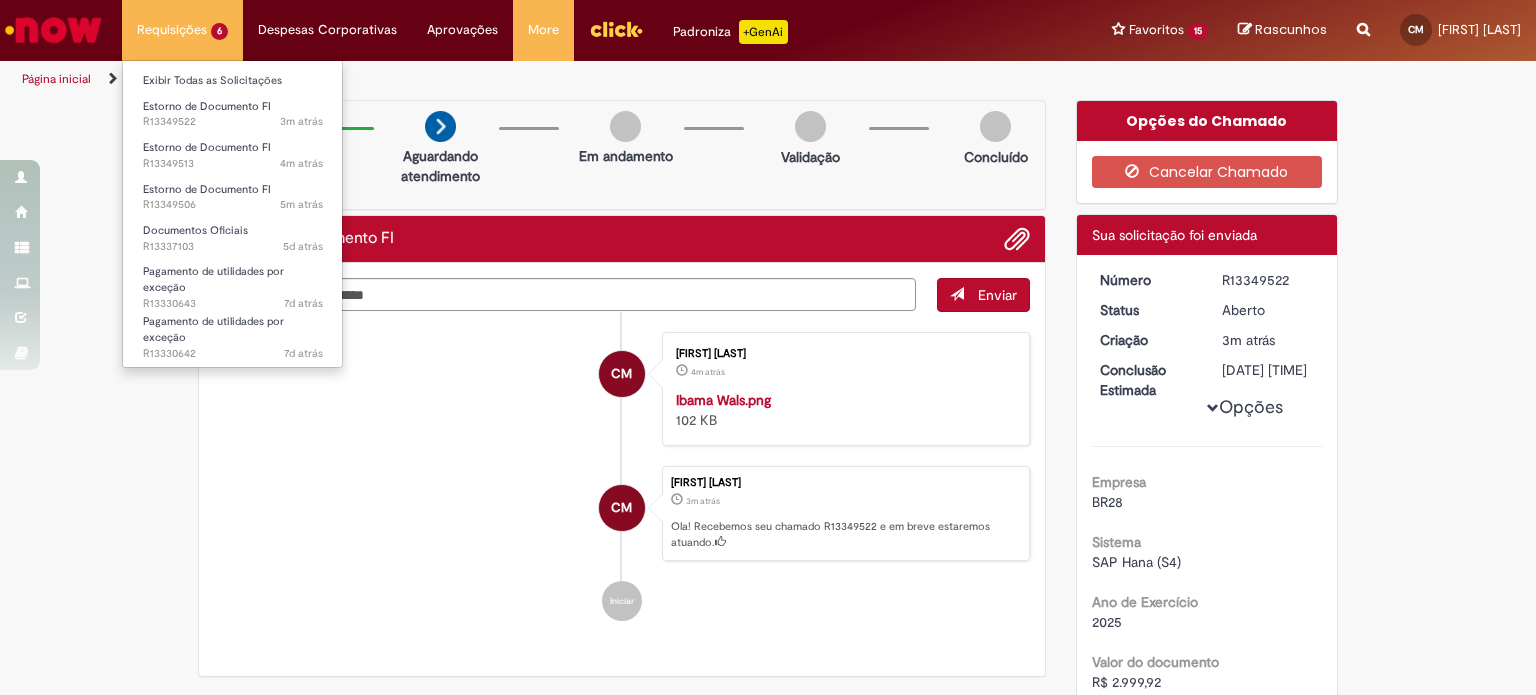 click on "Requisições   6
Exibir Todas as Solicitações
Estorno de Documento FI
3m atrás 3 minutos atrás  R13349522
Estorno de Documento FI
4m atrás 4 minutos atrás  R13349513
Estorno de Documento FI
5m atrás 5 minutos atrás  R13349506
Documentos Oficiais
5d atrás 5 dias atrás  R13337103
Pagamento de utilidades por exceção
7d atrás 7 dias atrás  R13330643
Pagamento de utilidades por exceção
7d atrás 7 dias atrás  R13330642" at bounding box center [182, 30] 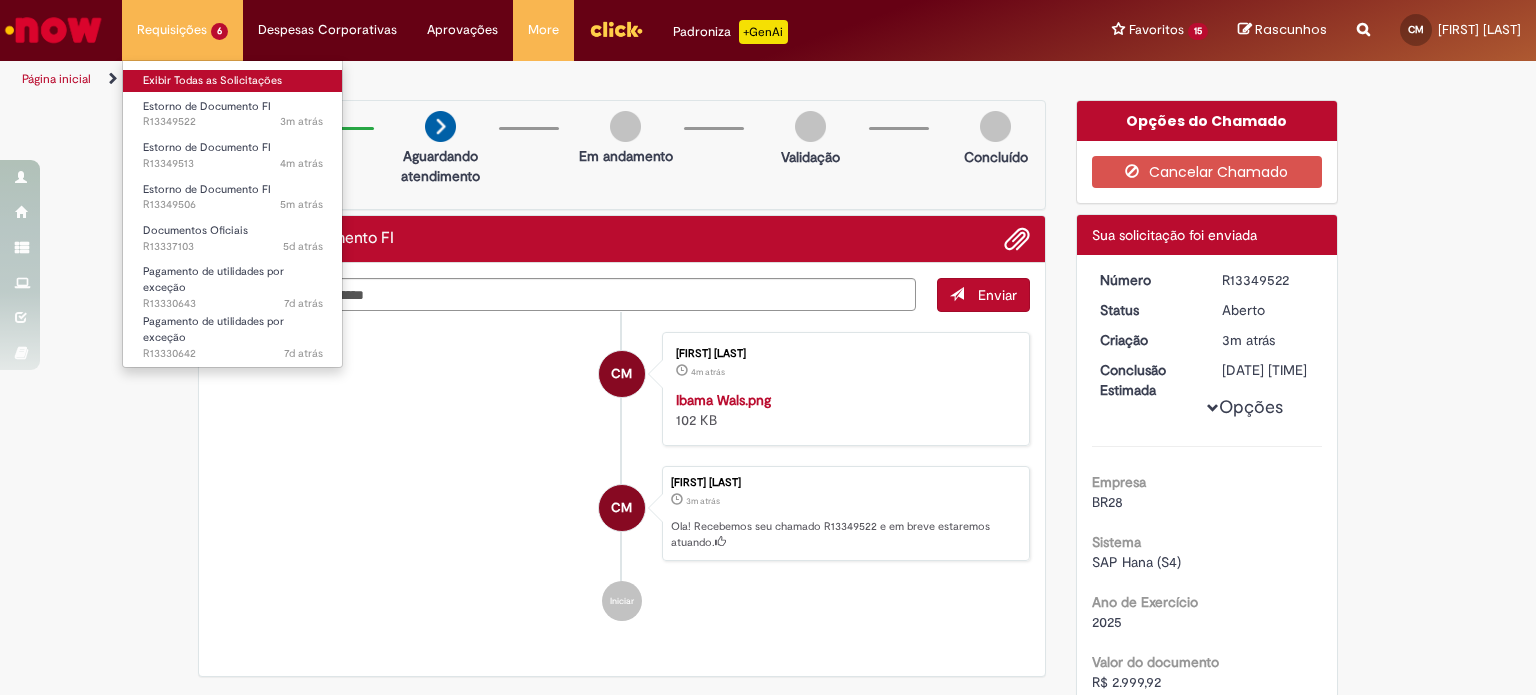 click on "Exibir Todas as Solicitações" at bounding box center [233, 81] 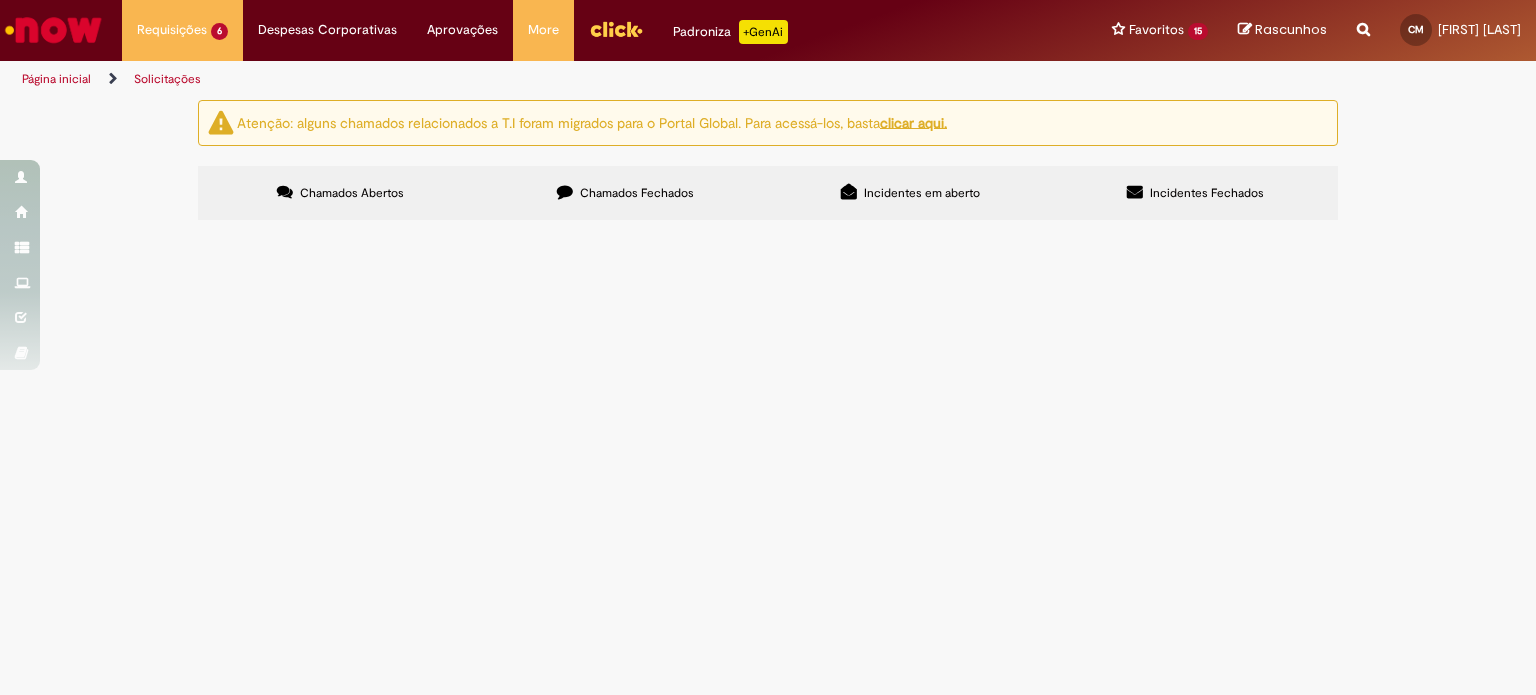 click on "Chamados Fechados" at bounding box center [625, 193] 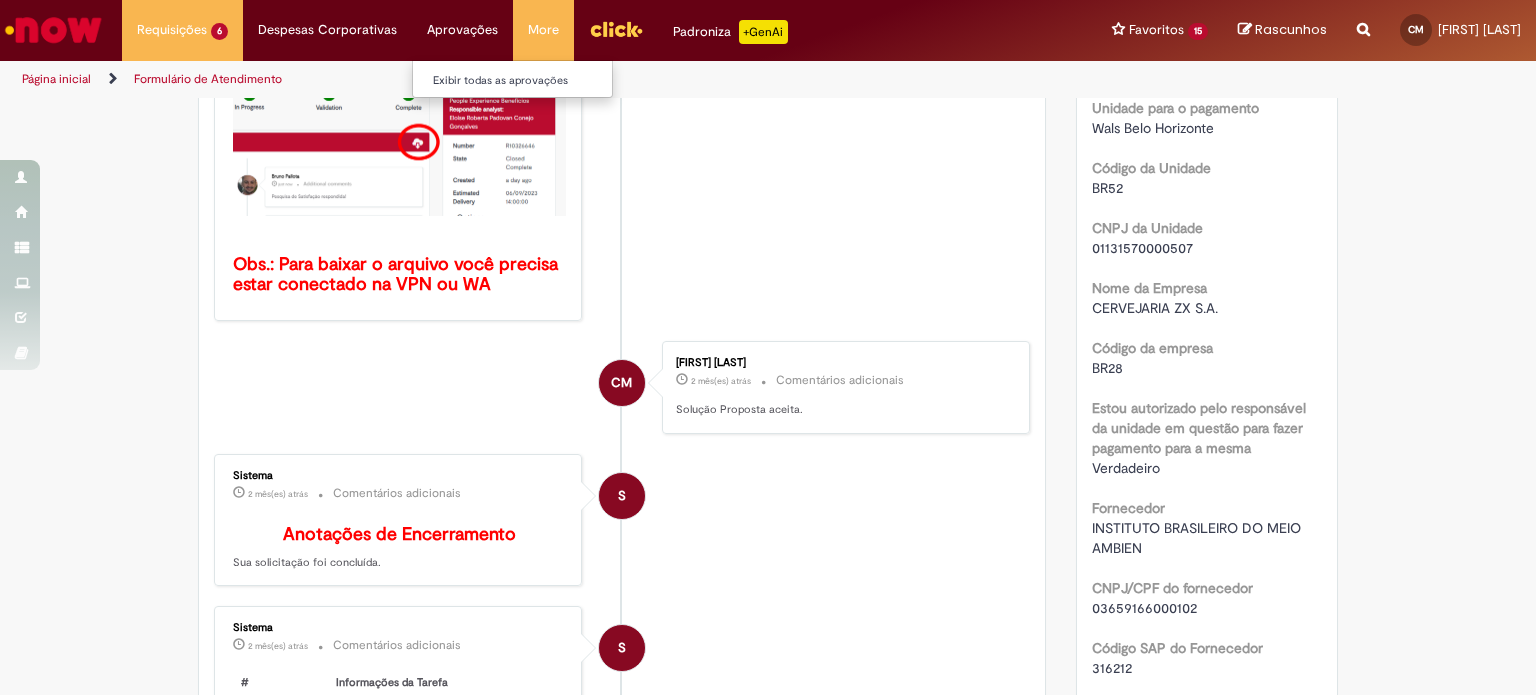 scroll, scrollTop: 0, scrollLeft: 0, axis: both 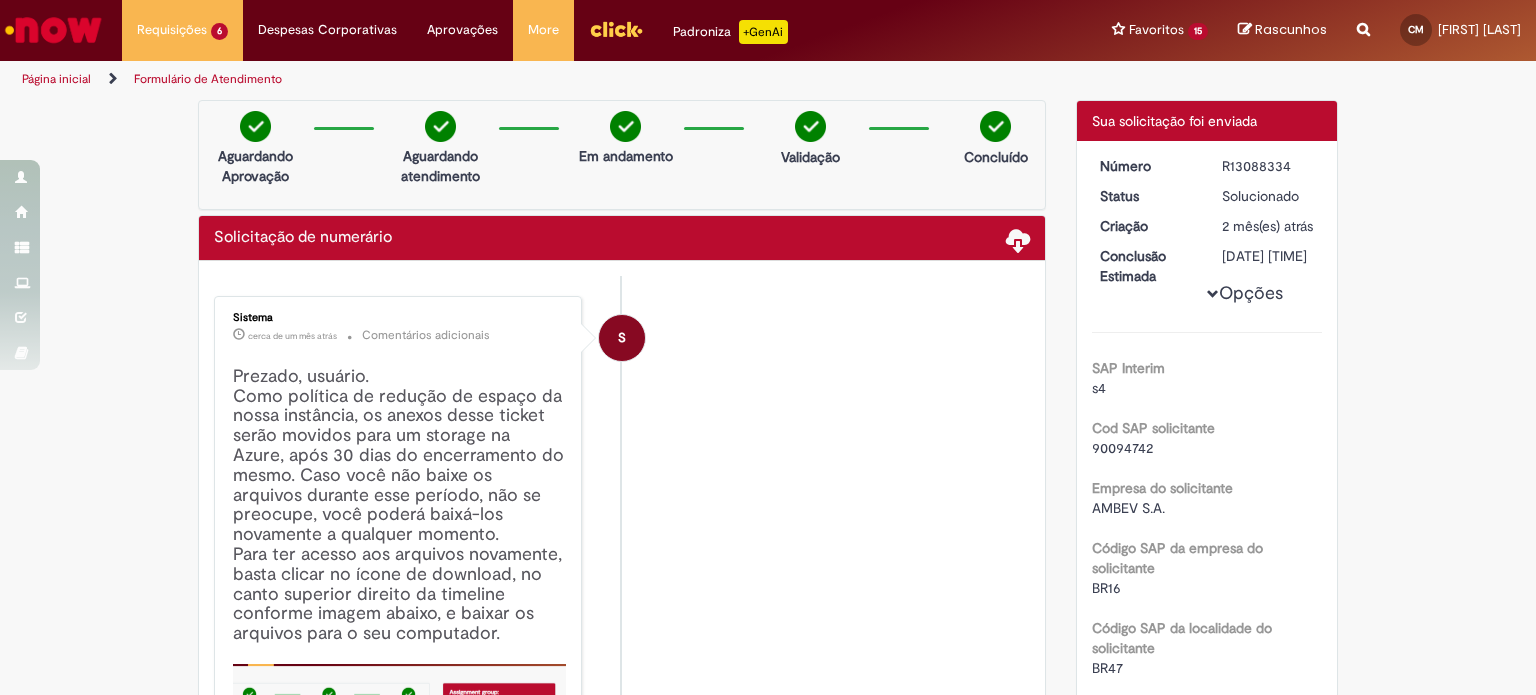 click on "S
Sistema
cerca de um mês atrás cerca de um mês atrás     Comentários adicionais
Prezado, usuário. Como política de redução de espaço da nossa instância, os anexos desse ticket serão movidos para um storage na Azure, após 30 dias do encerramento do mesmo. Caso você não baixe os arquivos durante esse período, não se preocupe, você poderá baixá-los novamente a qualquer momento. Para ter acesso aos arquivos novamente, basta clicar no ícone de download, no canto superior direito da timeline conforme imagem abaixo, e baixar os arquivos para o seu computador. Obs.: Para baixar o arquivo você precisa estar conectado na VPN ou WA" at bounding box center [622, 608] 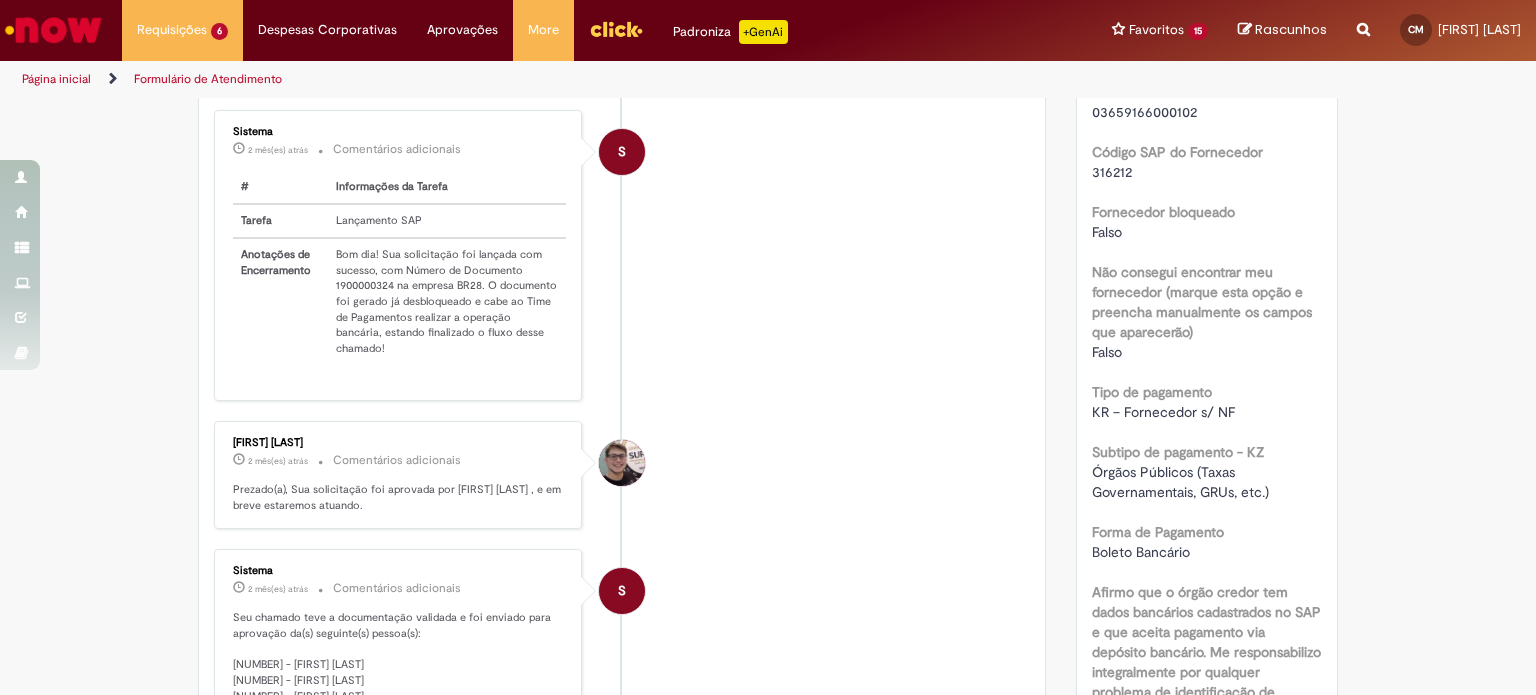 scroll, scrollTop: 1100, scrollLeft: 0, axis: vertical 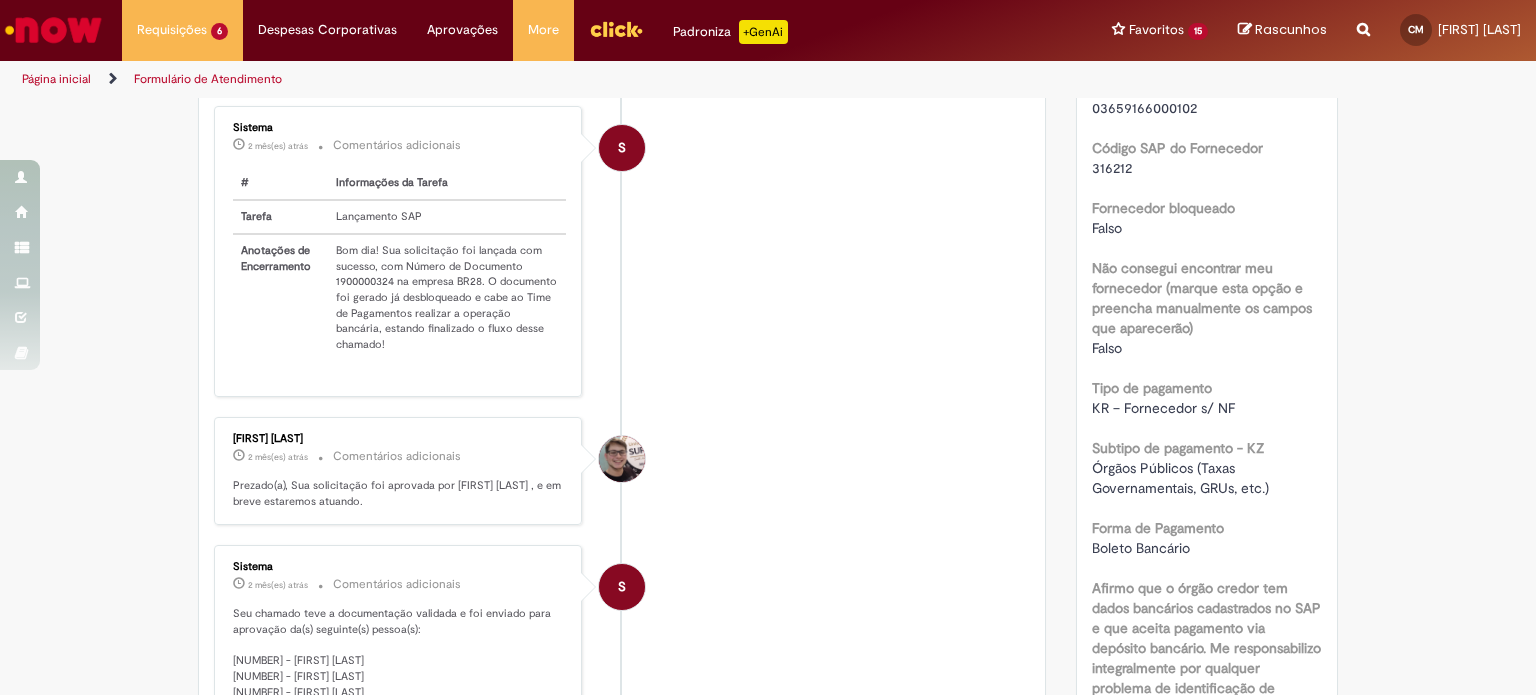 click on "316212" at bounding box center (1112, 168) 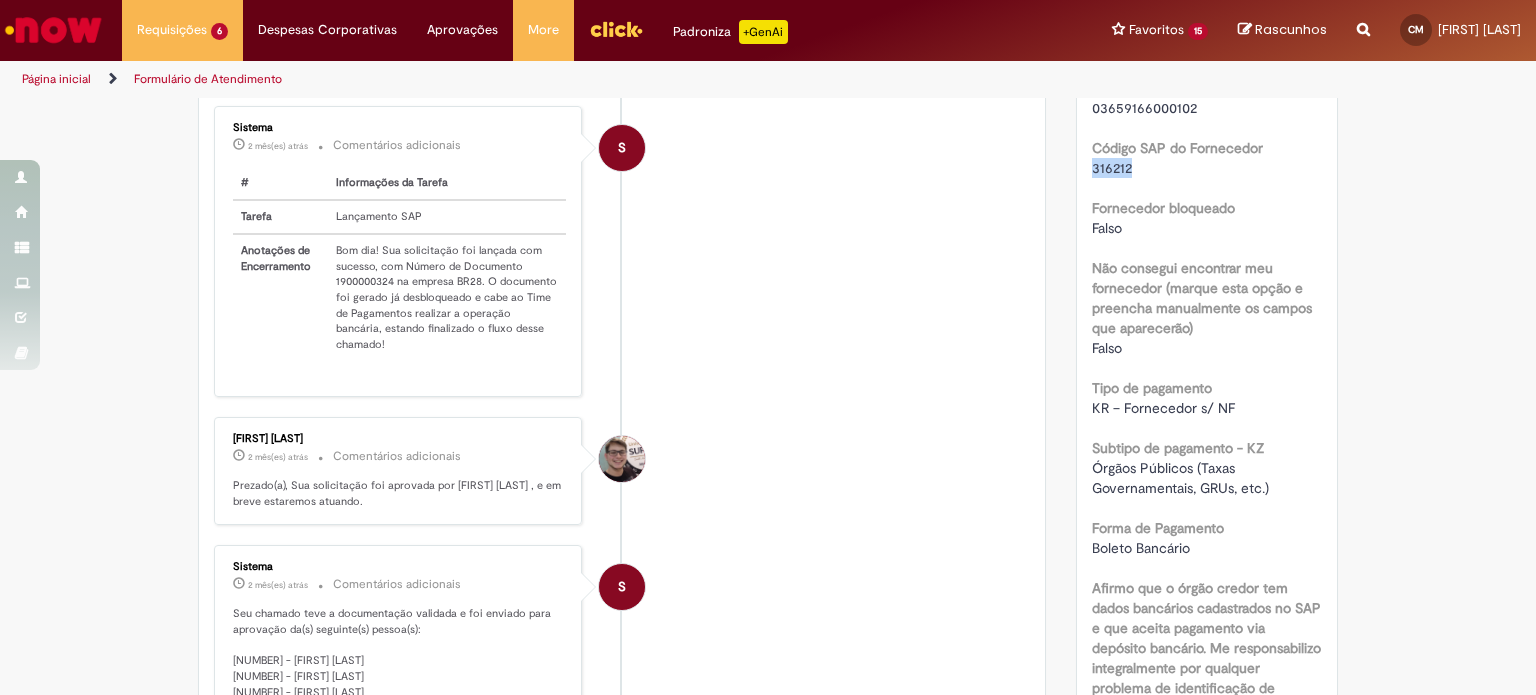 click on "316212" at bounding box center [1112, 168] 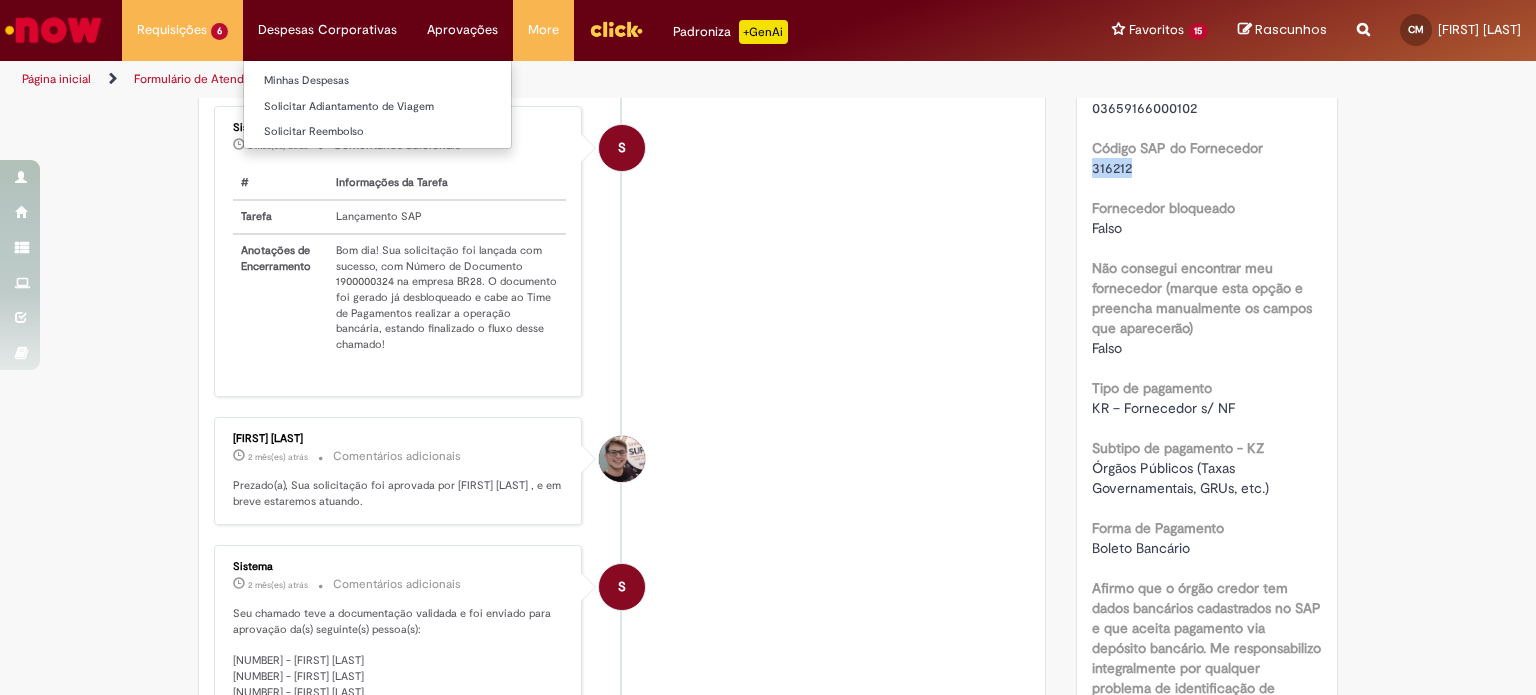 copy on "316212" 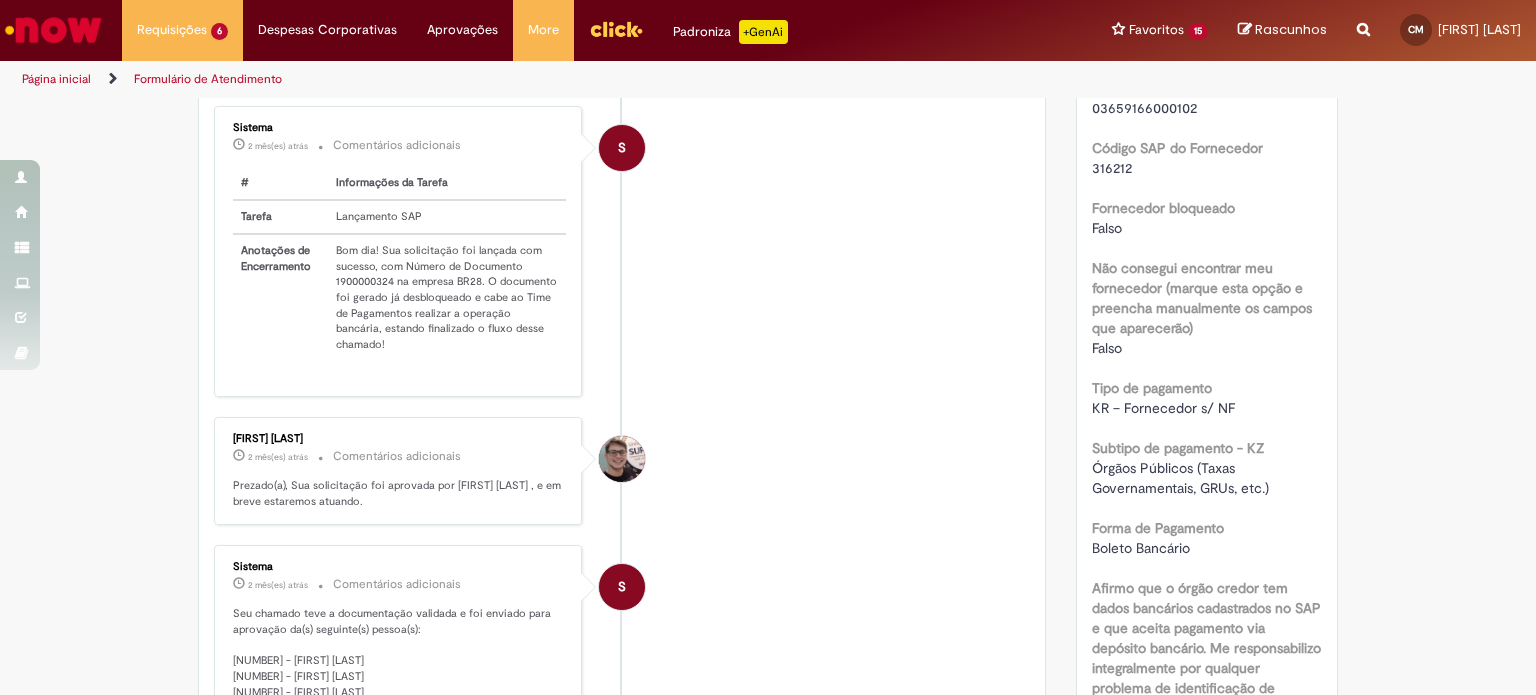 click on "[FIRST] [LAST]
2 mês(es) atrás 2 meses atrás     Comentários adicionais
Prezado(a), Sua solicitação foi aprovada por [FIRST] [LAST] , e em breve estaremos atuando." at bounding box center [622, 471] 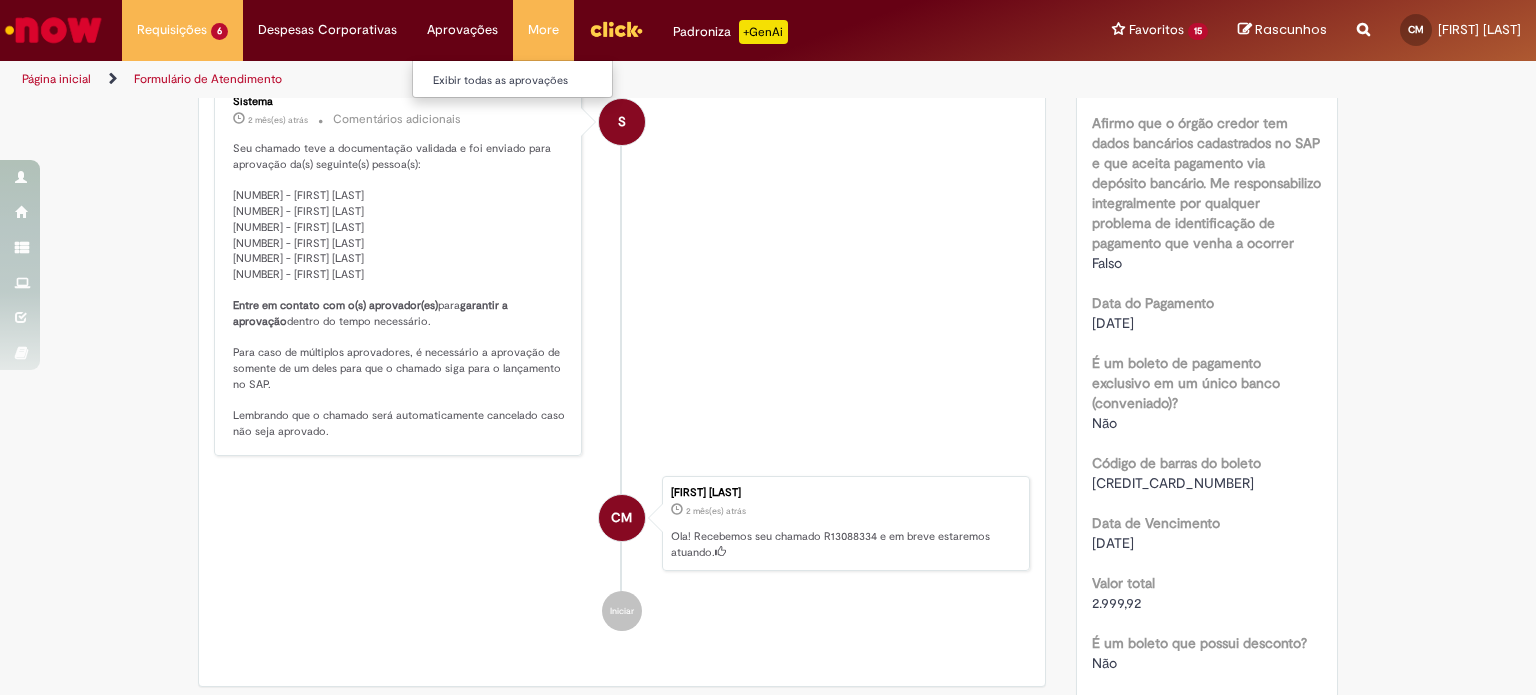scroll, scrollTop: 1600, scrollLeft: 0, axis: vertical 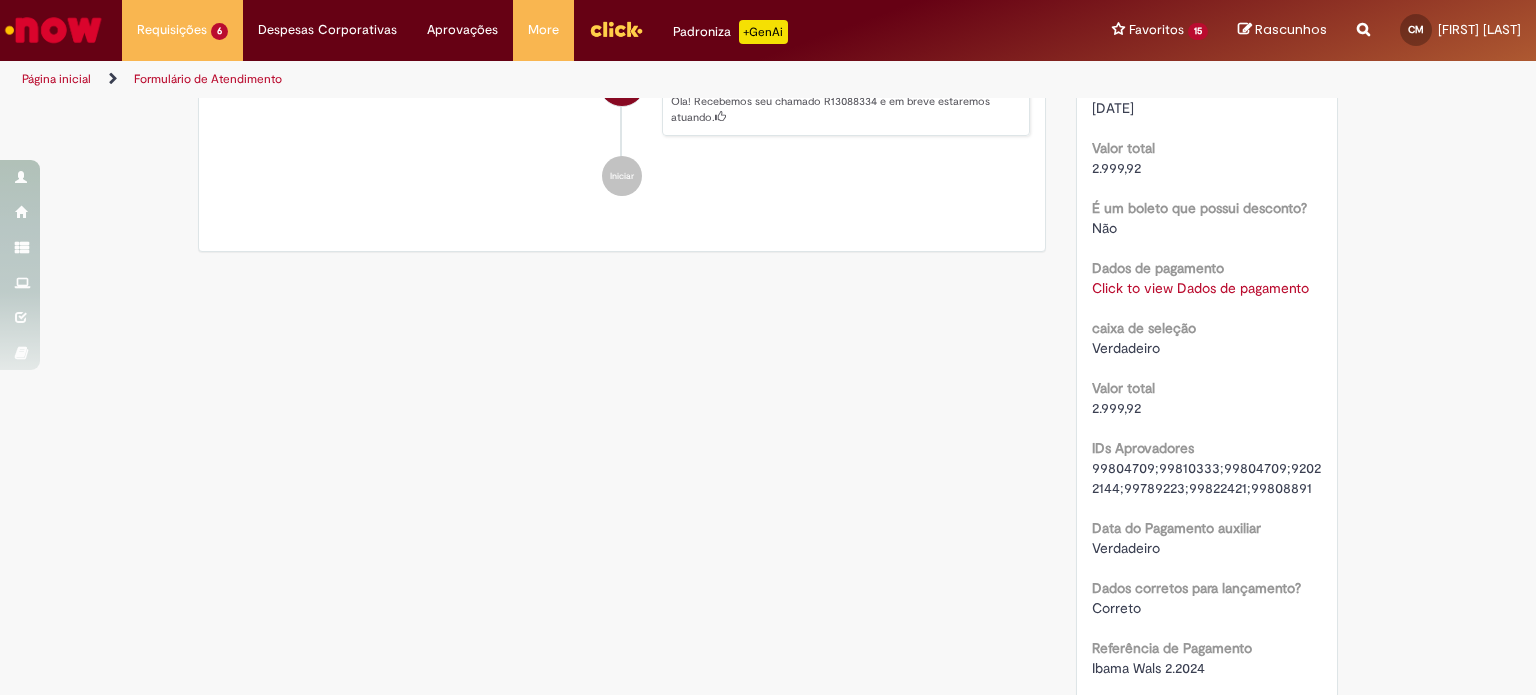 click on "Click to view Dados de pagamento" at bounding box center [1200, 288] 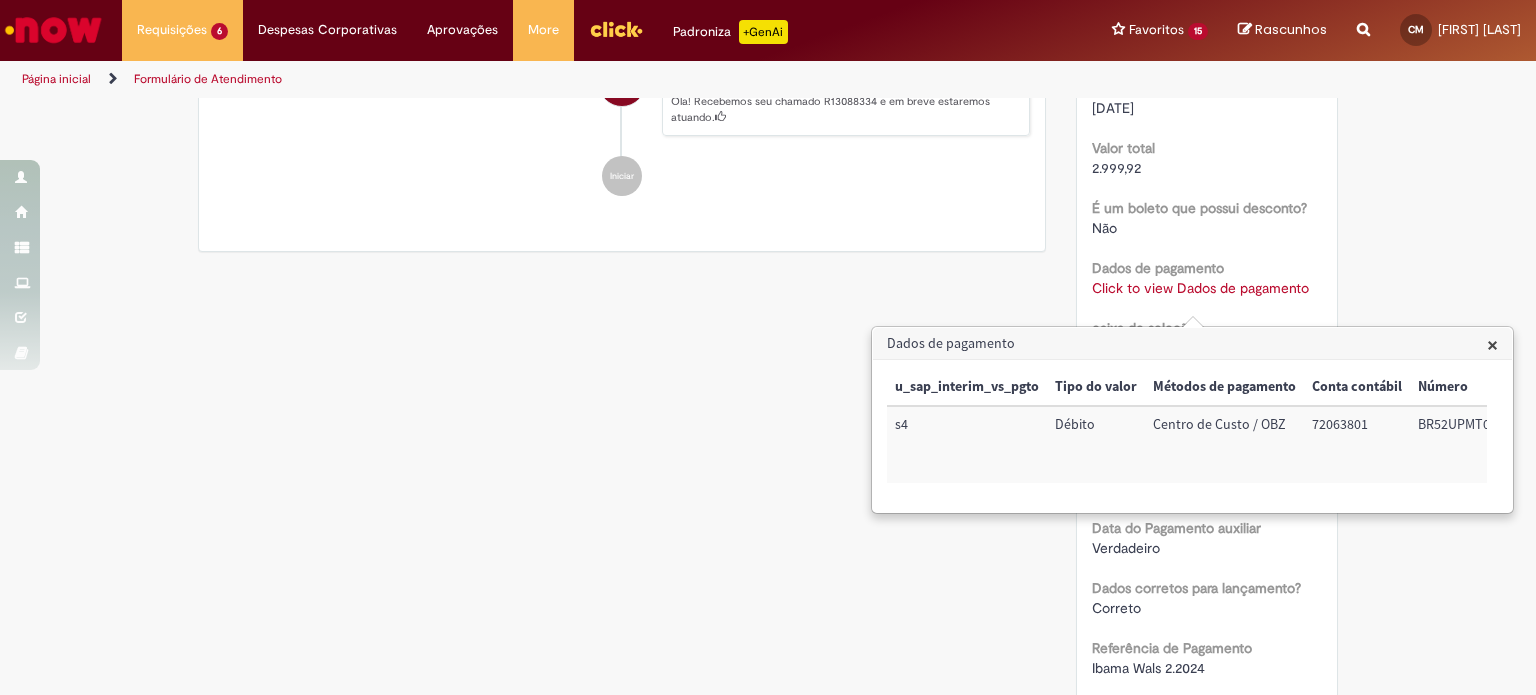 click on "72063801" at bounding box center [1357, 444] 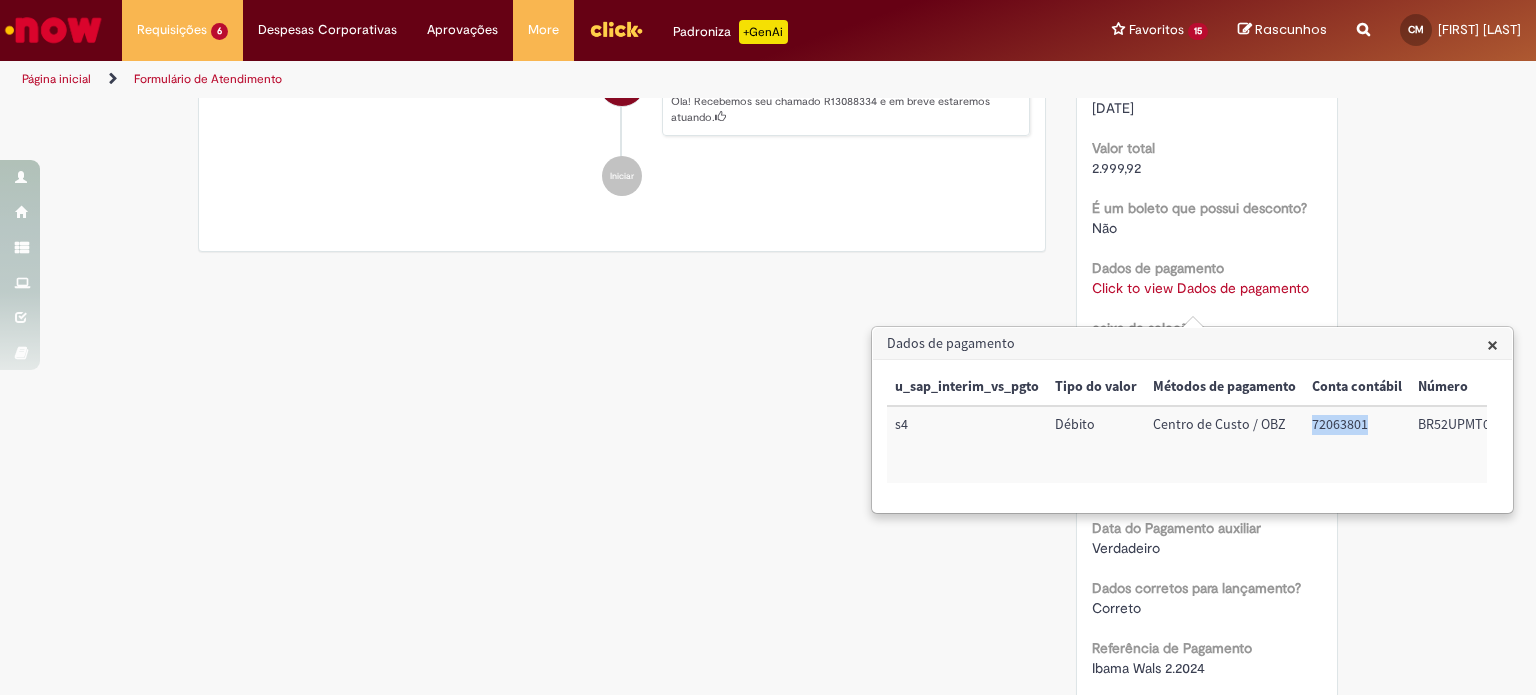 click on "72063801" at bounding box center (1357, 444) 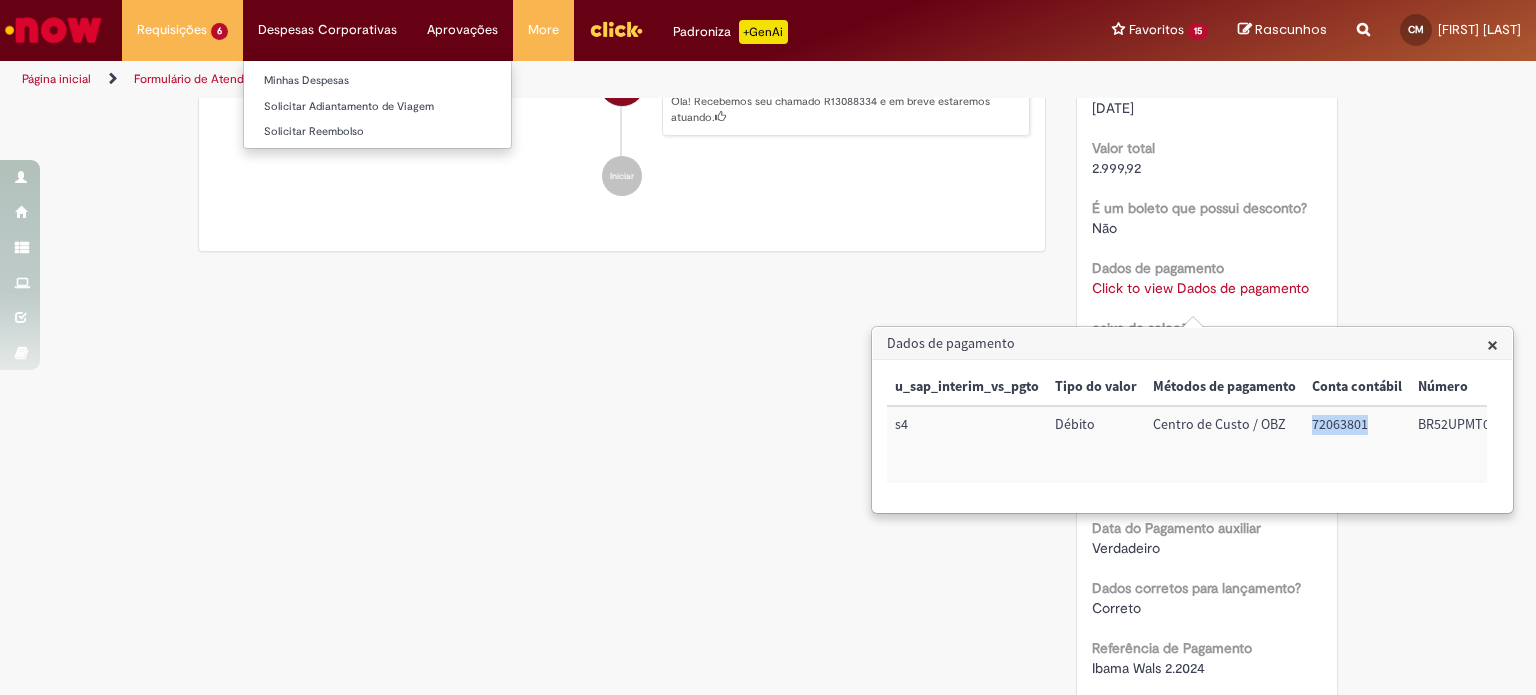 copy on "72063801" 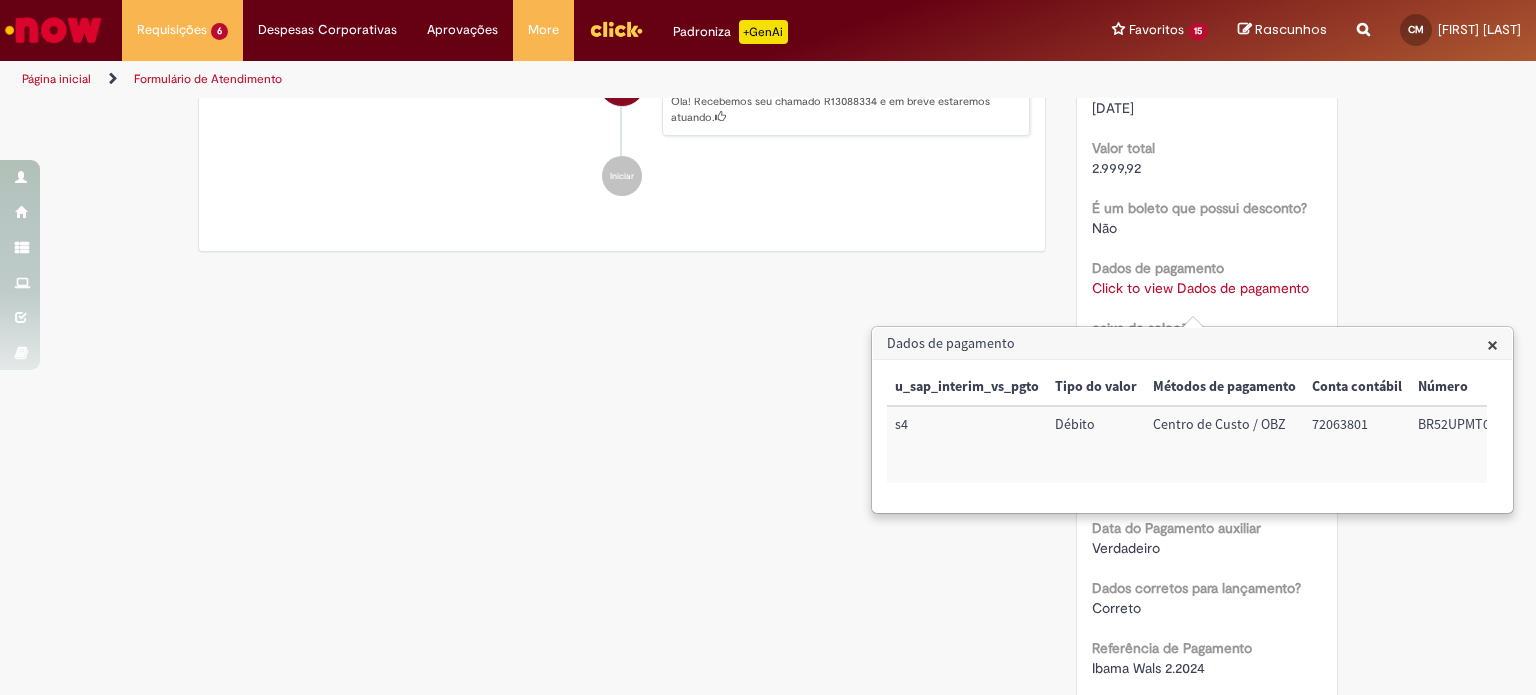 click on "BR52UPMT01" at bounding box center (1457, 444) 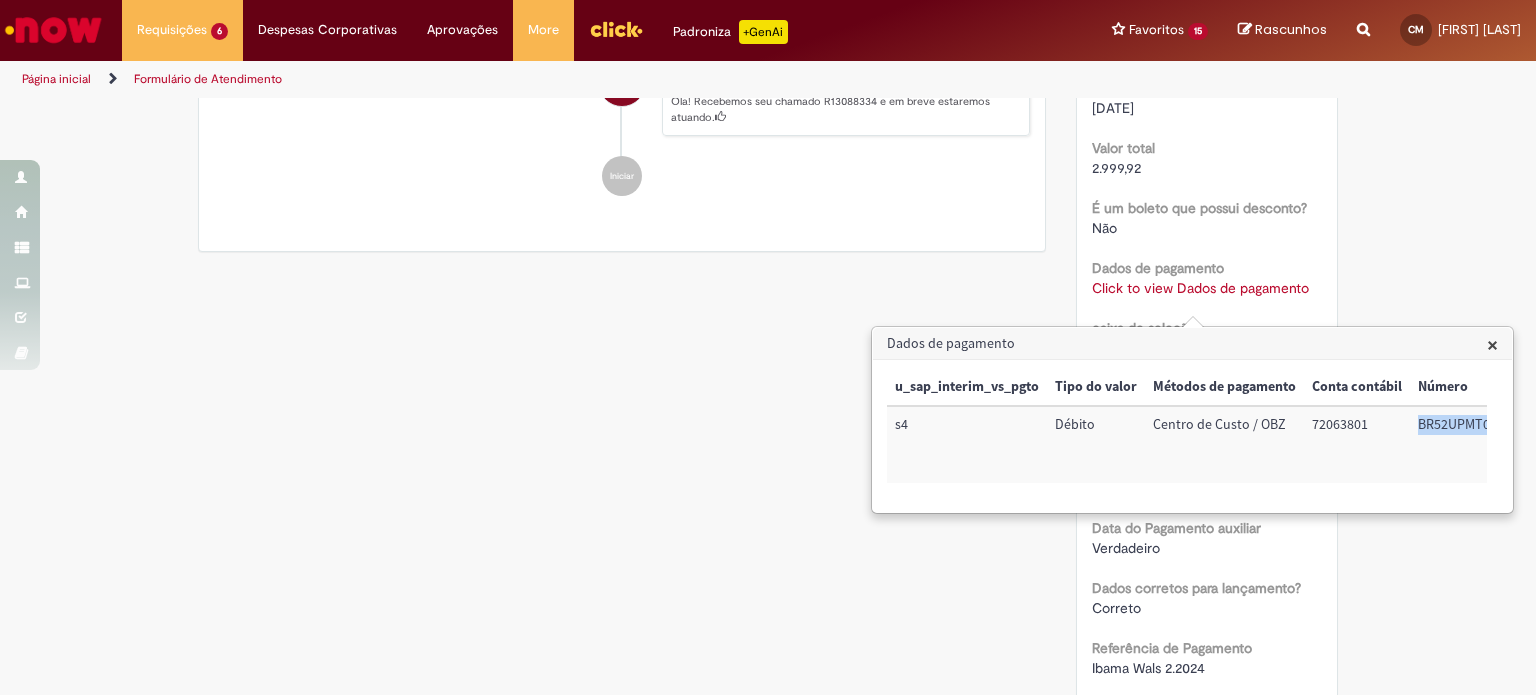 click on "BR52UPMT01" at bounding box center (1457, 444) 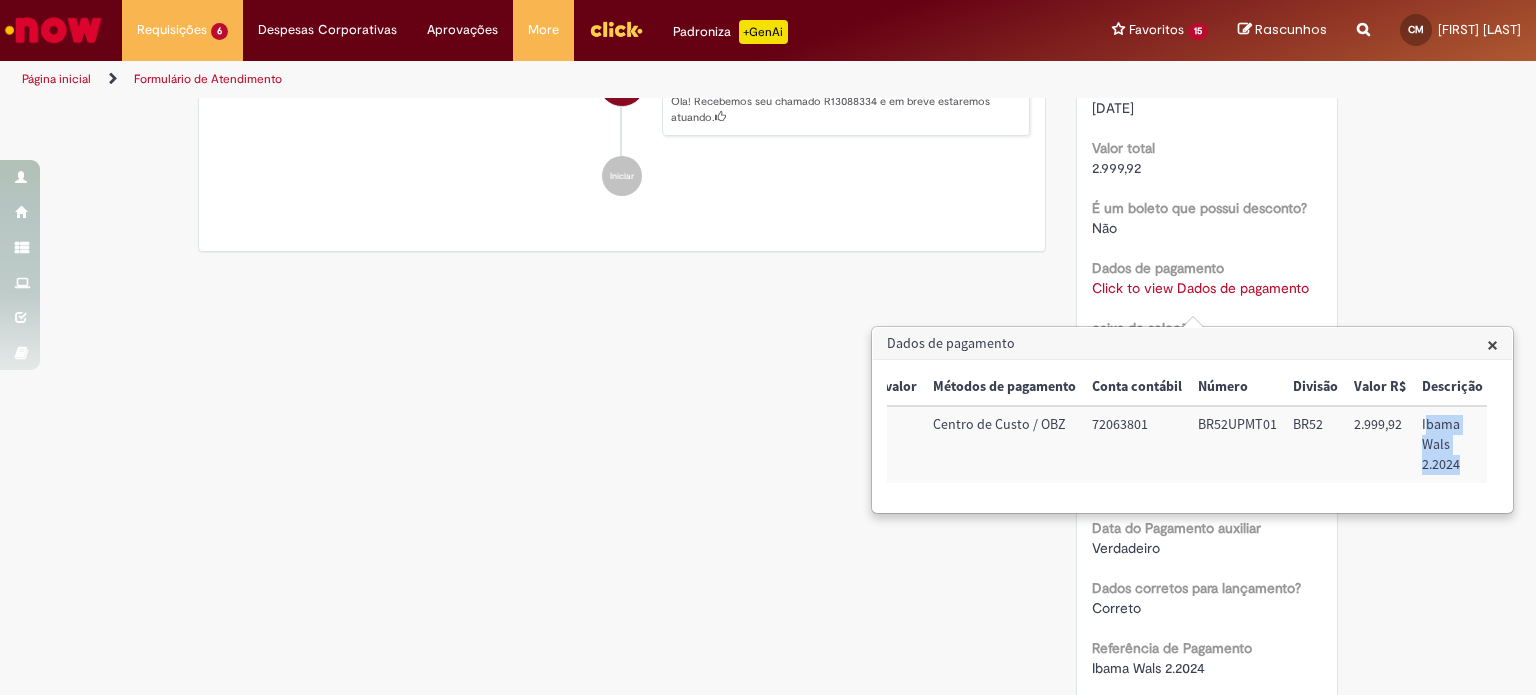 drag, startPoint x: 1423, startPoint y: 423, endPoint x: 1458, endPoint y: 457, distance: 48.79549 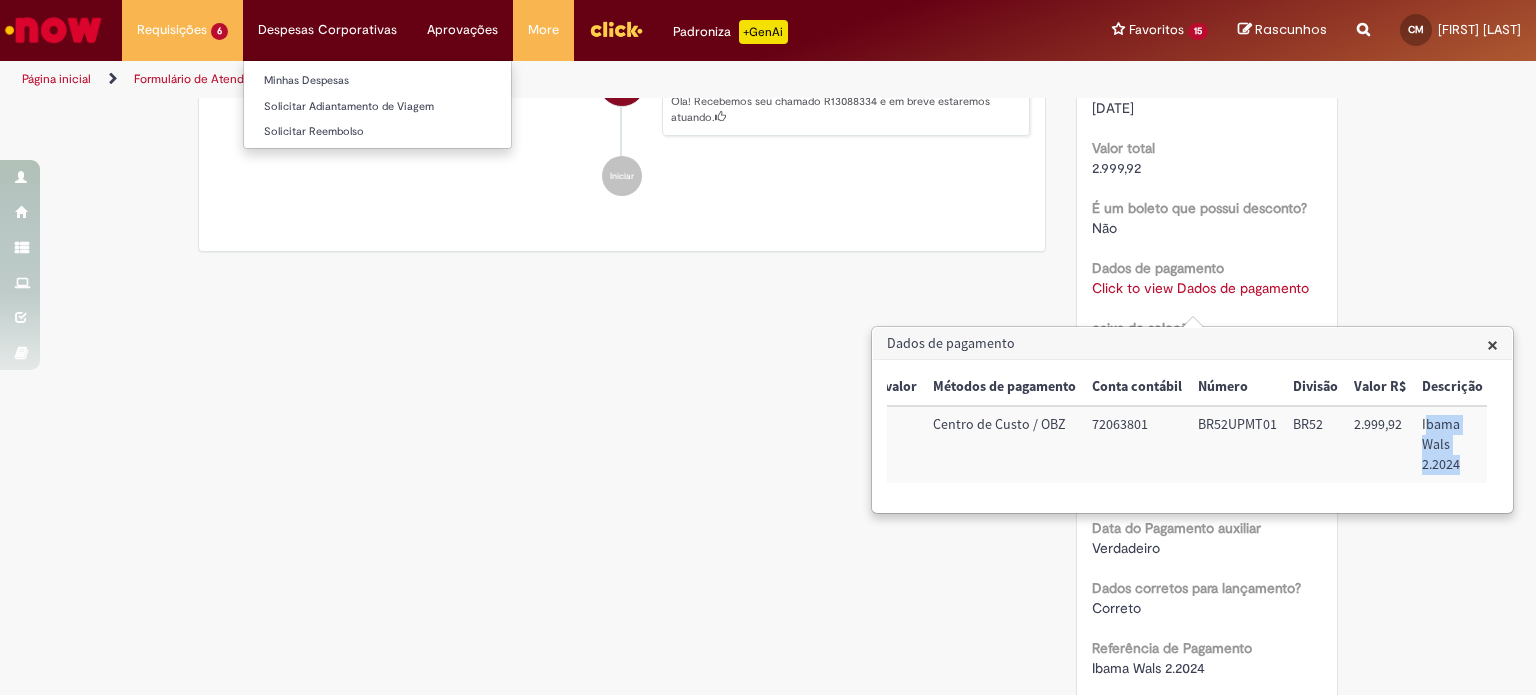 copy on "bama Wals 2.2024" 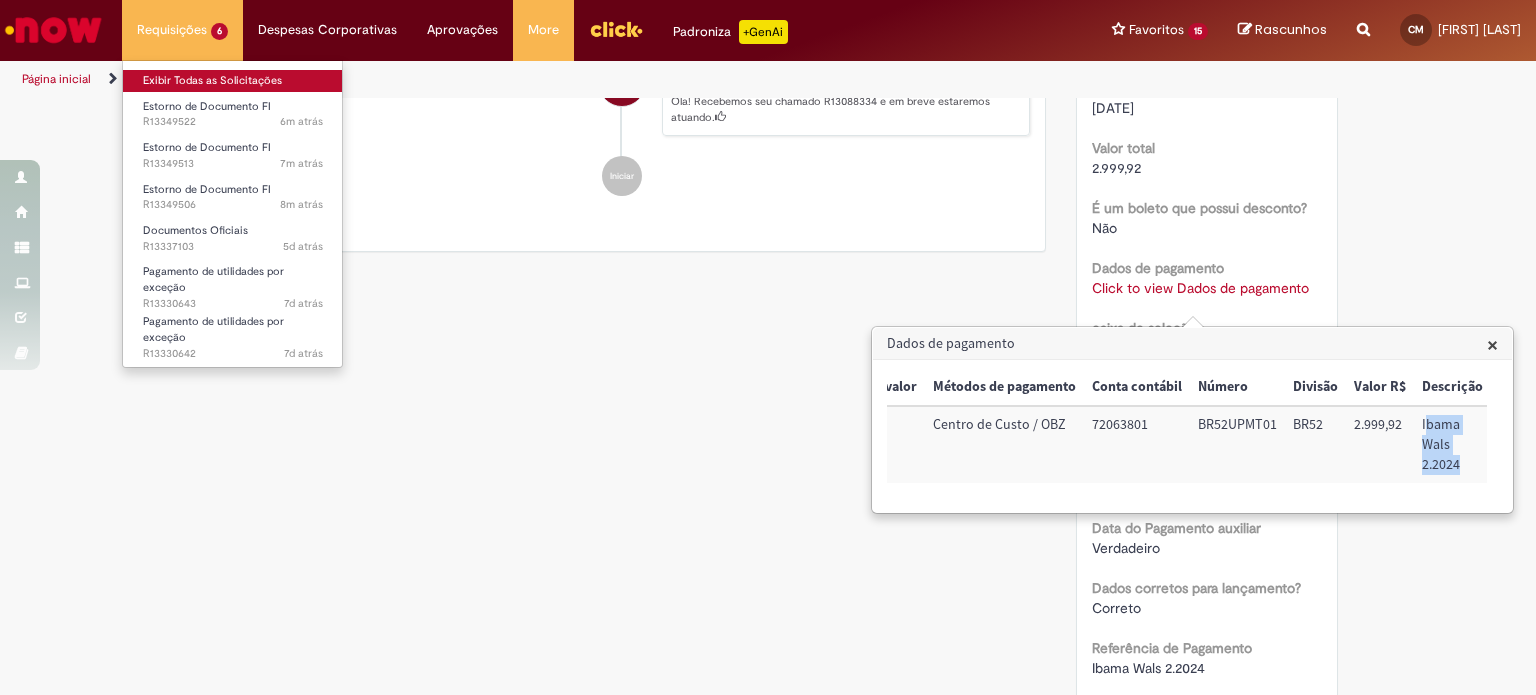 click on "Exibir Todas as Solicitações" at bounding box center (233, 81) 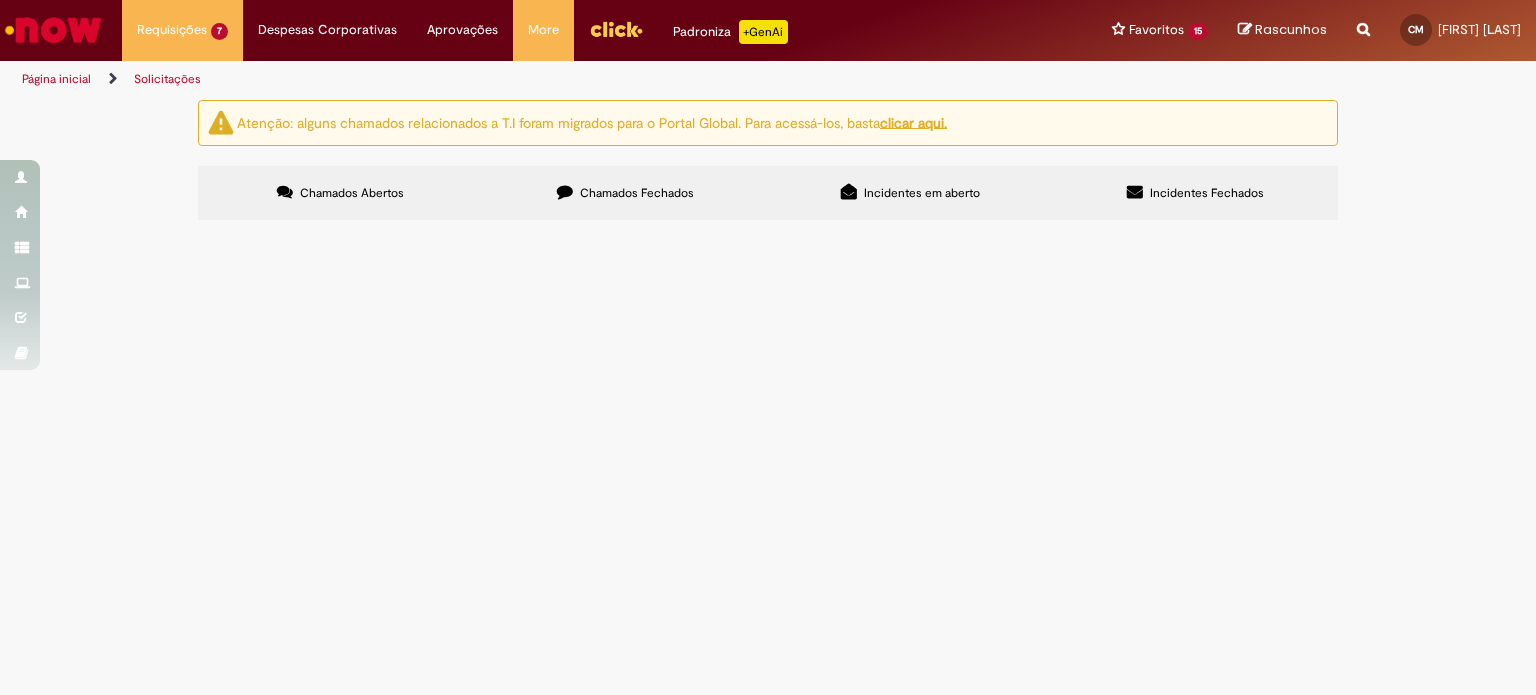 scroll, scrollTop: 0, scrollLeft: 0, axis: both 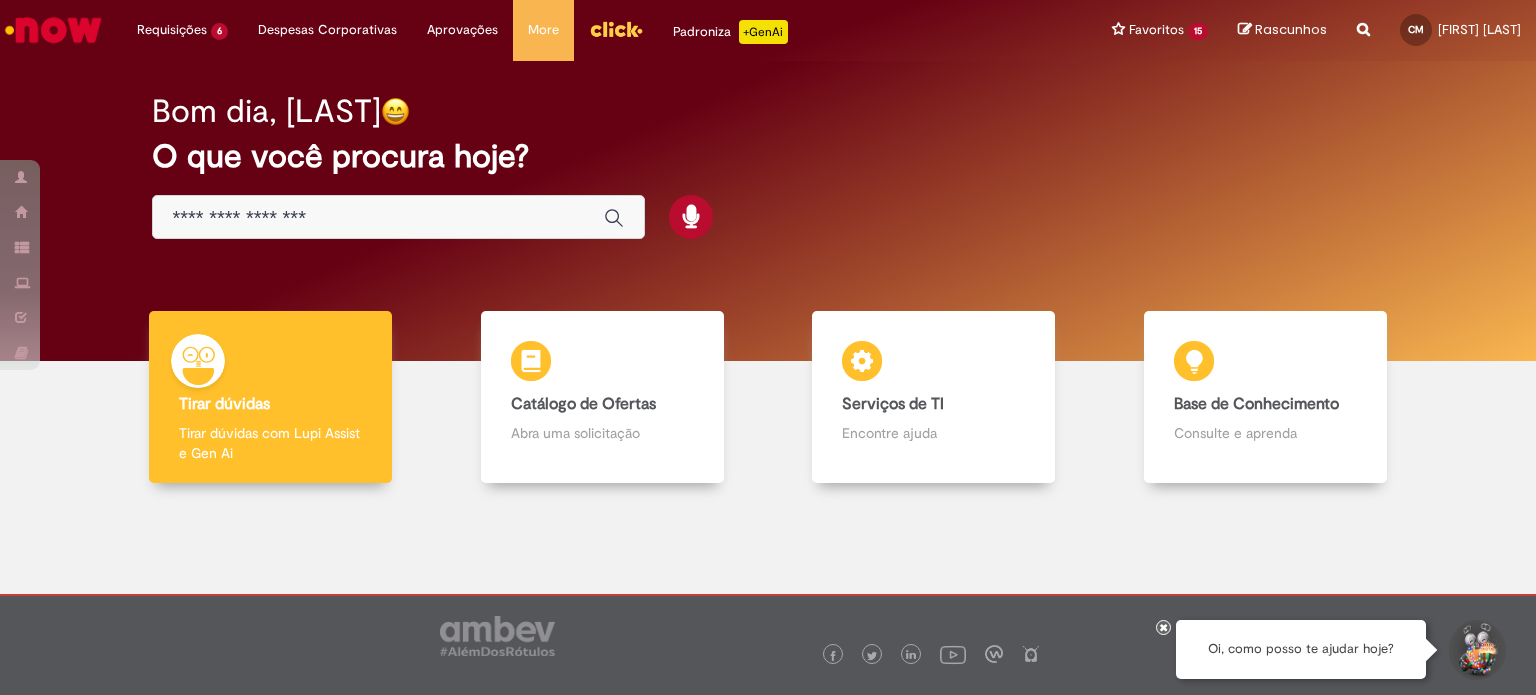 click at bounding box center (378, 218) 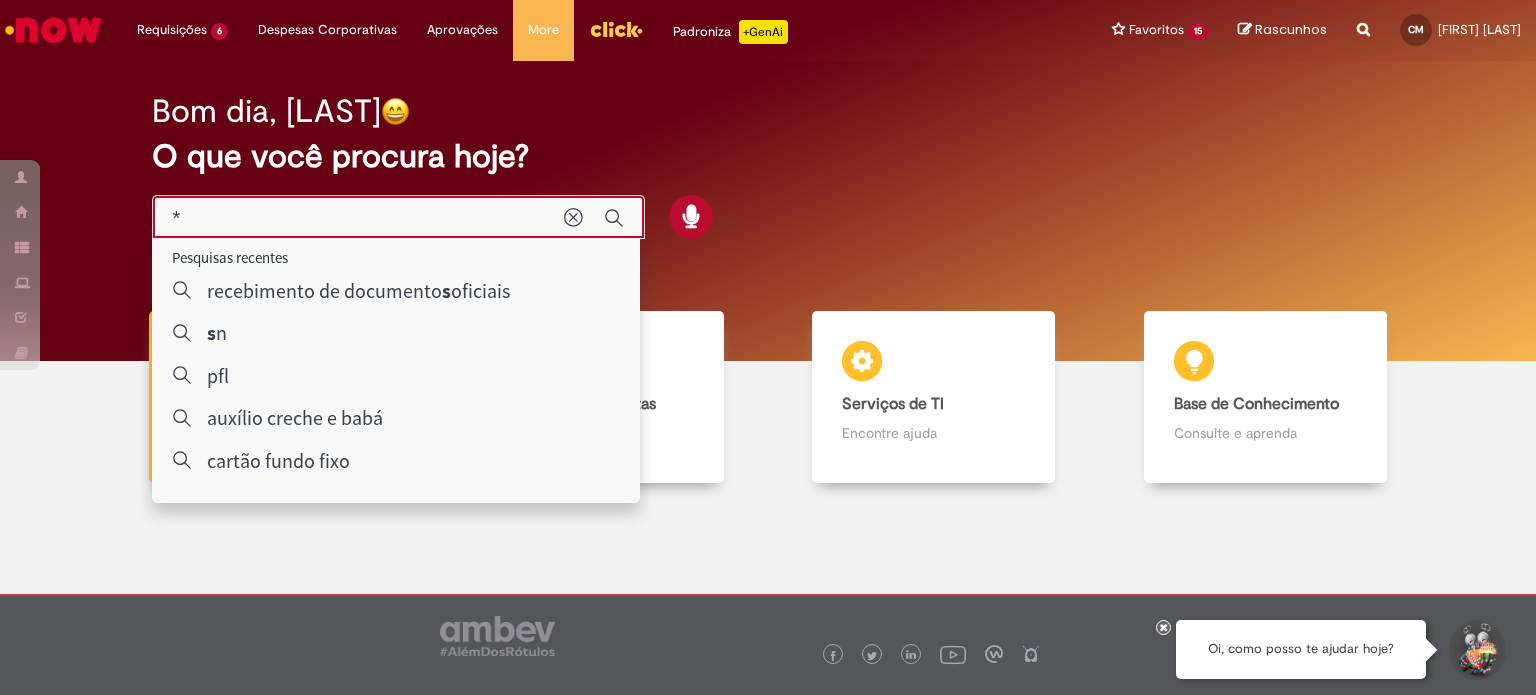 type on "**" 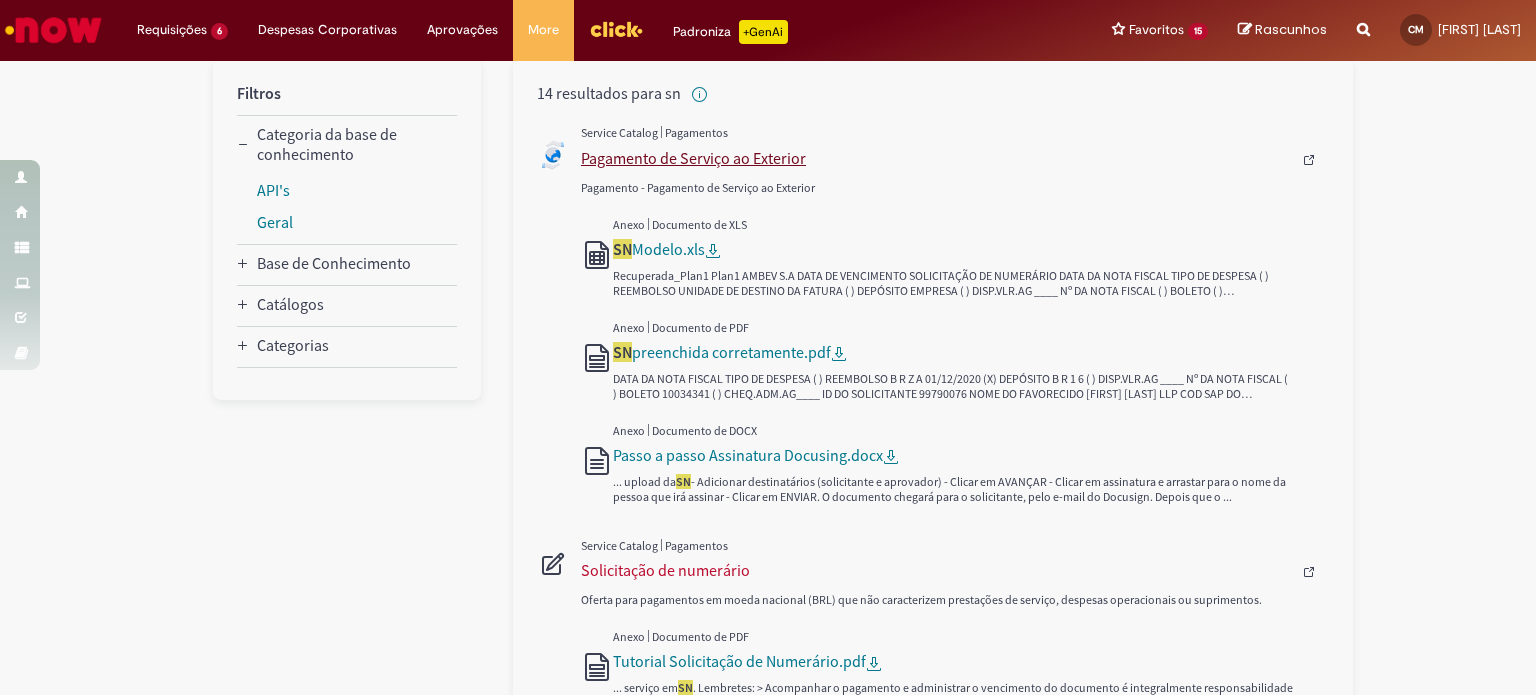 scroll, scrollTop: 600, scrollLeft: 0, axis: vertical 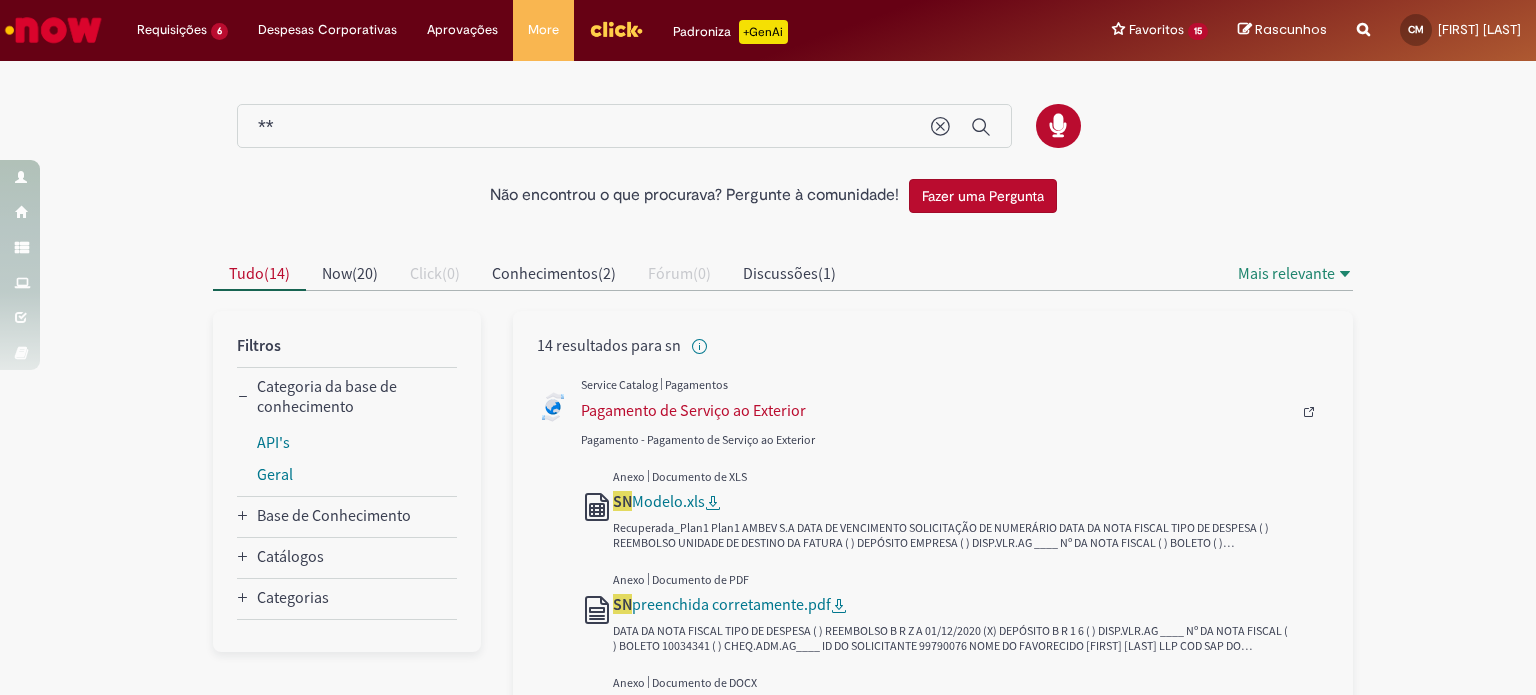 drag, startPoint x: 336, startPoint y: 140, endPoint x: 248, endPoint y: 128, distance: 88.814415 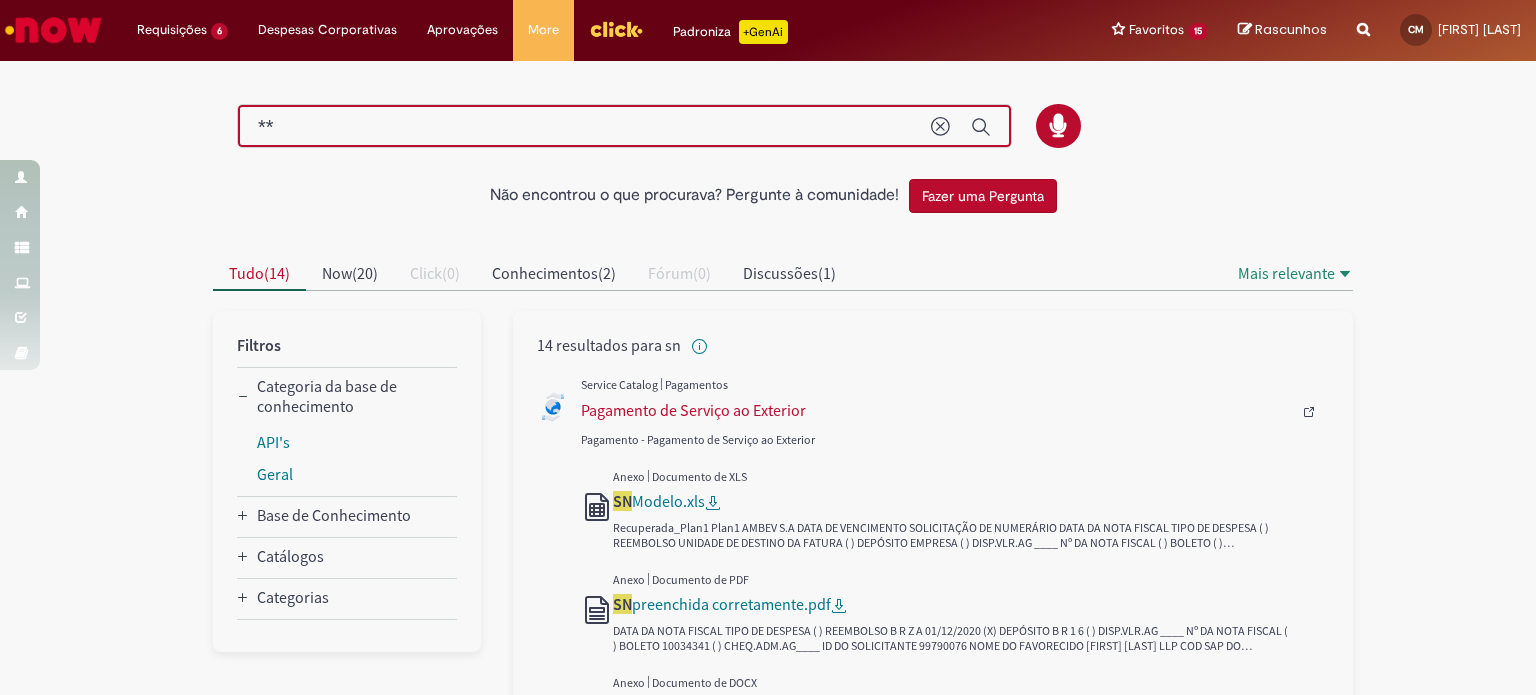 click on "**" at bounding box center [584, 127] 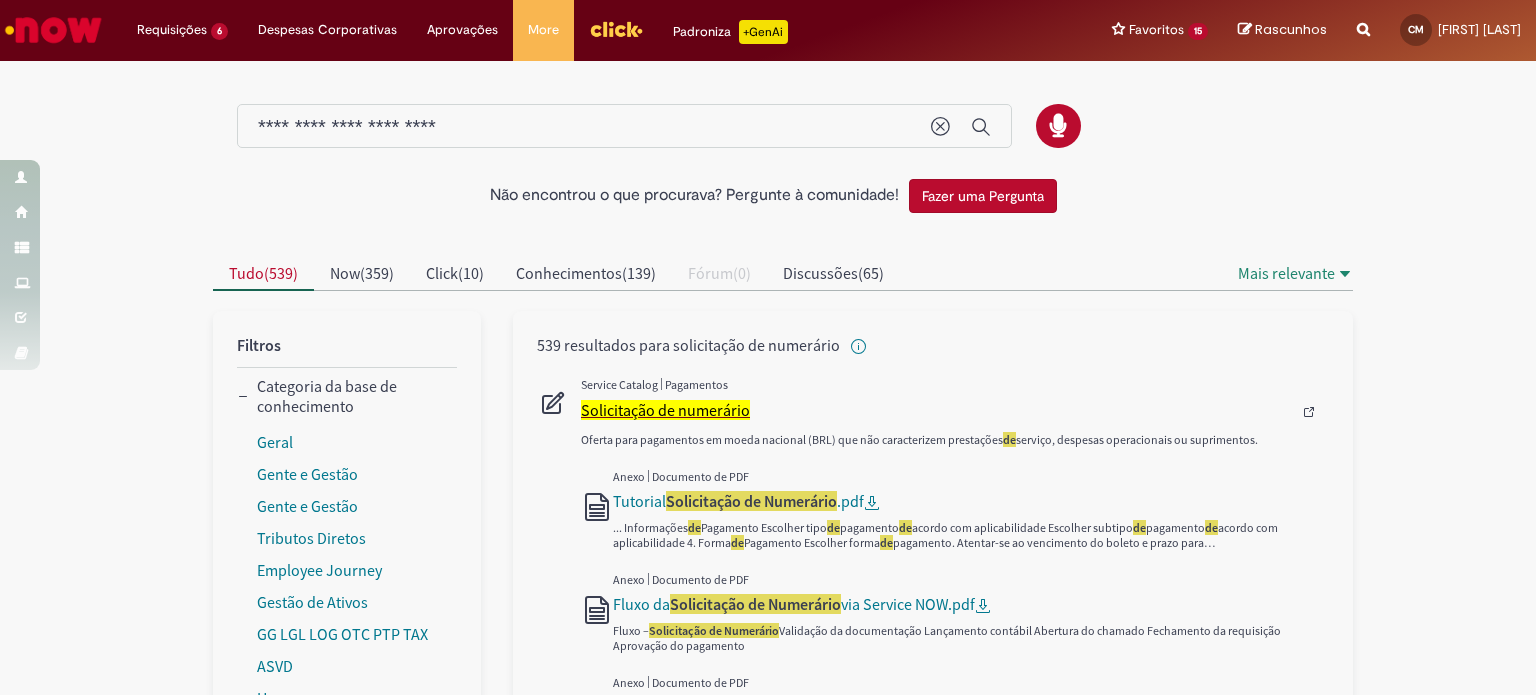 type on "**********" 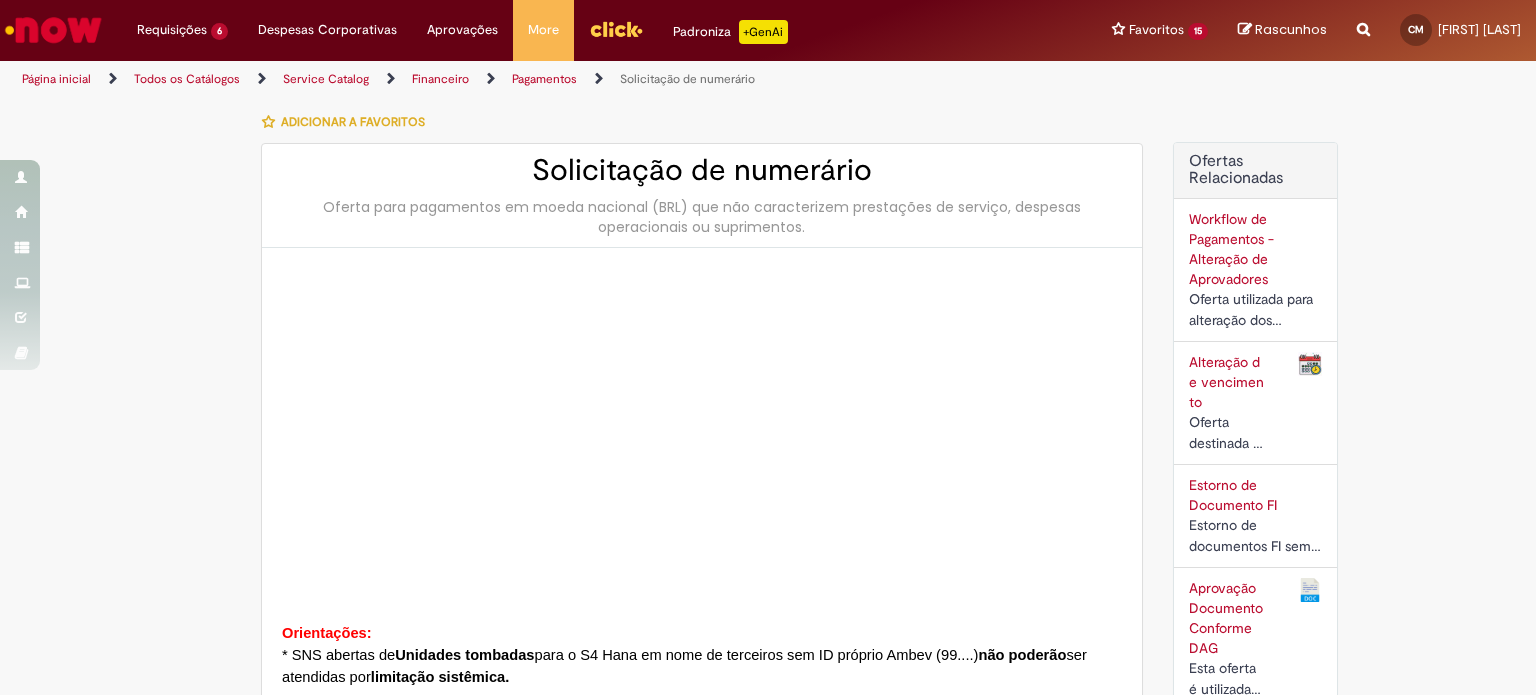 type on "********" 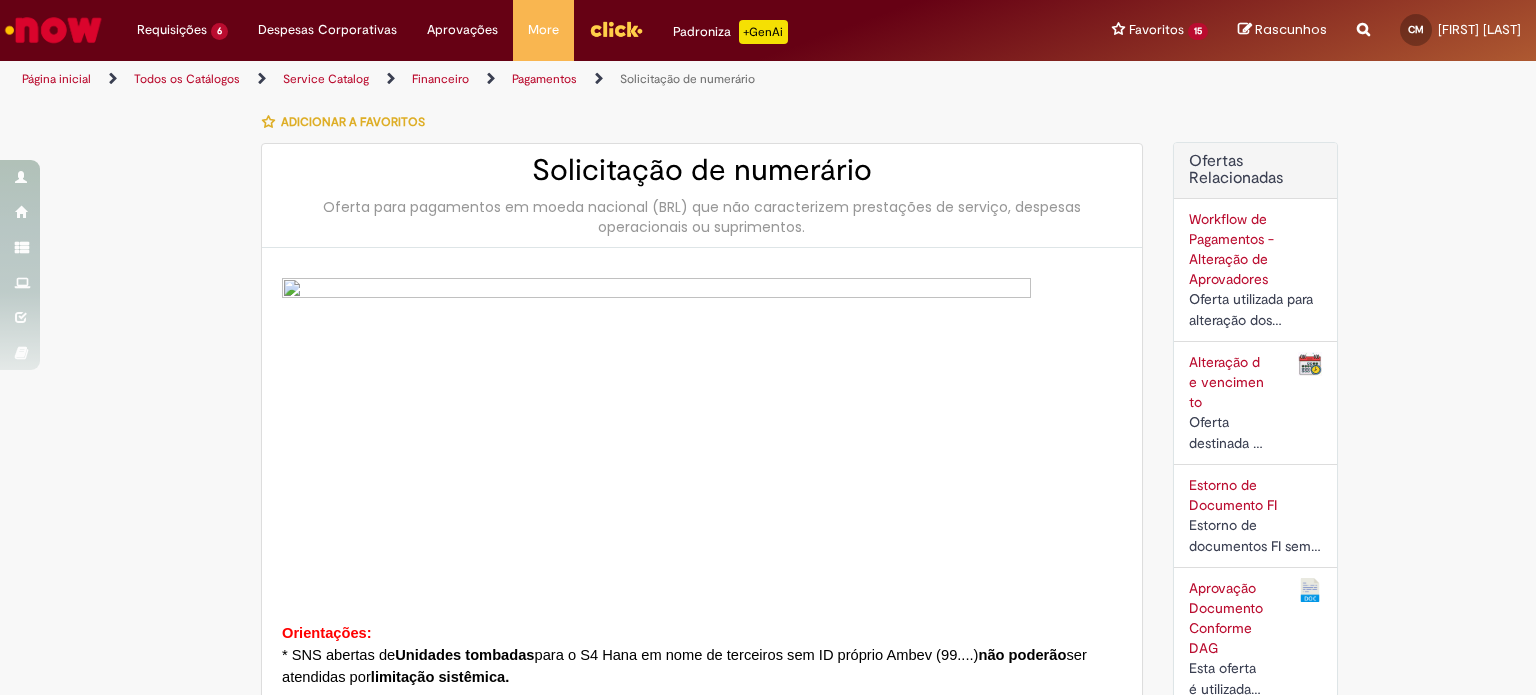 type on "**********" 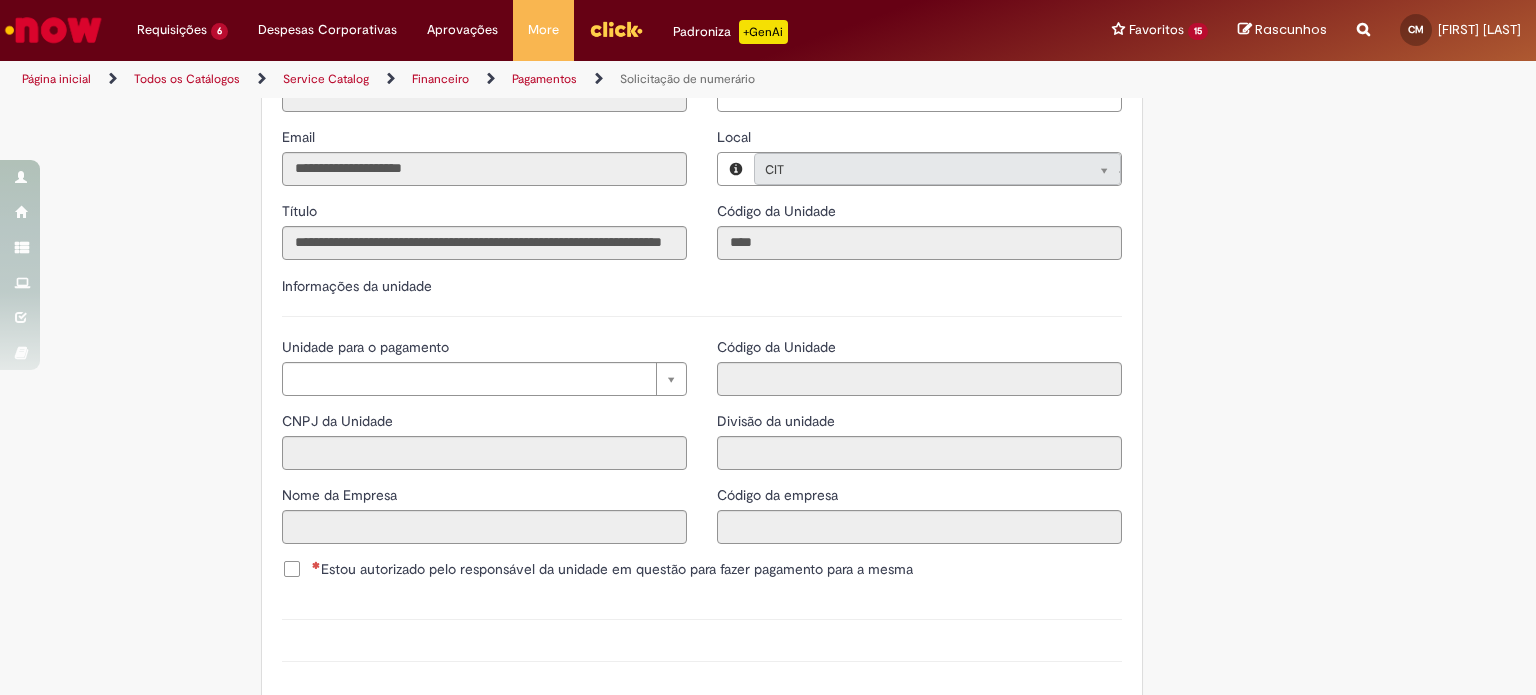 scroll, scrollTop: 2000, scrollLeft: 0, axis: vertical 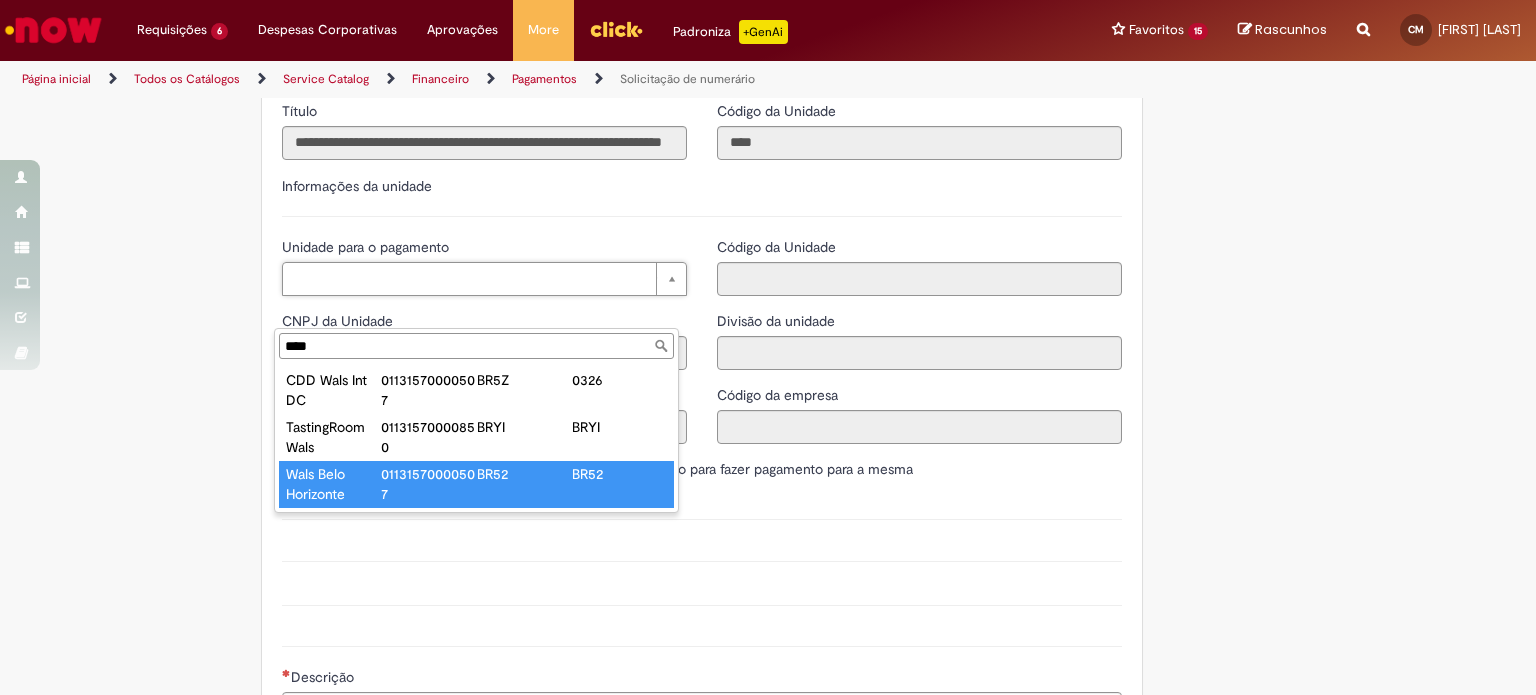 type on "****" 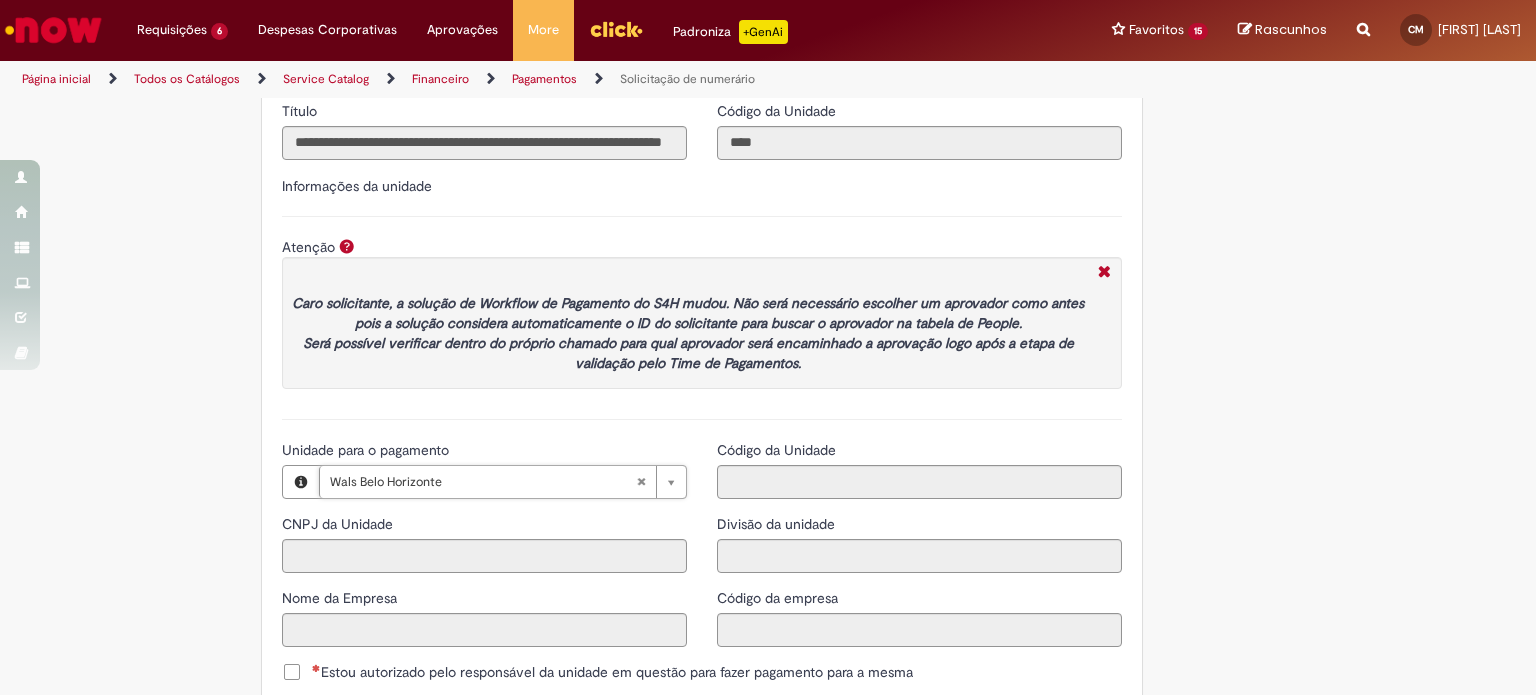 type on "**********" 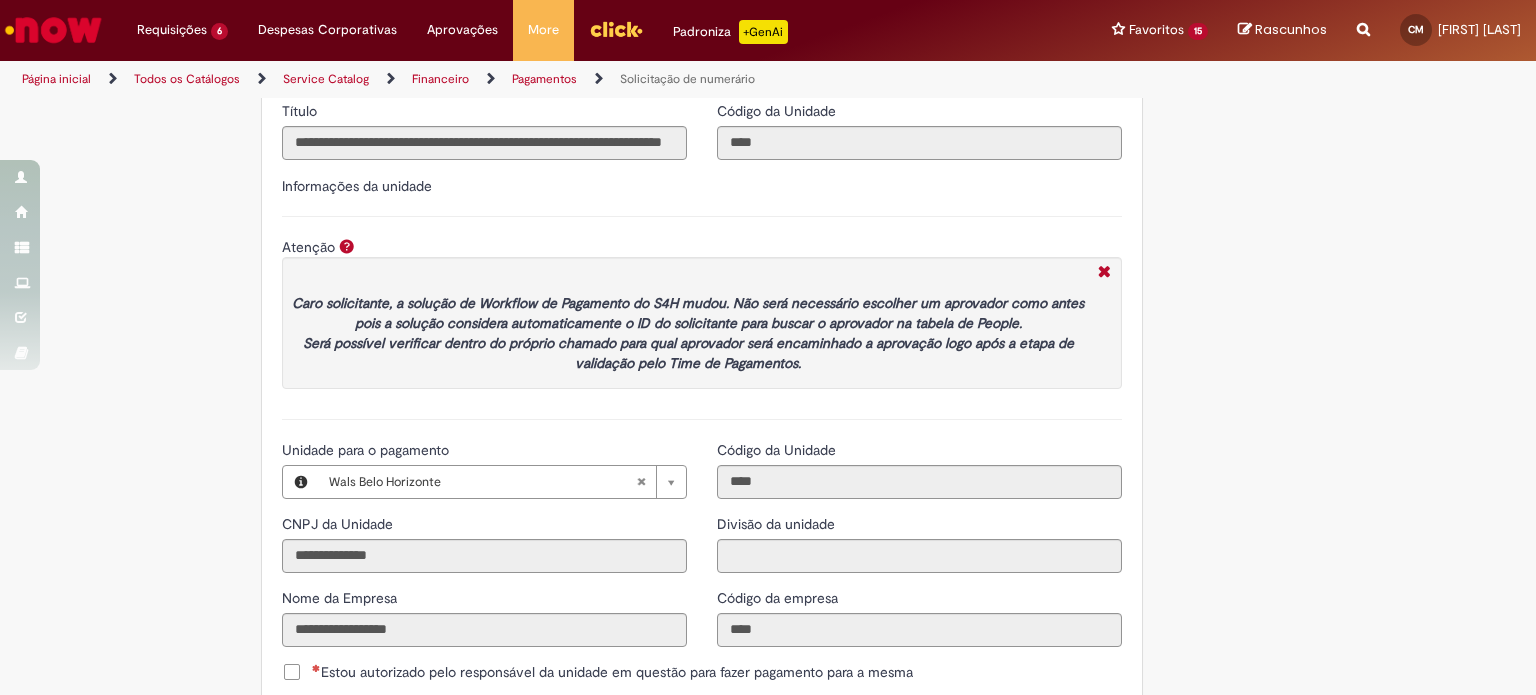 click on "Adicionar a Favoritos
Solicitação de numerário
Oferta para pagamentos em moeda nacional (BRL) que não caracterizem prestações de serviço, despesas operacionais ou suprimentos.
Orientações:
* SNS abertas de  Unidades tombadas  para o S4 Hana em nome de terceiros sem ID próprio Ambev (99....)  não poderão  ser atendidas por  limitação sistêmica.
*Após aprovação do chamado nossa automação roda nos horários:   >  9h, 10h, 13h, 15h, 18h.
* Para que a solicitação prossiga a etapa de Validação é necessário que o campo  "Favorecido"  tenha inserido um par interno (ID próprio Ambev) para que o Workday consiga ler a hierarquia de aprovação dele no SAP Hana.
Nesse sentido, ofertas abertas que tenham terceiros como Favorecidos  não poderão cumprir fluxo.
* A interface do sistema lê exclusivamente  as informações inseridas na solicitação" at bounding box center (670, -160) 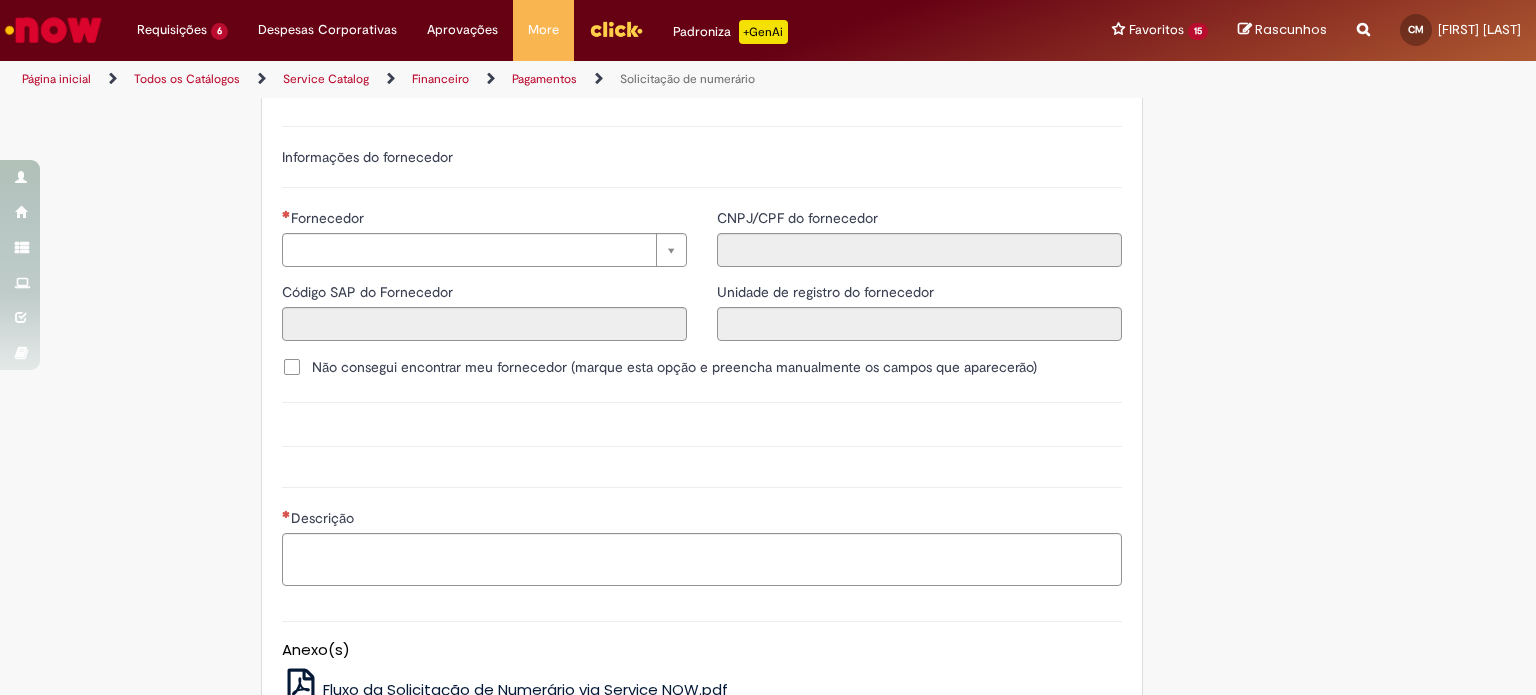 scroll, scrollTop: 2600, scrollLeft: 0, axis: vertical 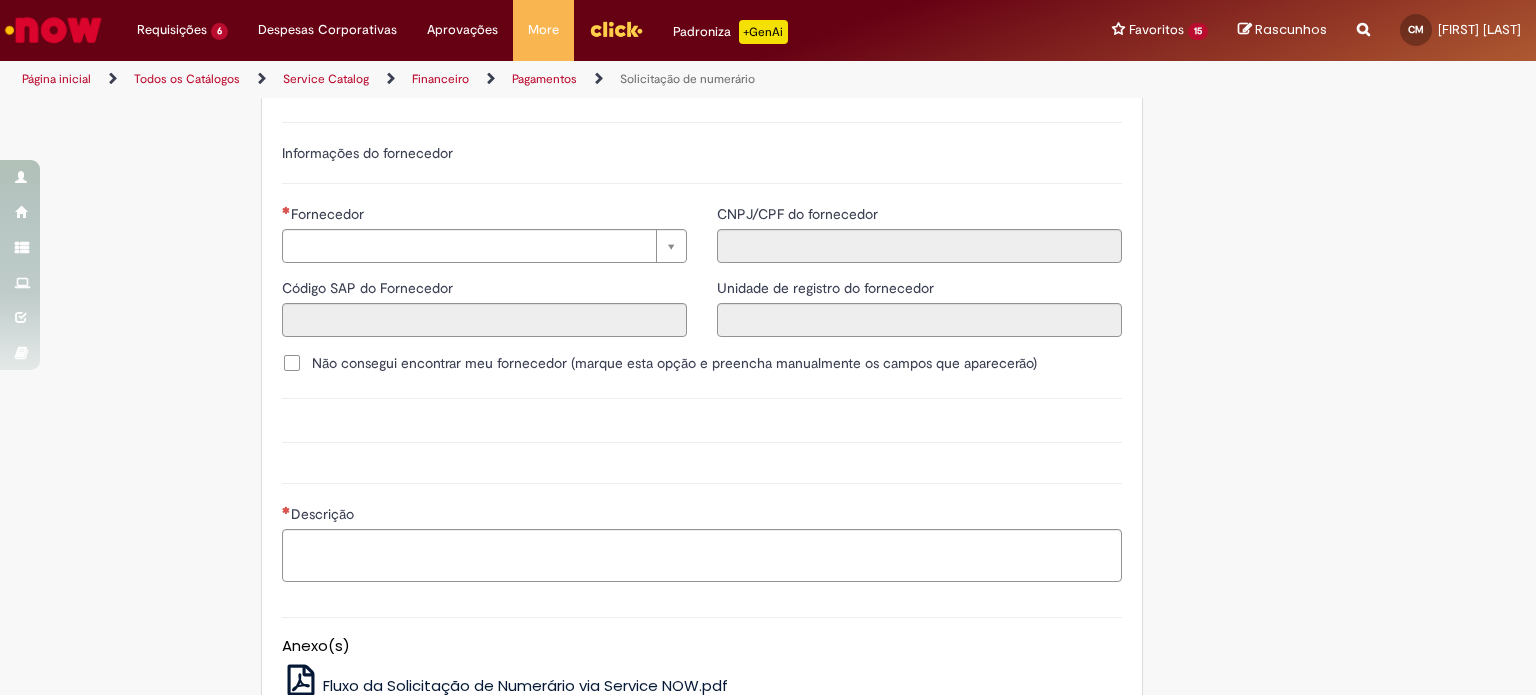 click on "Estou autorizado pelo responsável da unidade em questão para fazer pagamento para a mesma" at bounding box center [612, 72] 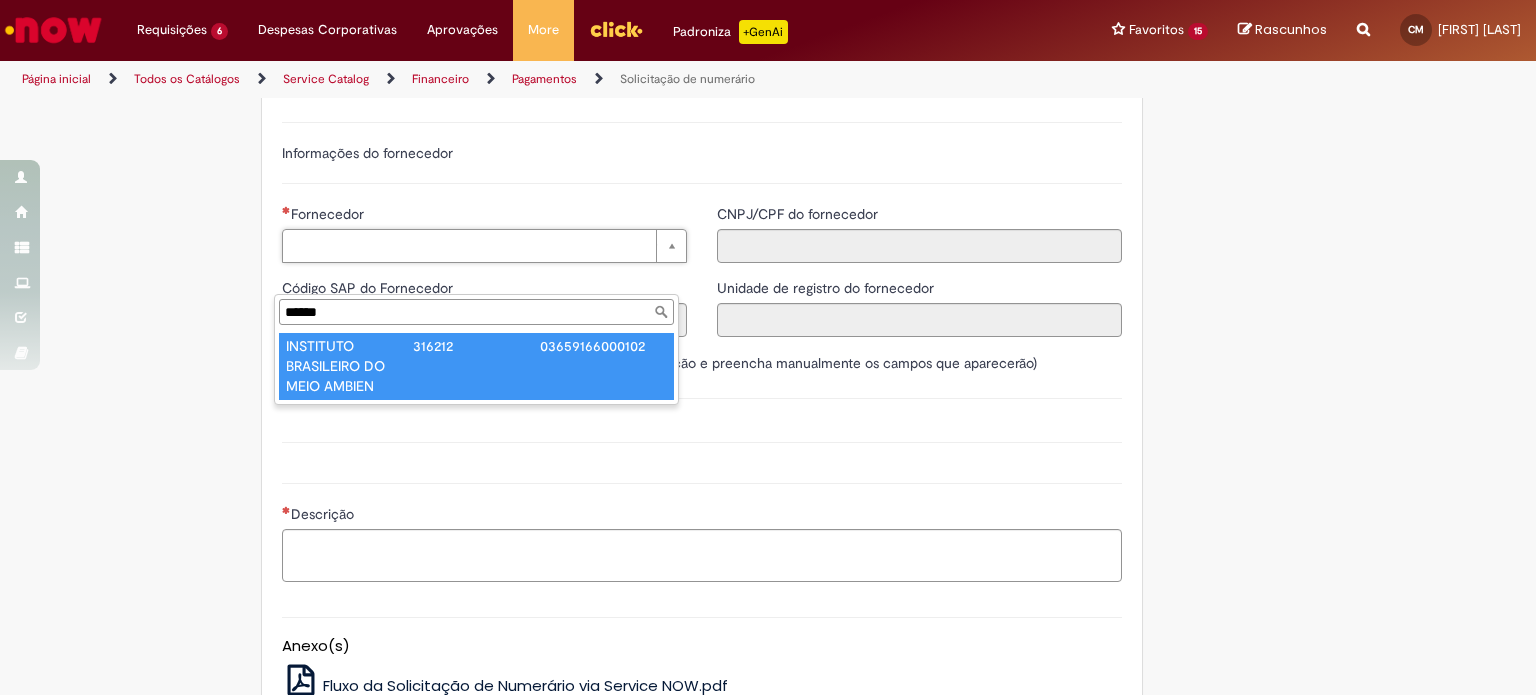type on "******" 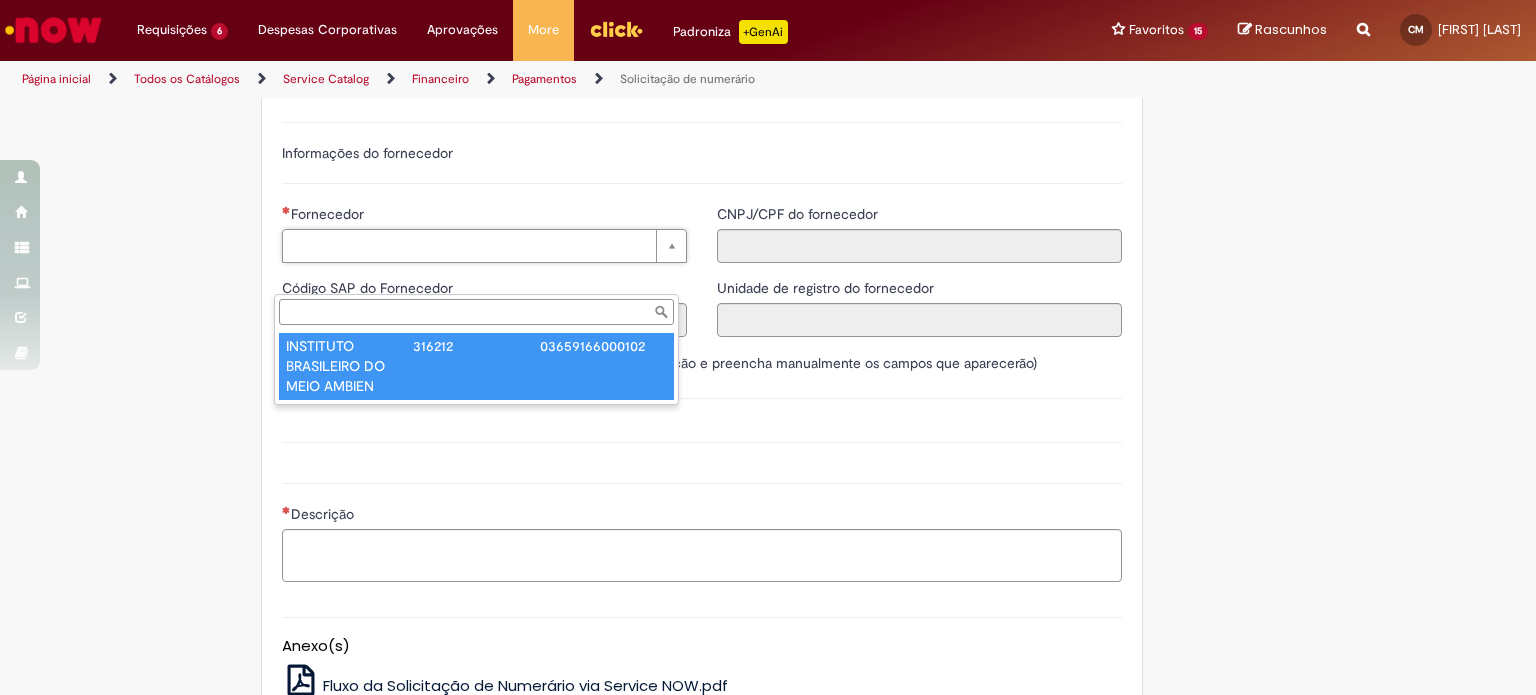 type on "******" 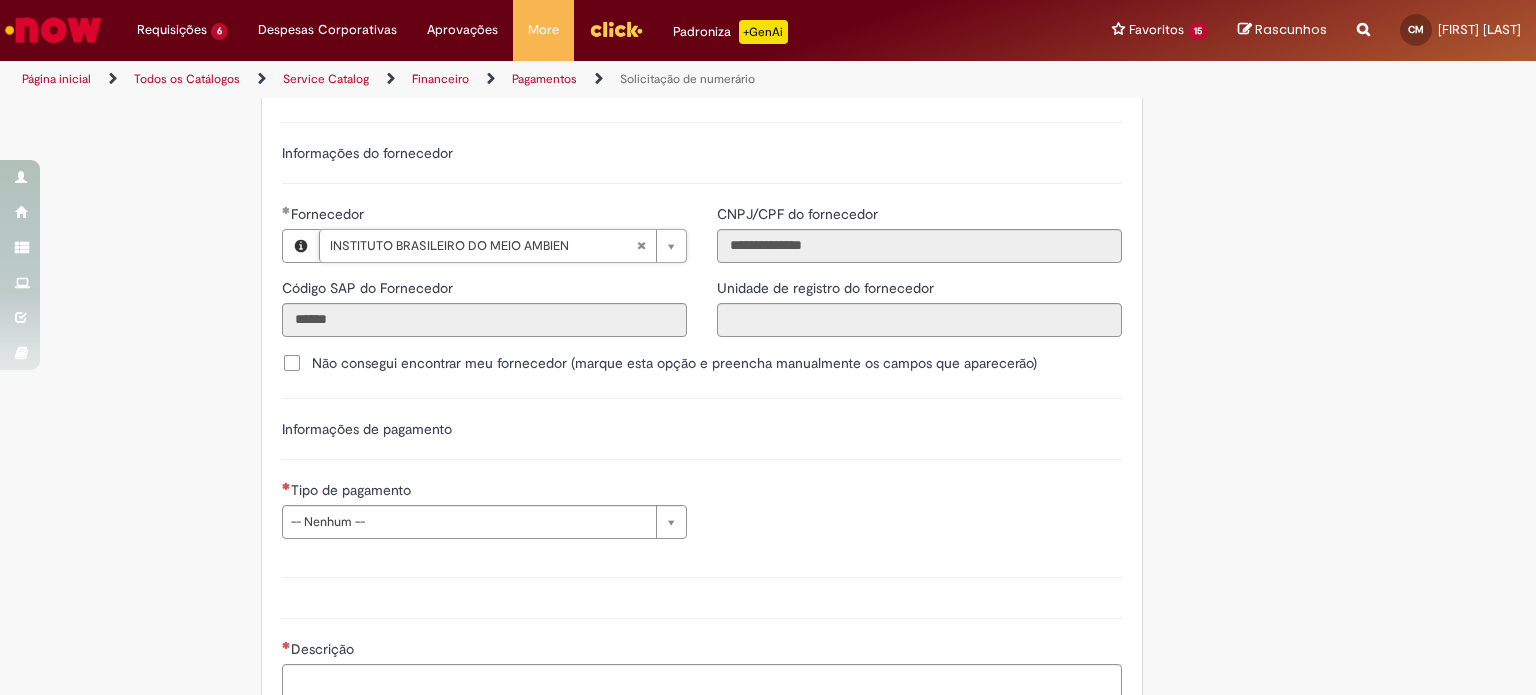 click on "Adicionar a Favoritos
Solicitação de numerário
Oferta para pagamentos em moeda nacional (BRL) que não caracterizem prestações de serviço, despesas operacionais ou suprimentos.
Orientações:
* SNS abertas de  Unidades tombadas  para o S4 Hana em nome de terceiros sem ID próprio Ambev (99....)  não poderão  ser atendidas por  limitação sistêmica.
*Após aprovação do chamado nossa automação roda nos horários:   >  9h, 10h, 13h, 15h, 18h.
* Para que a solicitação prossiga a etapa de Validação é necessário que o campo  "Favorecido"  tenha inserido um par interno (ID próprio Ambev) para que o Workday consiga ler a hierarquia de aprovação dele no SAP Hana.
Nesse sentido, ofertas abertas que tenham terceiros como Favorecidos  não poderão cumprir fluxo.
* A interface do sistema lê exclusivamente  as informações inseridas na solicitação" at bounding box center (670, -692) 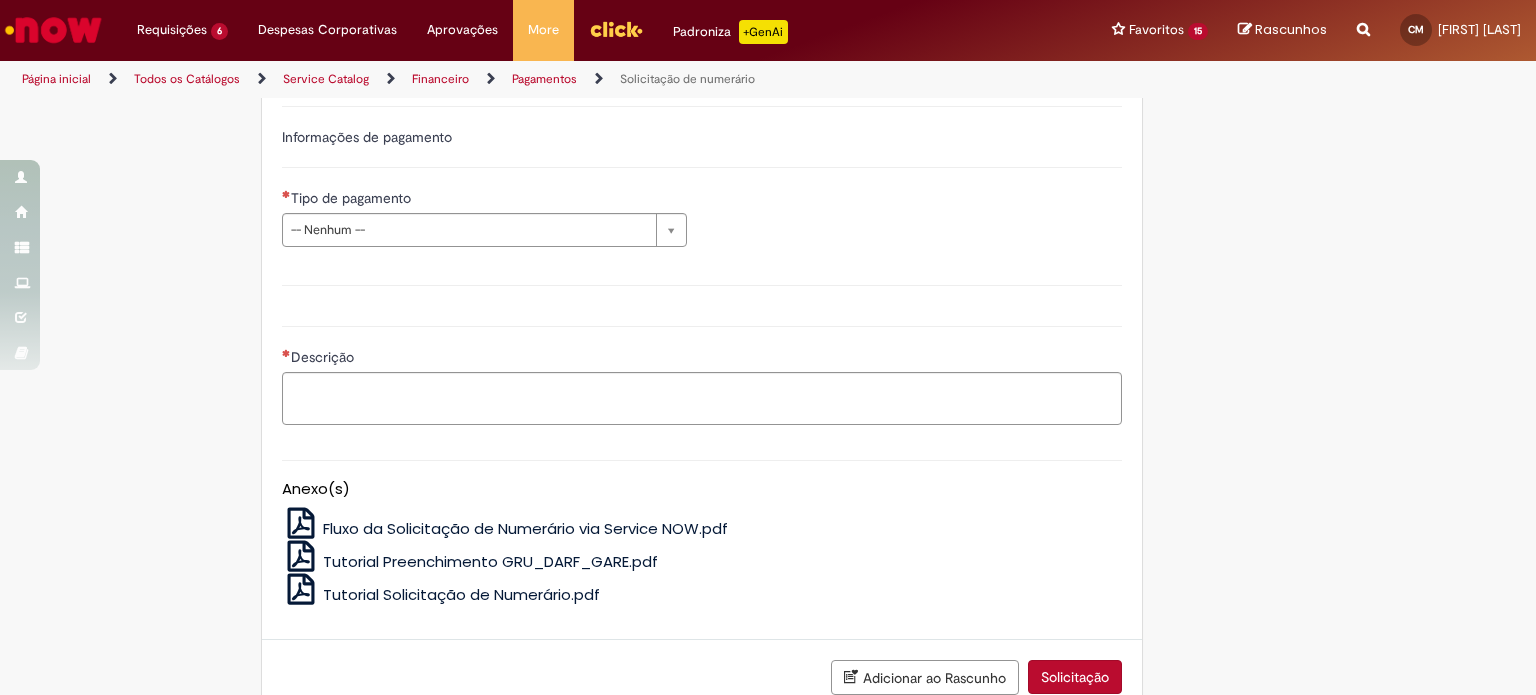 scroll, scrollTop: 2900, scrollLeft: 0, axis: vertical 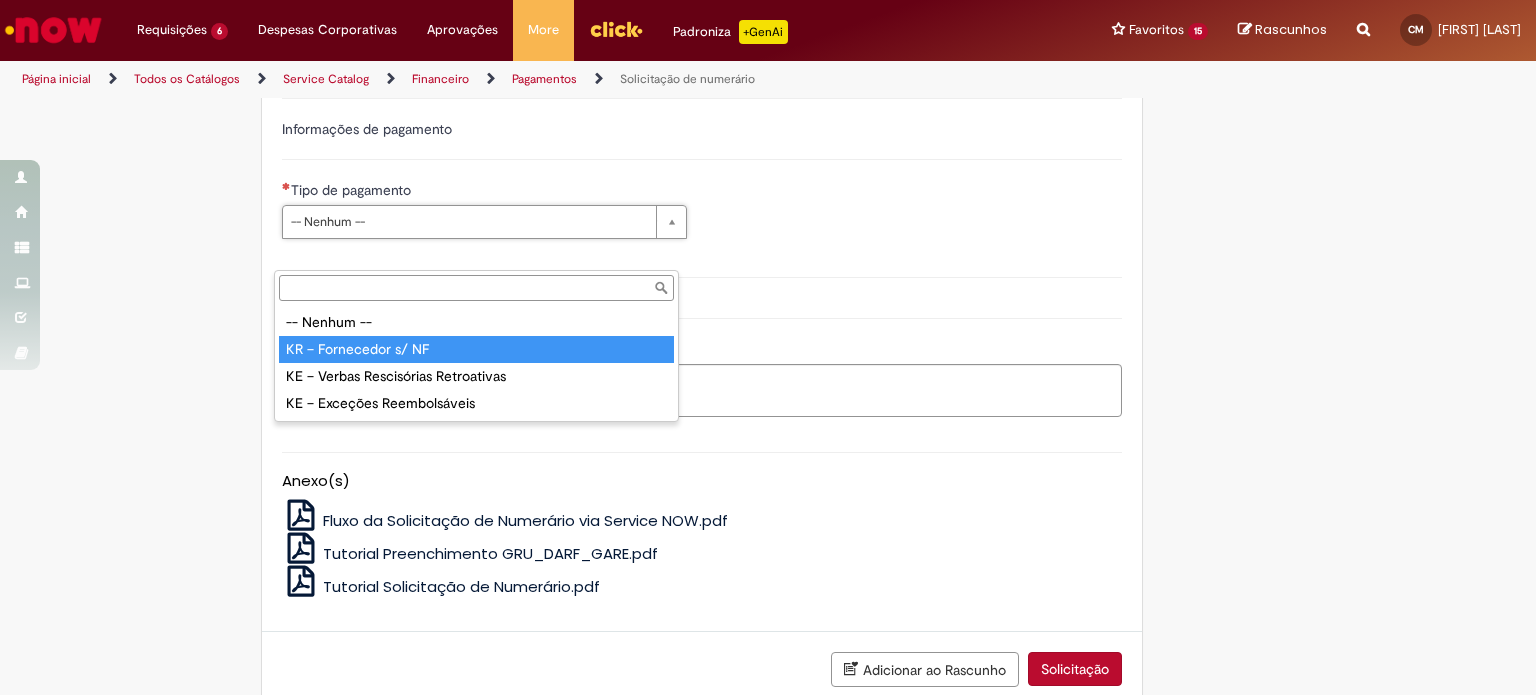 type on "**********" 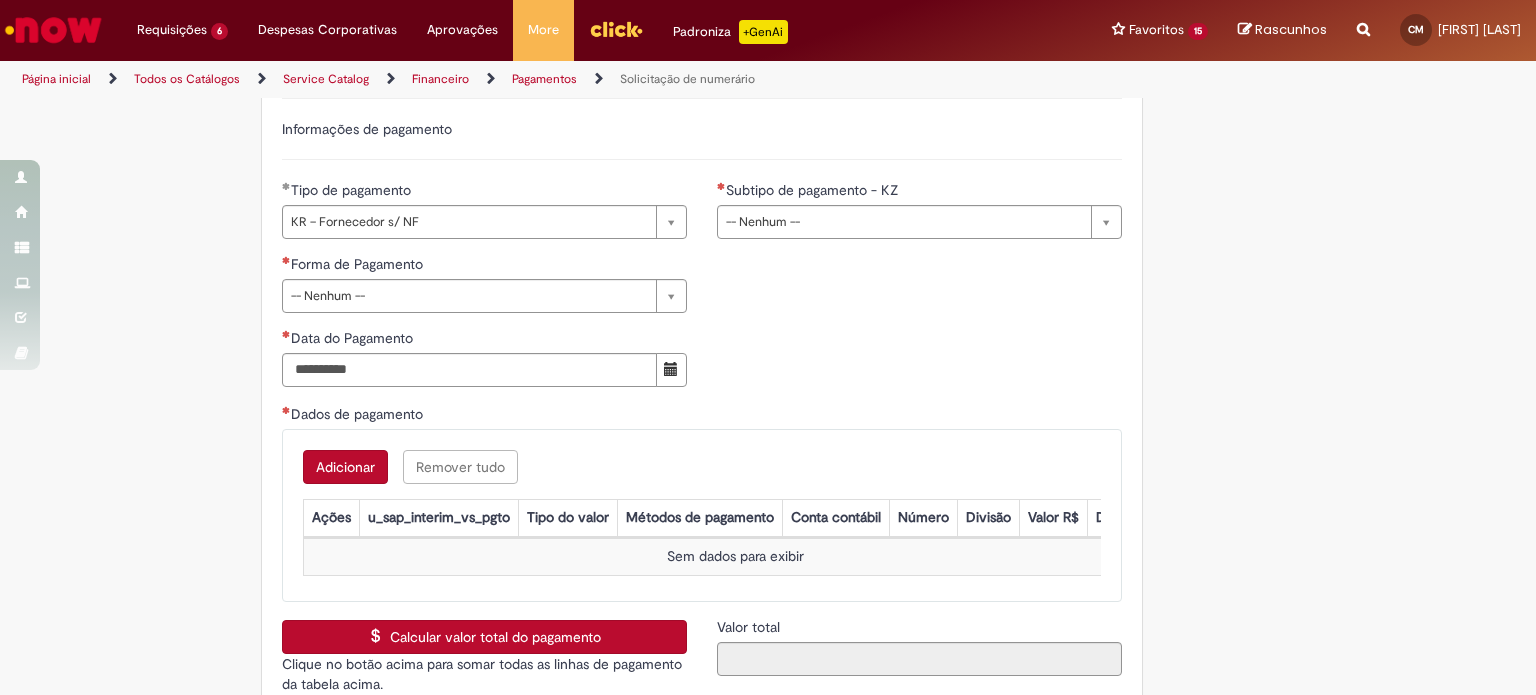 click on "Adicionar a Favoritos
Solicitação de numerário
Oferta para pagamentos em moeda nacional (BRL) que não caracterizem prestações de serviço, despesas operacionais ou suprimentos.
Orientações:
* SNS abertas de  Unidades tombadas  para o S4 Hana em nome de terceiros sem ID próprio Ambev (99....)  não poderão  ser atendidas por  limitação sistêmica.
*Após aprovação do chamado nossa automação roda nos horários:   >  9h, 10h, 13h, 15h, 18h.
* Para que a solicitação prossiga a etapa de Validação é necessário que o campo  "Favorecido"  tenha inserido um par interno (ID próprio Ambev) para que o Workday consiga ler a hierarquia de aprovação dele no SAP Hana.
Nesse sentido, ofertas abertas que tenham terceiros como Favorecidos  não poderão cumprir fluxo.
* A interface do sistema lê exclusivamente  as informações inseridas na solicitação" at bounding box center (670, -729) 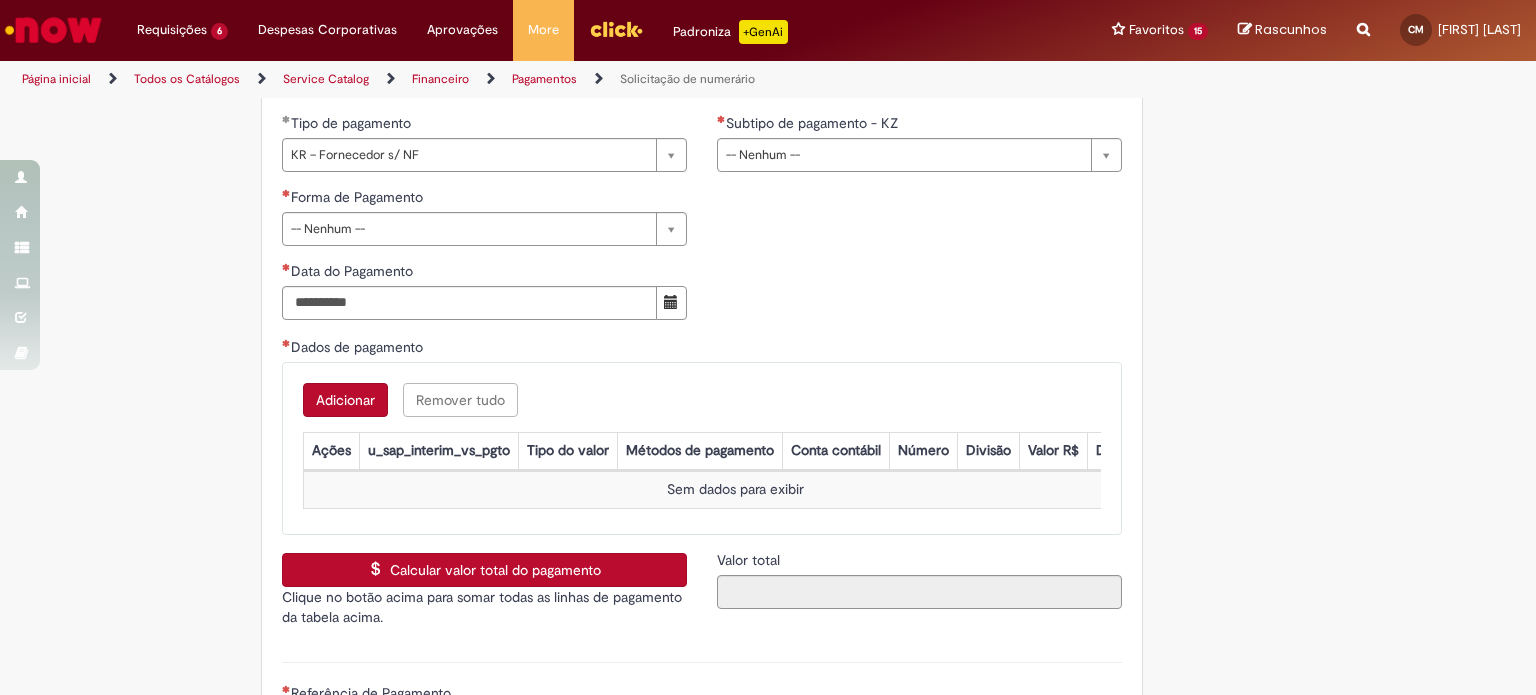 scroll, scrollTop: 3000, scrollLeft: 0, axis: vertical 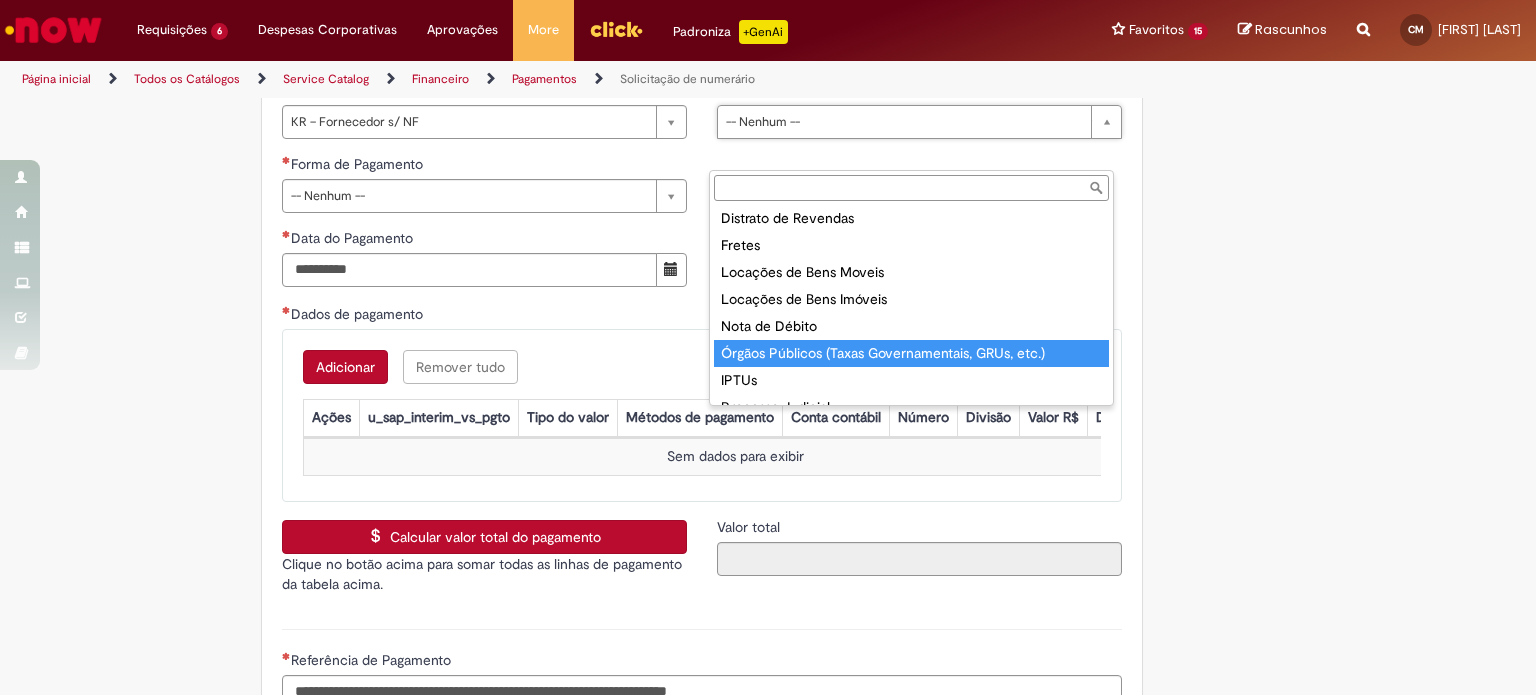 type on "**********" 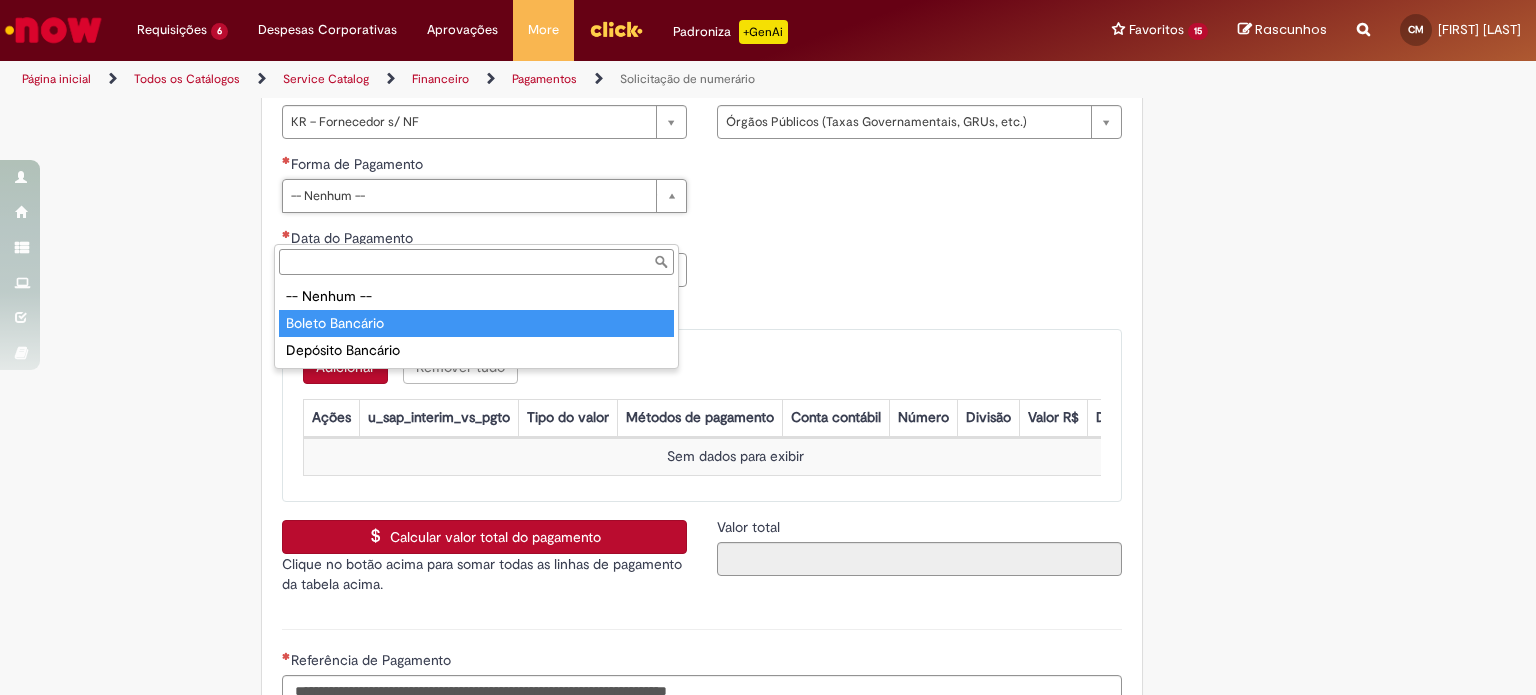 type on "**********" 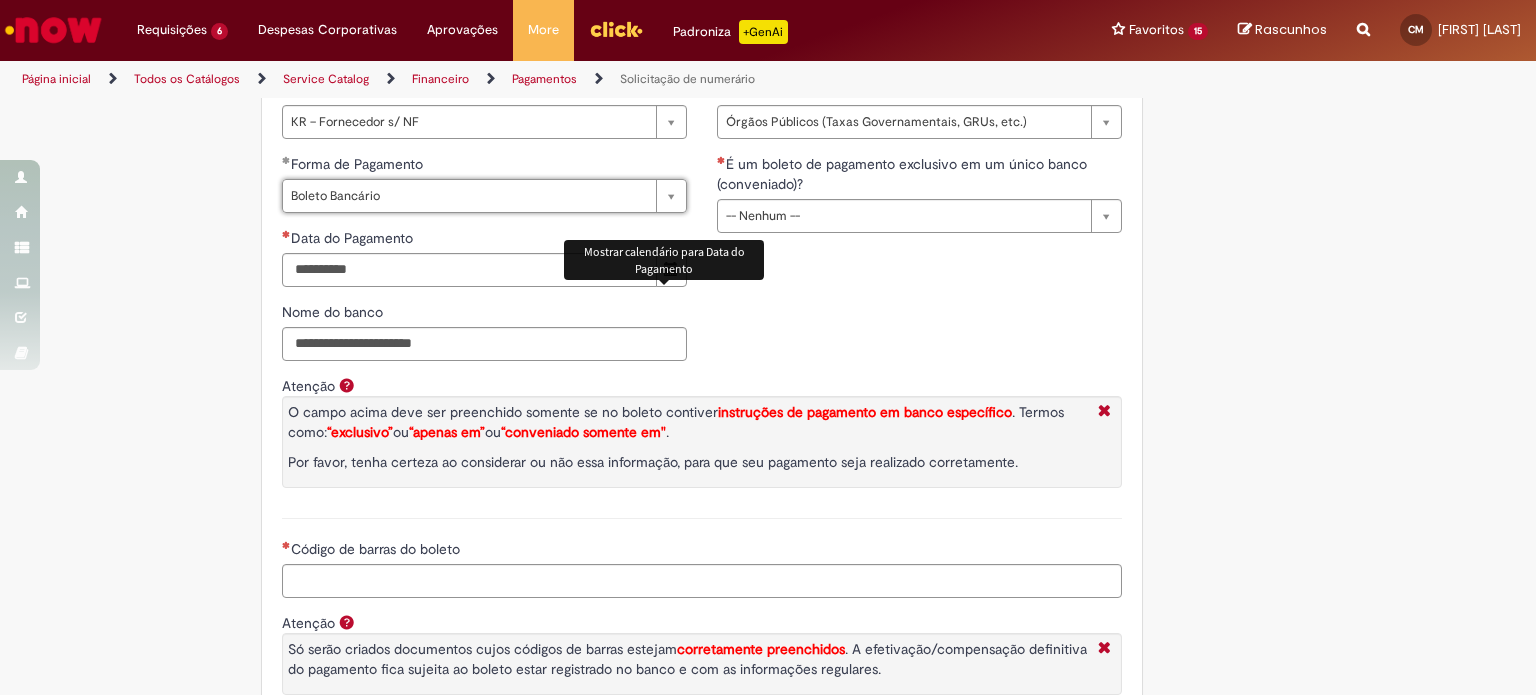 click at bounding box center [671, 270] 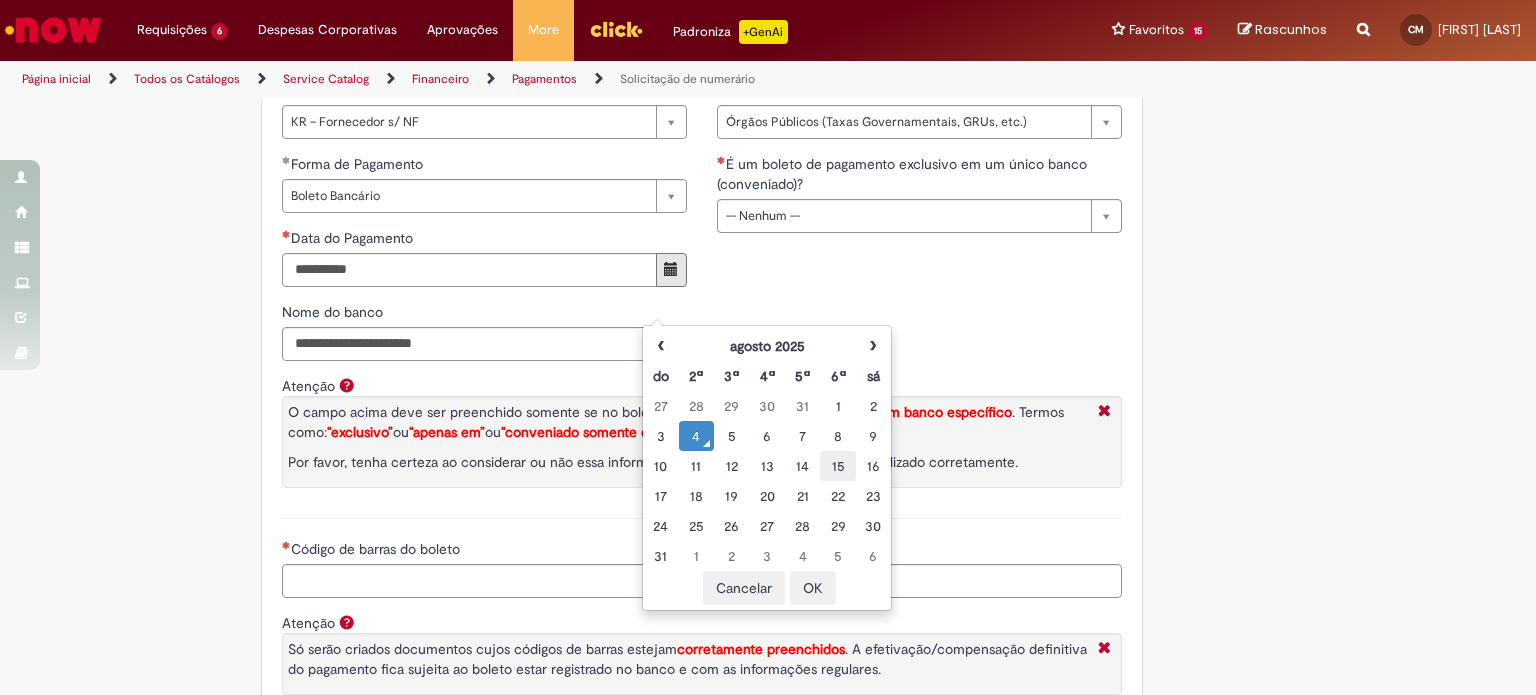 click on "15" at bounding box center [837, 466] 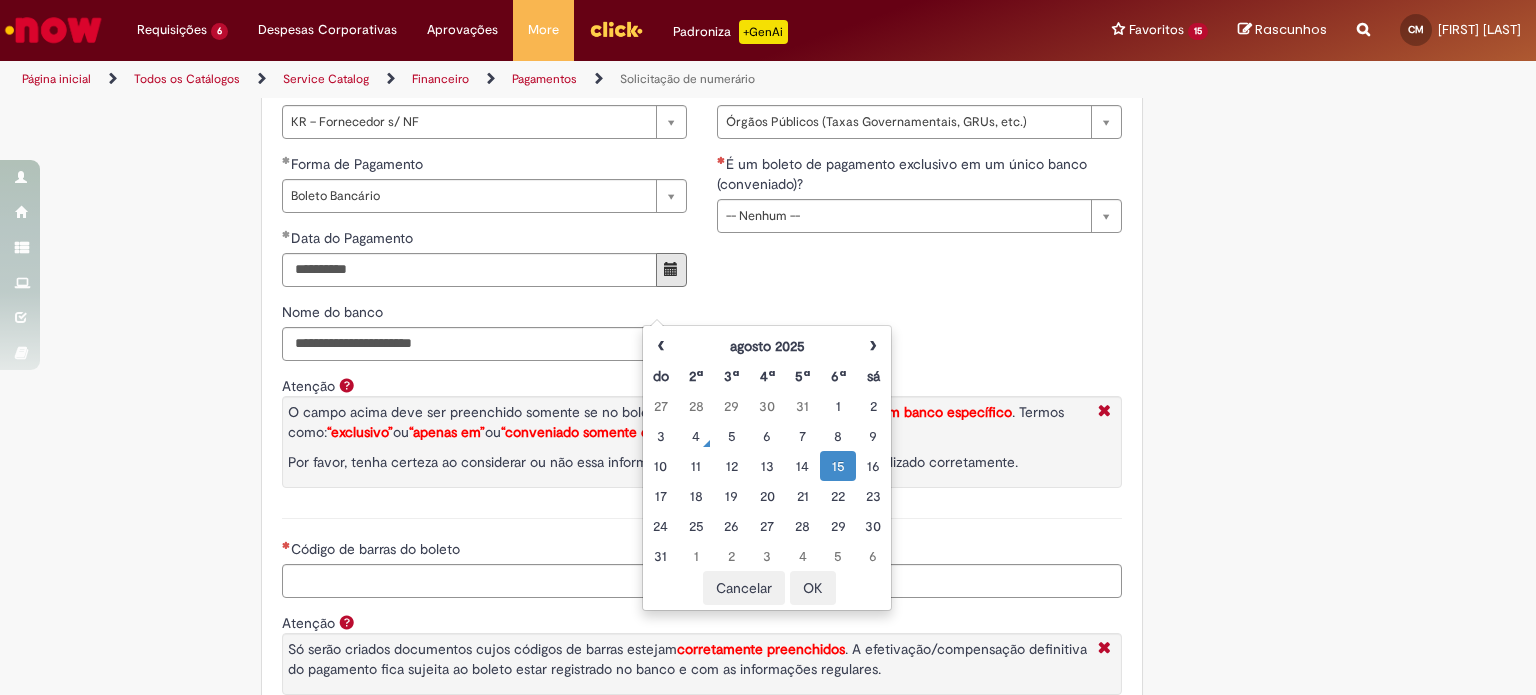 click on "**********" at bounding box center [702, 265] 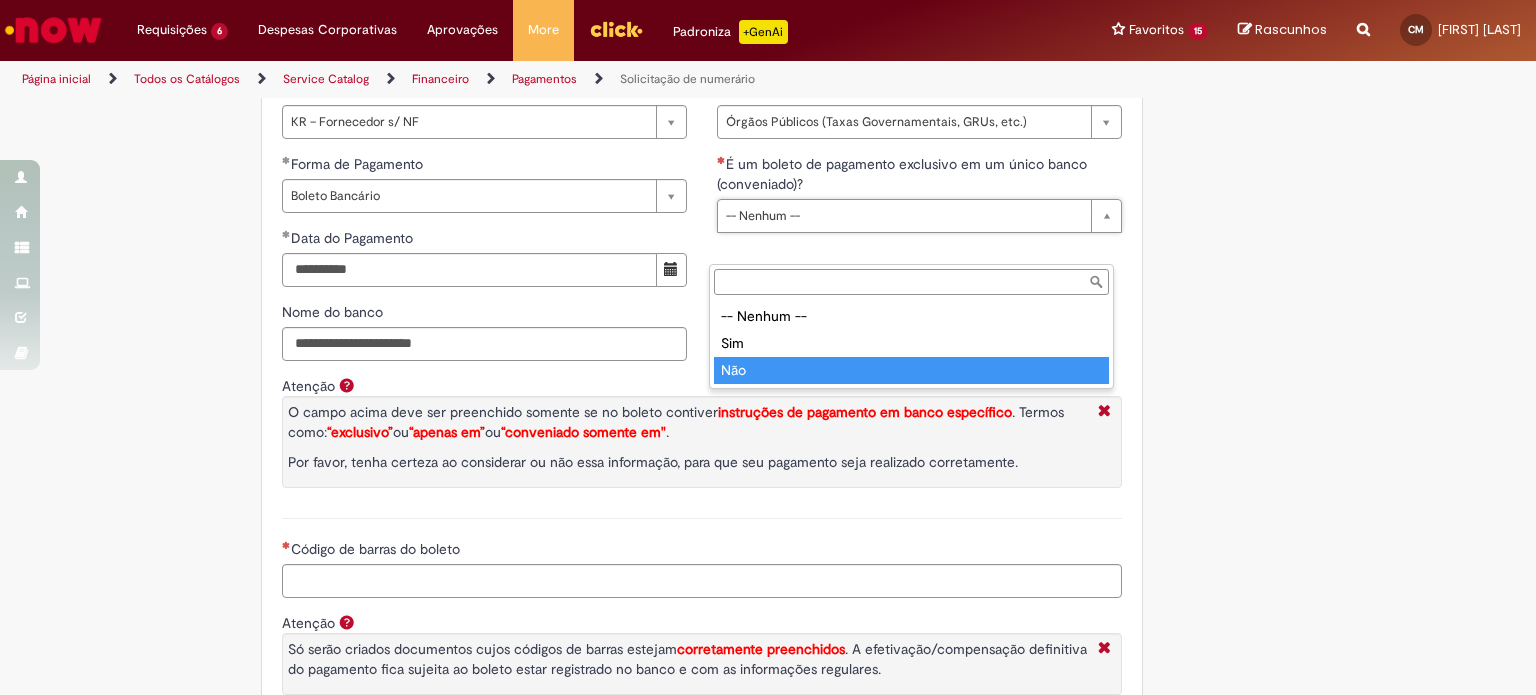 type on "***" 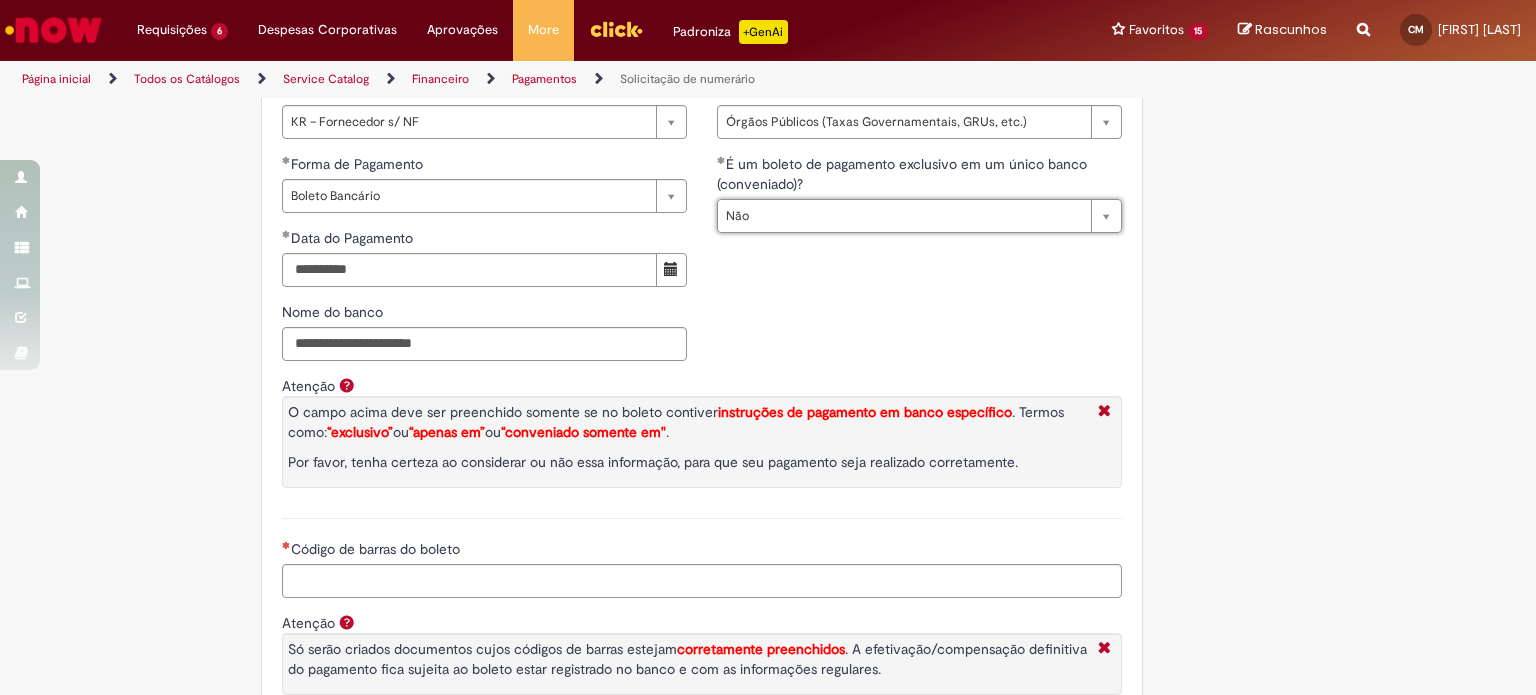 click on "**********" at bounding box center [702, 265] 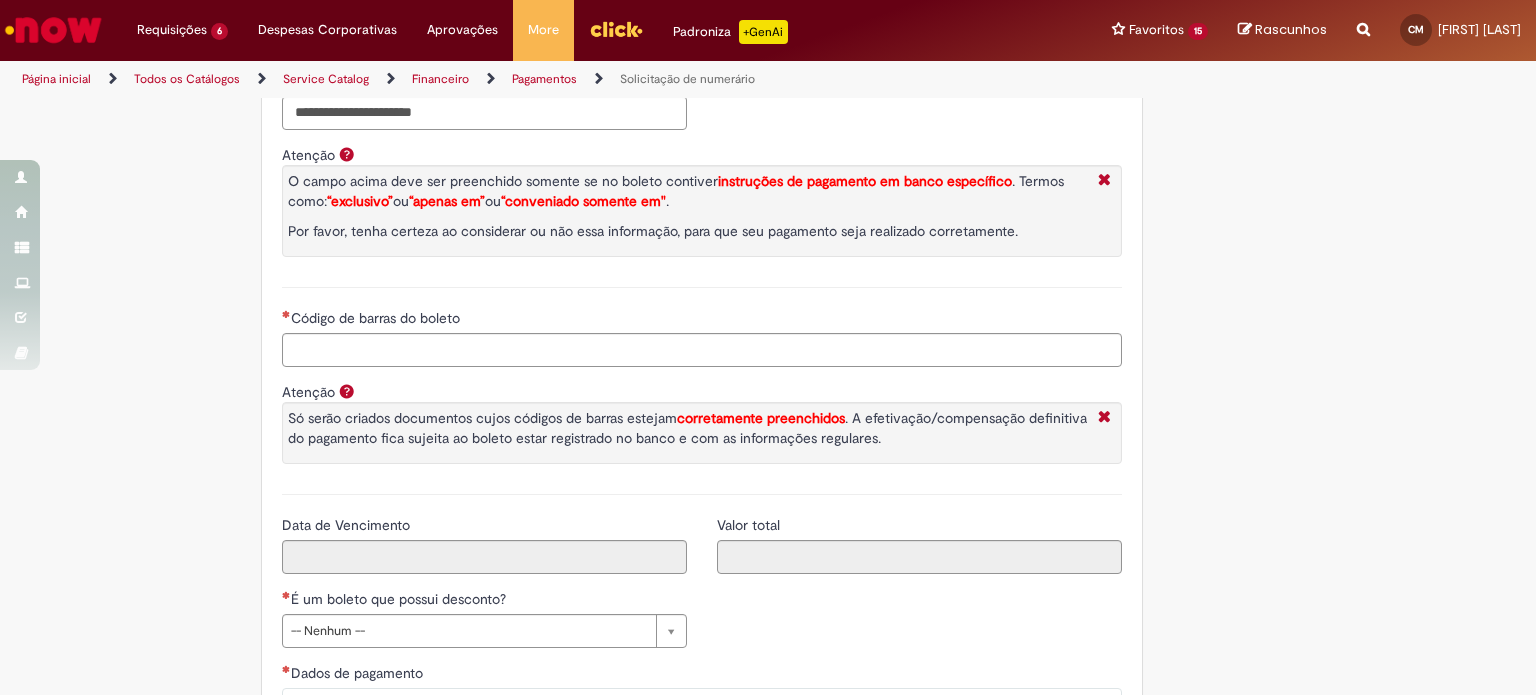 scroll, scrollTop: 3300, scrollLeft: 0, axis: vertical 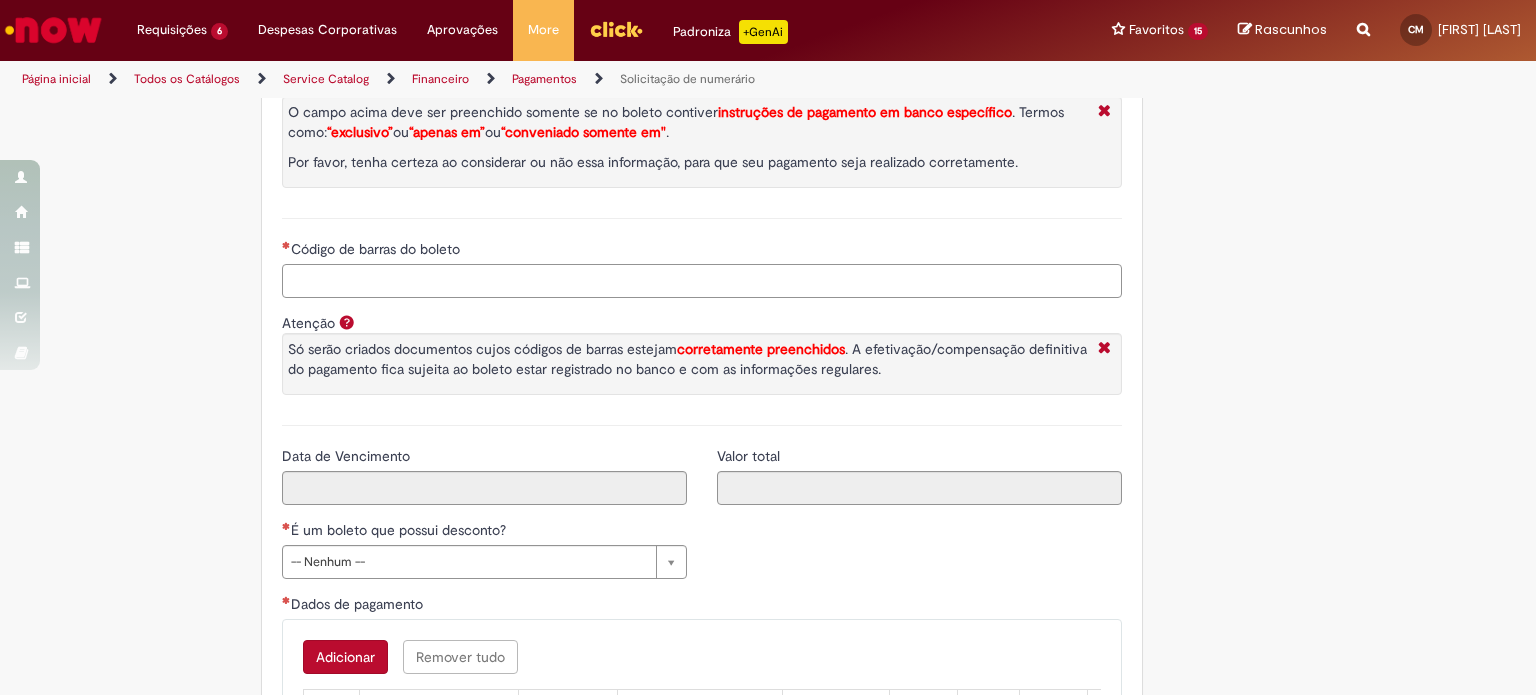 click on "Código de barras do boleto" at bounding box center (702, 281) 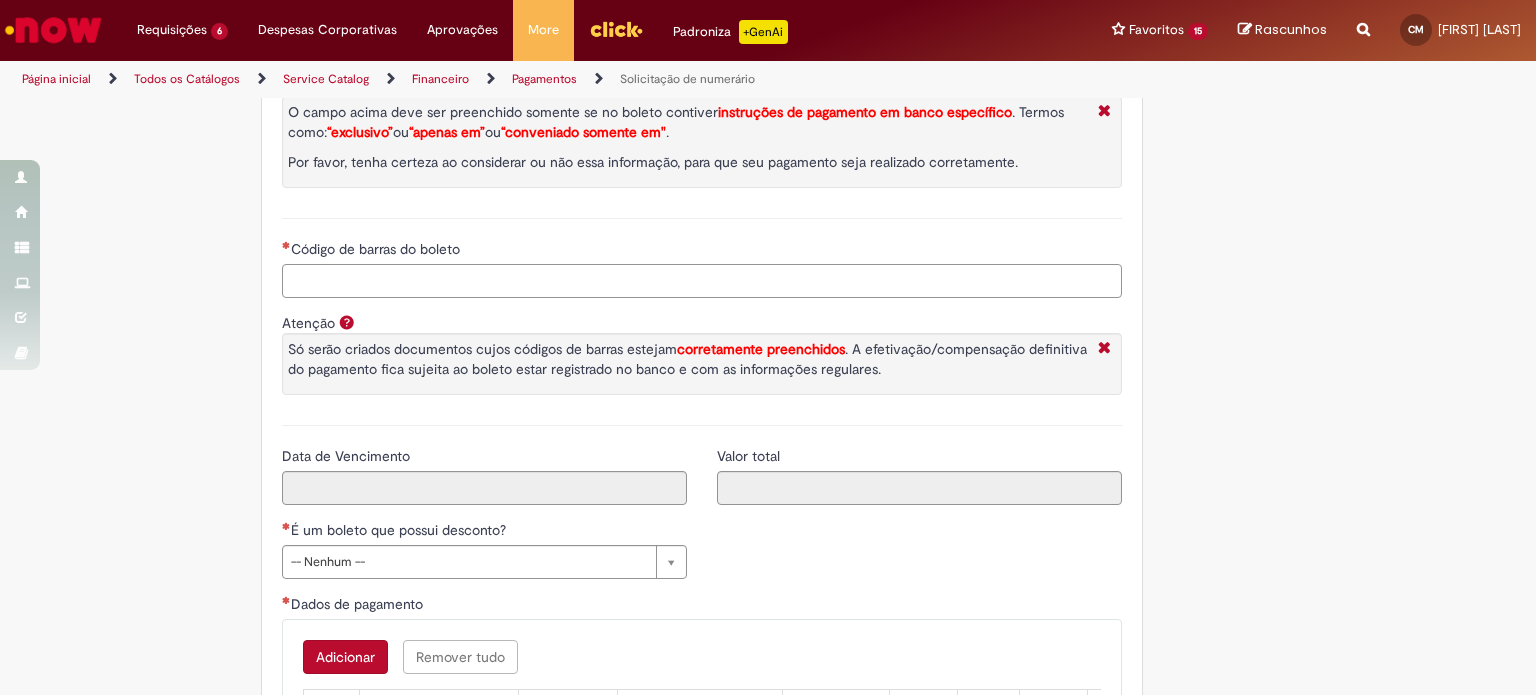 paste on "**********" 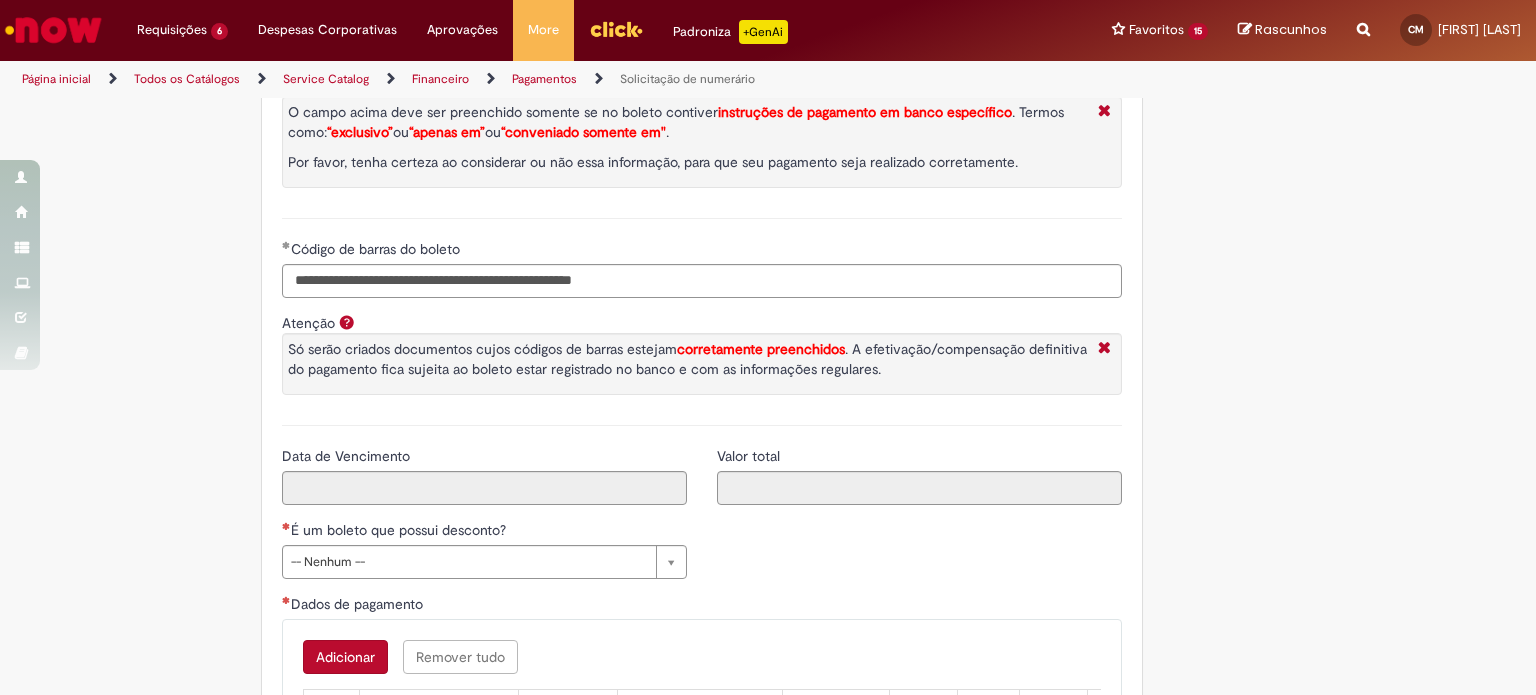 type on "**********" 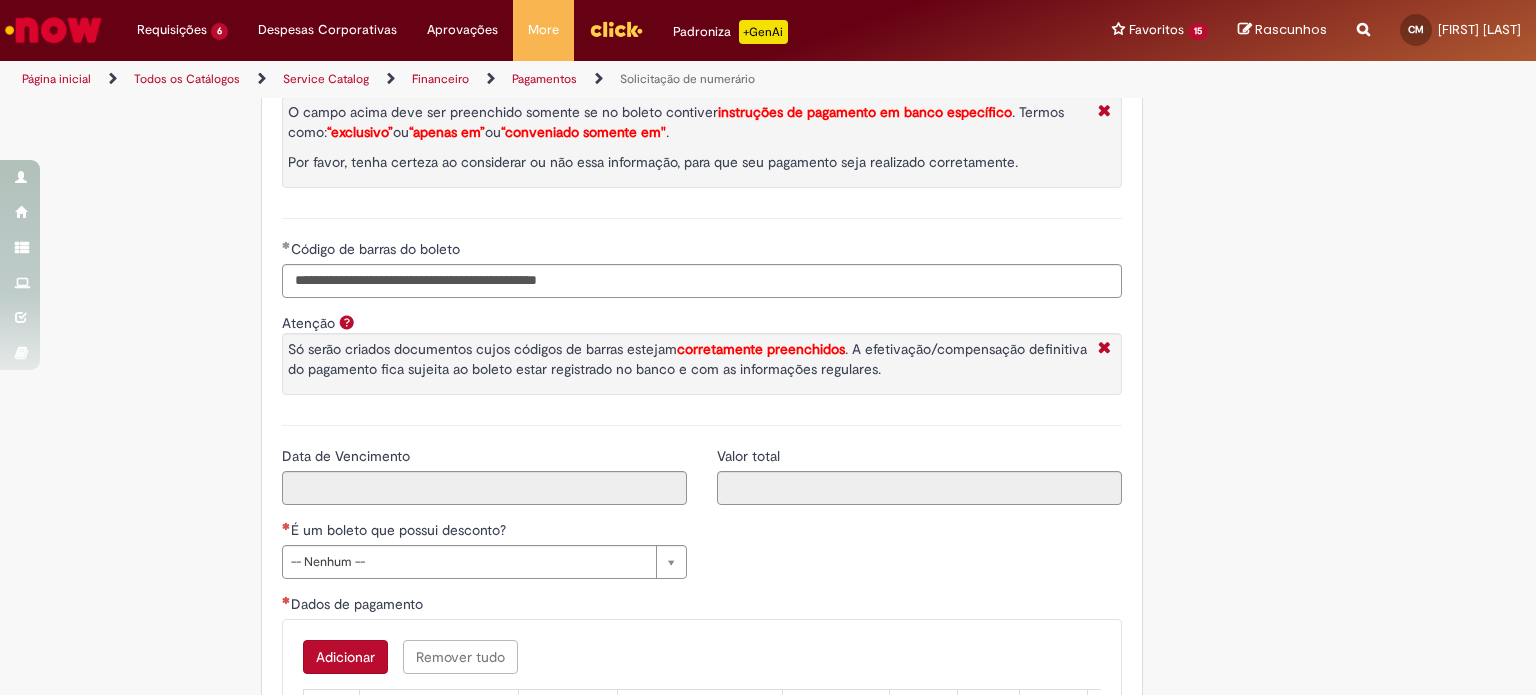 click on "Adicionar a Favoritos
Solicitação de numerário
Oferta para pagamentos em moeda nacional (BRL) que não caracterizem prestações de serviço, despesas operacionais ou suprimentos.
Orientações:
* SNS abertas de  Unidades tombadas  para o S4 Hana em nome de terceiros sem ID próprio Ambev (99....)  não poderão  ser atendidas por  limitação sistêmica.
*Após aprovação do chamado nossa automação roda nos horários:   >  9h, 10h, 13h, 15h, 18h.
* Para que a solicitação prossiga a etapa de Validação é necessário que o campo  "Favorecido"  tenha inserido um par interno (ID próprio Ambev) para que o Workday consiga ler a hierarquia de aprovação dele no SAP Hana.
Nesse sentido, ofertas abertas que tenham terceiros como Favorecidos  não poderão cumprir fluxo.
* A interface do sistema lê exclusivamente  as informações inseridas na solicitação" at bounding box center [670, -834] 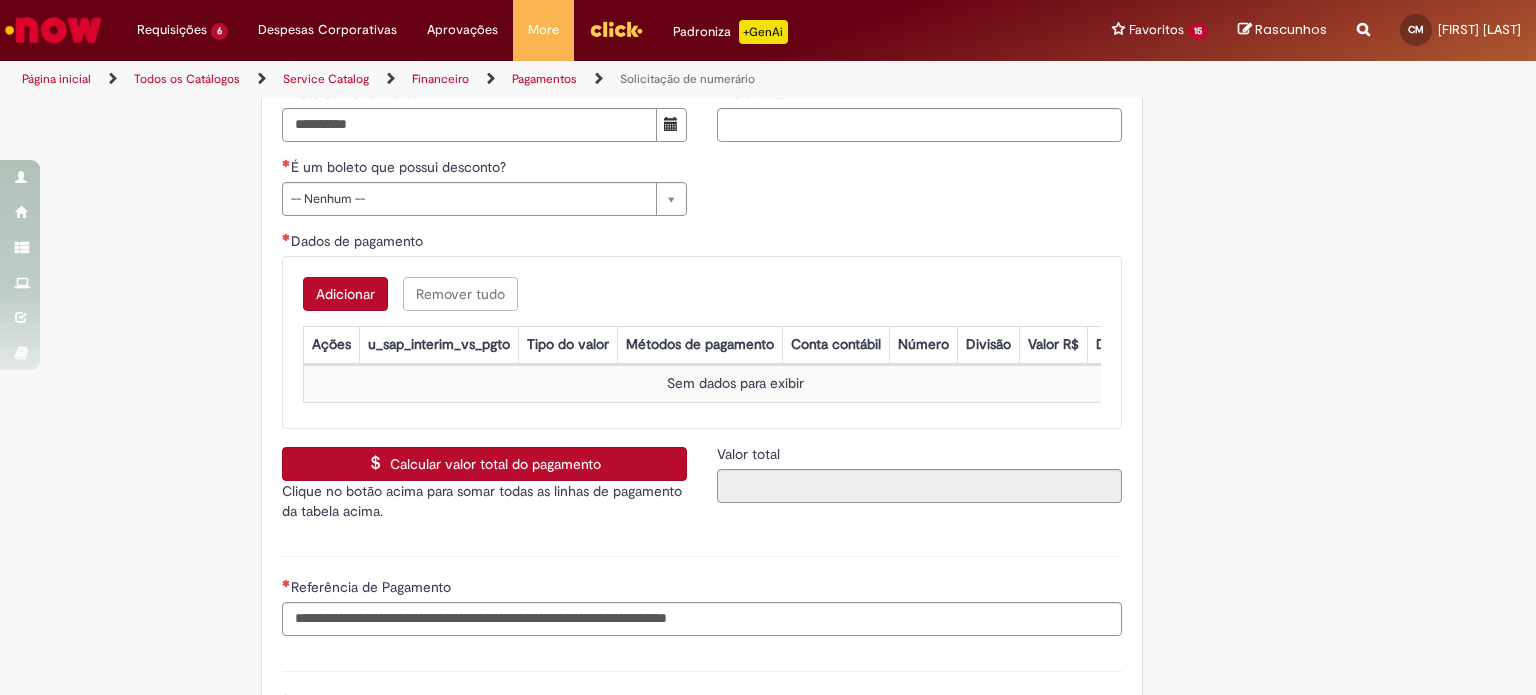 scroll, scrollTop: 3700, scrollLeft: 0, axis: vertical 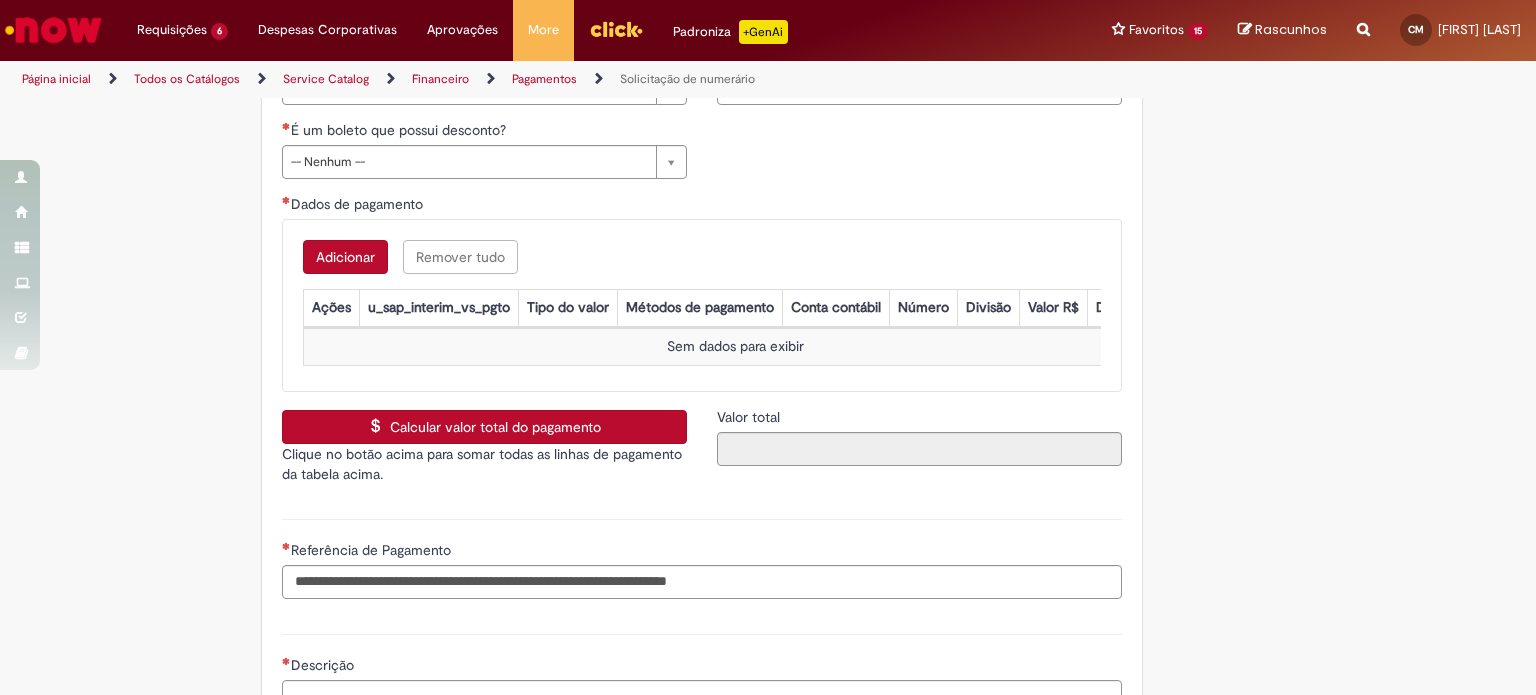 click at bounding box center [671, 88] 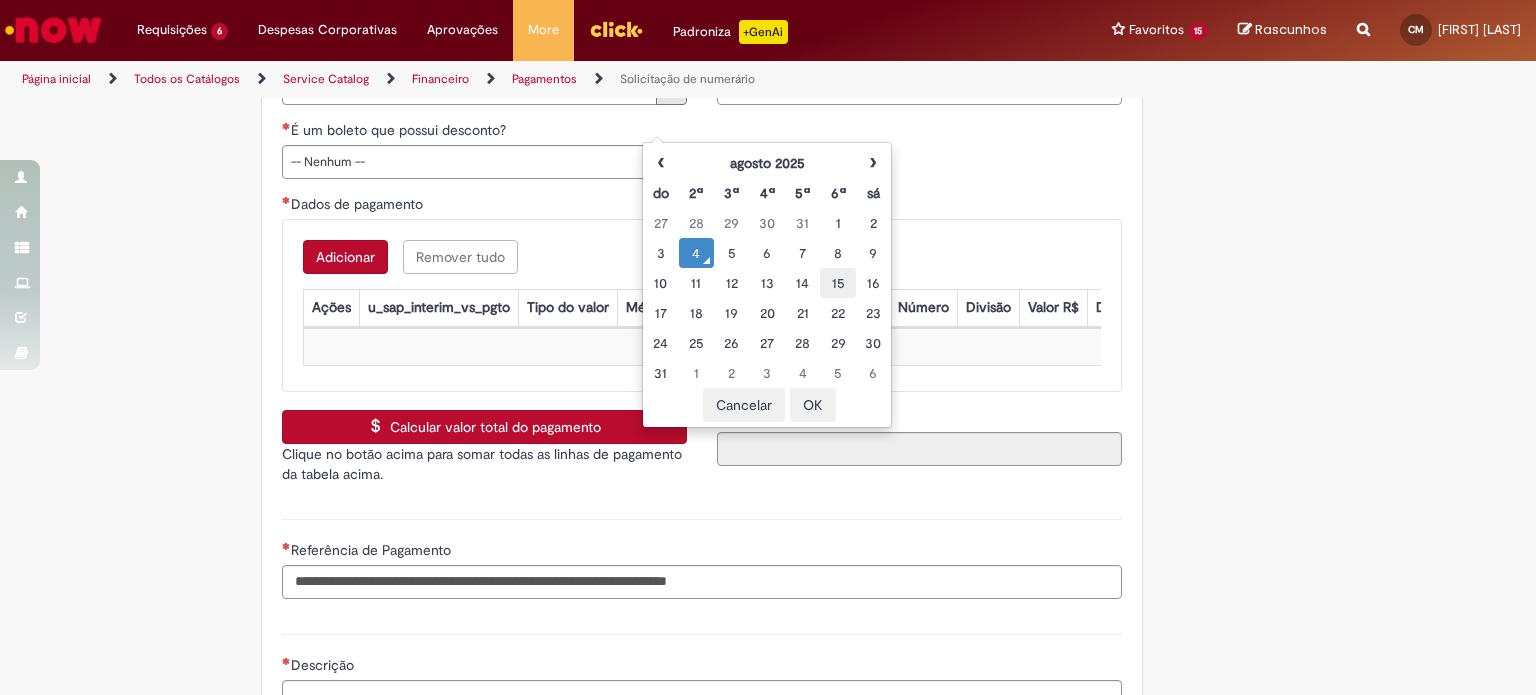 click on "15" at bounding box center [837, 283] 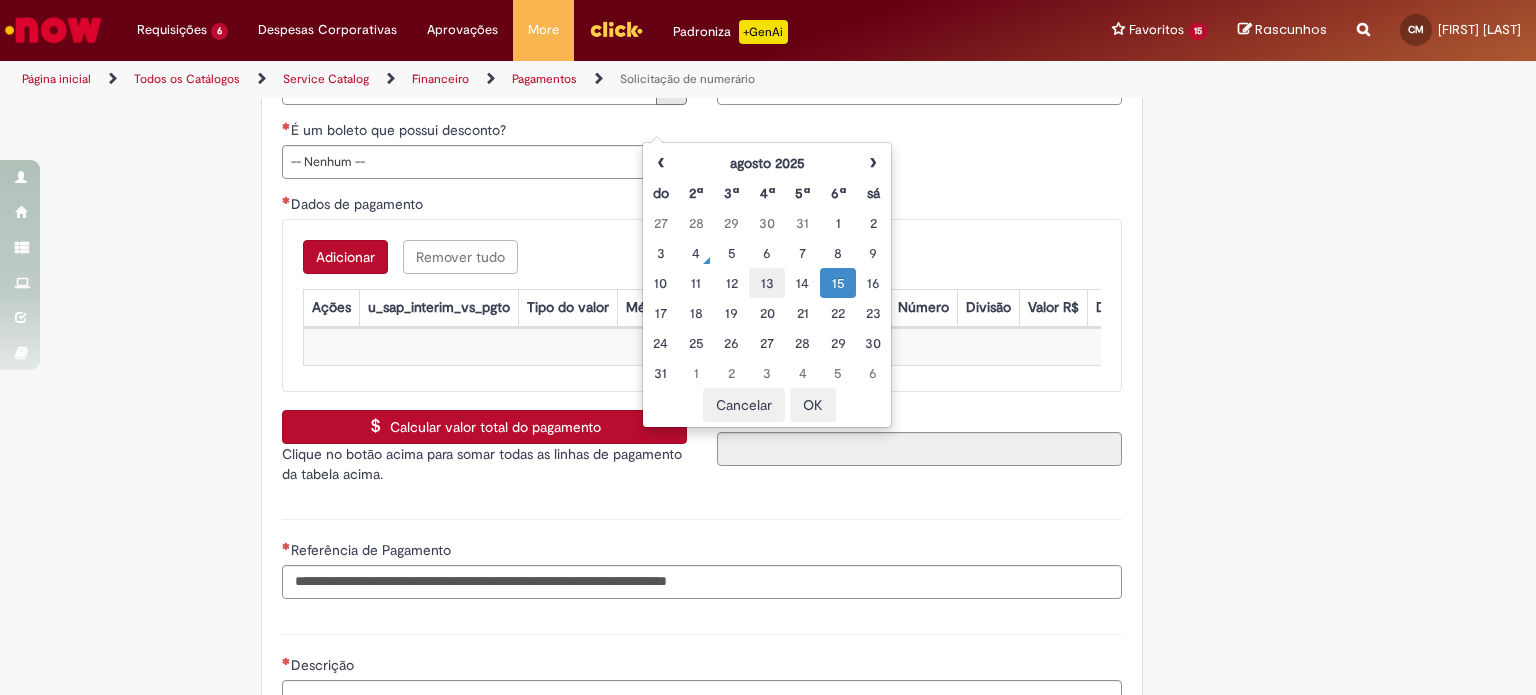 click on "13" at bounding box center [766, 283] 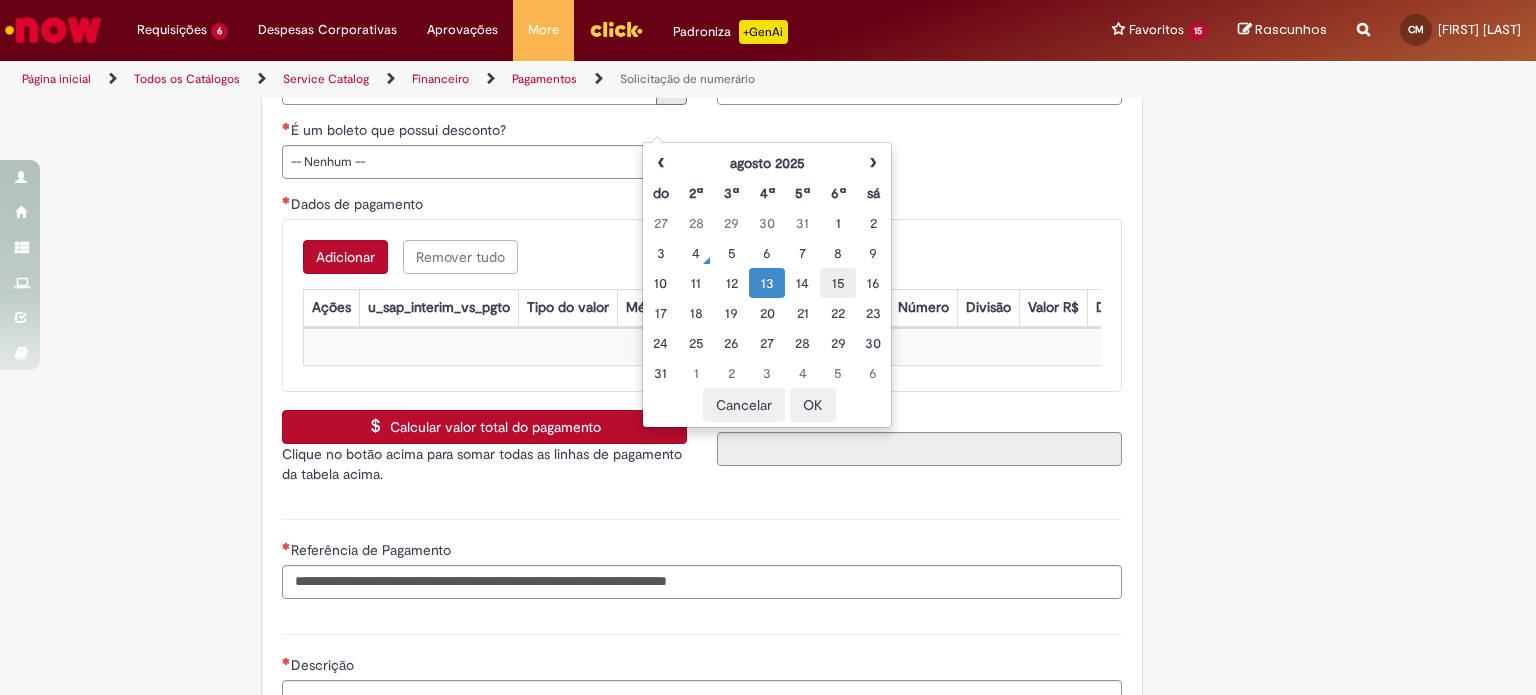 click on "15" at bounding box center [837, 283] 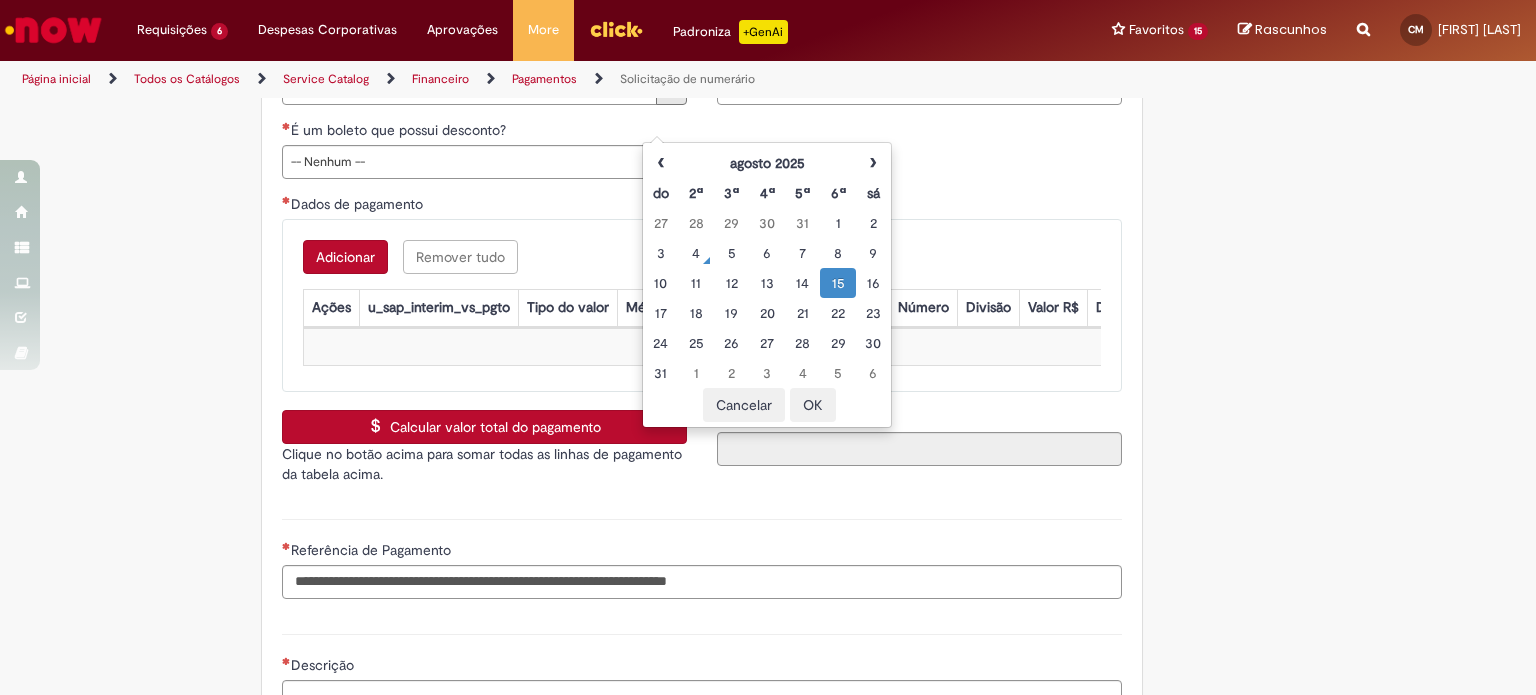click on "Adicionar a Favoritos
Solicitação de numerário
Oferta para pagamentos em moeda nacional (BRL) que não caracterizem prestações de serviço, despesas operacionais ou suprimentos.
Orientações:
* SNS abertas de  Unidades tombadas  para o S4 Hana em nome de terceiros sem ID próprio Ambev (99....)  não poderão  ser atendidas por  limitação sistêmica.
*Após aprovação do chamado nossa automação roda nos horários:   >  9h, 10h, 13h, 15h, 18h.
* Para que a solicitação prossiga a etapa de Validação é necessário que o campo  "Favorecido"  tenha inserido um par interno (ID próprio Ambev) para que o Workday consiga ler a hierarquia de aprovação dele no SAP Hana.
Nesse sentido, ofertas abertas que tenham terceiros como Favorecidos  não poderão cumprir fluxo.
* A interface do sistema lê exclusivamente  competência da unidade" at bounding box center (768, -1234) 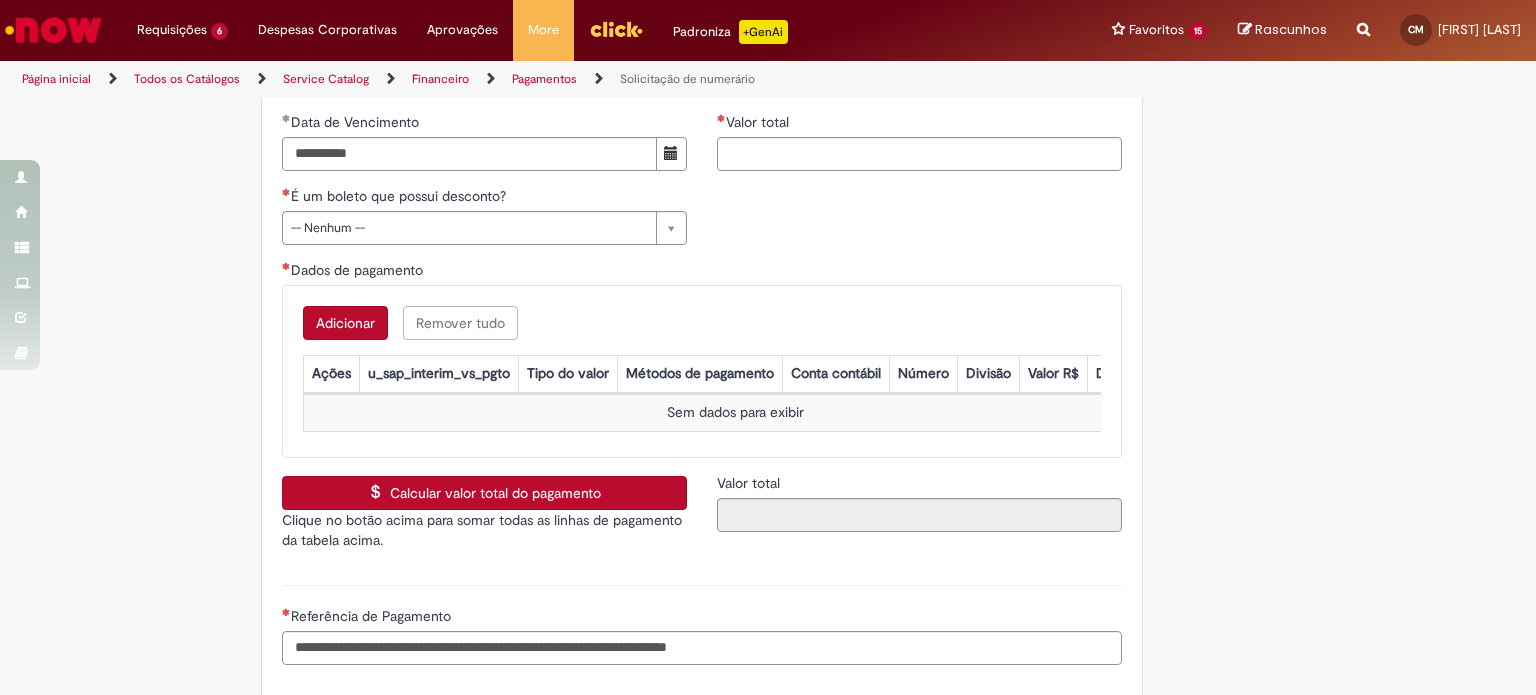 scroll, scrollTop: 3600, scrollLeft: 0, axis: vertical 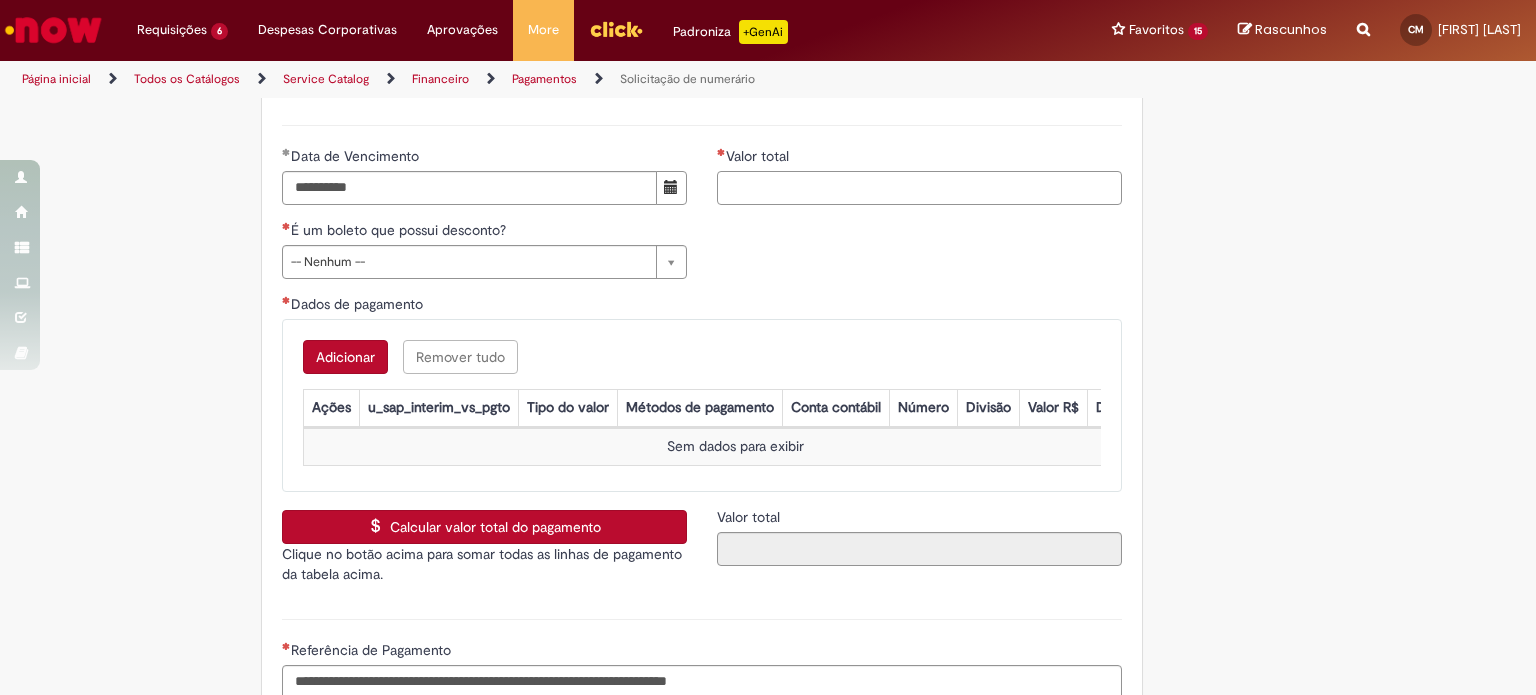 click on "Valor total" at bounding box center [919, 188] 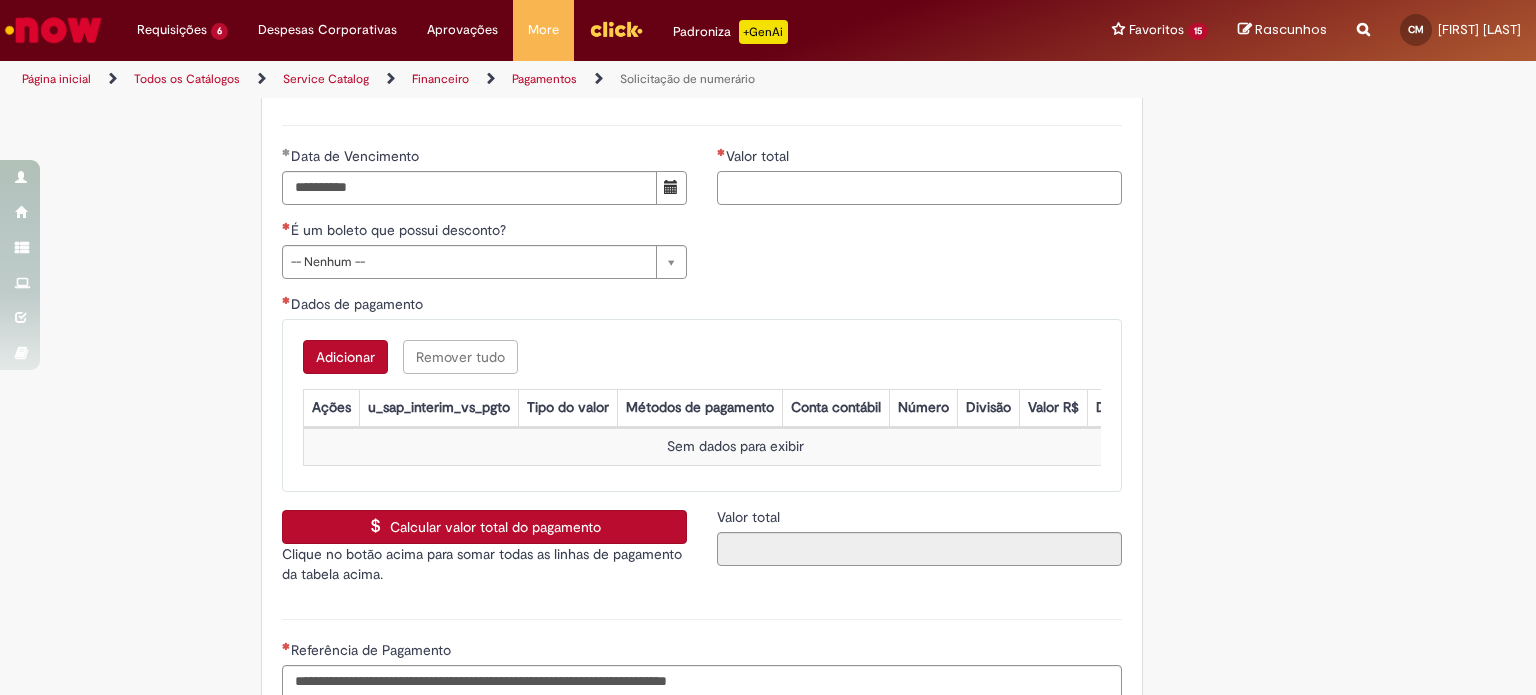 paste on "********" 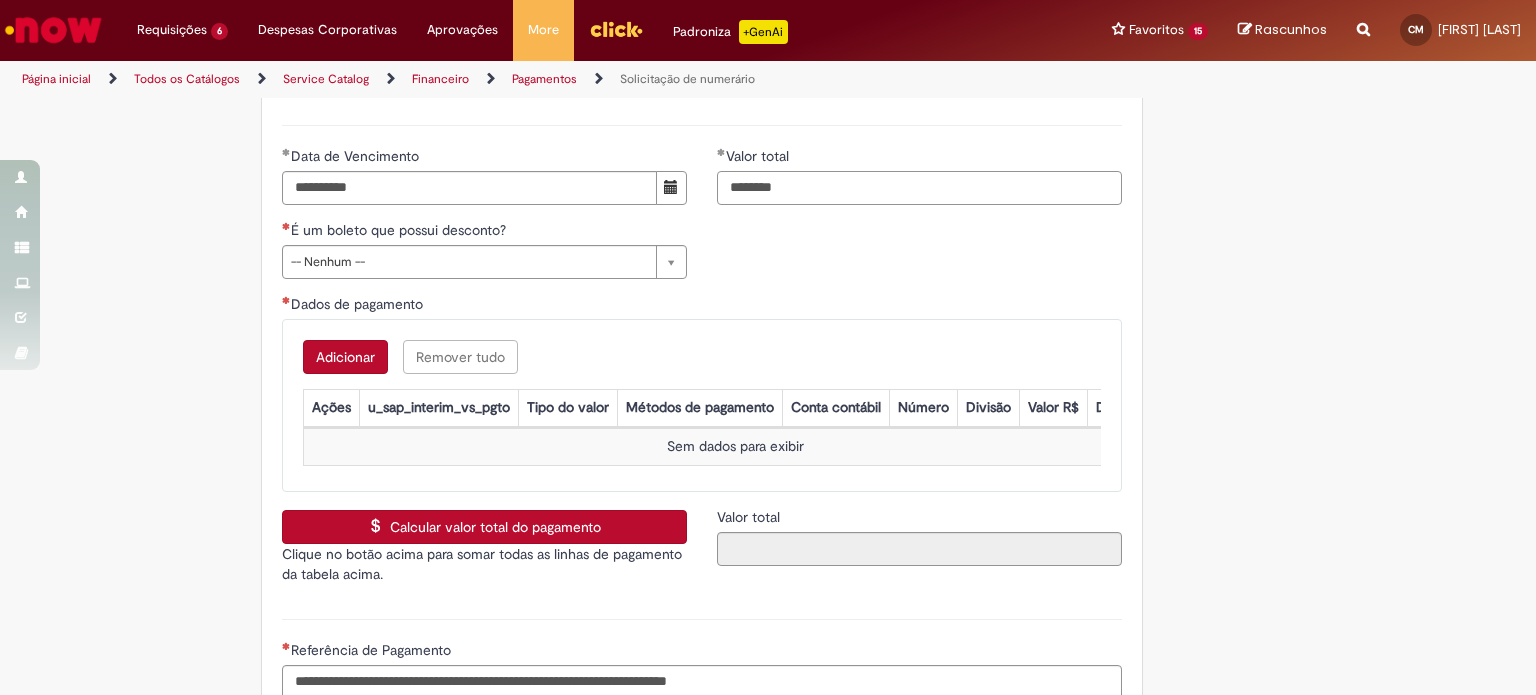 type on "********" 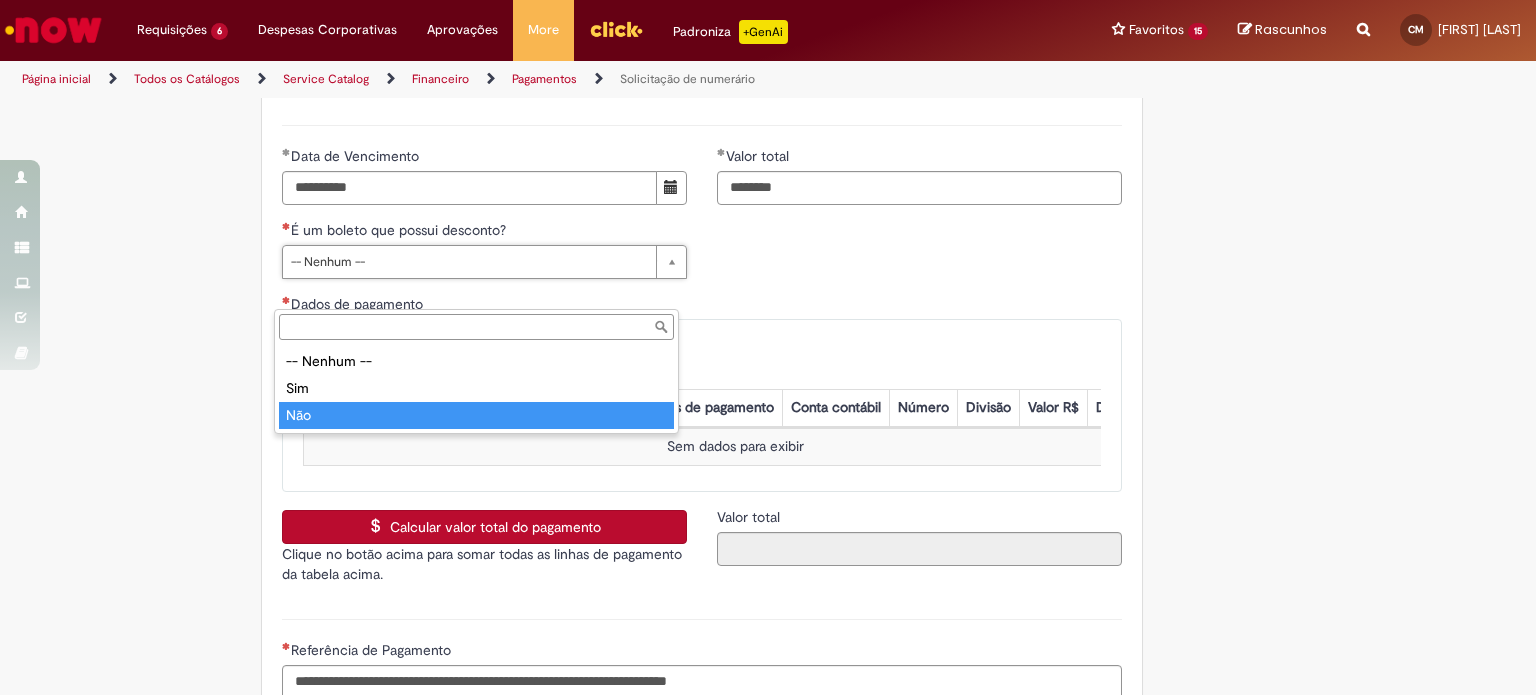 type on "***" 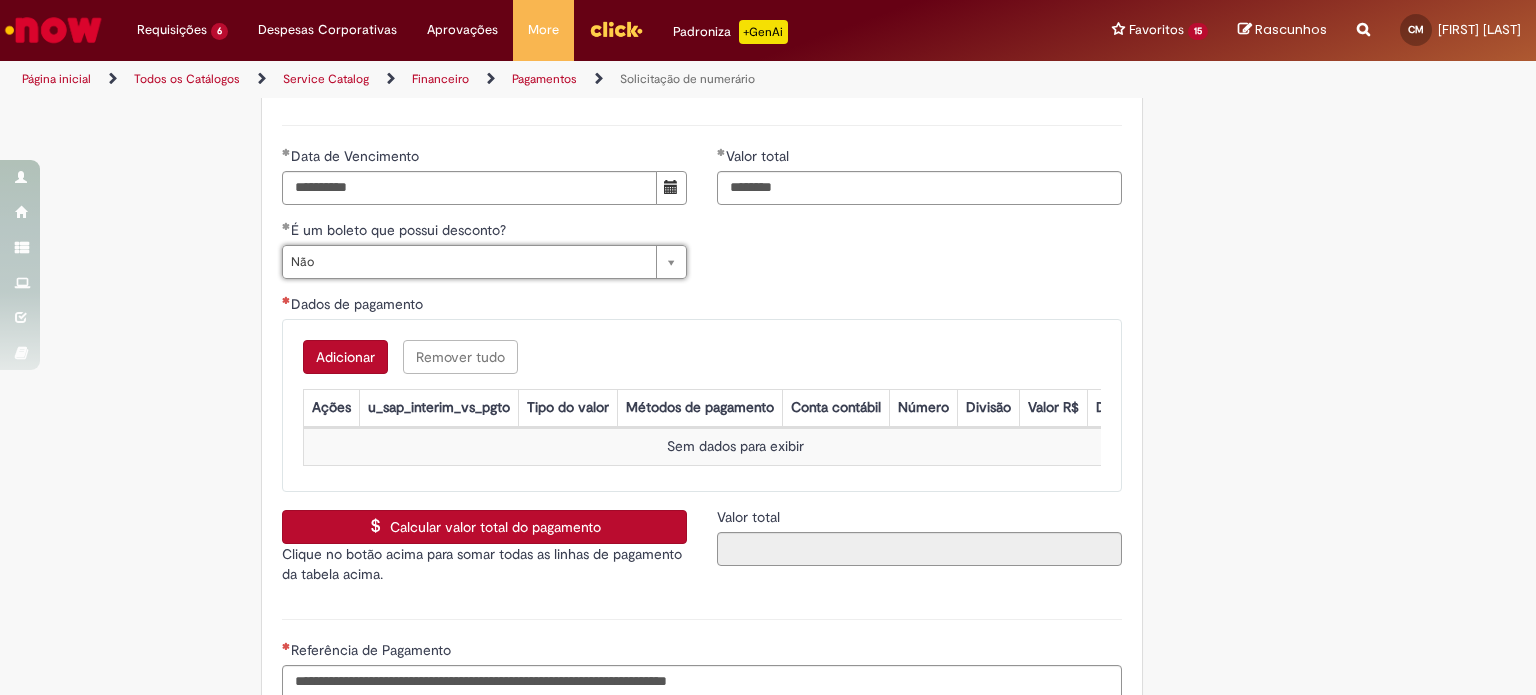 click on "Adicionar a Favoritos
Solicitação de numerário
Oferta para pagamentos em moeda nacional (BRL) que não caracterizem prestações de serviço, despesas operacionais ou suprimentos.
Orientações:
* SNS abertas de  Unidades tombadas  para o S4 Hana em nome de terceiros sem ID próprio Ambev (99....)  não poderão  ser atendidas por  limitação sistêmica.
*Após aprovação do chamado nossa automação roda nos horários:   >  9h, 10h, 13h, 15h, 18h.
* Para que a solicitação prossiga a etapa de Validação é necessário que o campo  "Favorecido"  tenha inserido um par interno (ID próprio Ambev) para que o Workday consiga ler a hierarquia de aprovação dele no SAP Hana.
Nesse sentido, ofertas abertas que tenham terceiros como Favorecidos  não poderão cumprir fluxo.
* A interface do sistema lê exclusivamente  as informações inseridas na solicitação" at bounding box center (670, -1134) 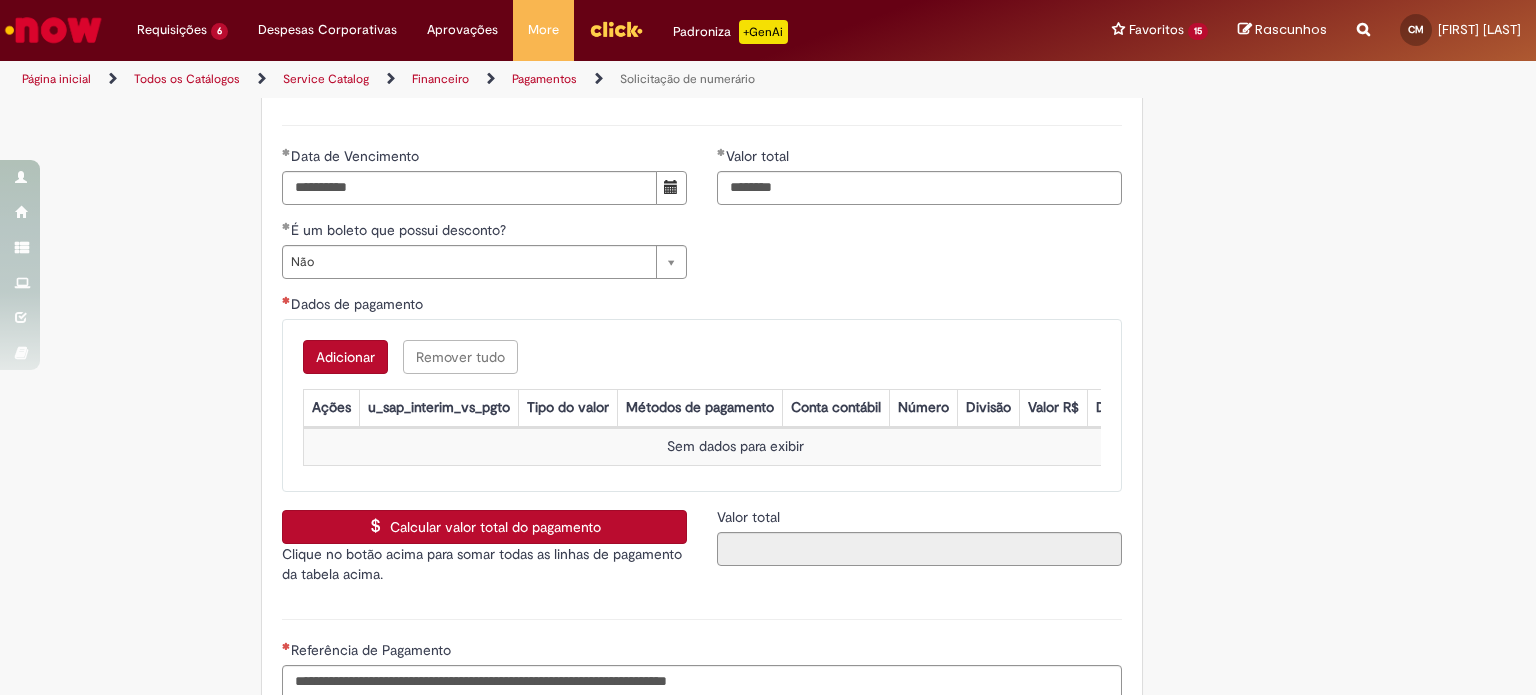 click on "Adicionar" at bounding box center (345, 357) 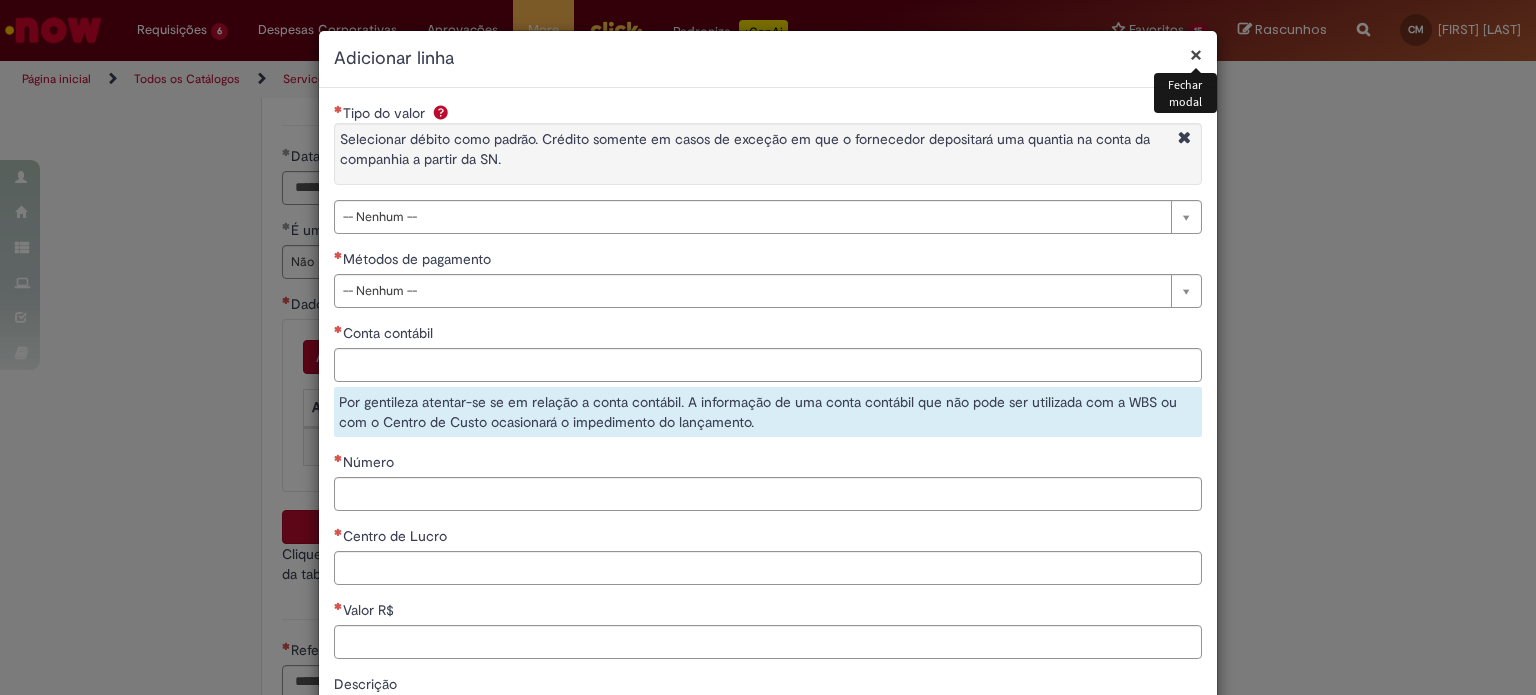 drag, startPoint x: 404, startPoint y: 219, endPoint x: 392, endPoint y: 247, distance: 30.463093 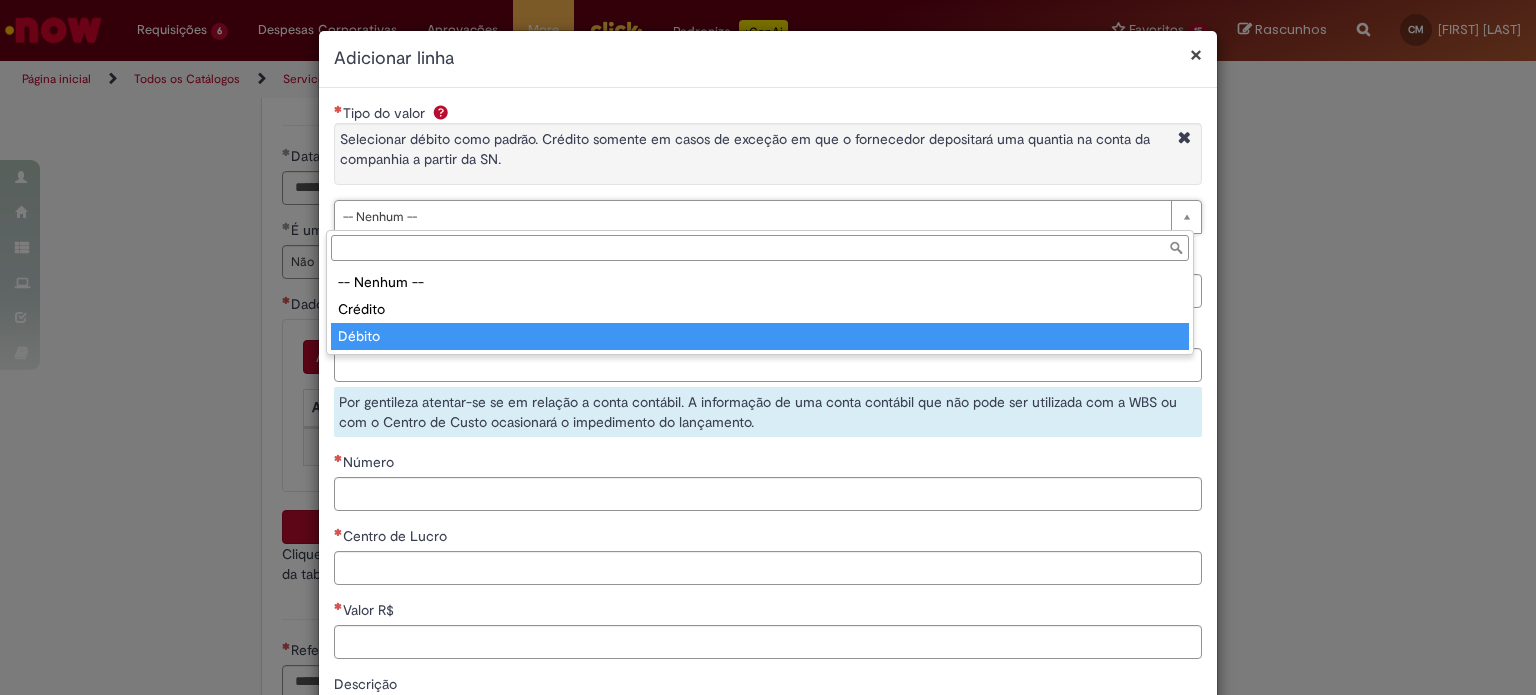 type on "******" 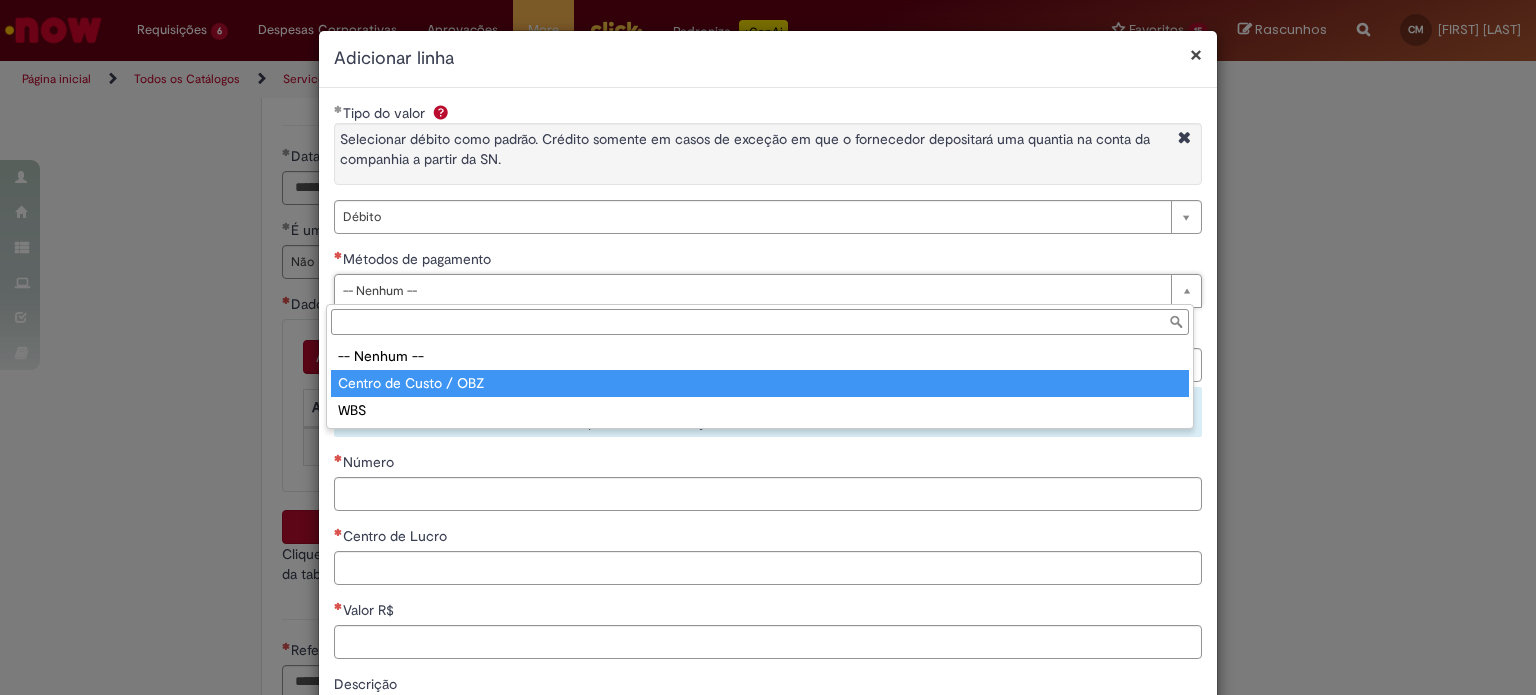 type on "**********" 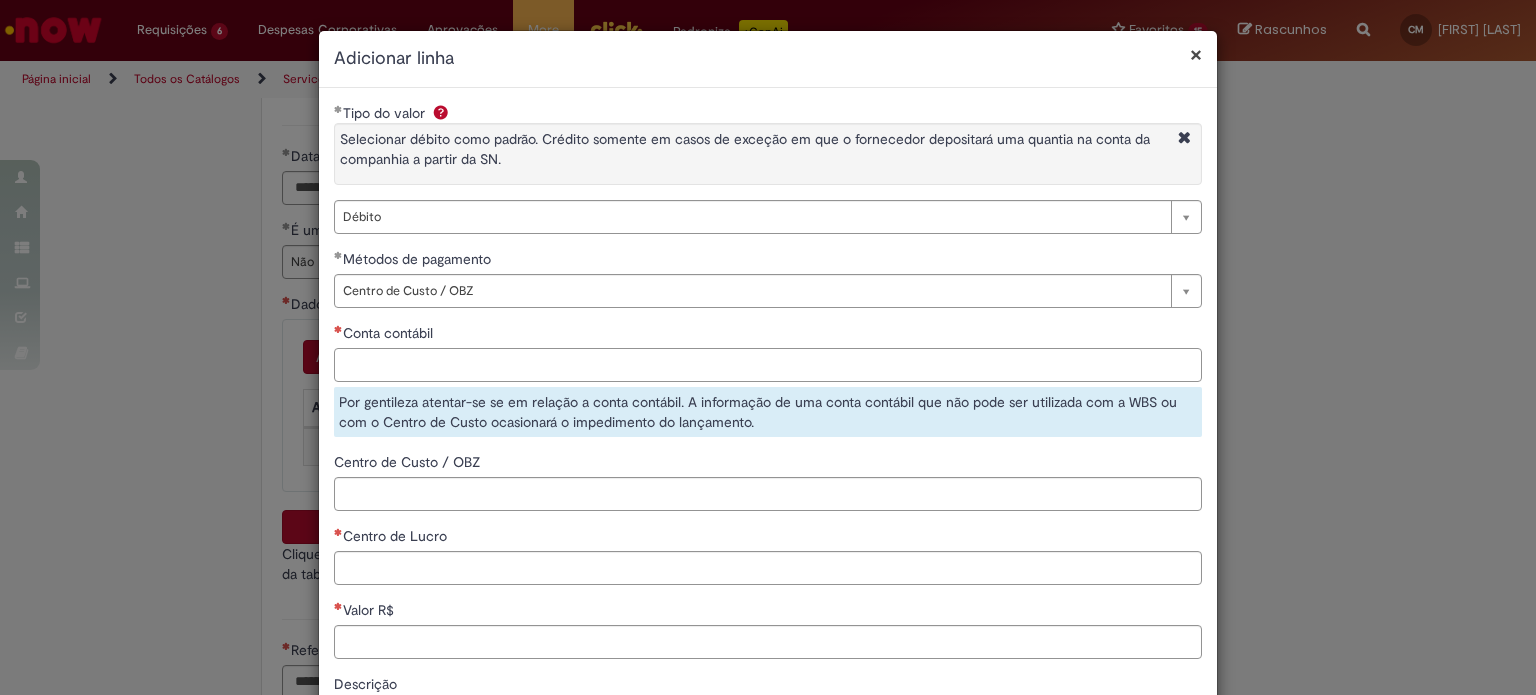 click on "Conta contábil" at bounding box center [768, 365] 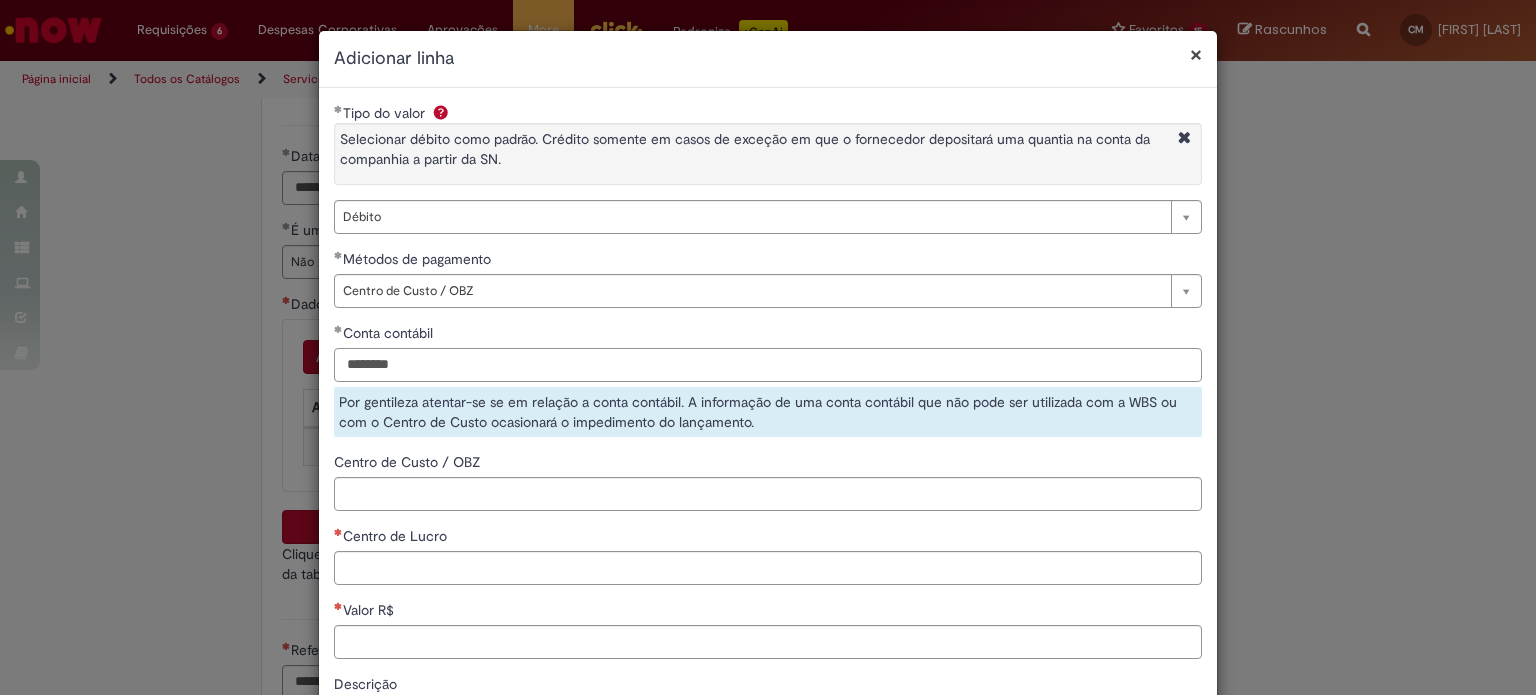 type on "********" 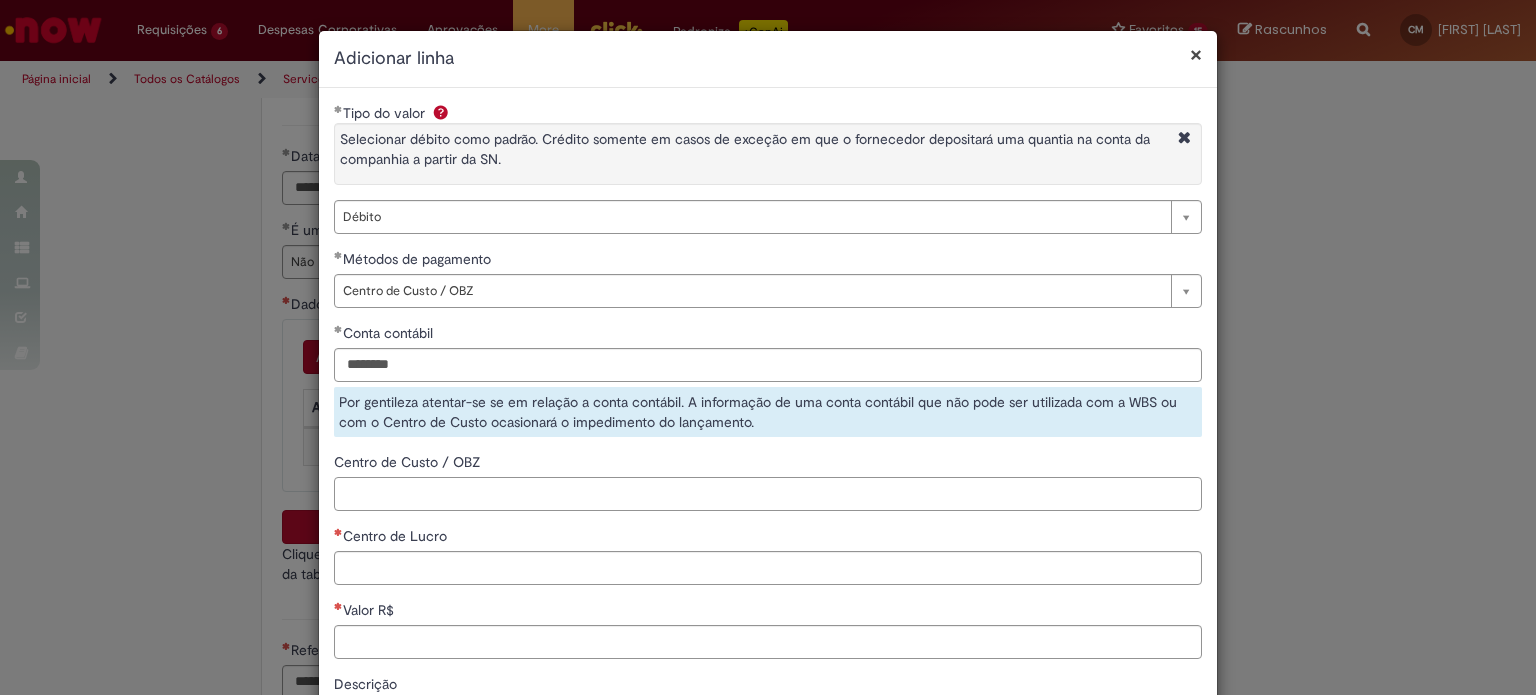 click on "**********" at bounding box center [768, 473] 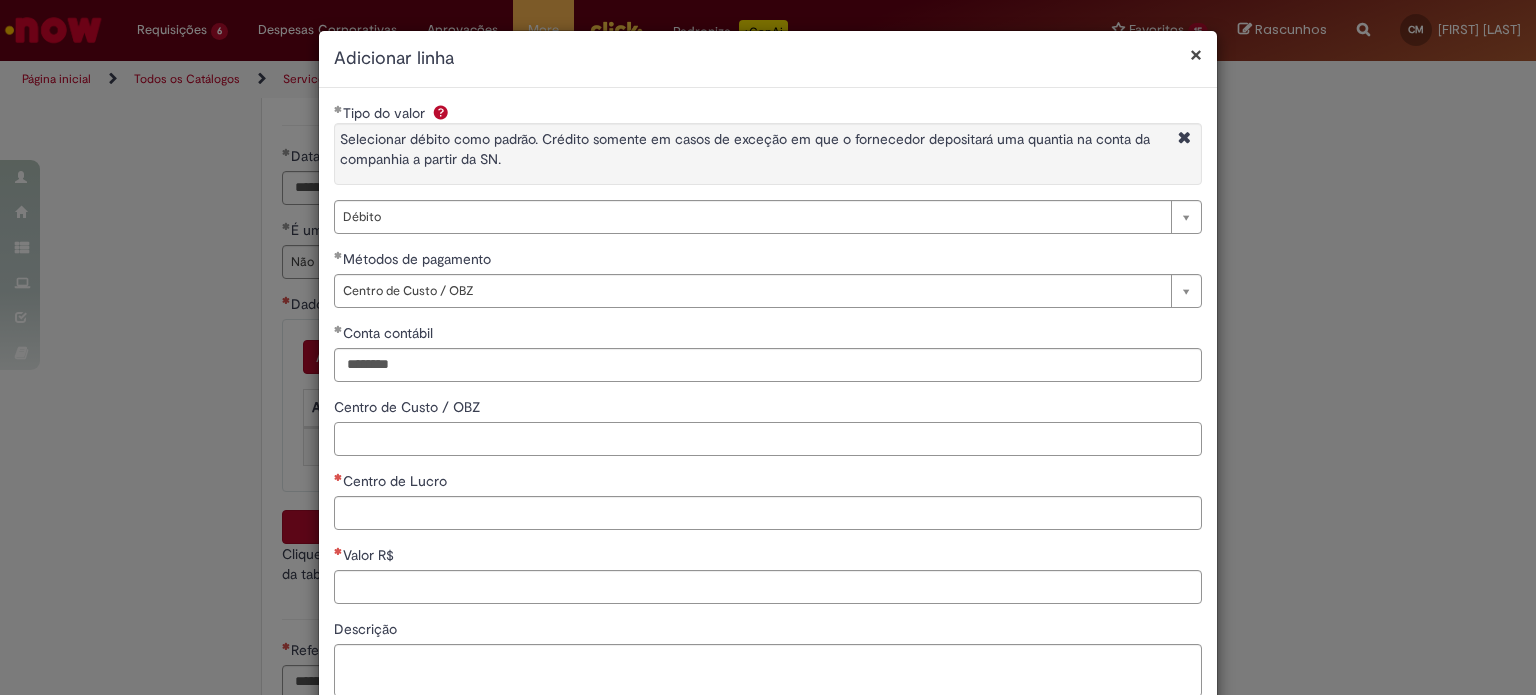 paste on "**********" 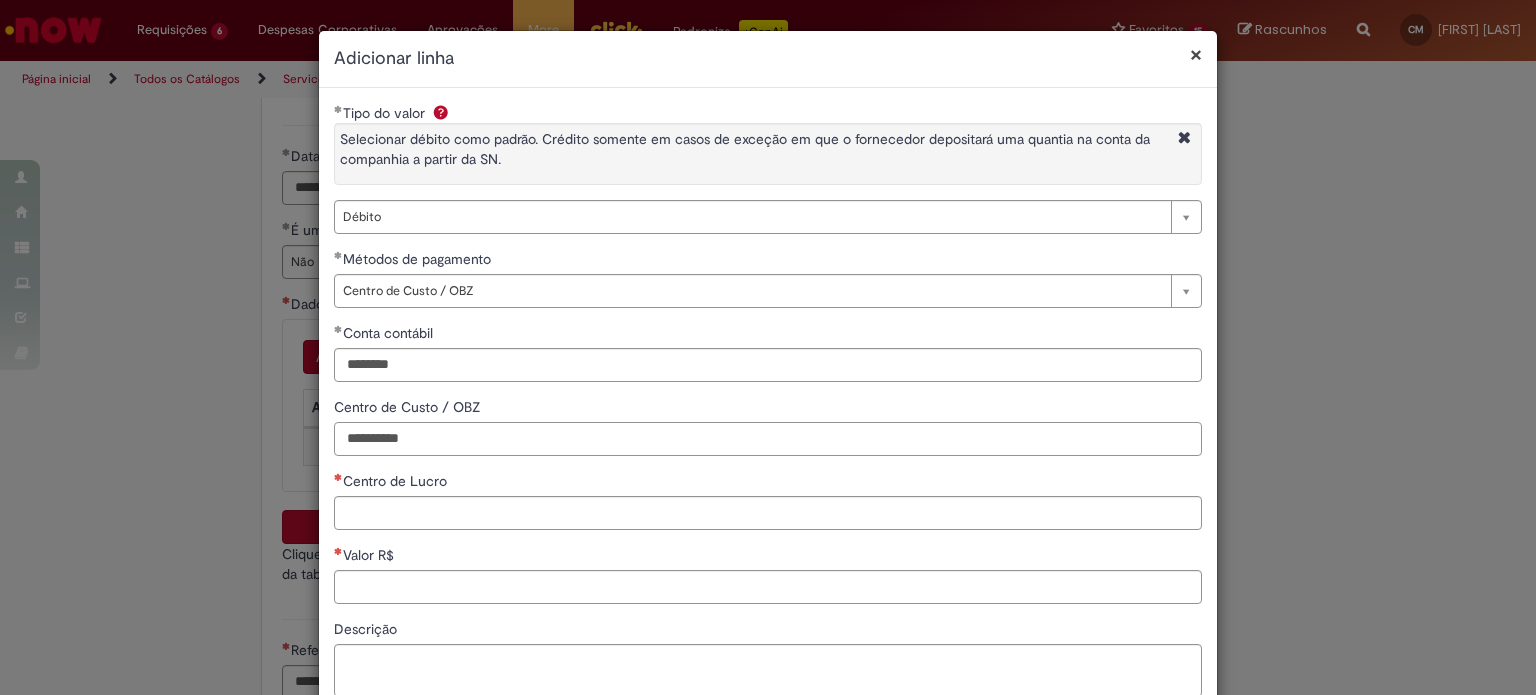 type on "**********" 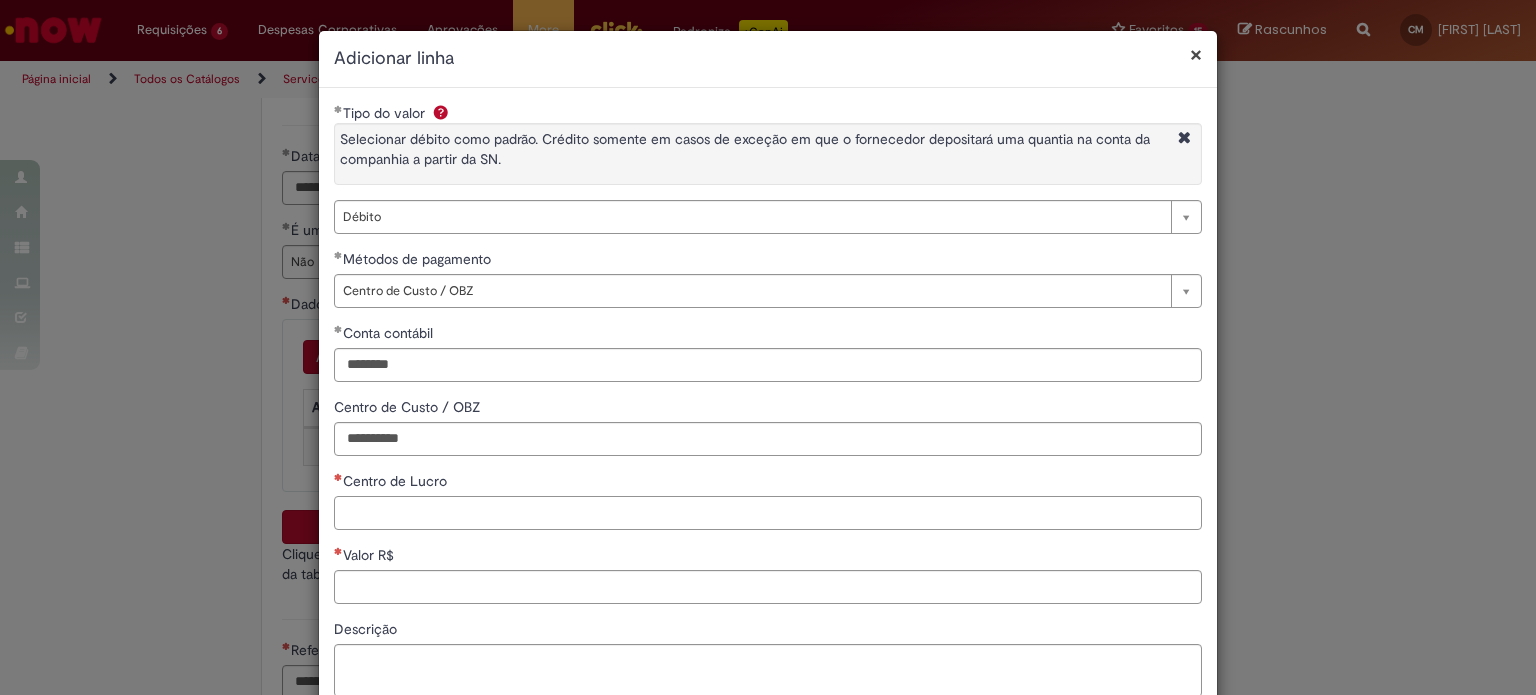 click on "Centro de Lucro" at bounding box center [768, 513] 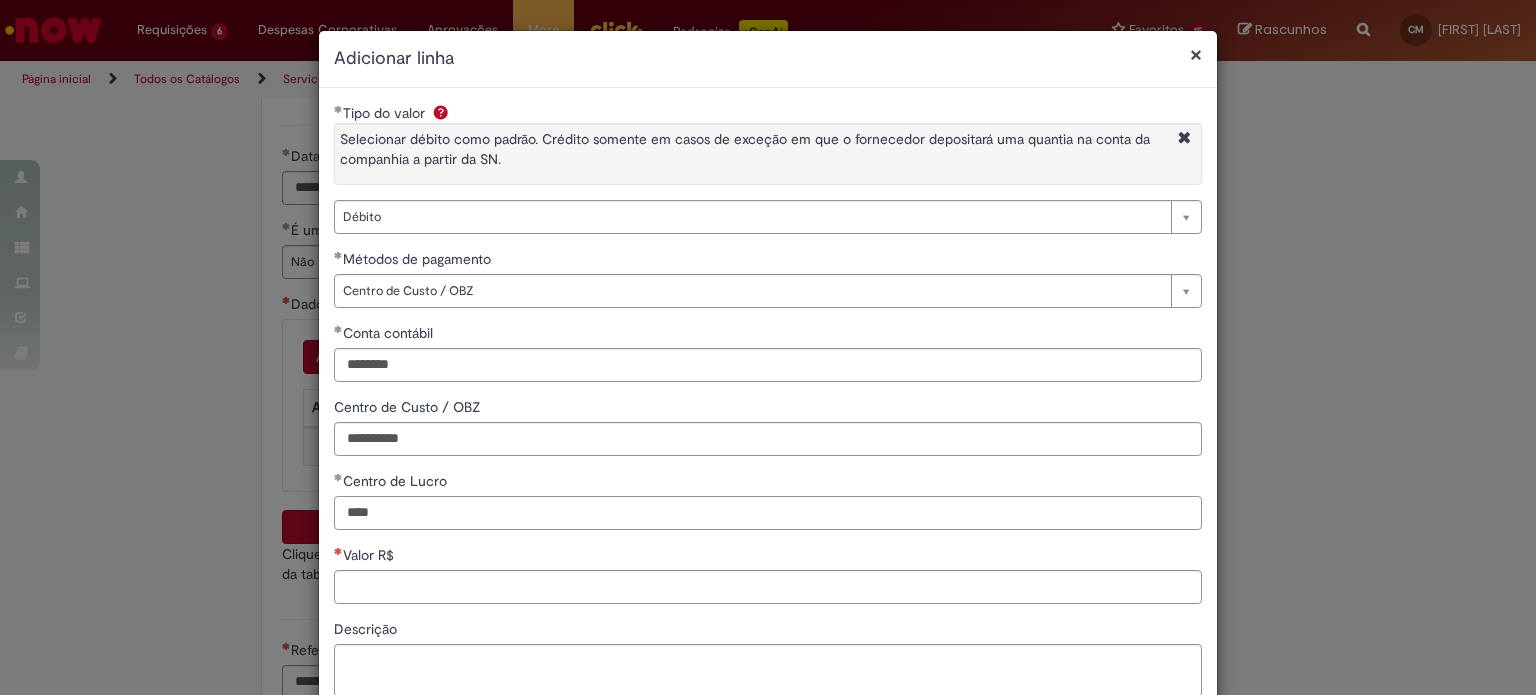 type on "****" 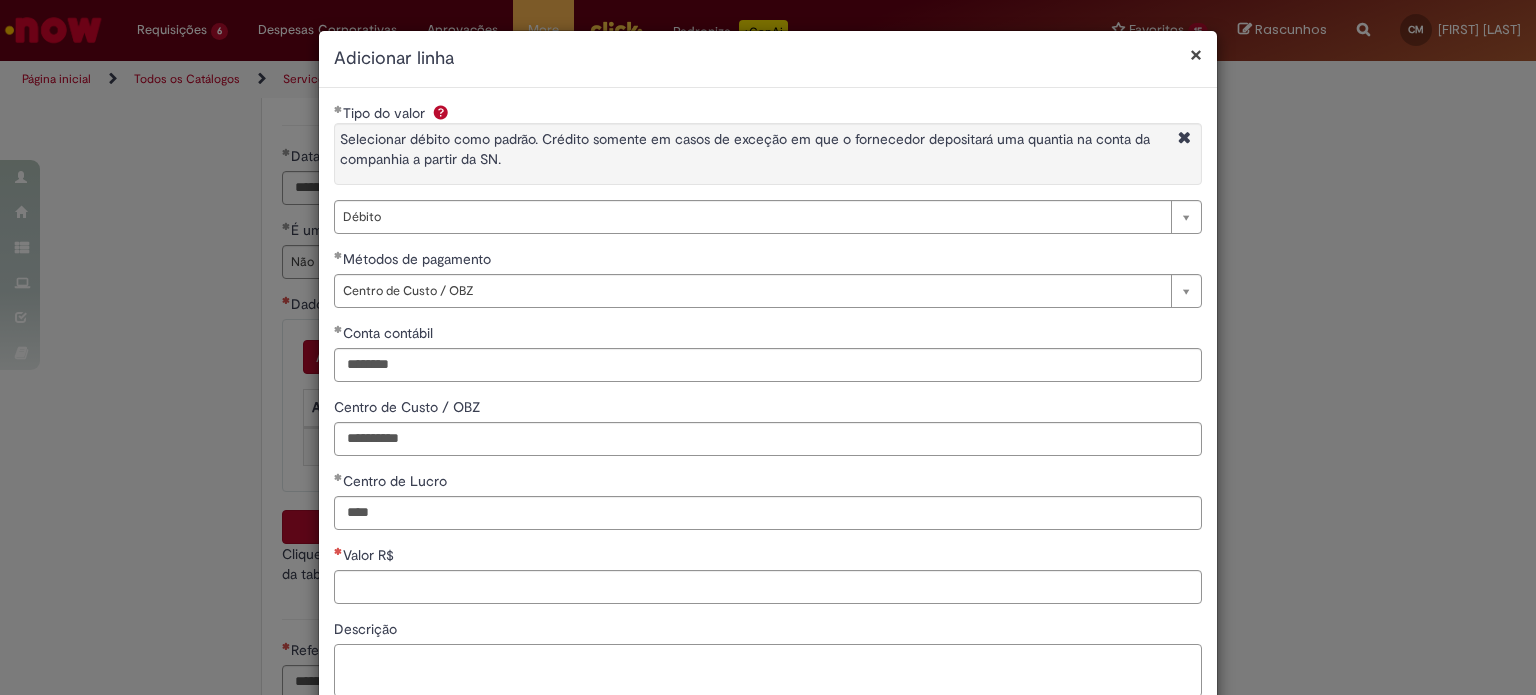click on "Descrição" at bounding box center (768, 671) 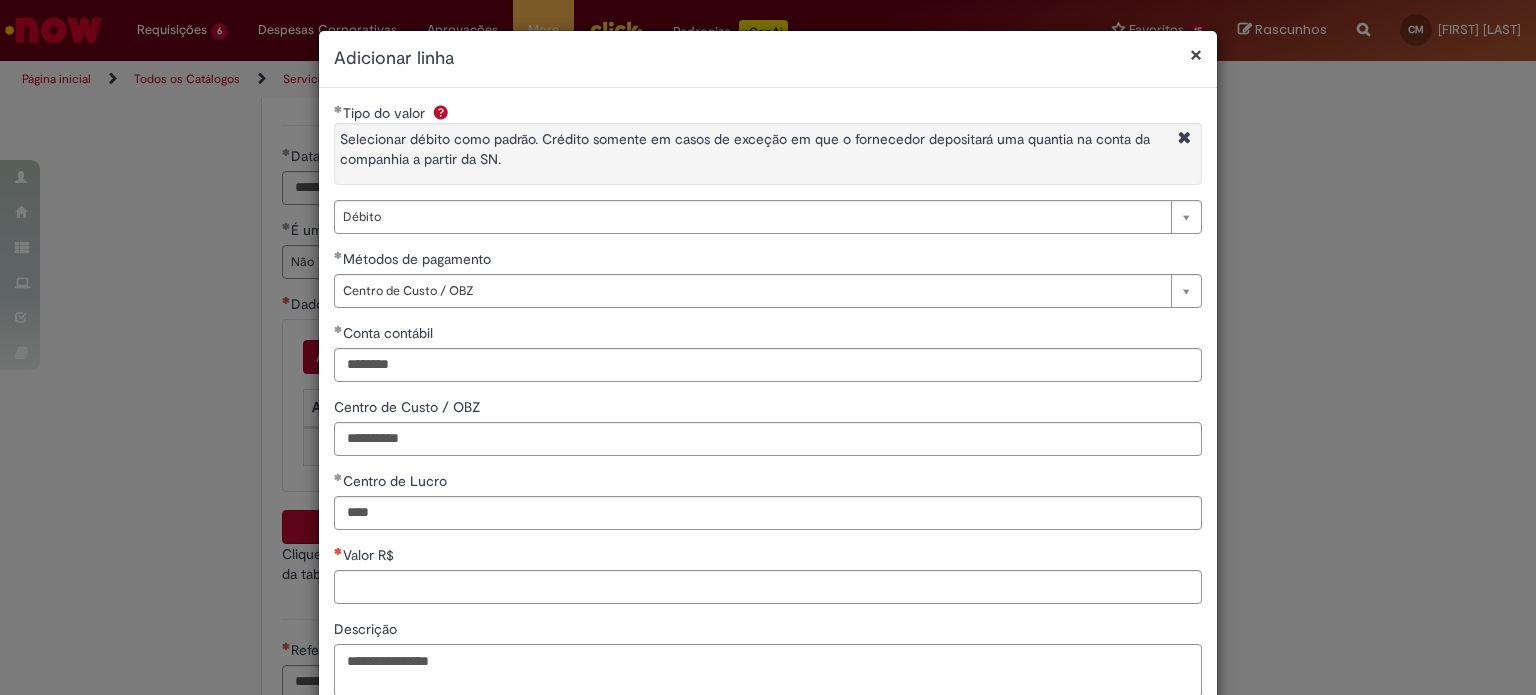 click on "**********" at bounding box center (768, 671) 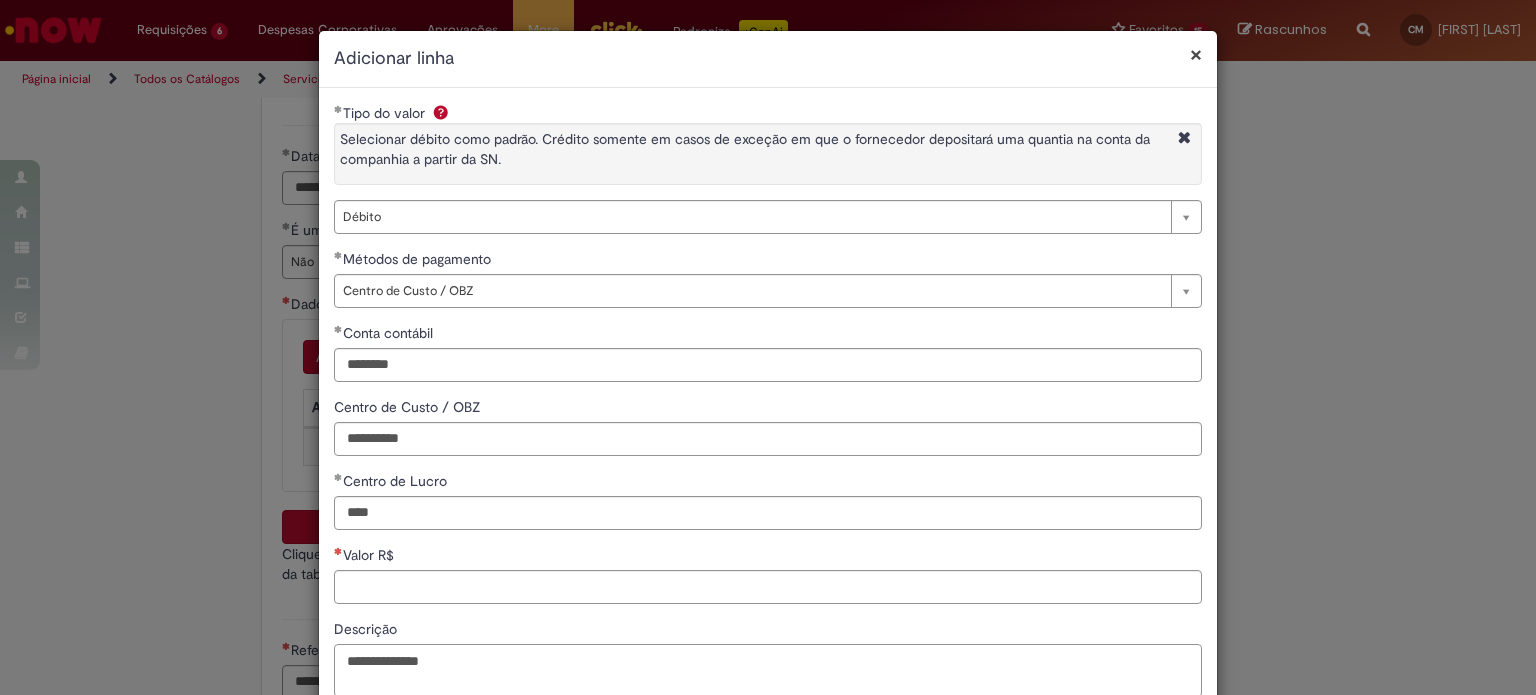 click on "**********" at bounding box center [768, 671] 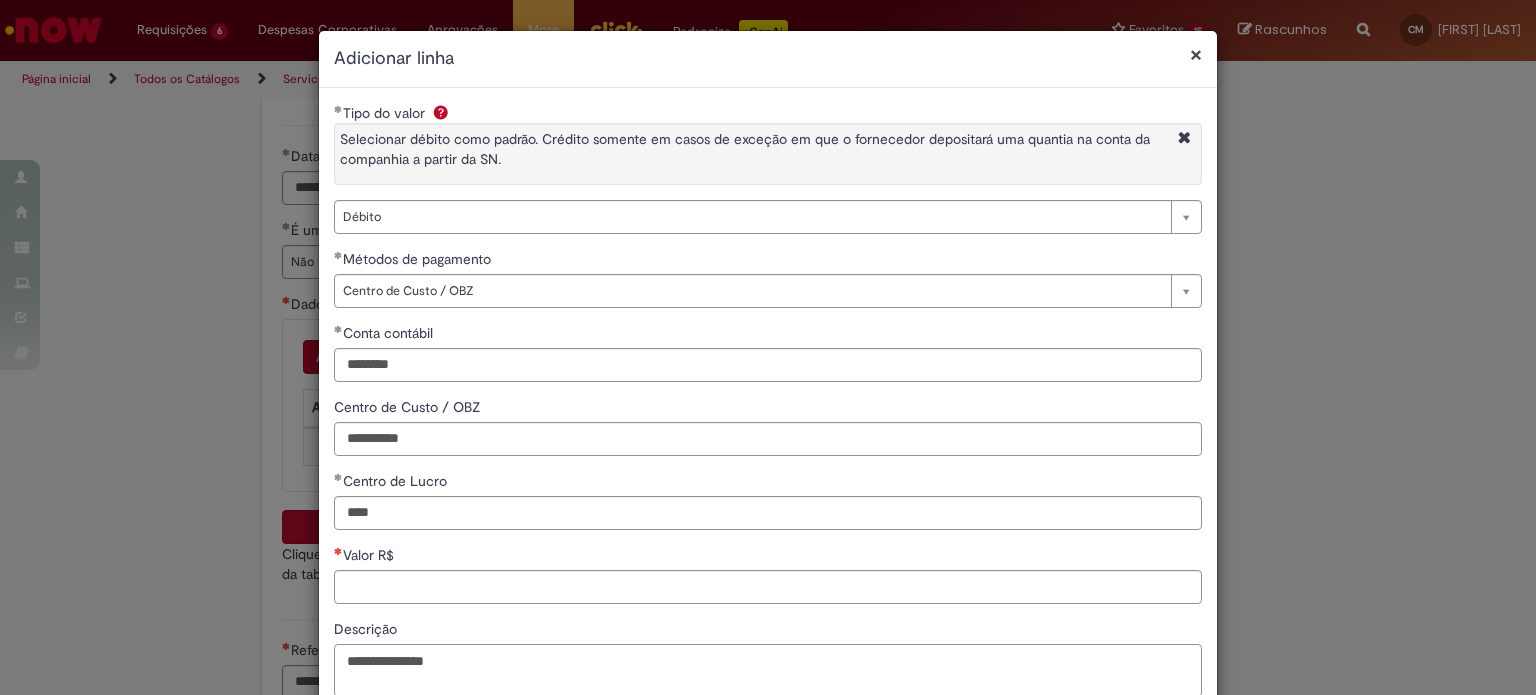 type on "**********" 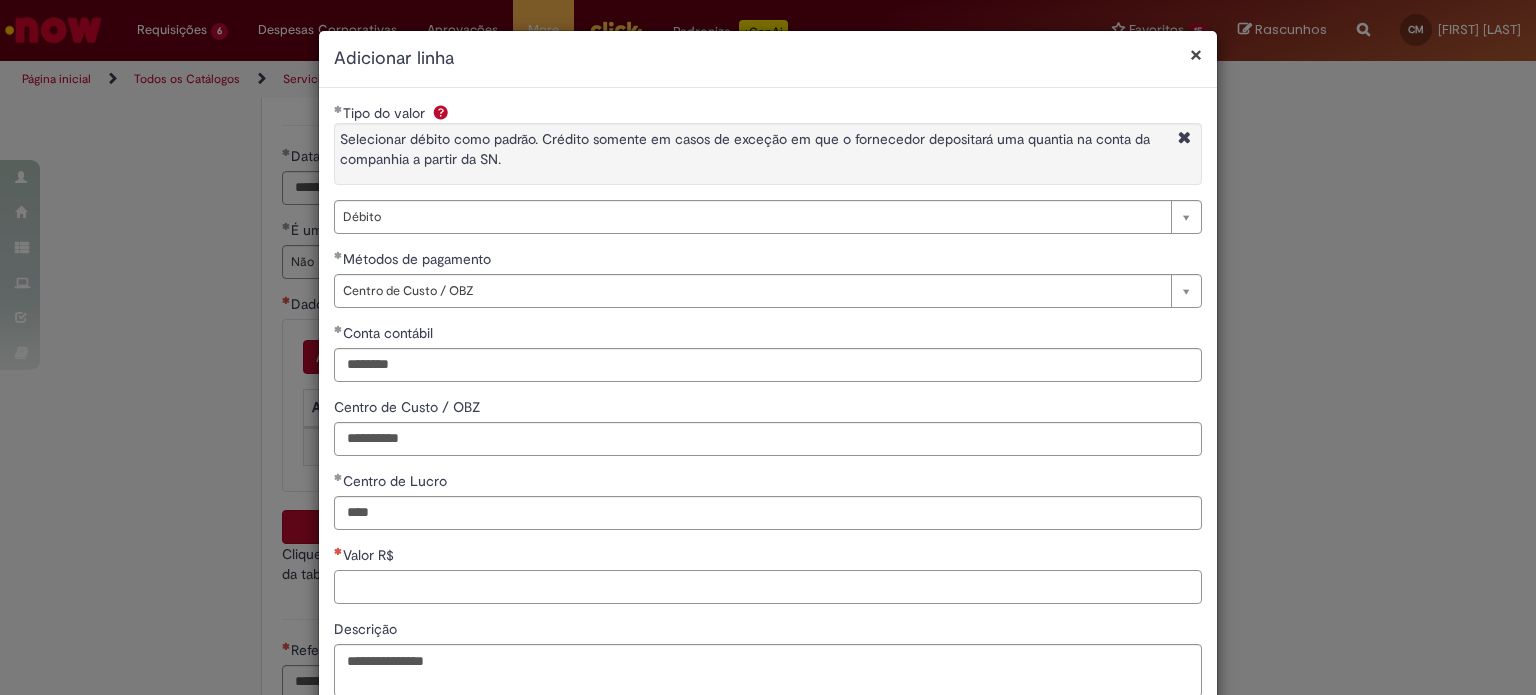 click on "Valor R$" at bounding box center (768, 587) 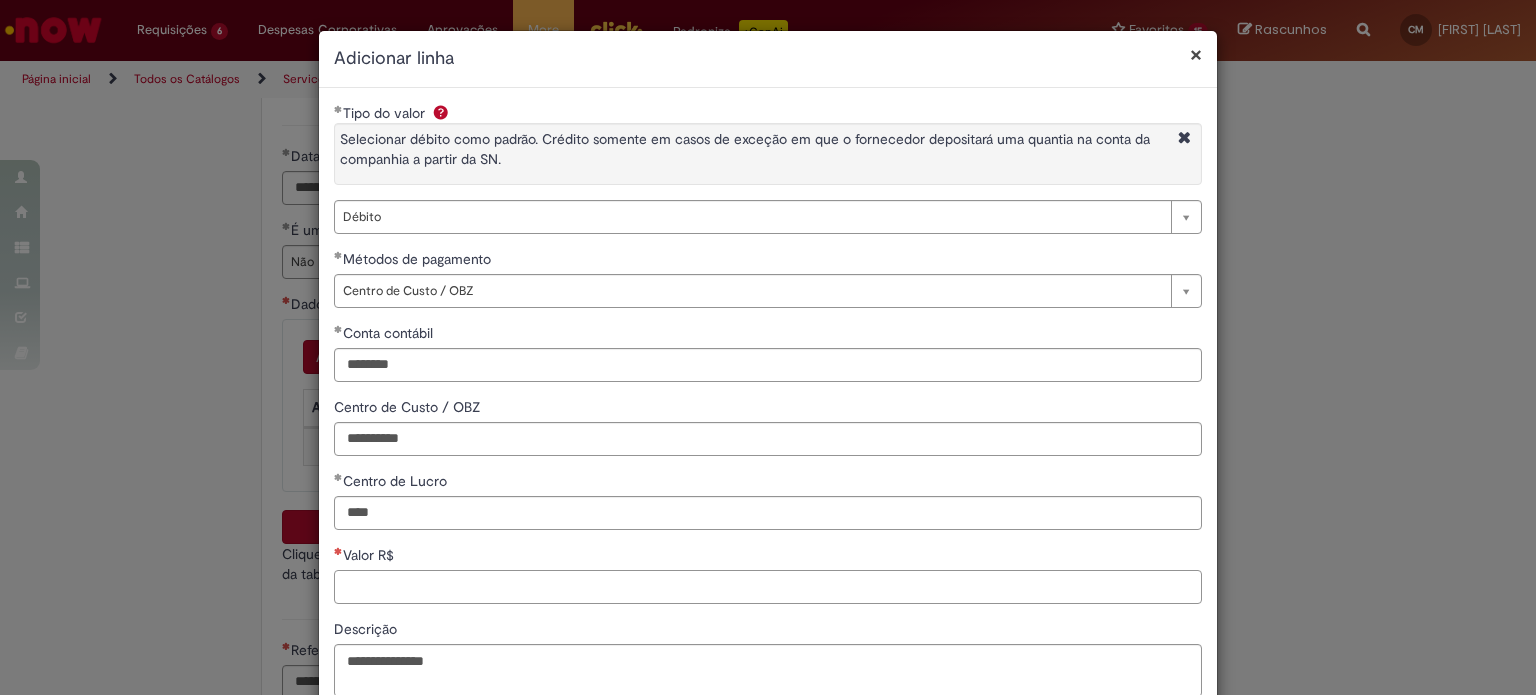paste on "********" 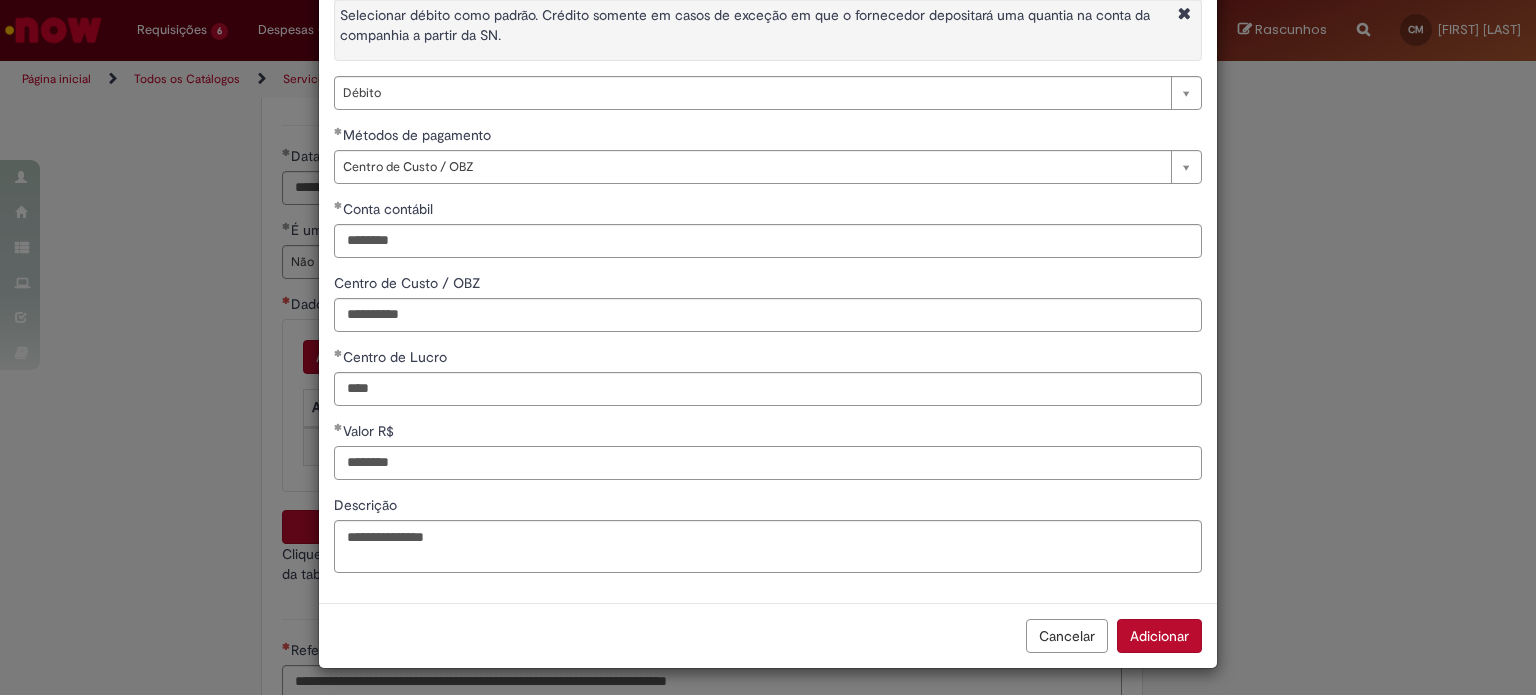 scroll, scrollTop: 127, scrollLeft: 0, axis: vertical 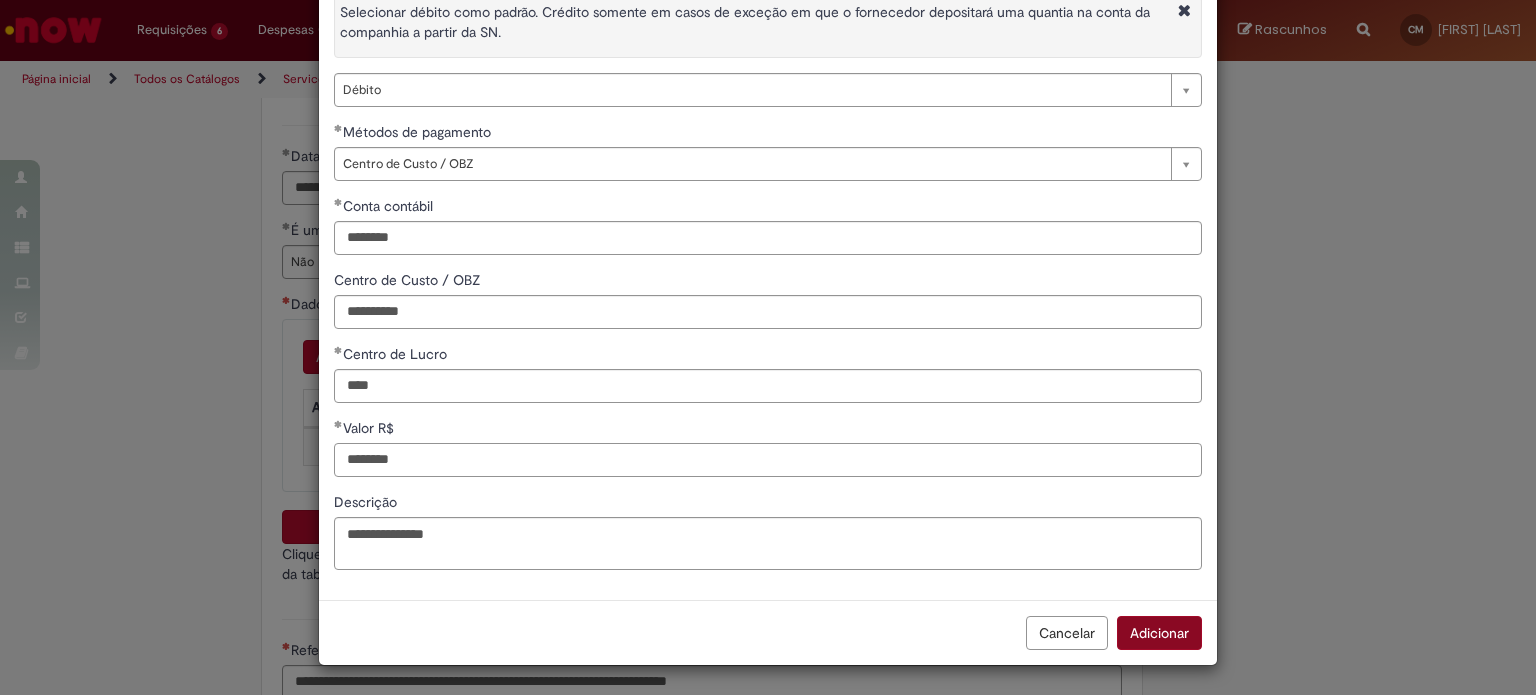type on "********" 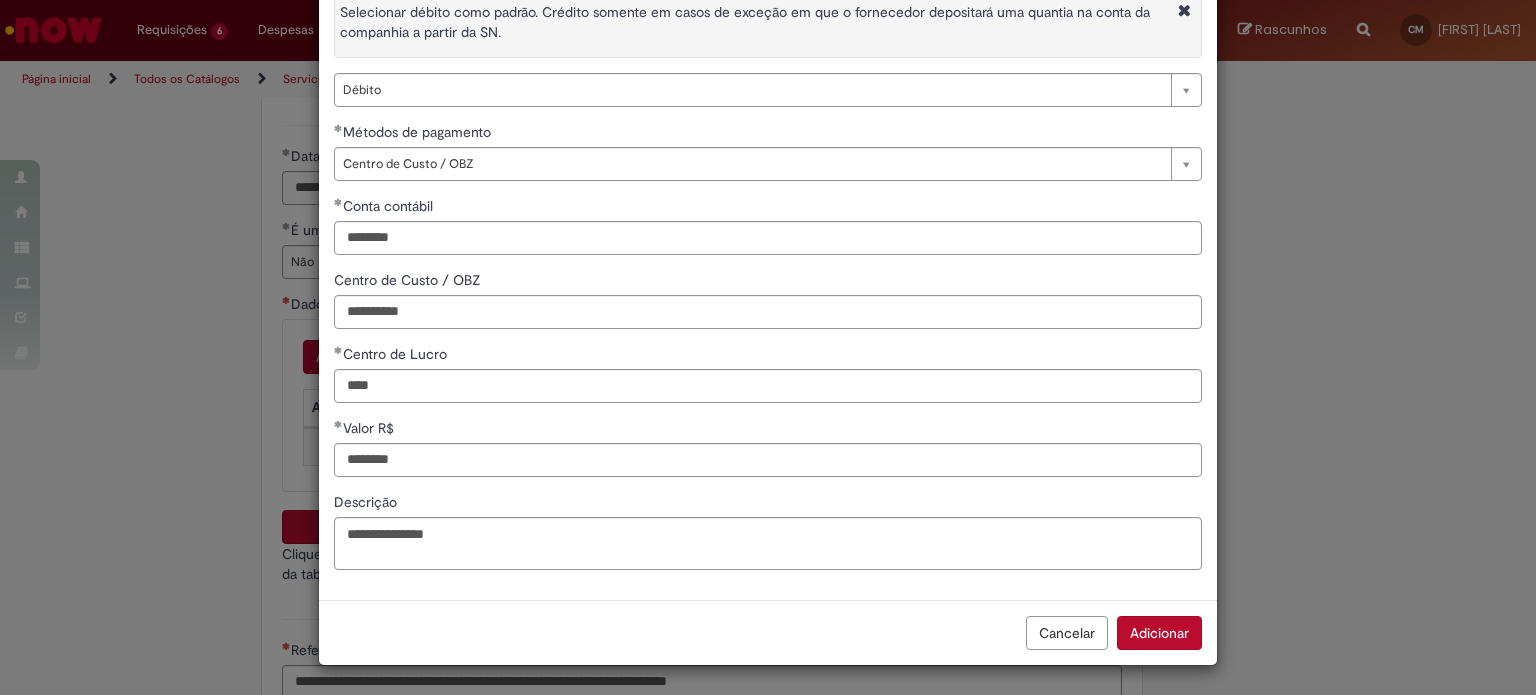 click on "Adicionar" at bounding box center (1159, 633) 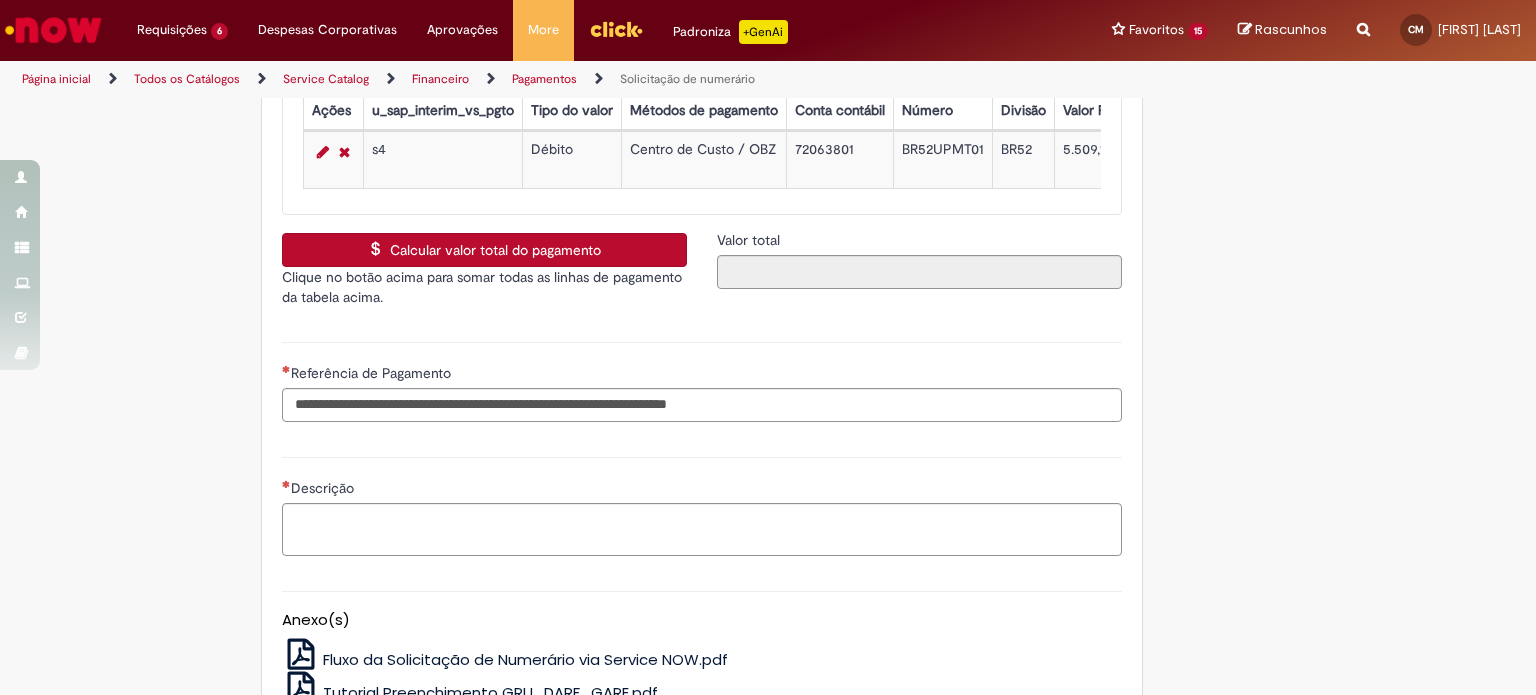 scroll, scrollTop: 3900, scrollLeft: 0, axis: vertical 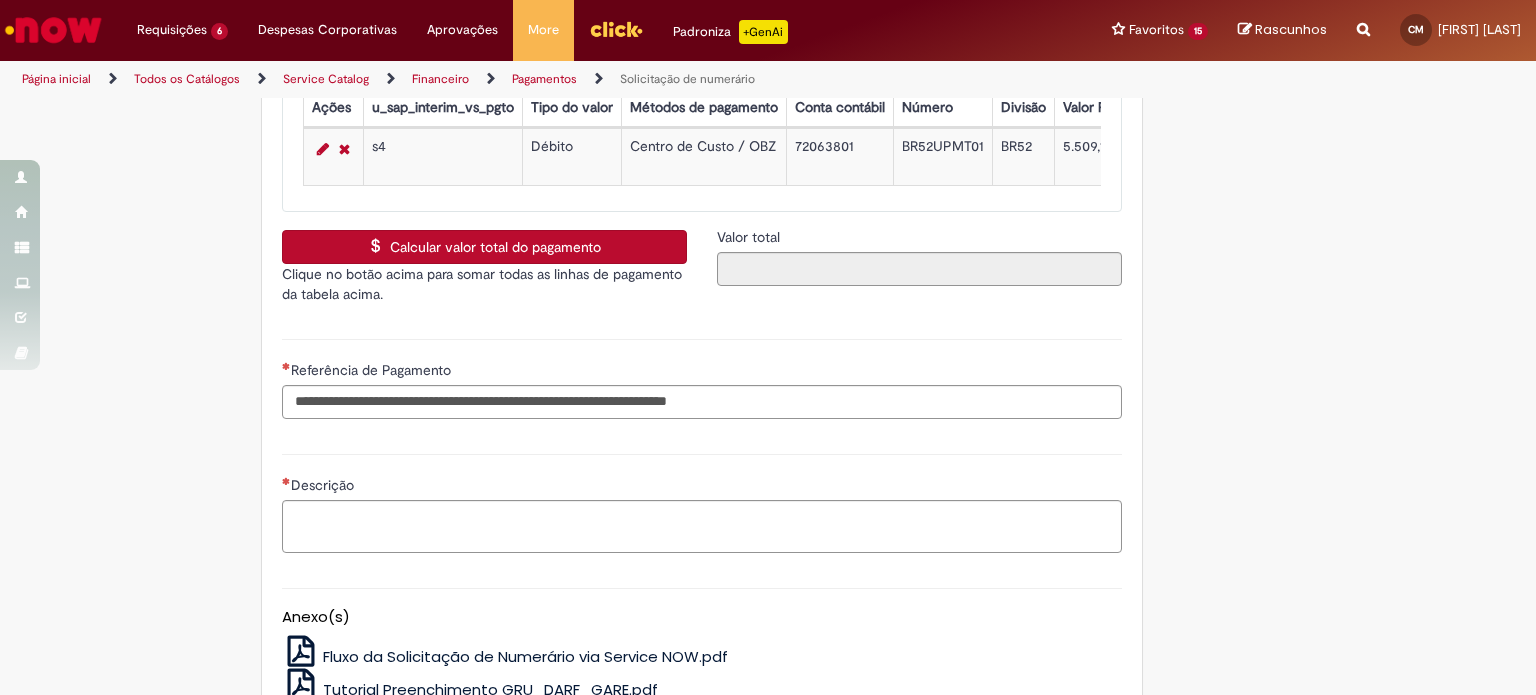 click on "Calcular valor total do pagamento" at bounding box center [484, 247] 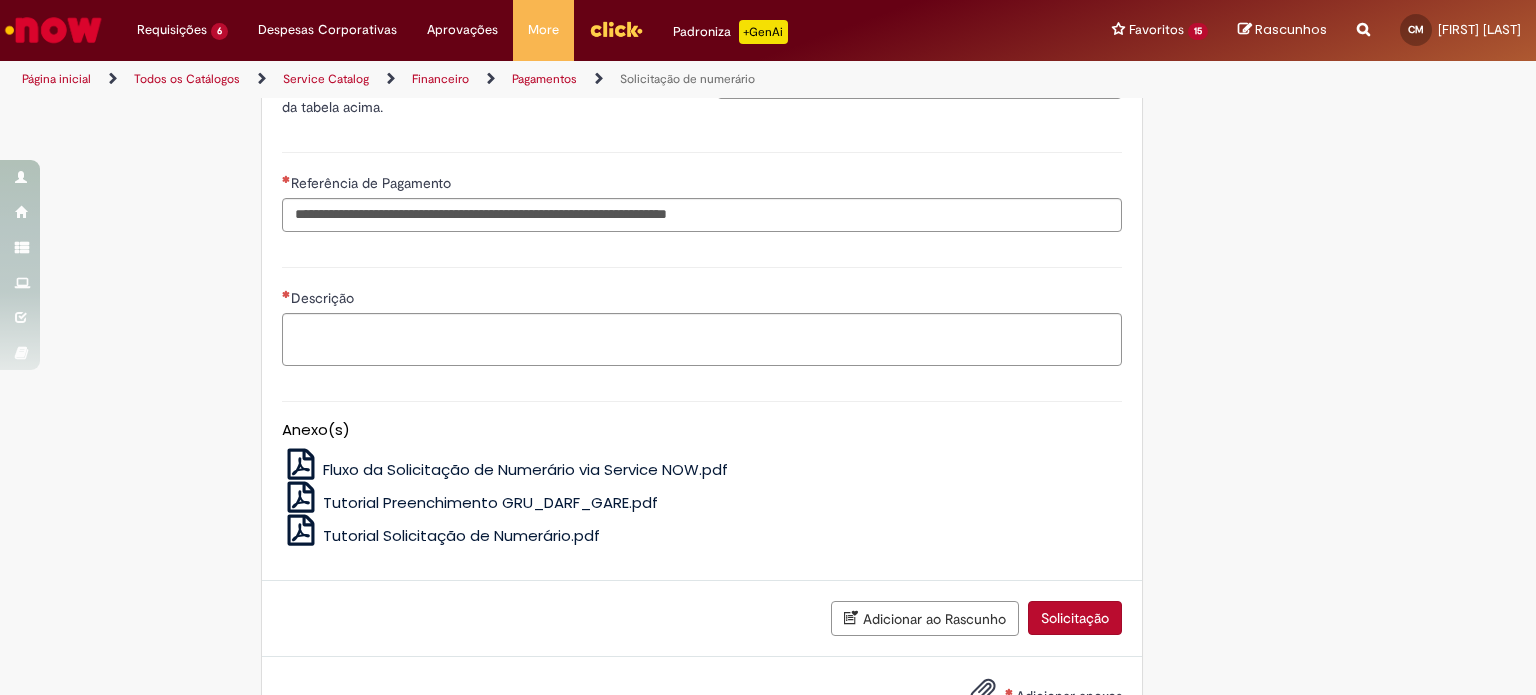 scroll, scrollTop: 4100, scrollLeft: 0, axis: vertical 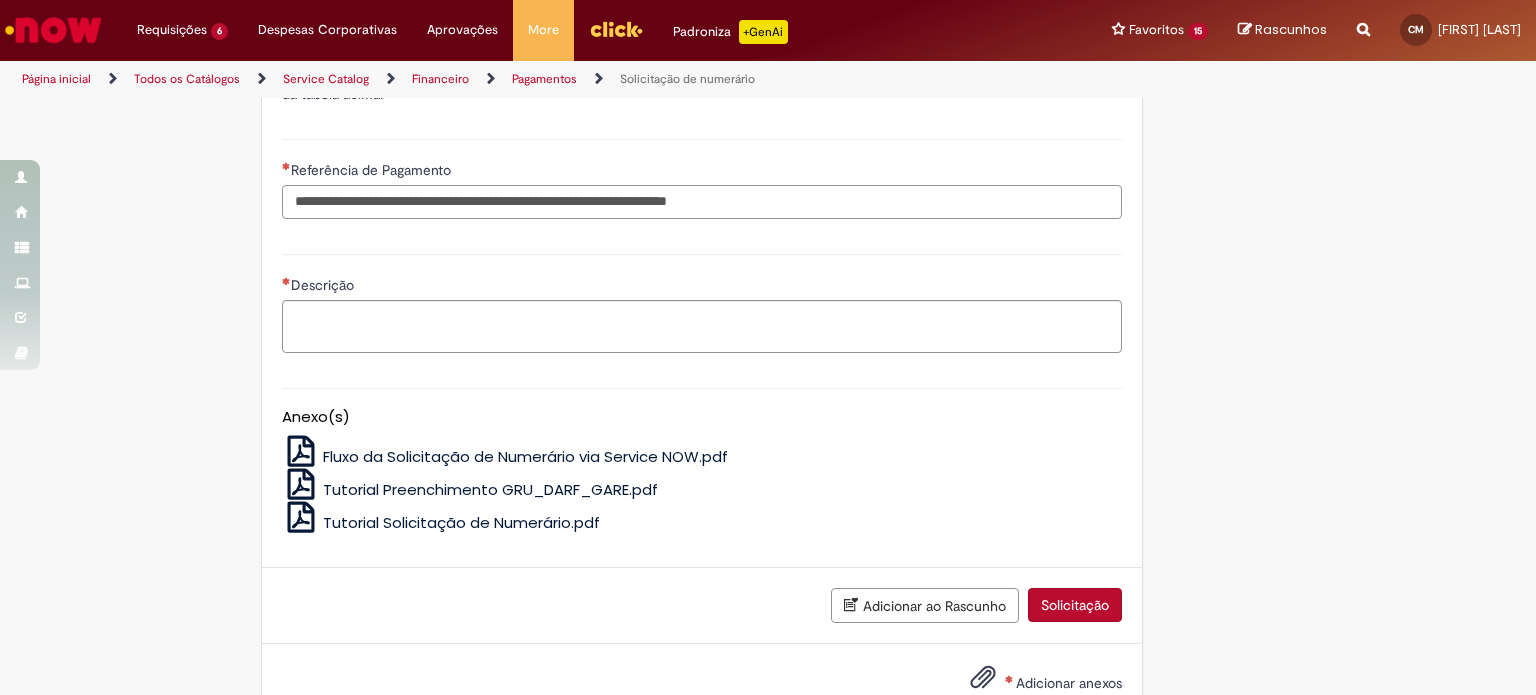 click on "Referência de Pagamento" at bounding box center [702, 202] 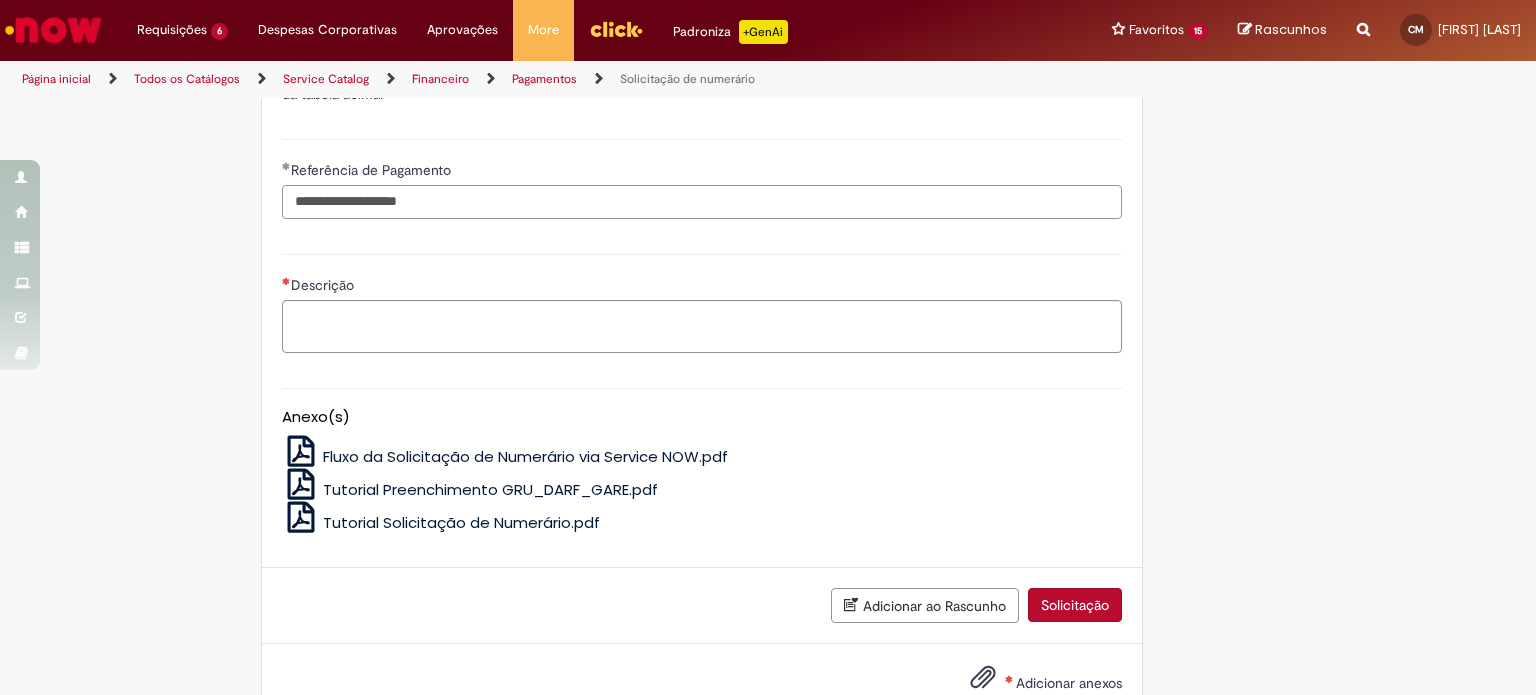 click on "**********" at bounding box center [702, 202] 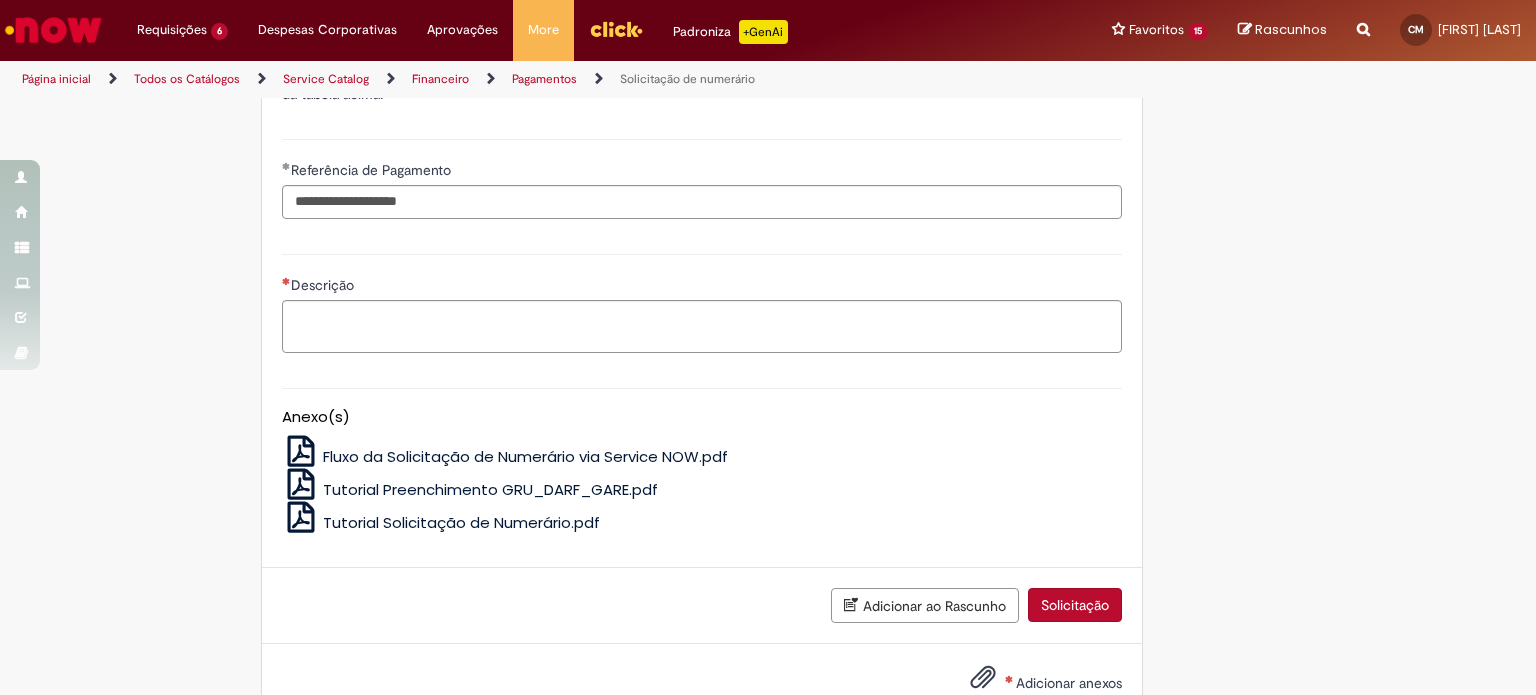 click on "Descrição" at bounding box center [702, 301] 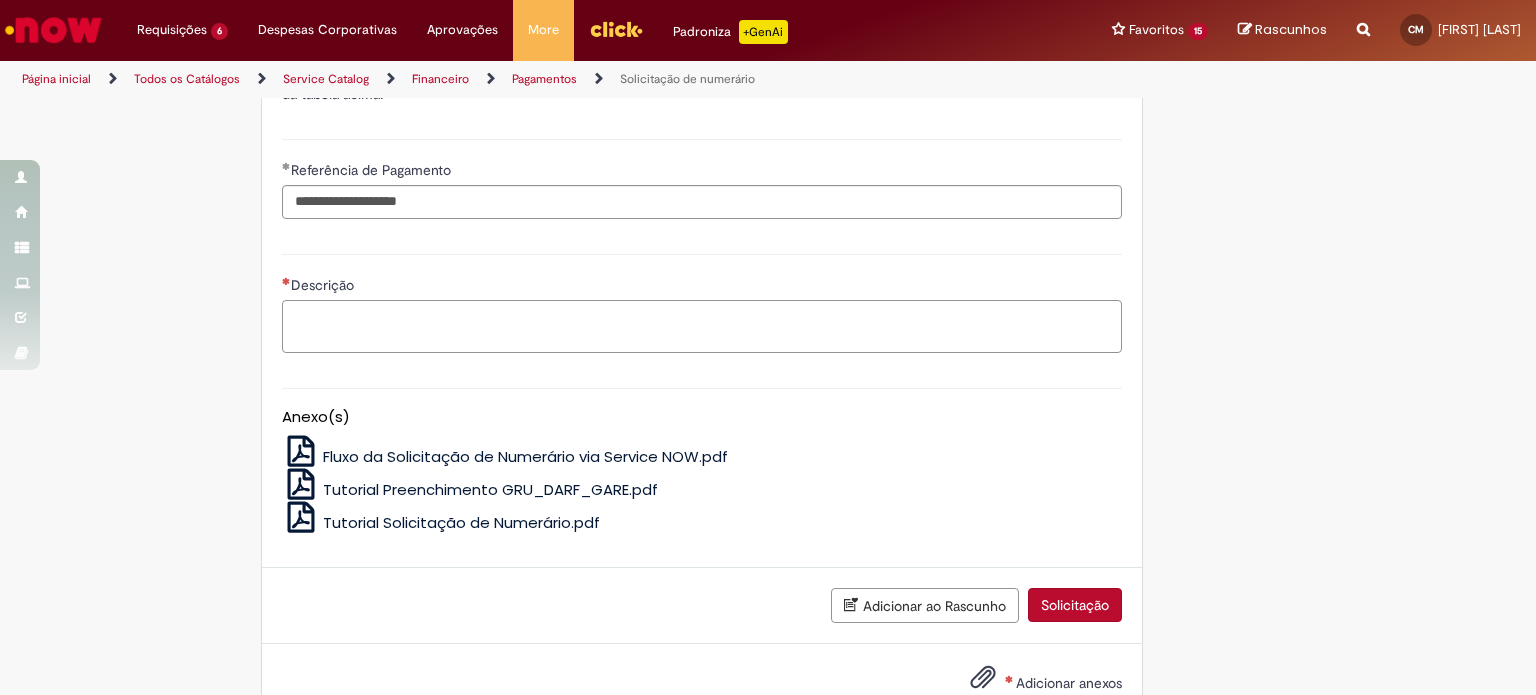click on "Descrição" at bounding box center [702, 327] 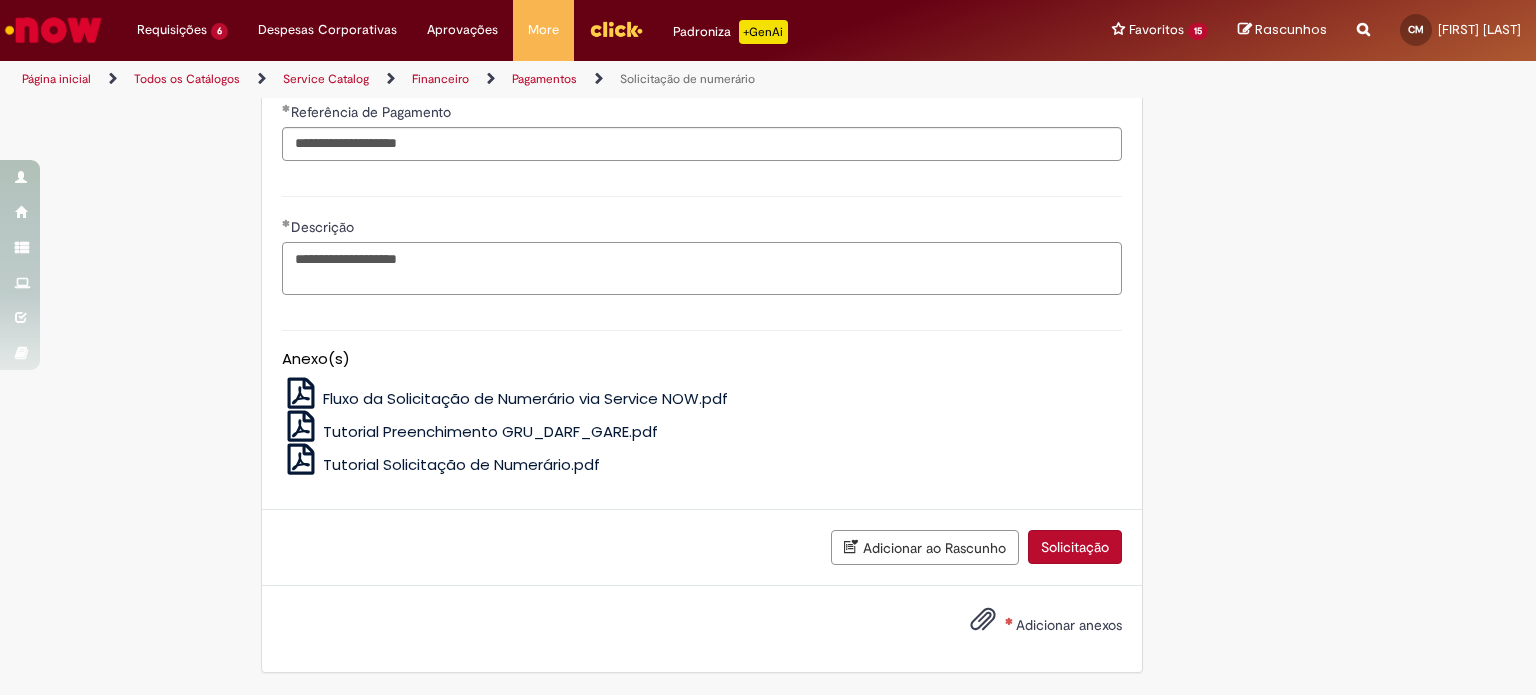 scroll, scrollTop: 4222, scrollLeft: 0, axis: vertical 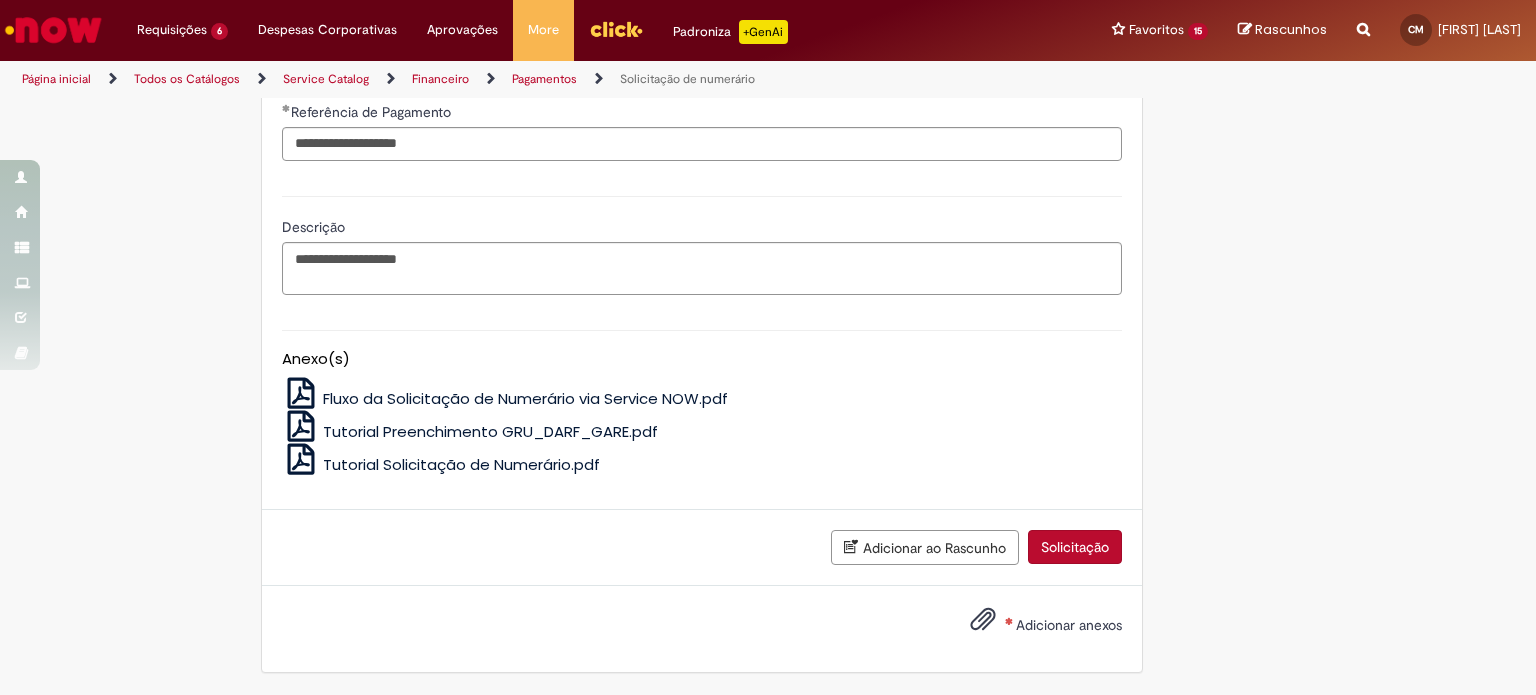 click on "Adicionar anexos" at bounding box center (1069, 625) 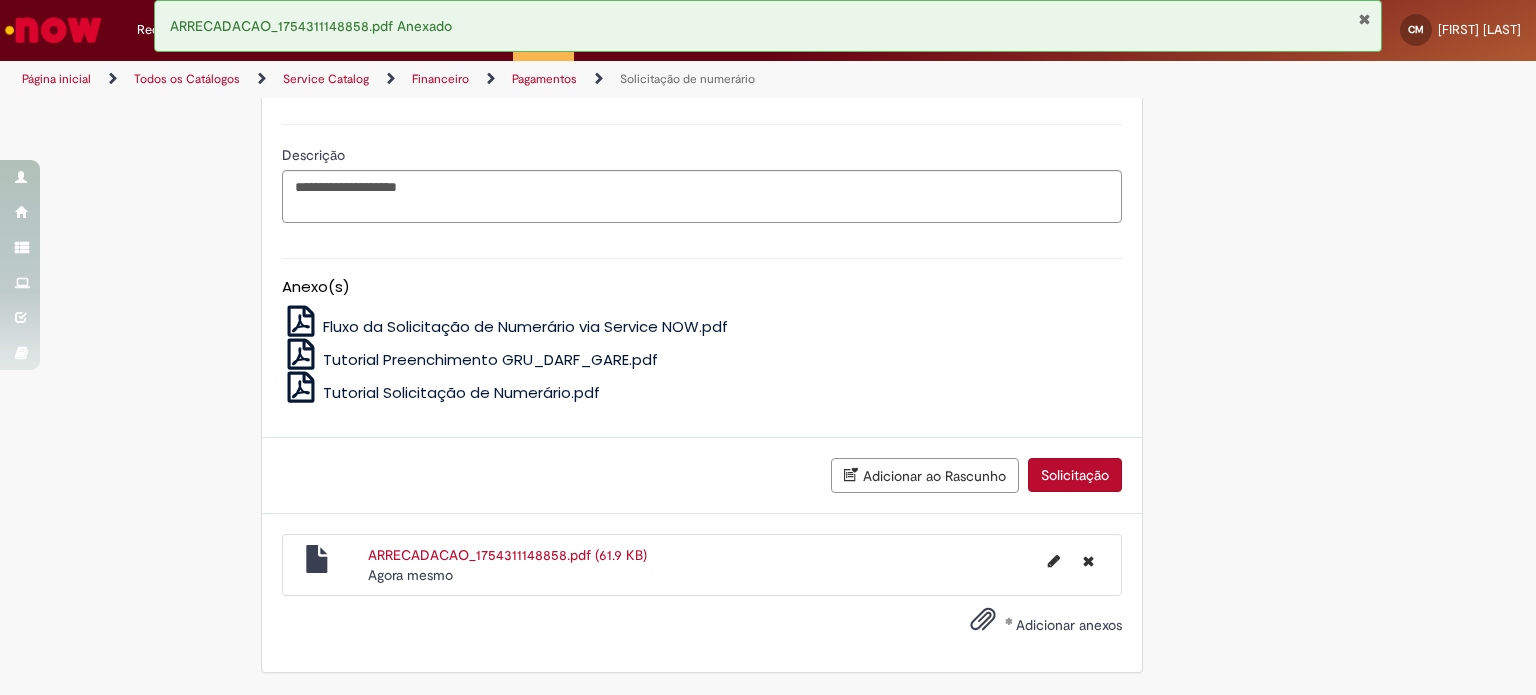 scroll, scrollTop: 4293, scrollLeft: 0, axis: vertical 